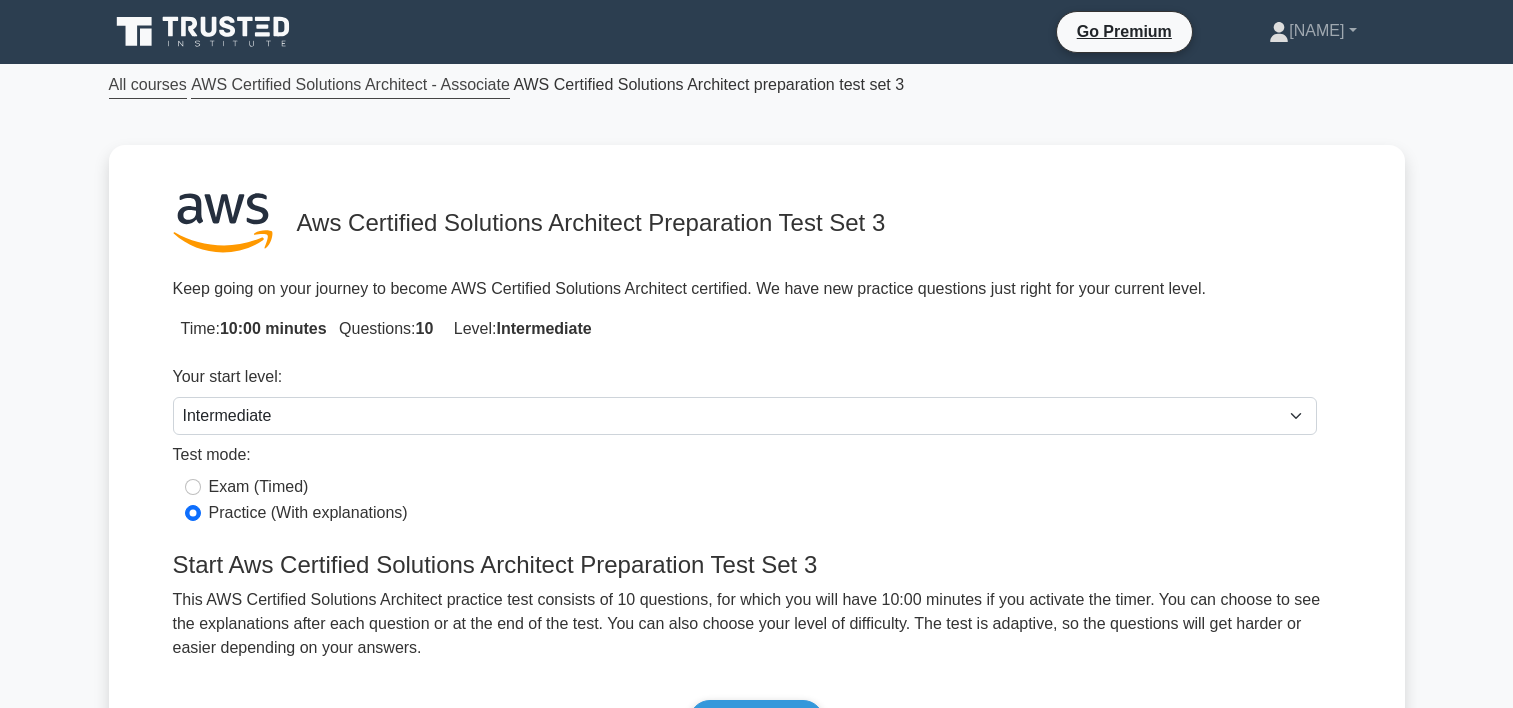 scroll, scrollTop: 0, scrollLeft: 0, axis: both 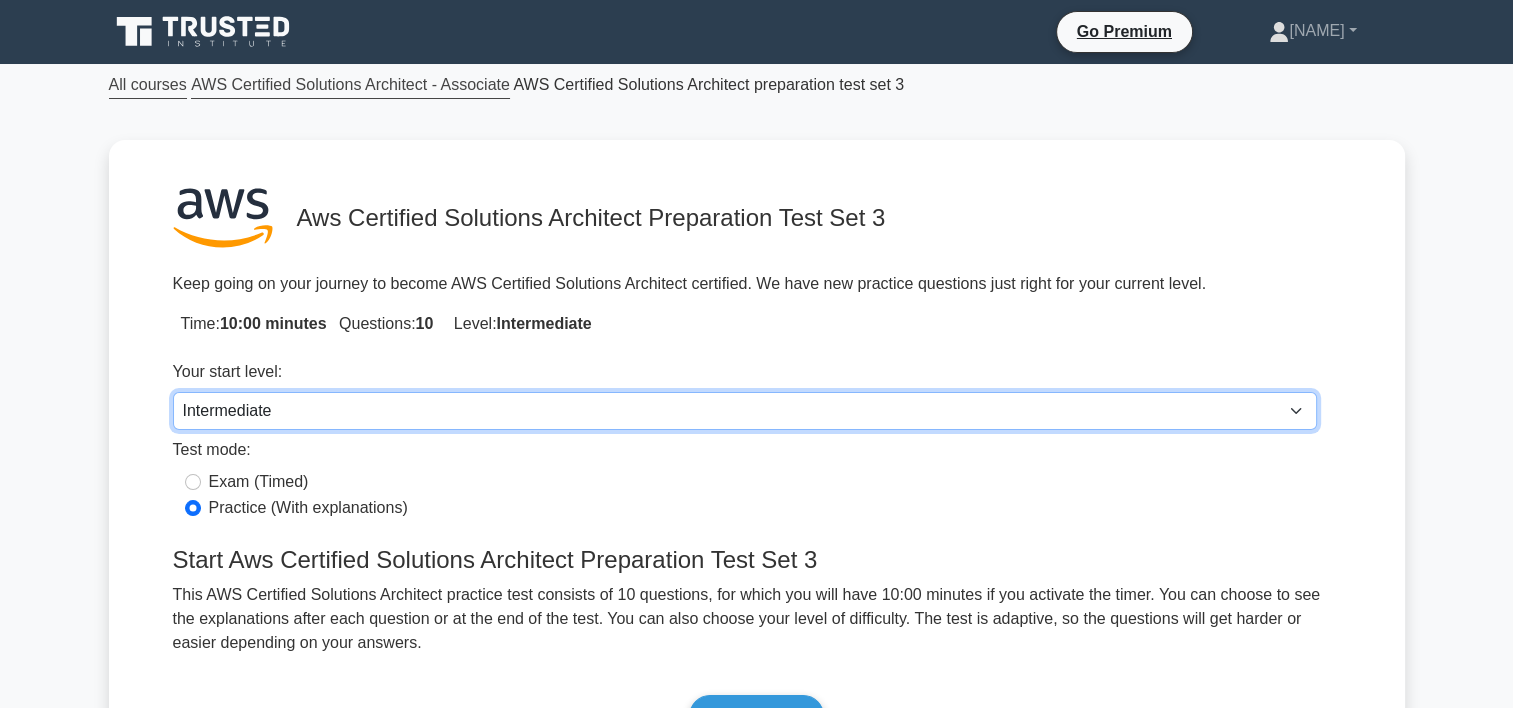 click on "Beginner
Intermediate
Expert" at bounding box center (745, 411) 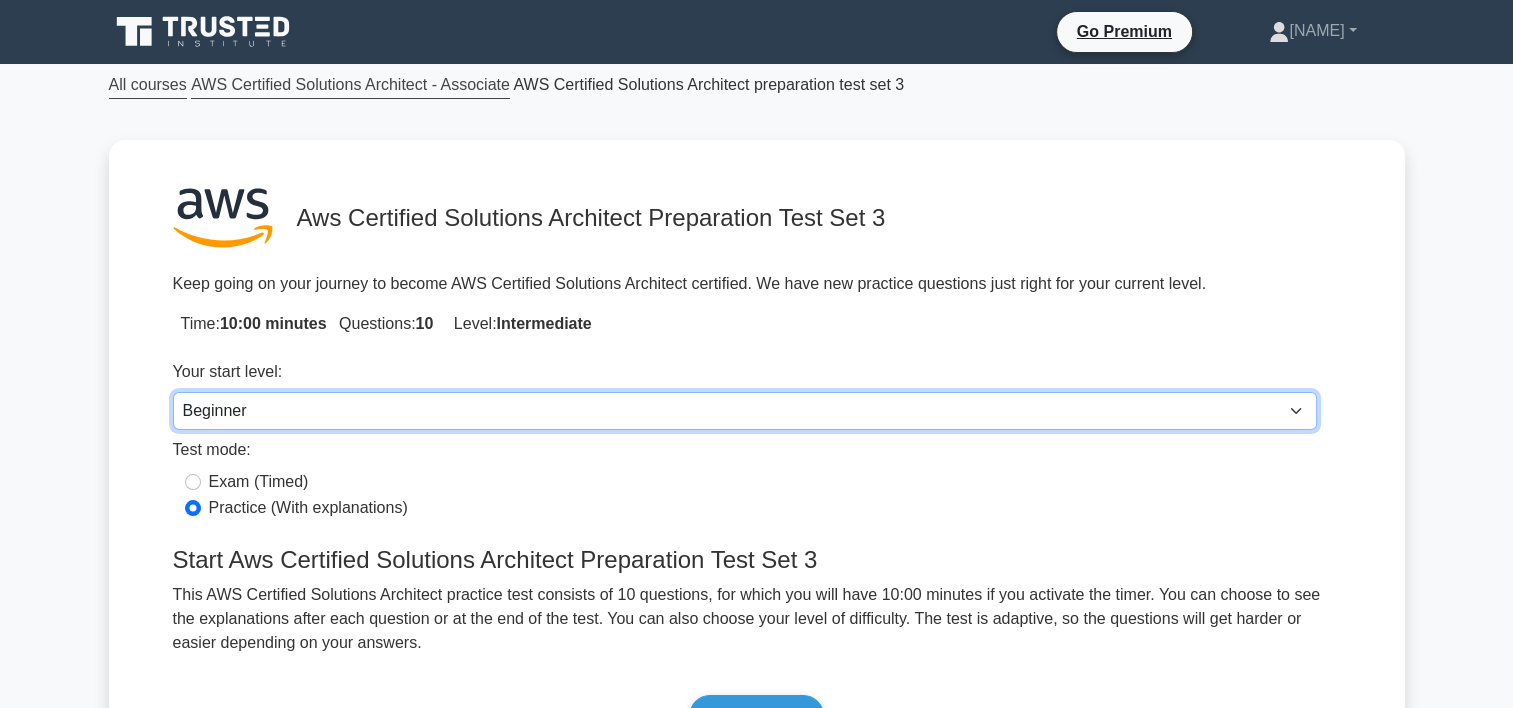 click on "Beginner
Intermediate
Expert" at bounding box center [745, 411] 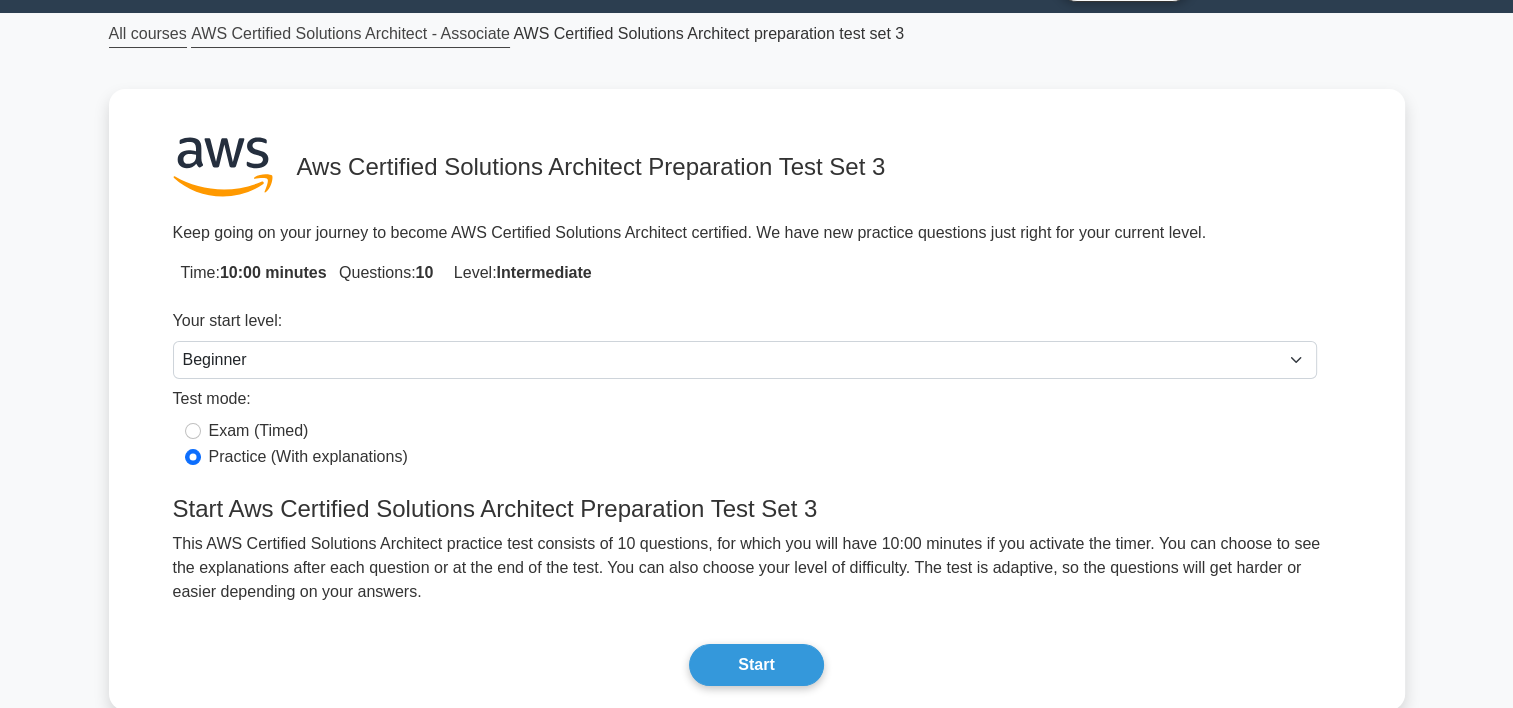 click on "10" at bounding box center [425, 272] 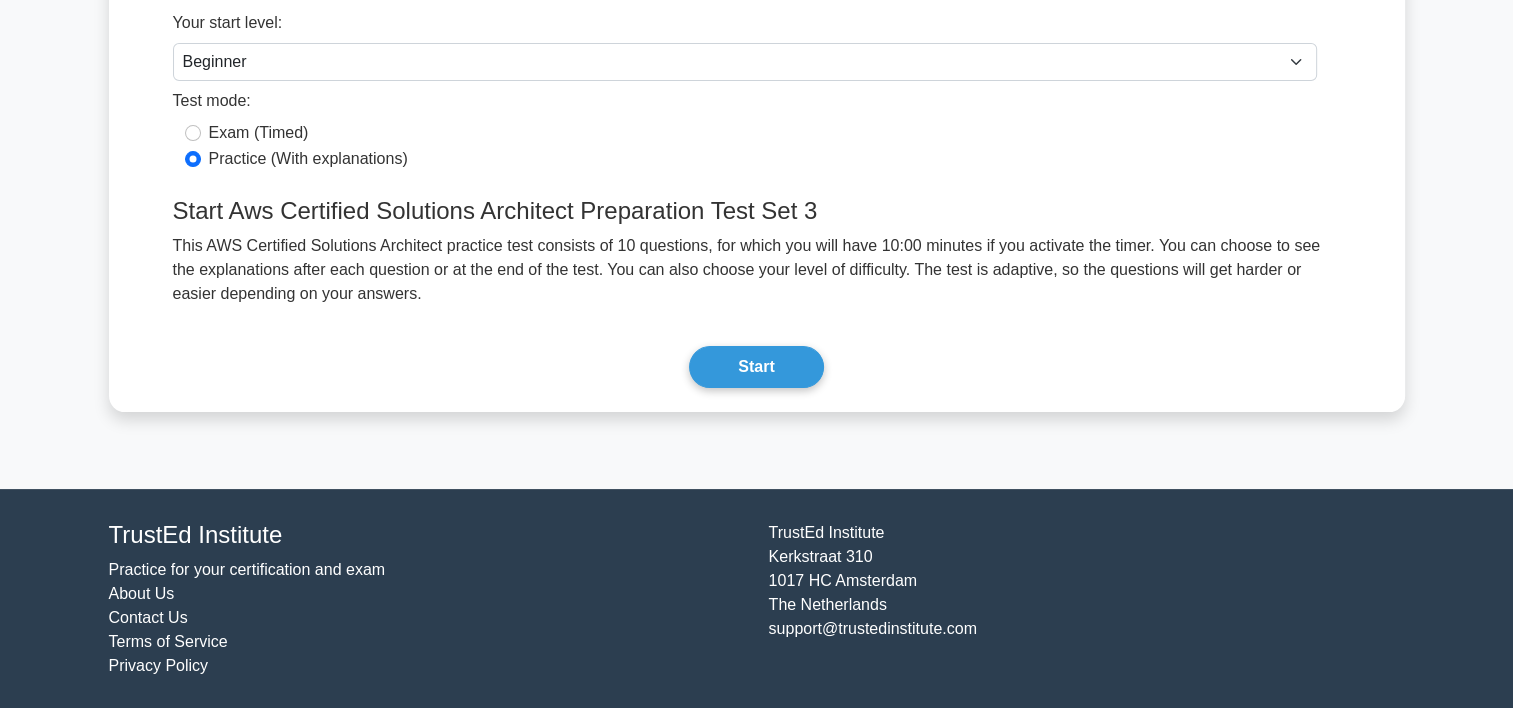 scroll, scrollTop: 332, scrollLeft: 0, axis: vertical 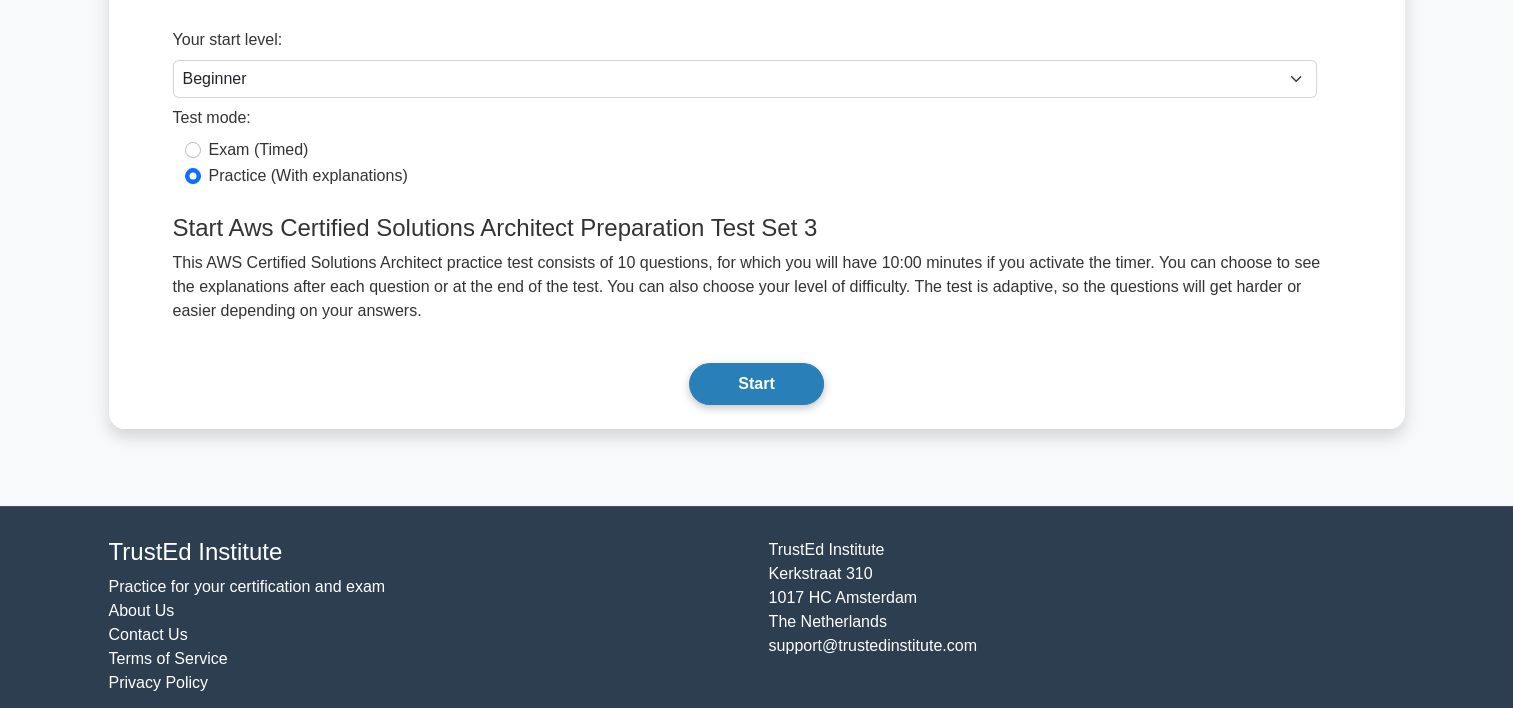click on "Start" at bounding box center [756, 384] 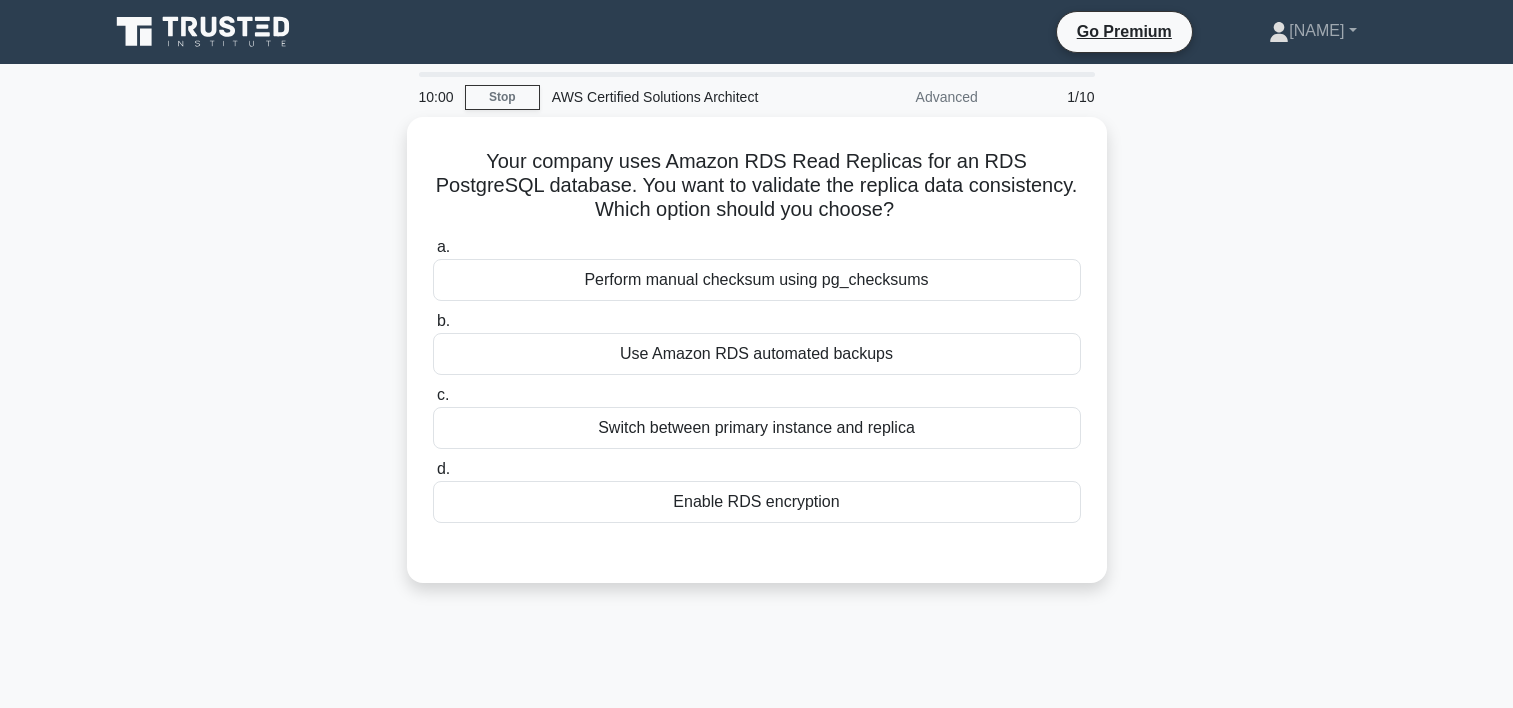 scroll, scrollTop: 0, scrollLeft: 0, axis: both 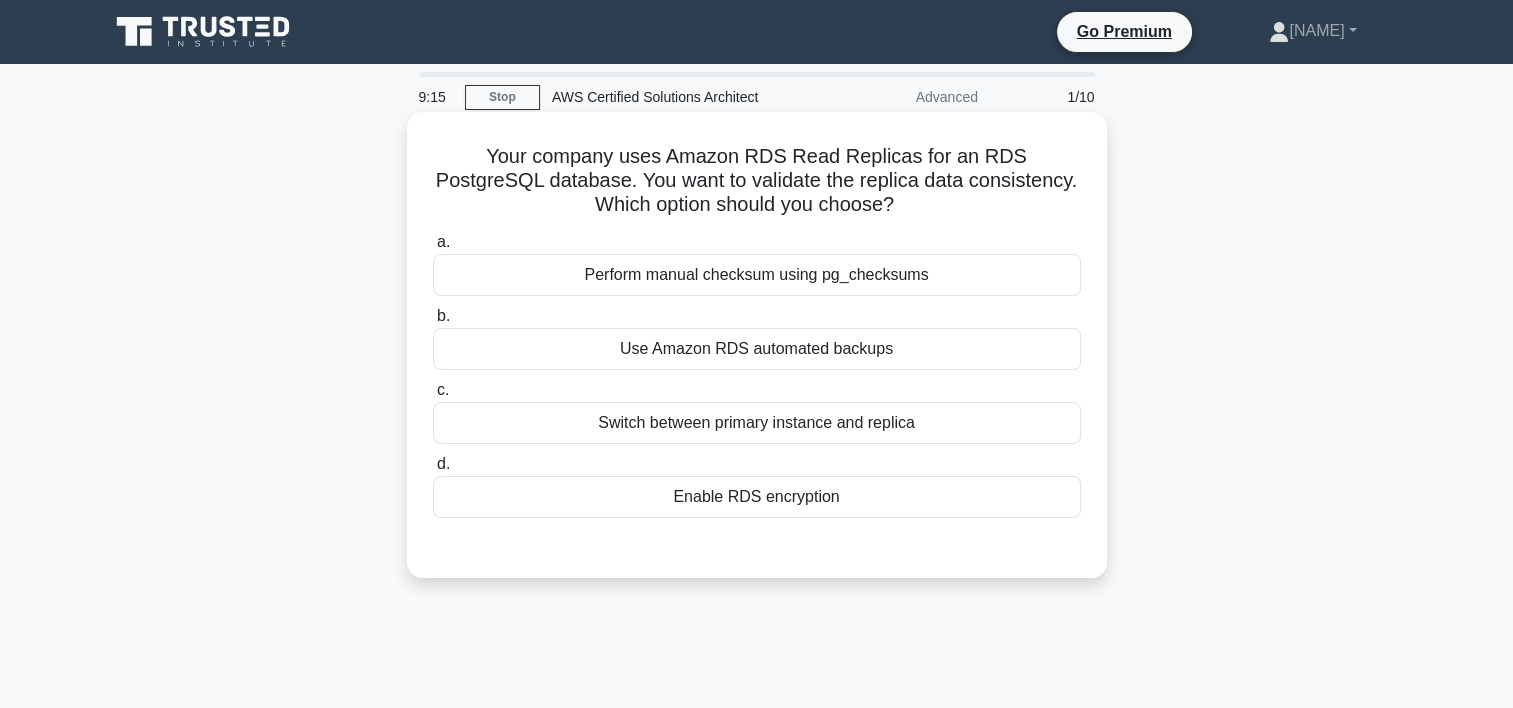 click on "Use Amazon RDS automated backups" at bounding box center [757, 349] 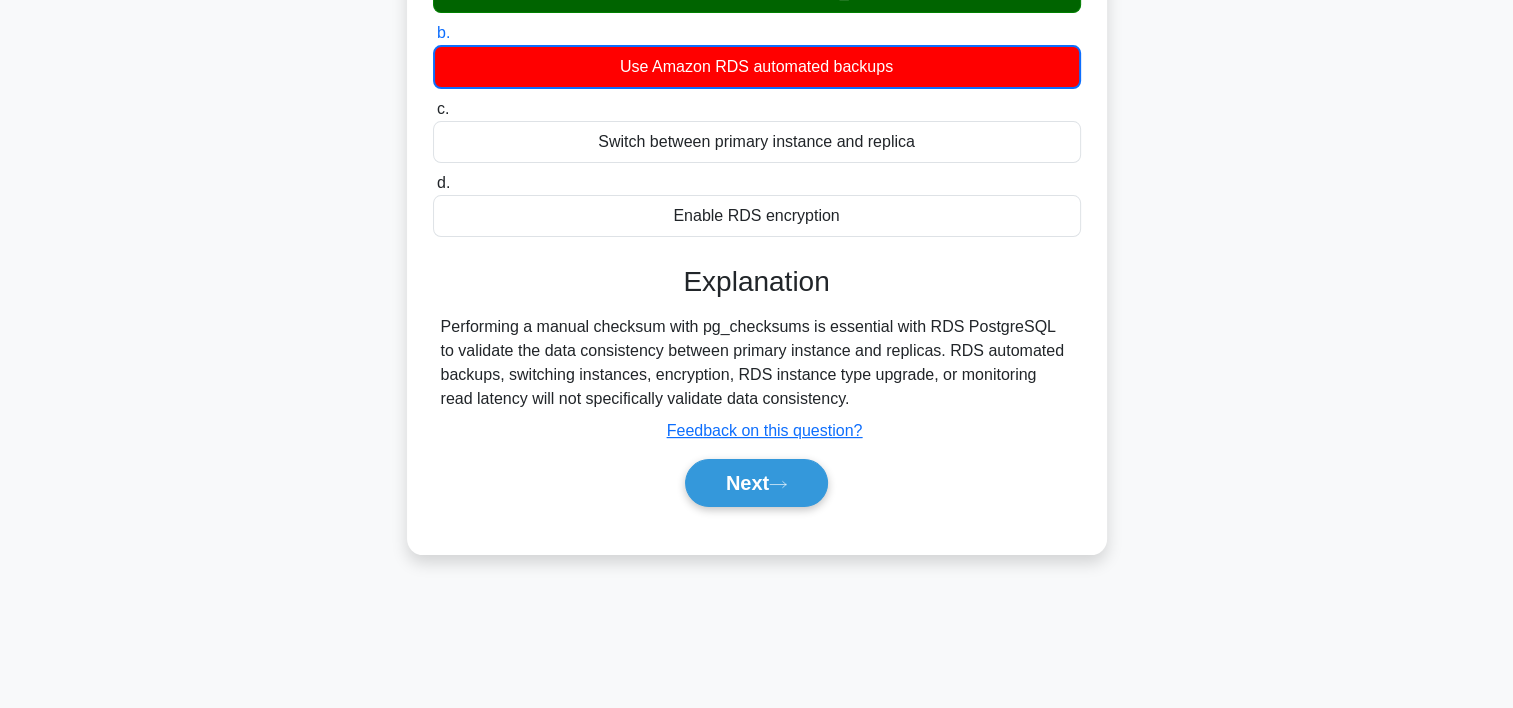scroll, scrollTop: 296, scrollLeft: 0, axis: vertical 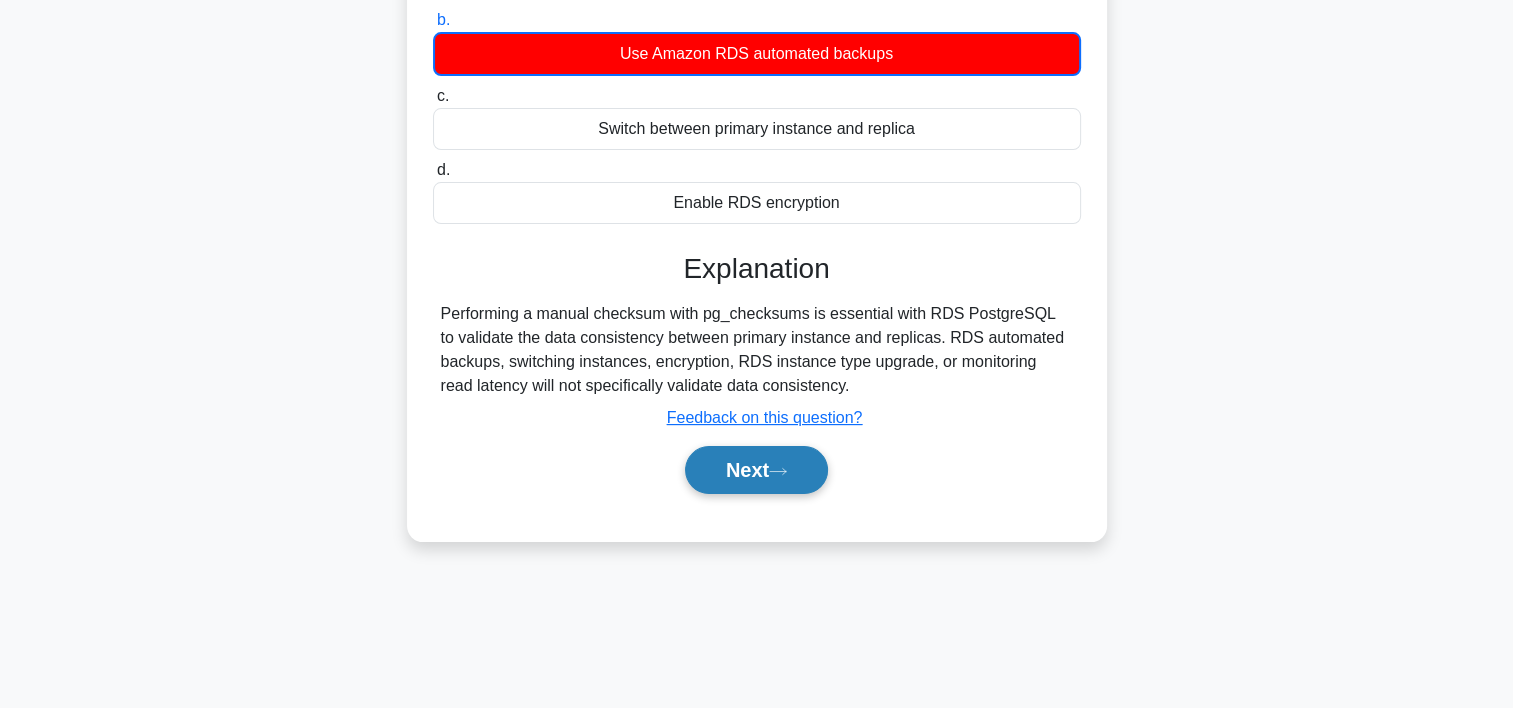 click on "Next" at bounding box center [756, 470] 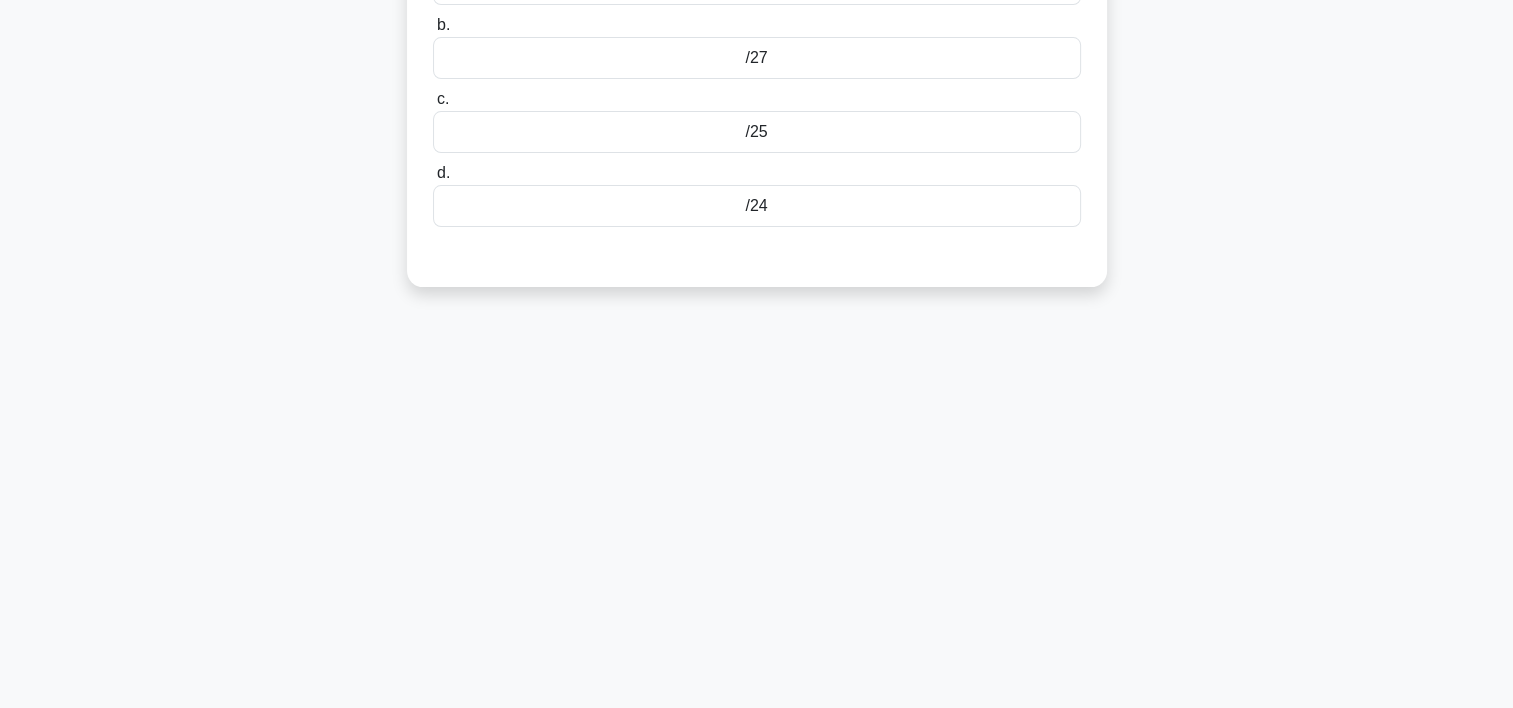scroll, scrollTop: 0, scrollLeft: 0, axis: both 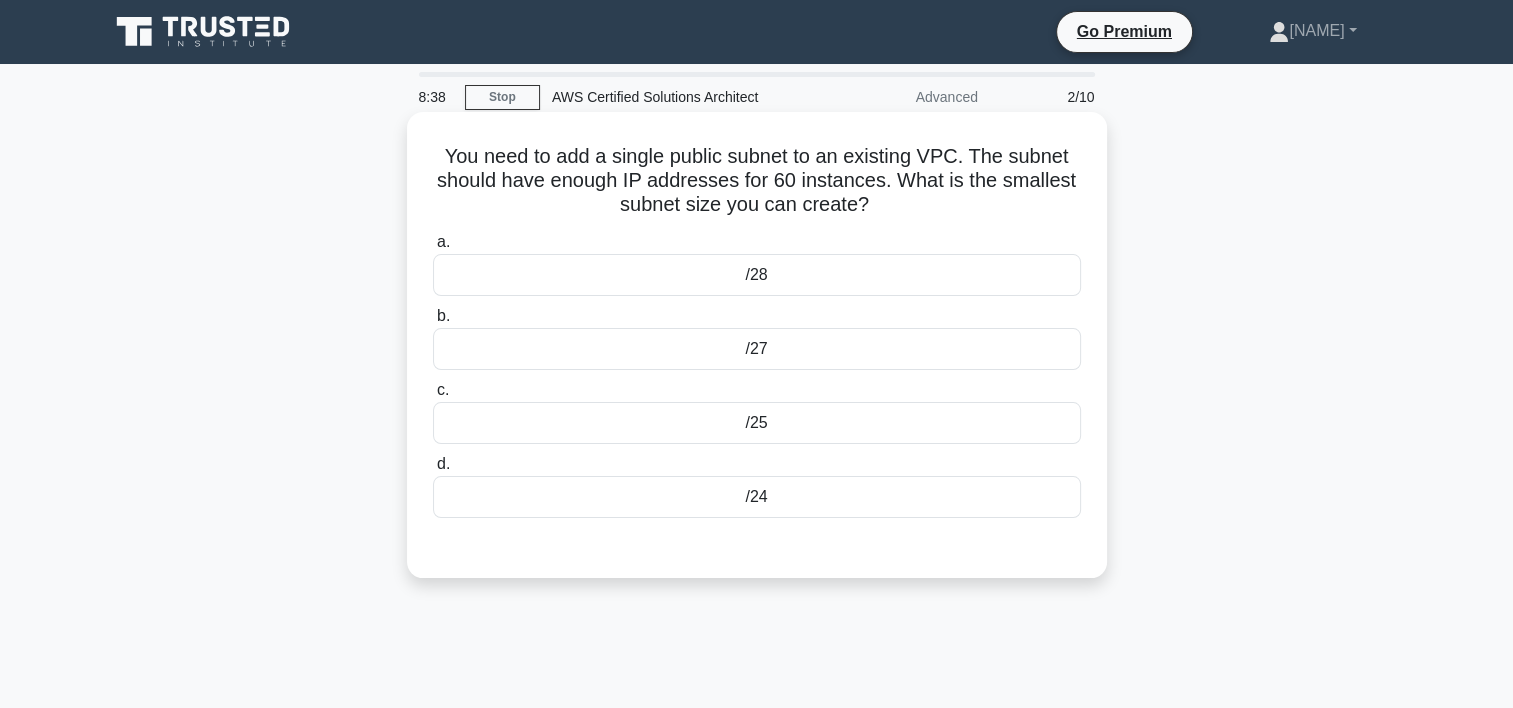 click on "/27" at bounding box center (757, 349) 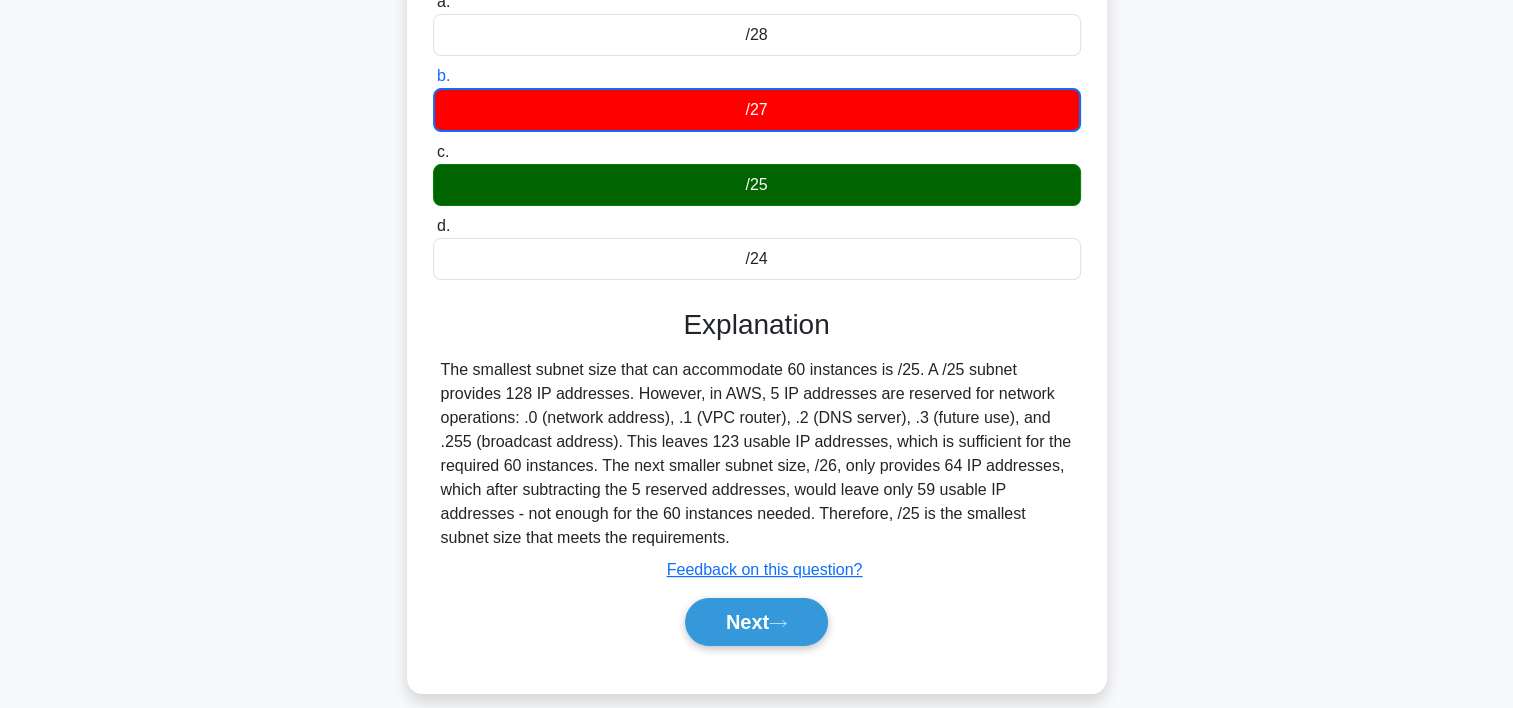 scroll, scrollTop: 276, scrollLeft: 0, axis: vertical 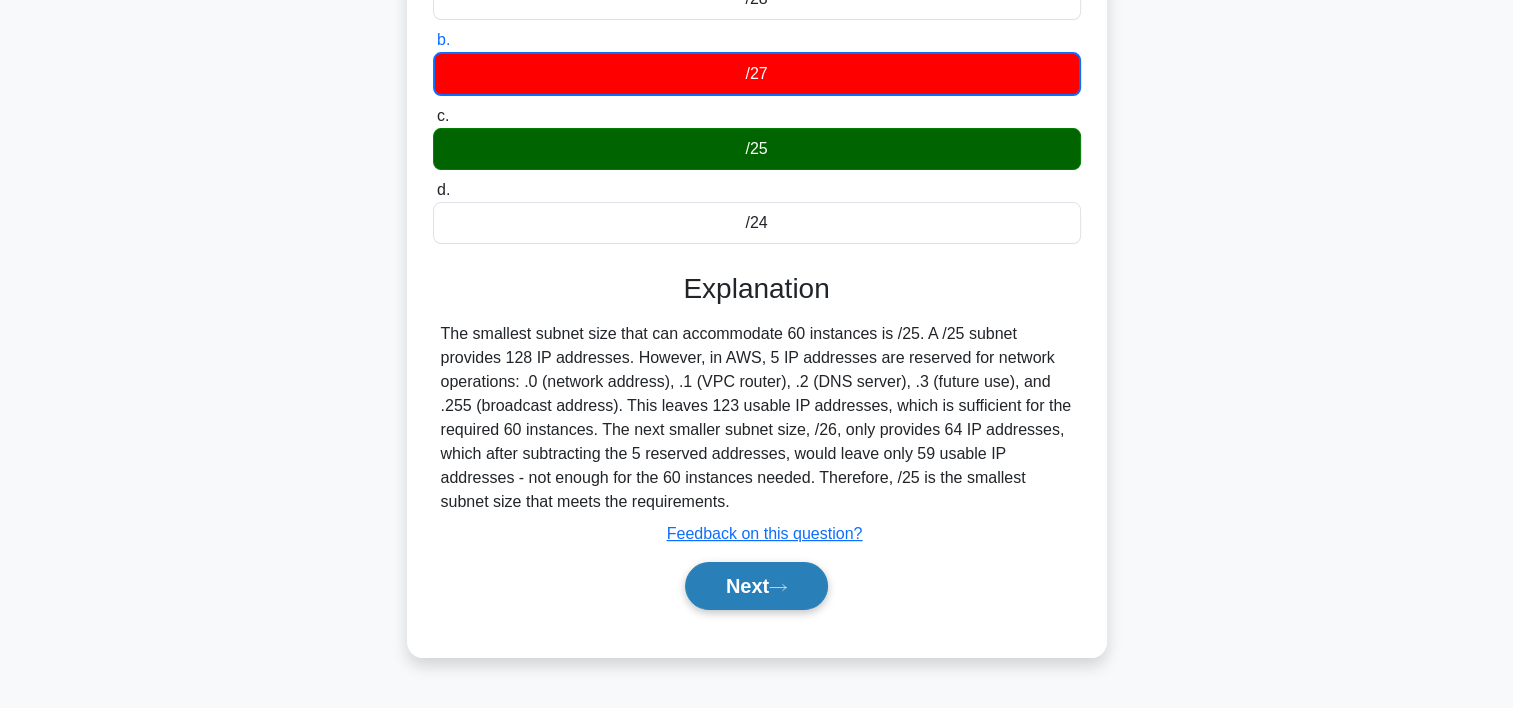 click on "Next" at bounding box center (756, 586) 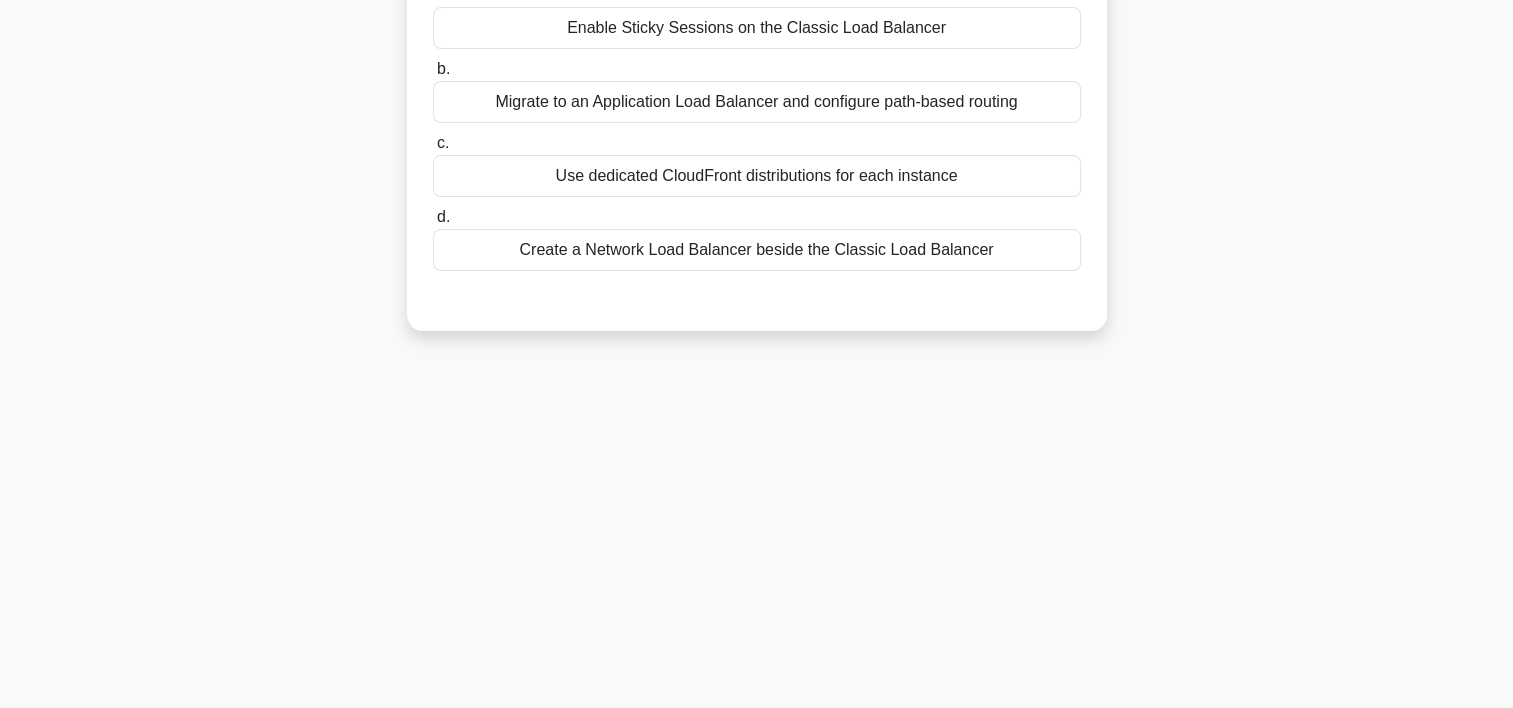 scroll, scrollTop: 0, scrollLeft: 0, axis: both 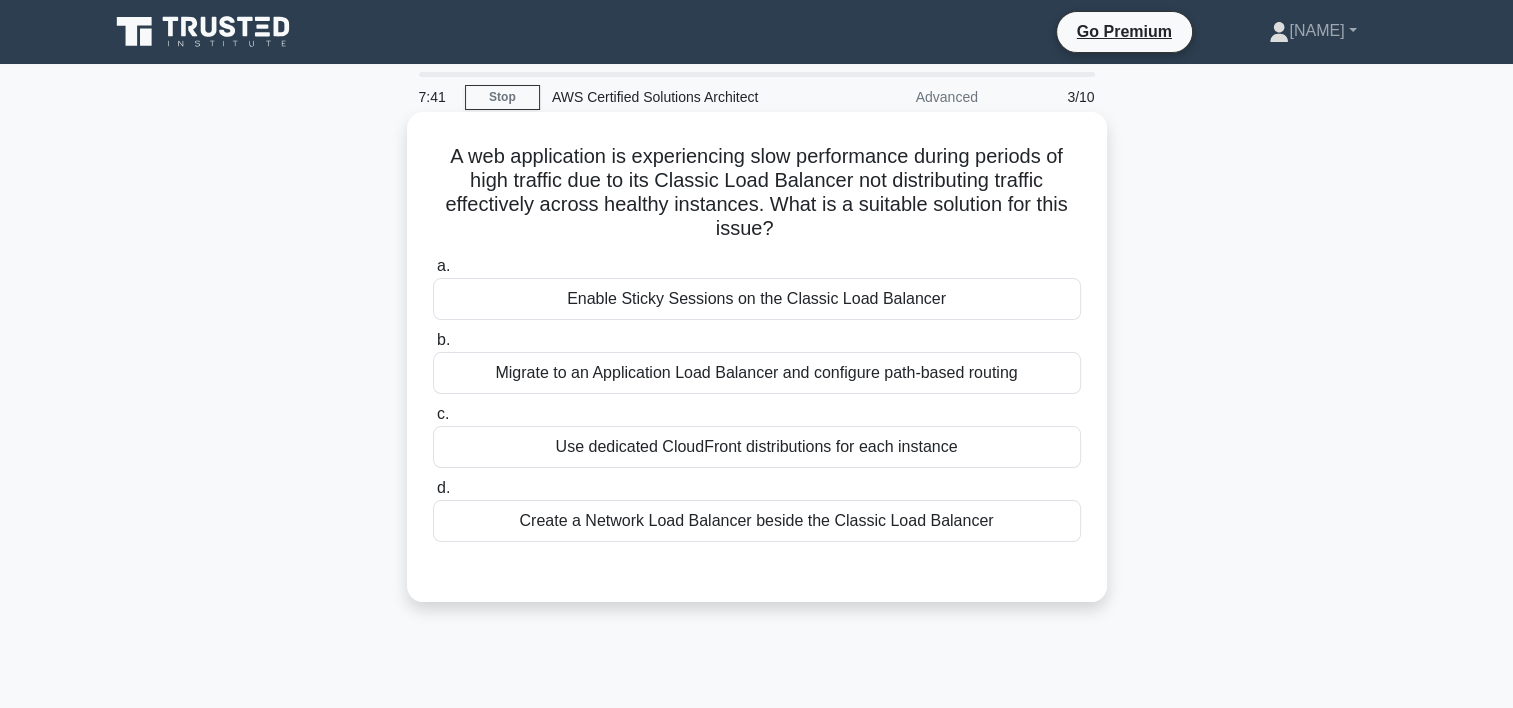 click on "Enable Sticky Sessions on the Classic Load Balancer" at bounding box center (757, 299) 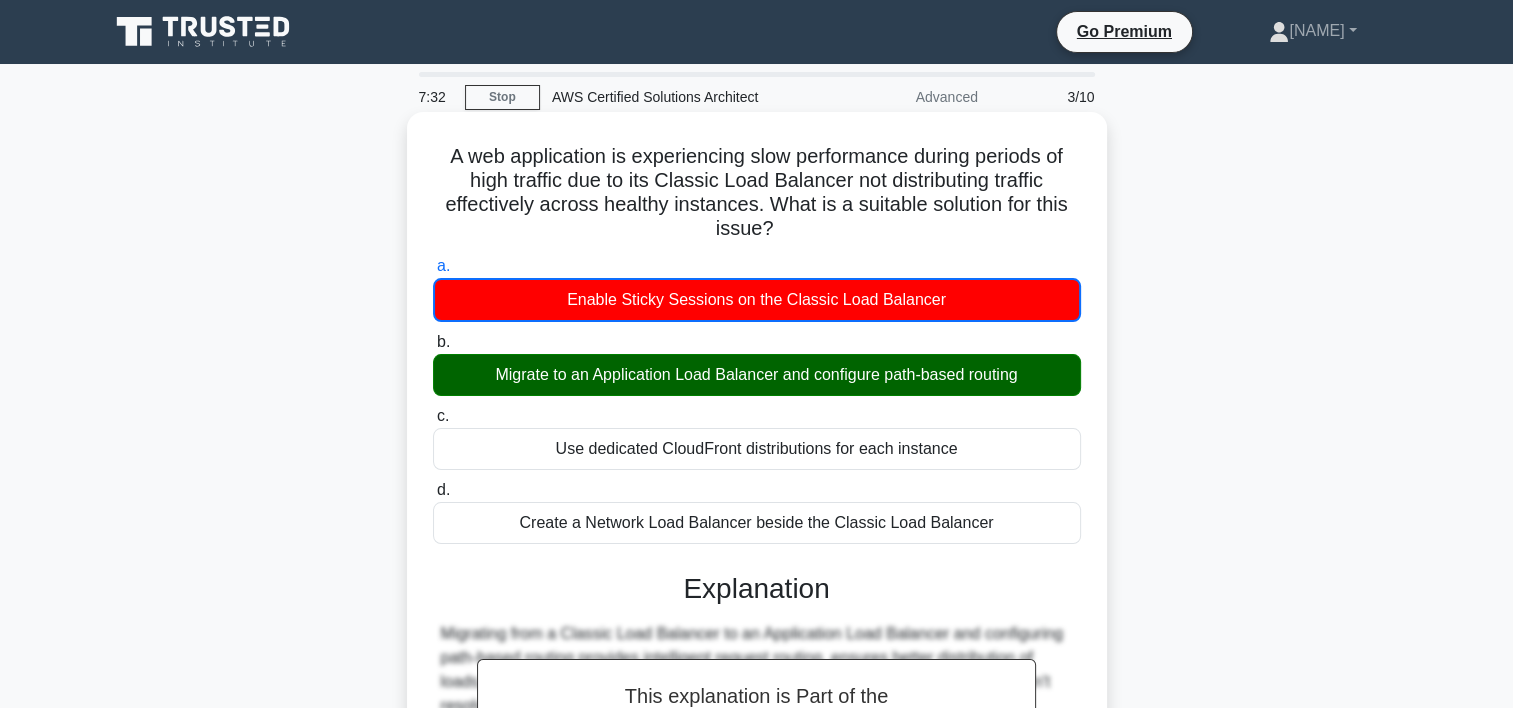 scroll, scrollTop: 286, scrollLeft: 0, axis: vertical 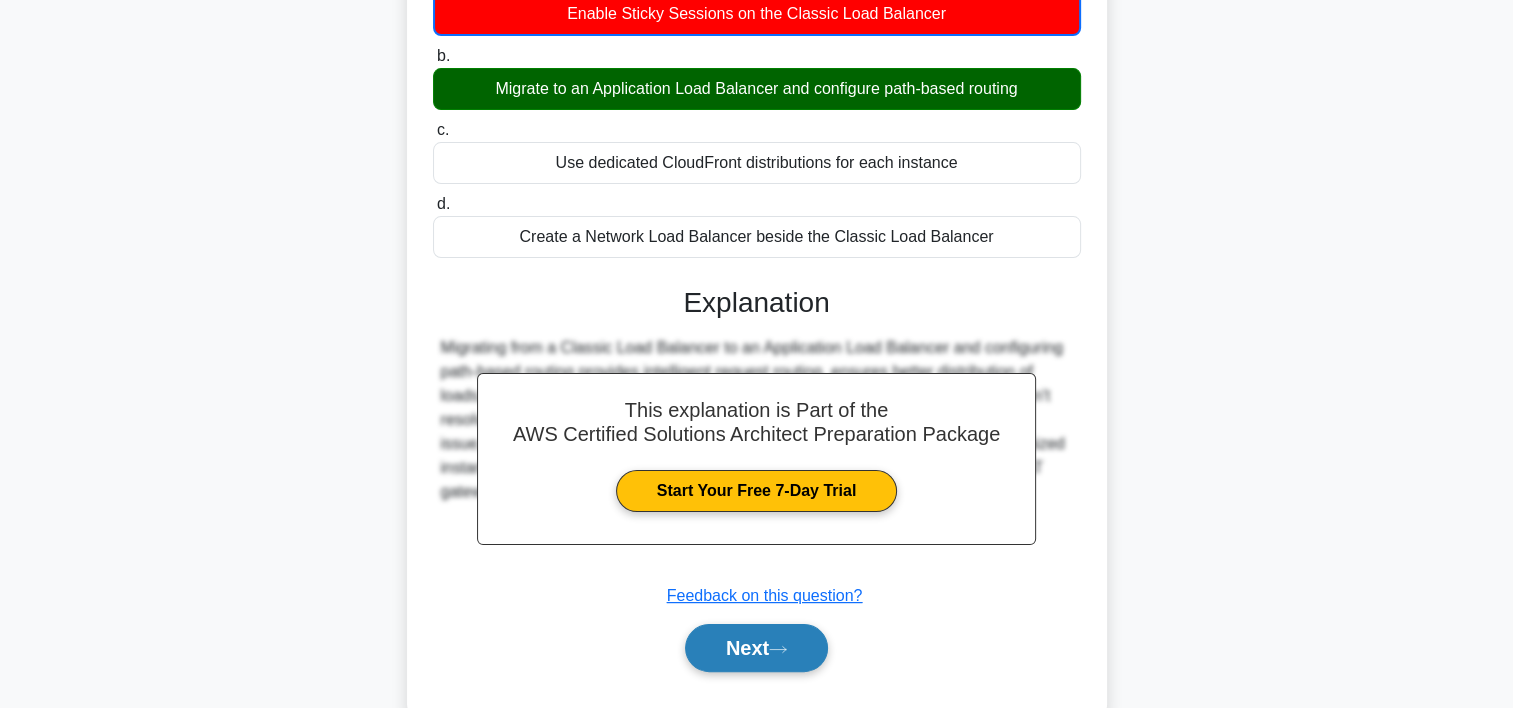 click on "Next" at bounding box center (756, 648) 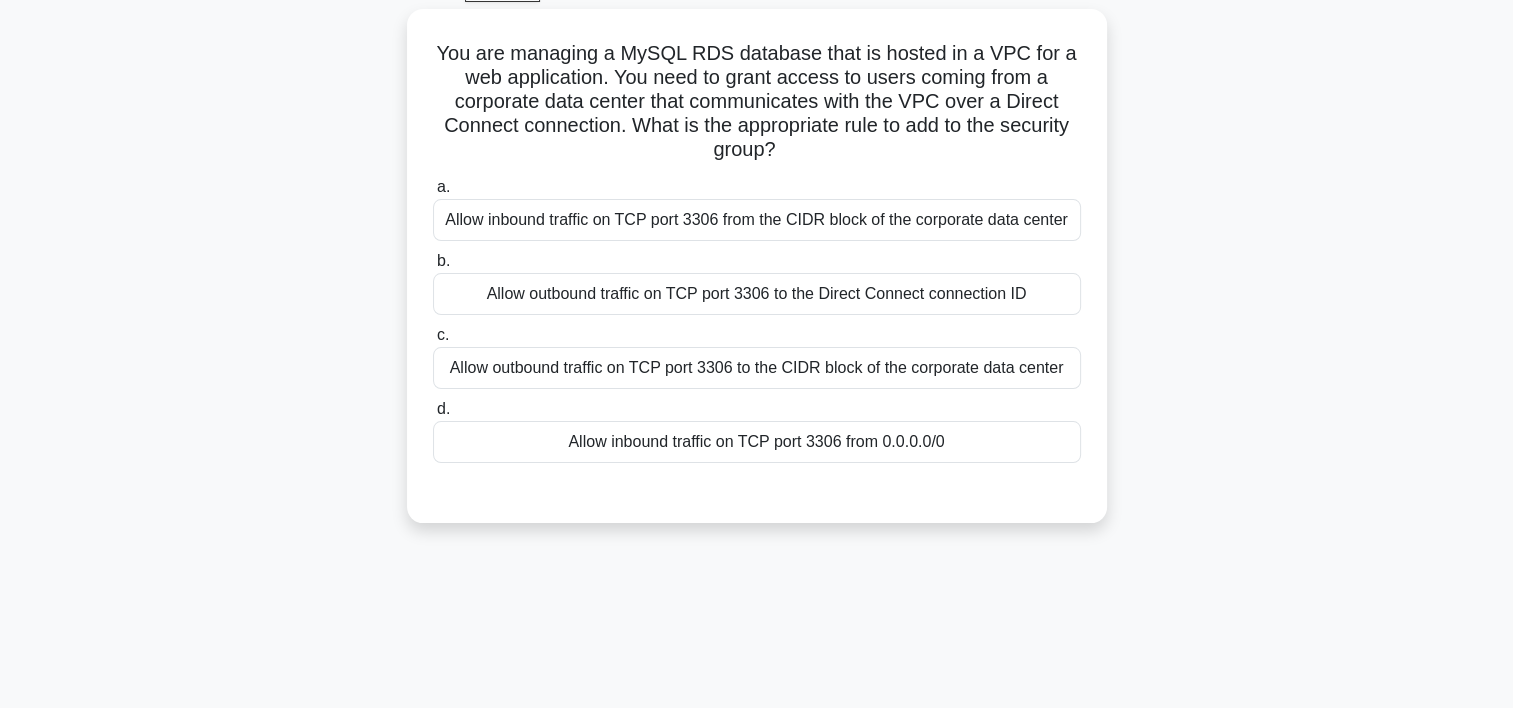 scroll, scrollTop: 108, scrollLeft: 0, axis: vertical 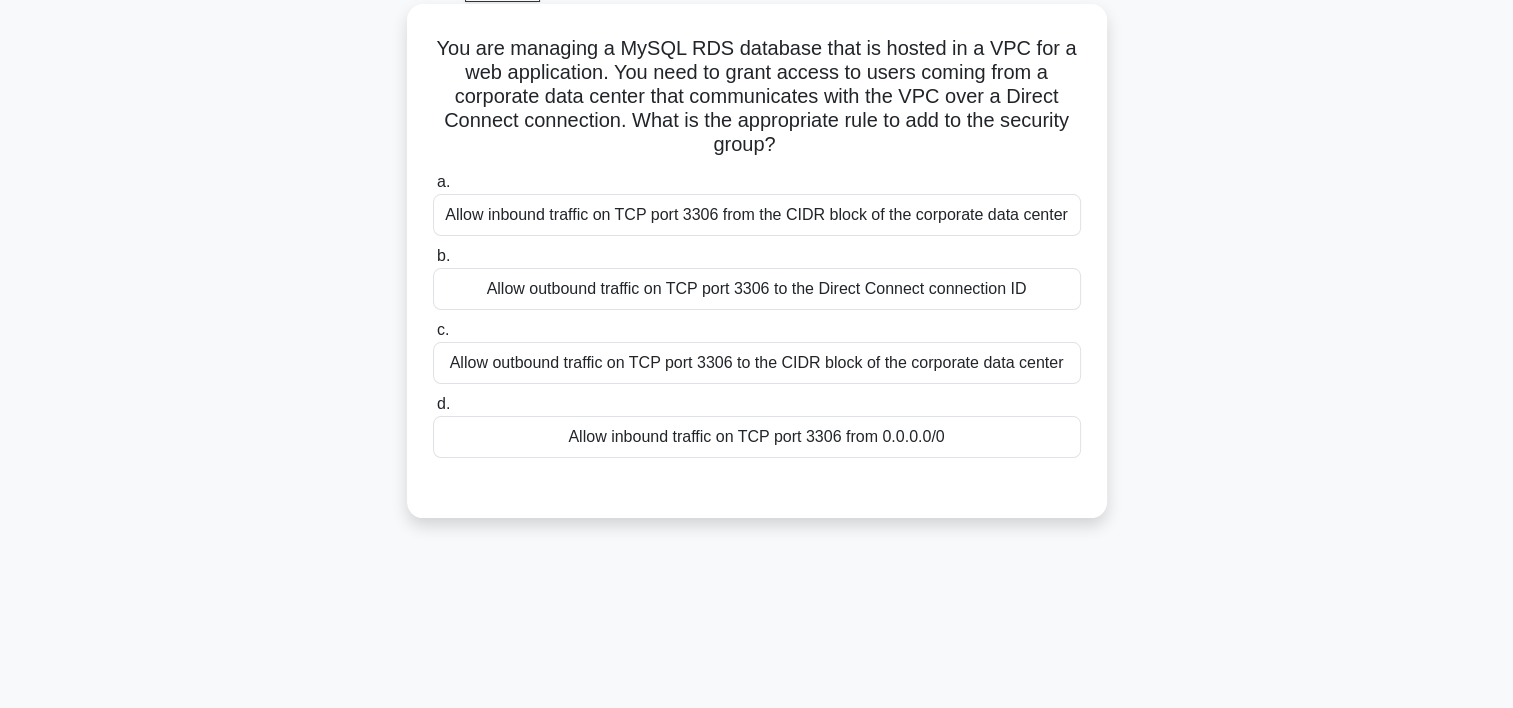 click on "Allow outbound traffic on TCP port 3306 to the CIDR block of the corporate data center" at bounding box center (757, 363) 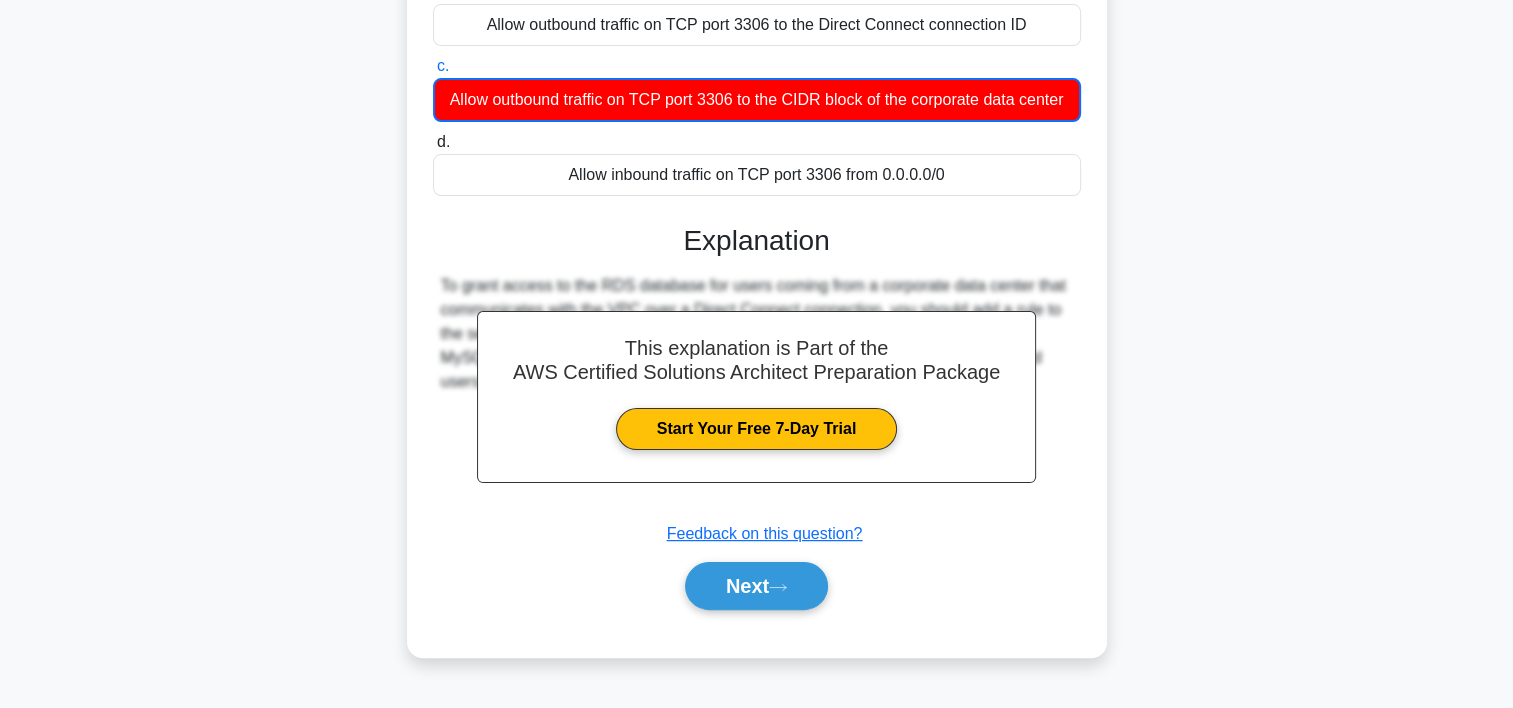 scroll, scrollTop: 405, scrollLeft: 0, axis: vertical 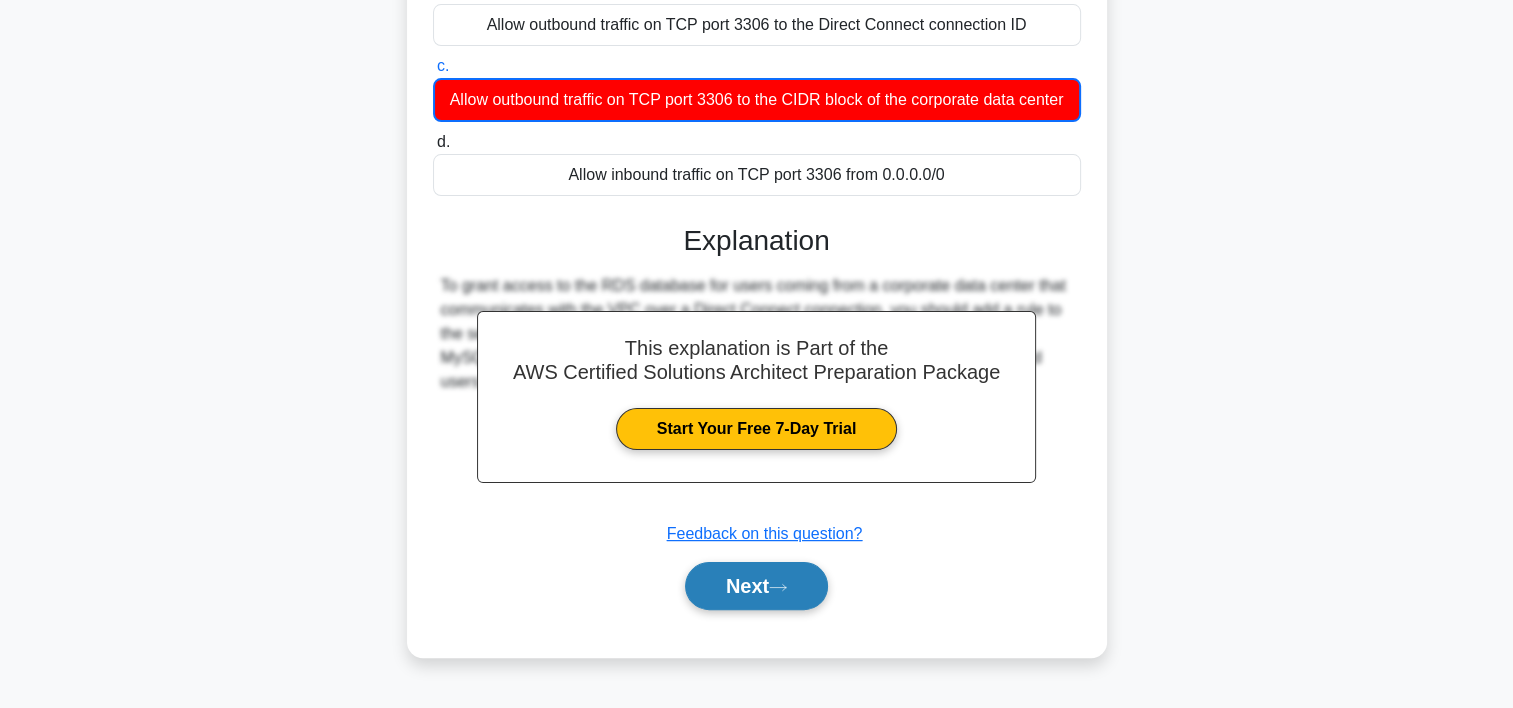 click on "Next" at bounding box center [756, 586] 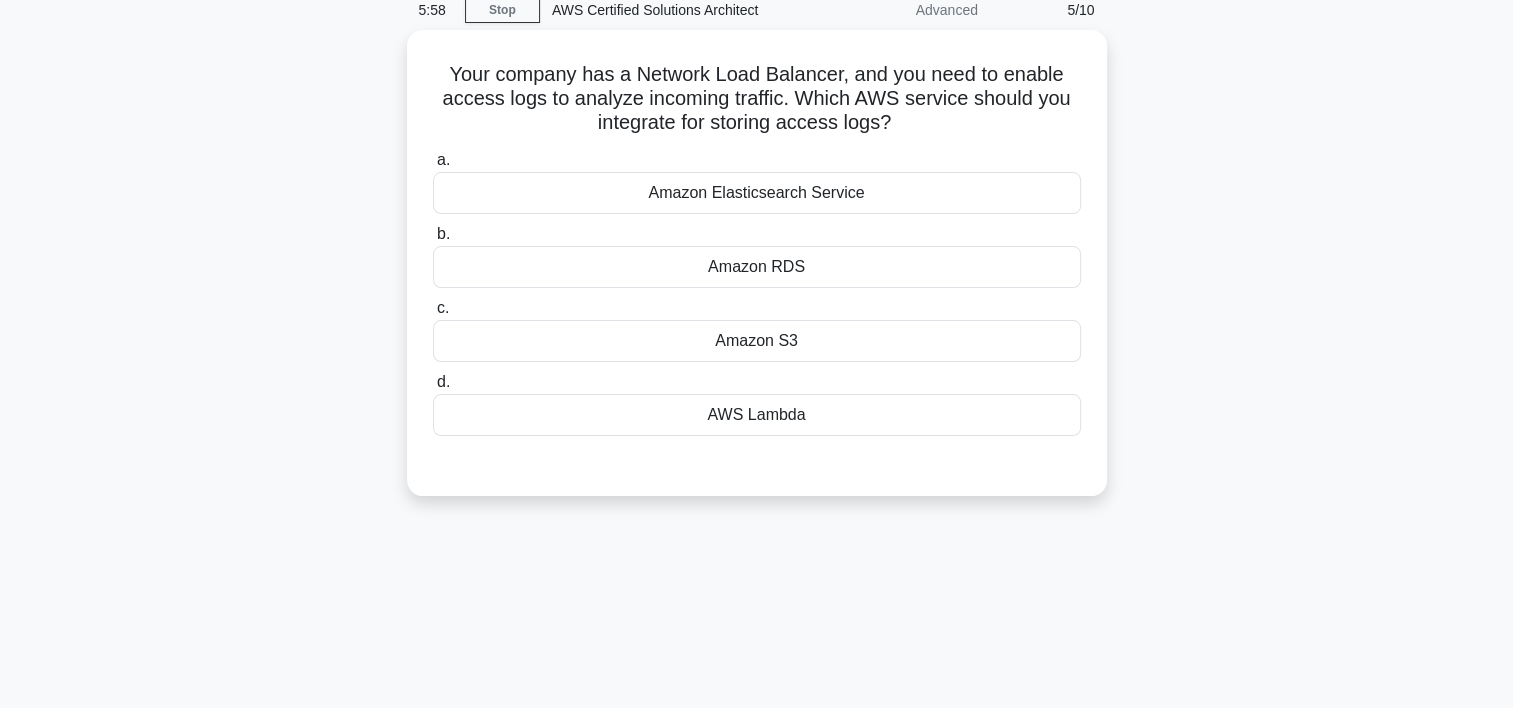 scroll, scrollTop: 0, scrollLeft: 0, axis: both 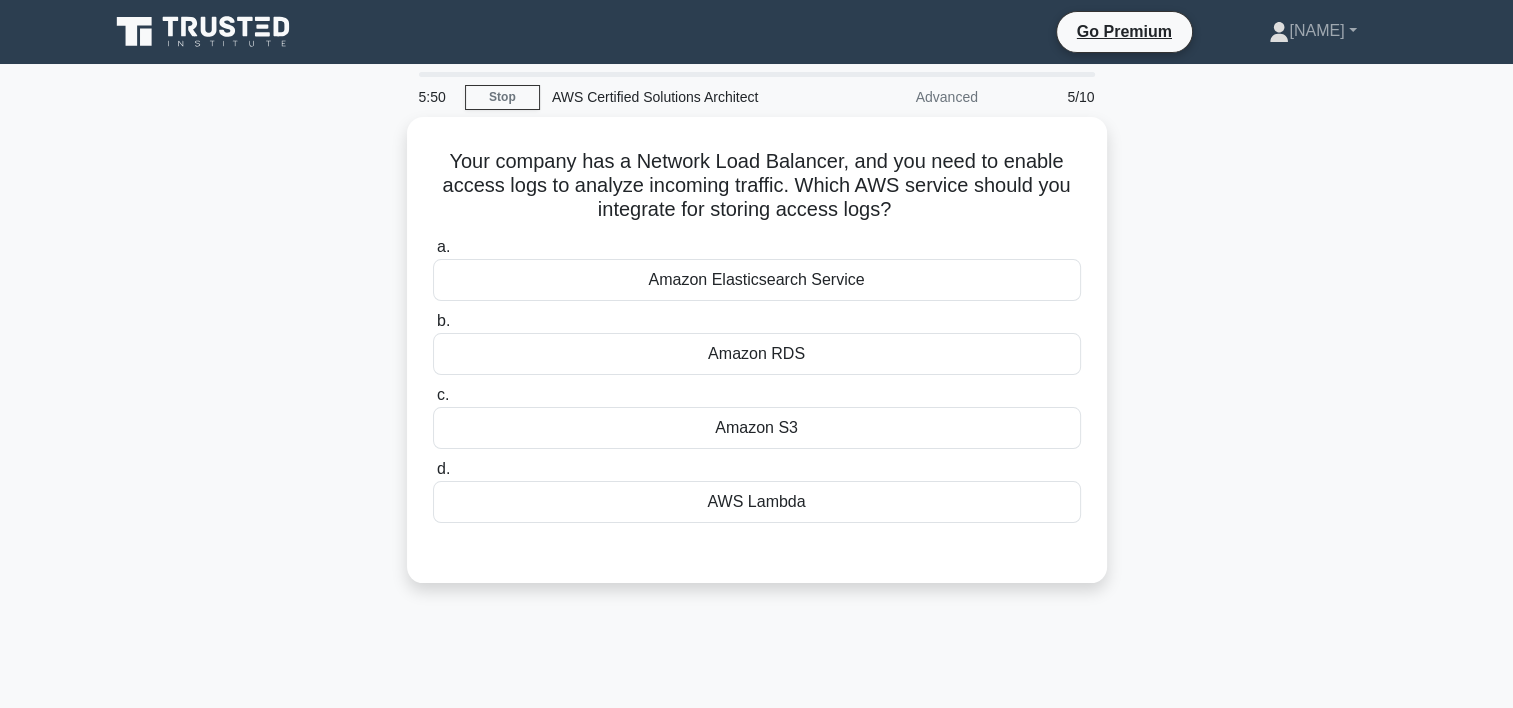 click on "Amazon Elasticsearch Service" at bounding box center [757, 280] 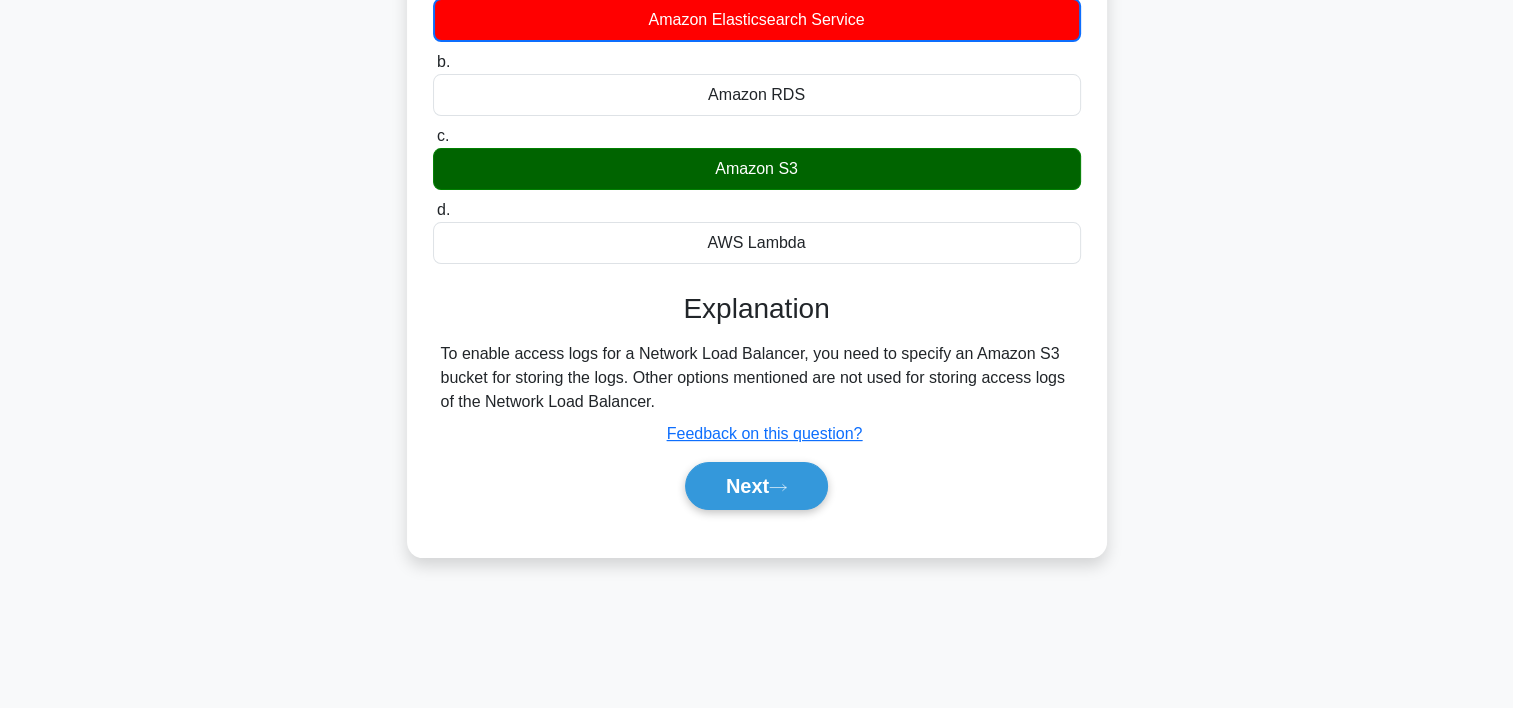 scroll, scrollTop: 298, scrollLeft: 0, axis: vertical 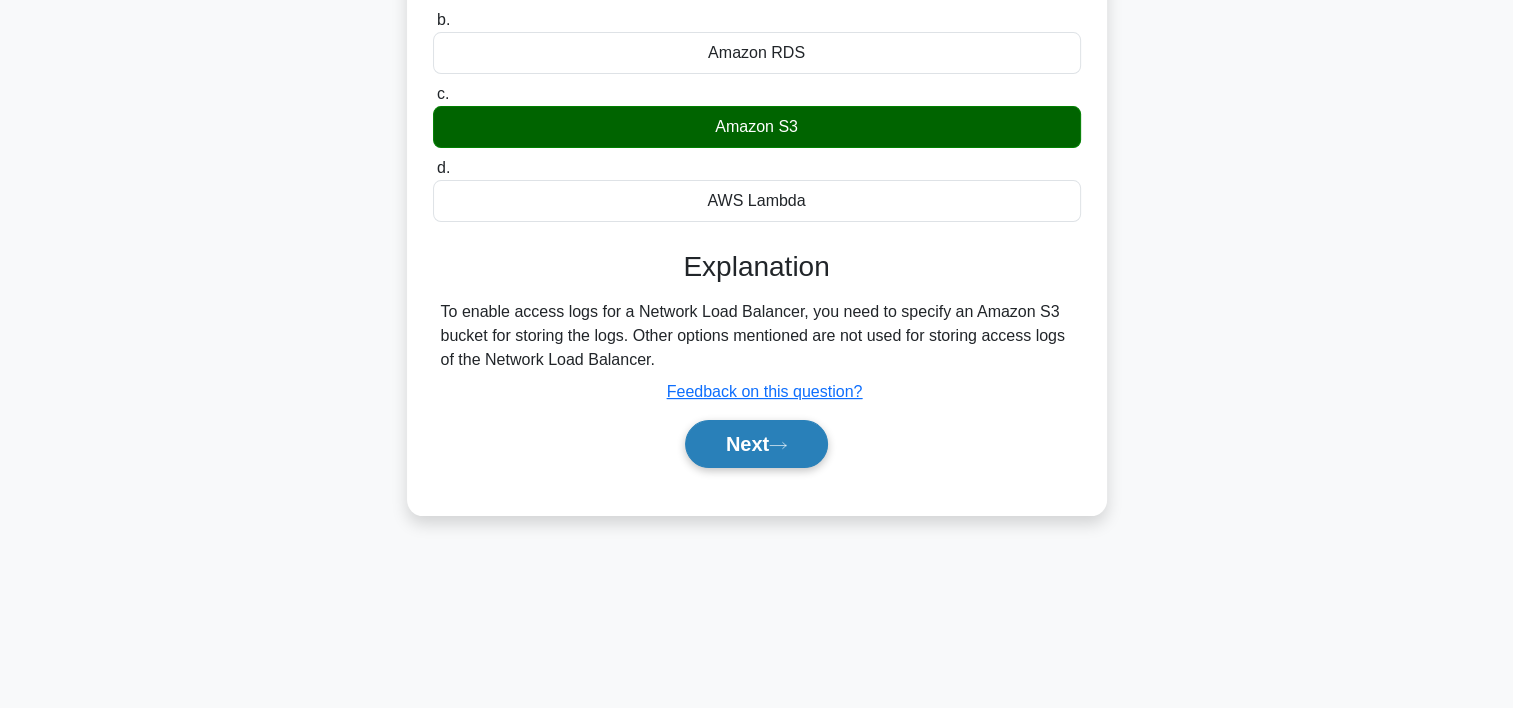 click on "Next" at bounding box center [756, 444] 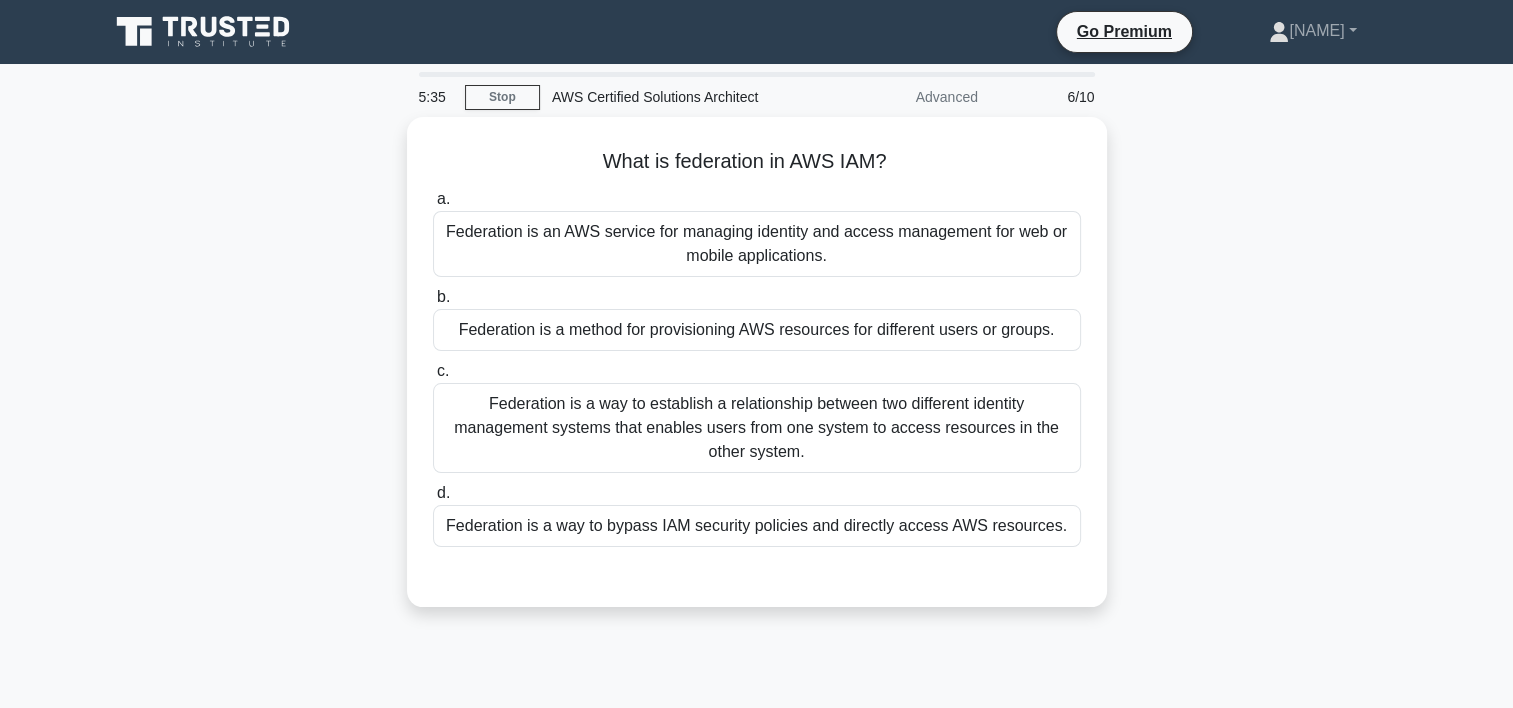 scroll, scrollTop: 0, scrollLeft: 0, axis: both 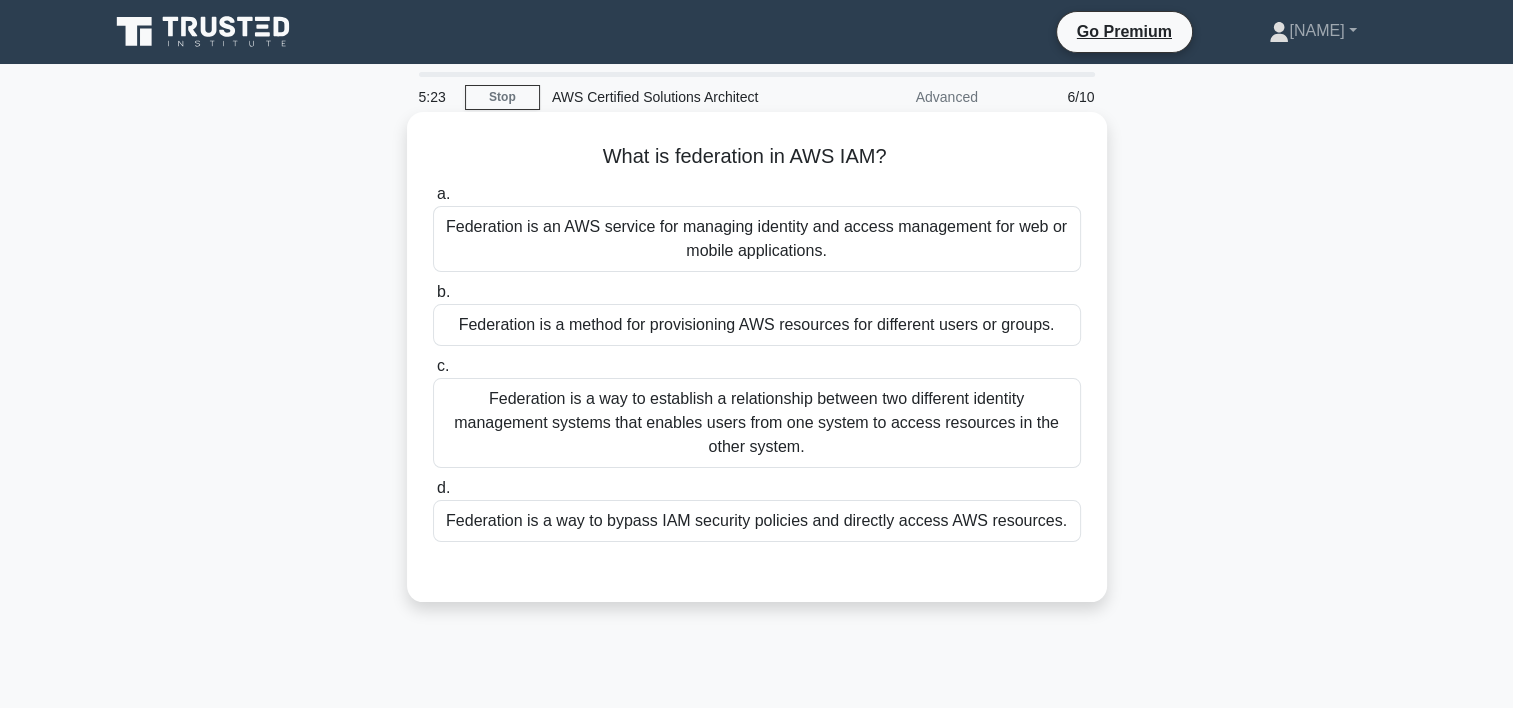 click on "Federation is an AWS service for managing identity and access management for web or mobile applications." at bounding box center (757, 239) 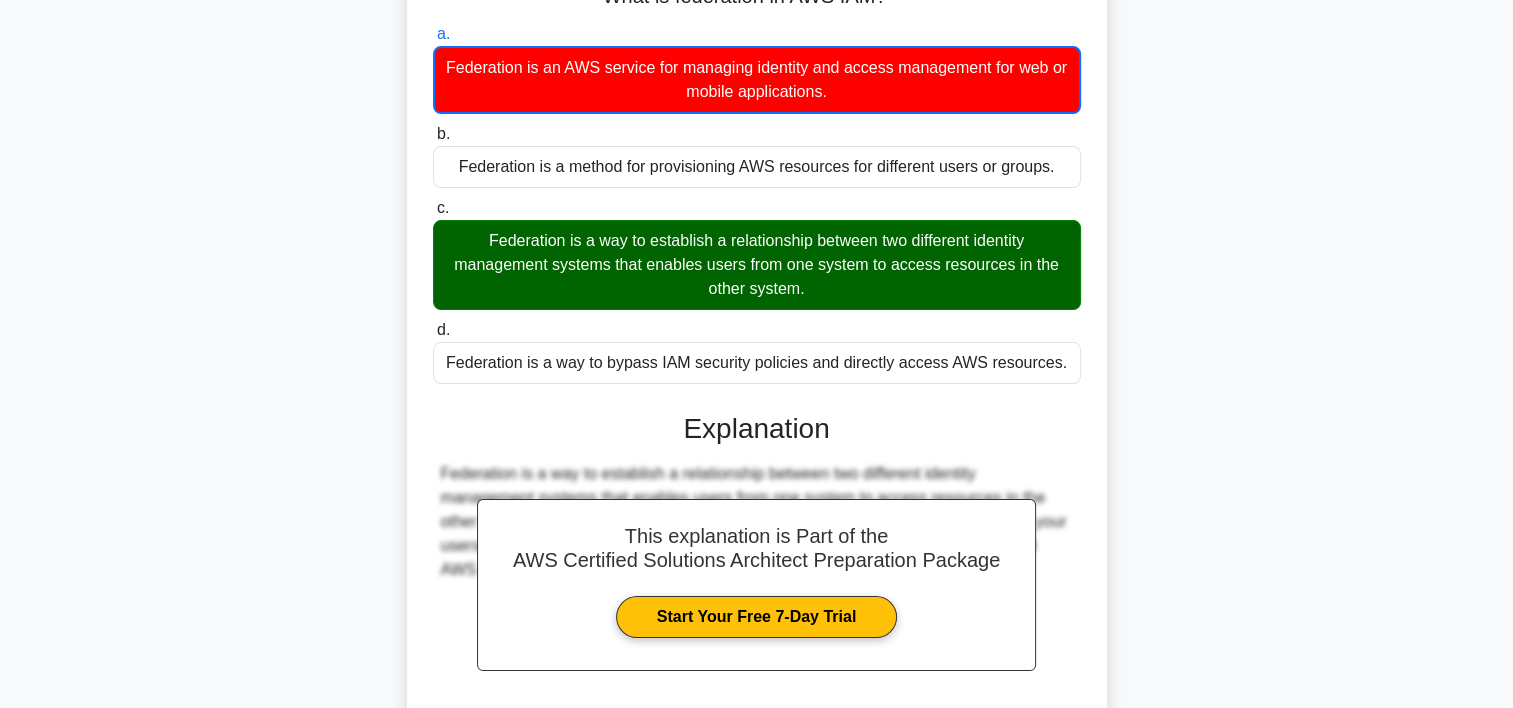 scroll, scrollTop: 372, scrollLeft: 0, axis: vertical 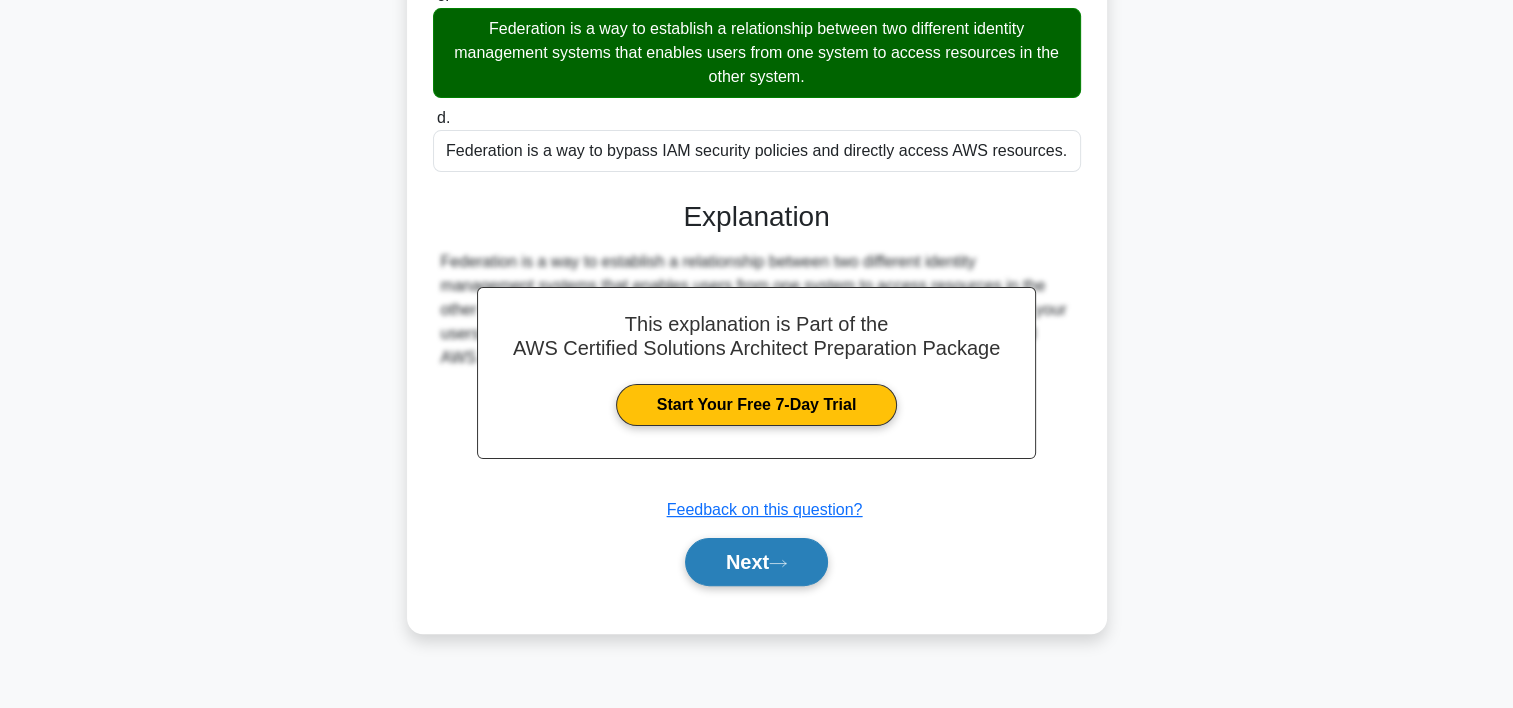 click on "Next" at bounding box center (756, 562) 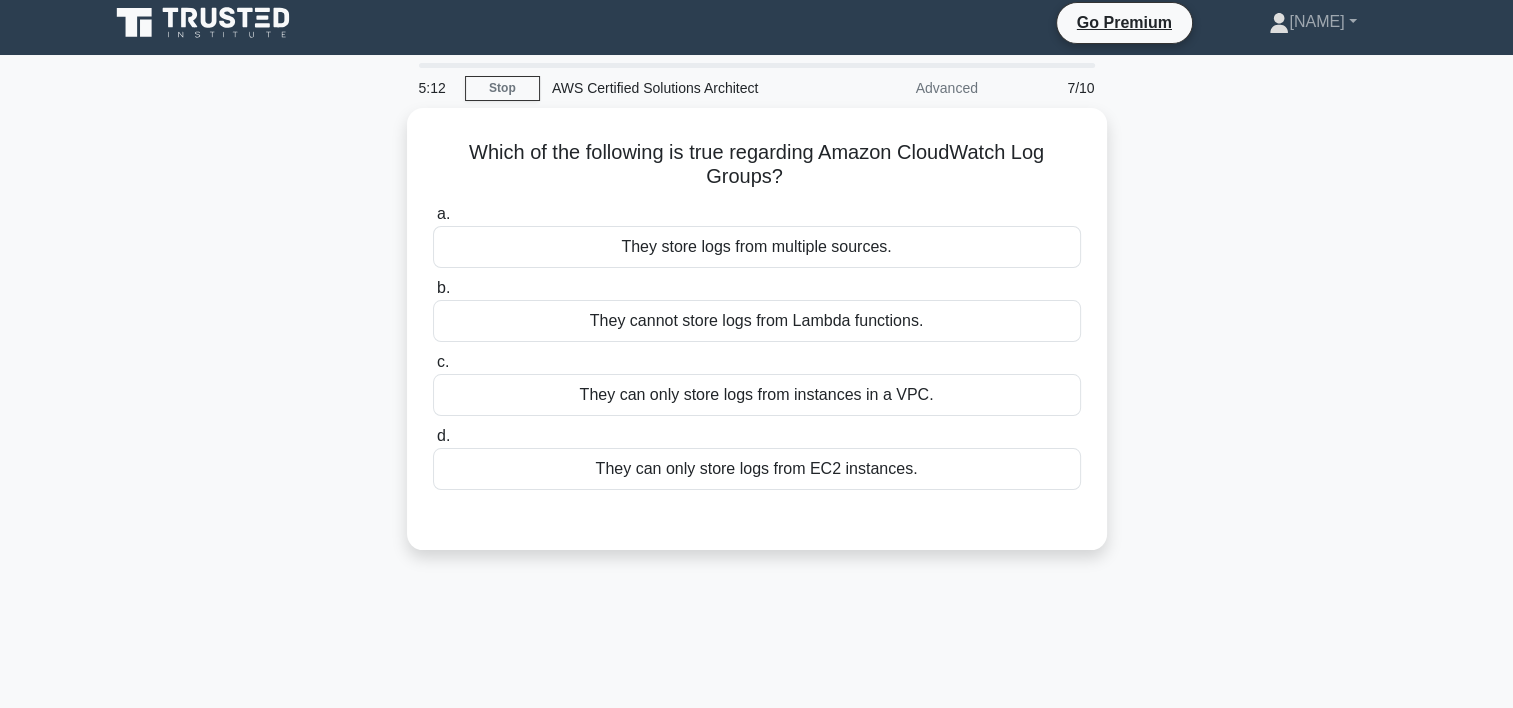 scroll, scrollTop: 11, scrollLeft: 0, axis: vertical 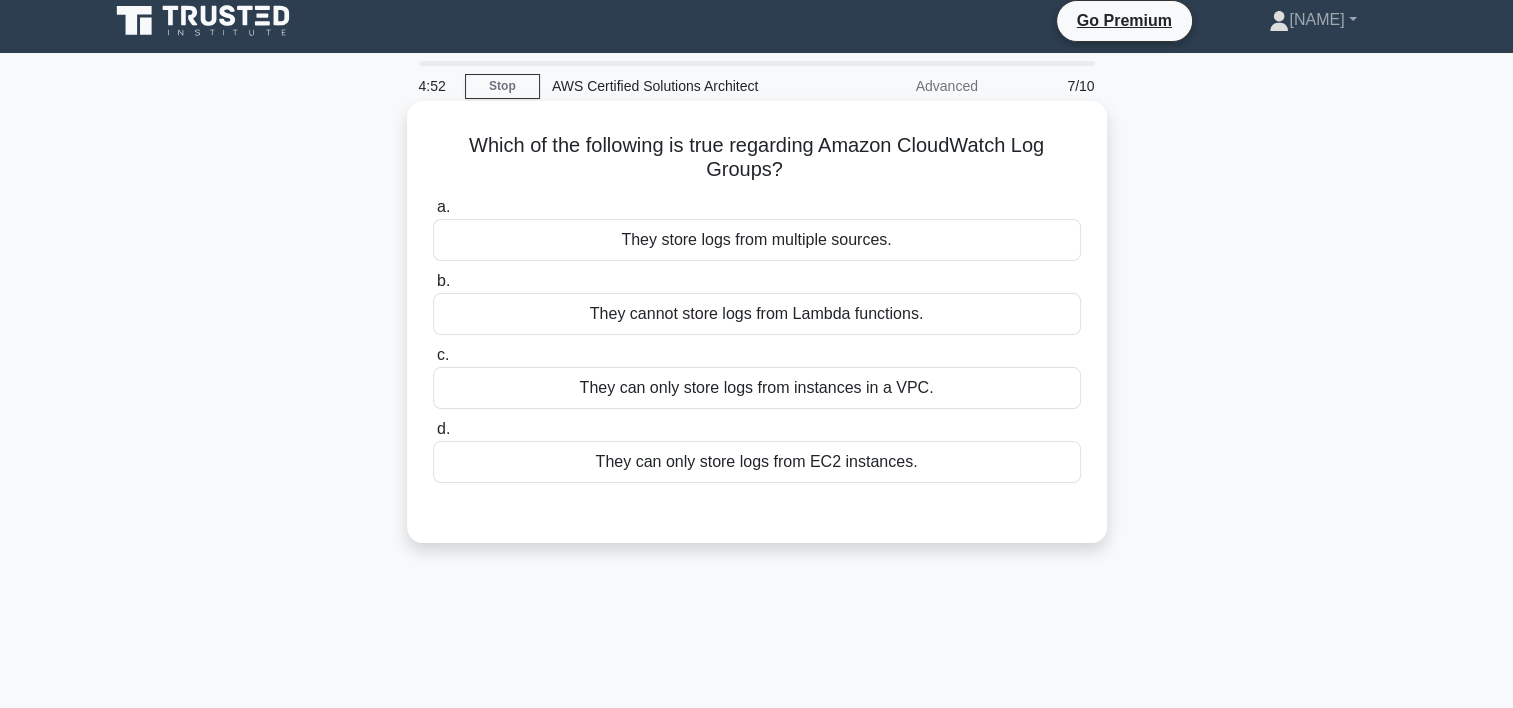 click on "They cannot store logs from Lambda functions." at bounding box center (757, 314) 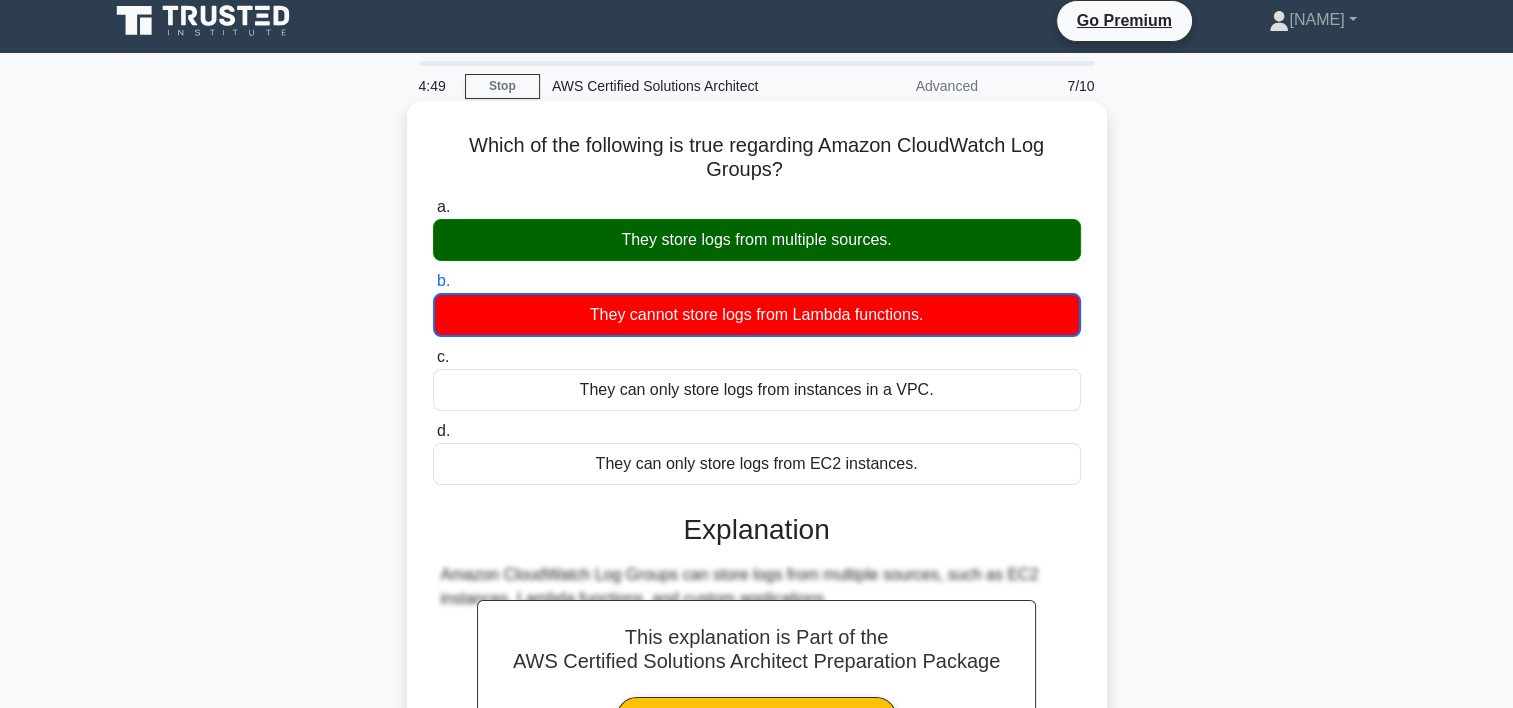 scroll, scrollTop: 336, scrollLeft: 0, axis: vertical 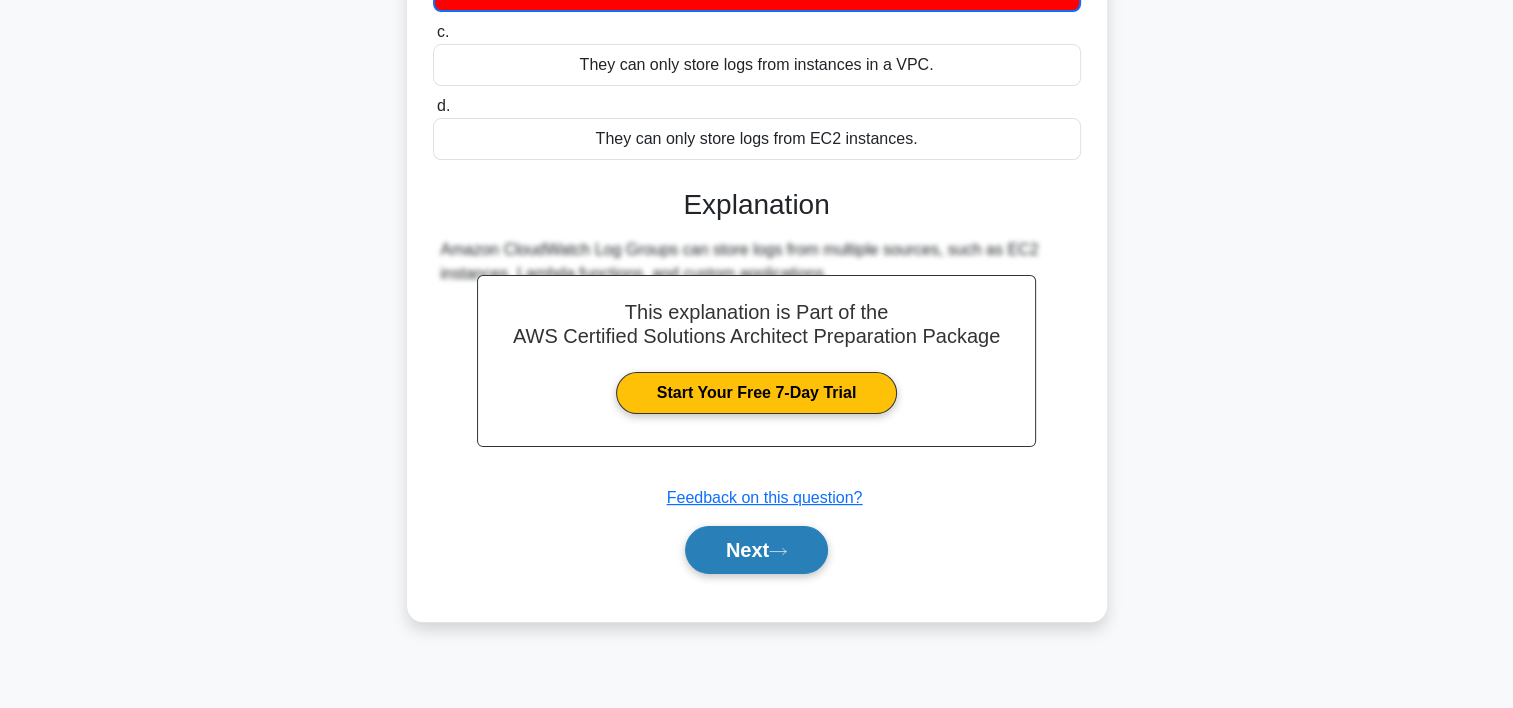 click 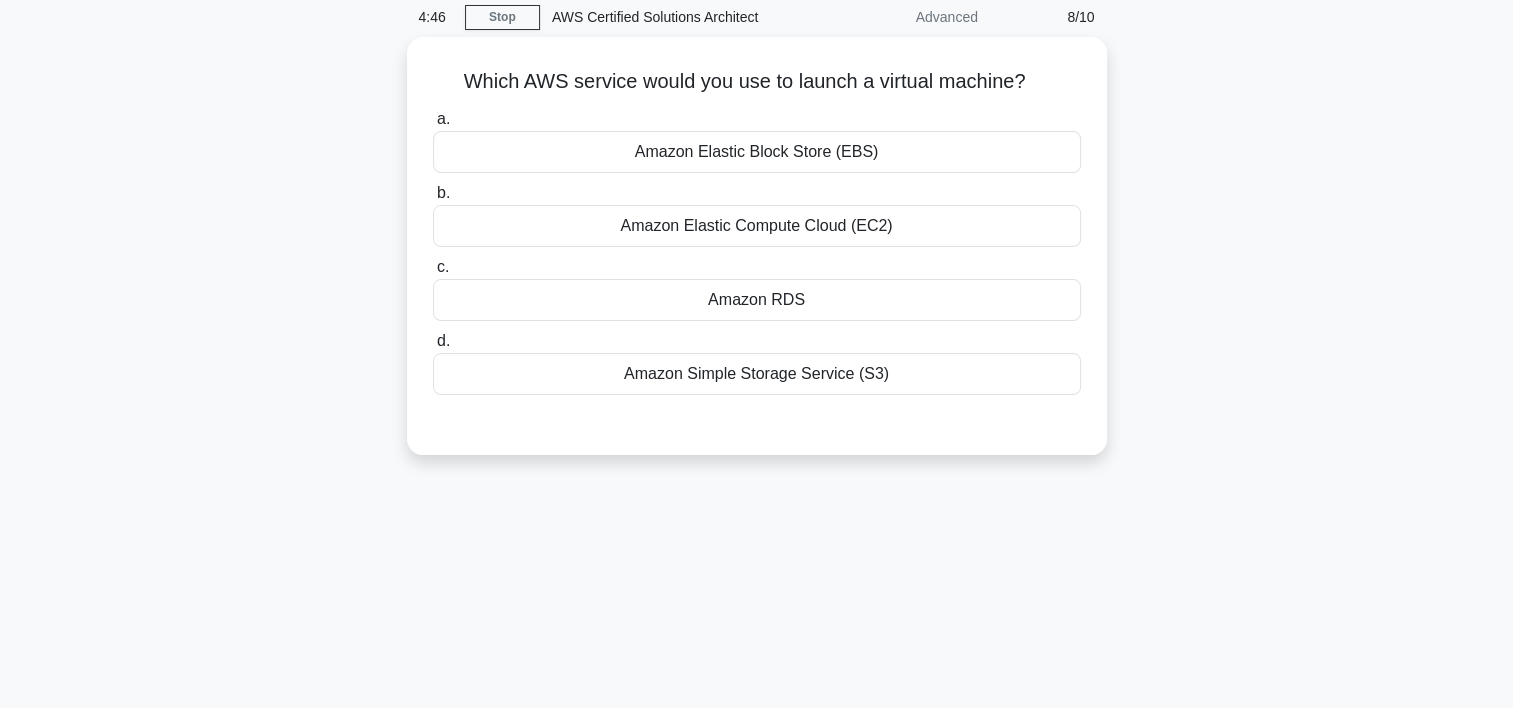scroll, scrollTop: 63, scrollLeft: 0, axis: vertical 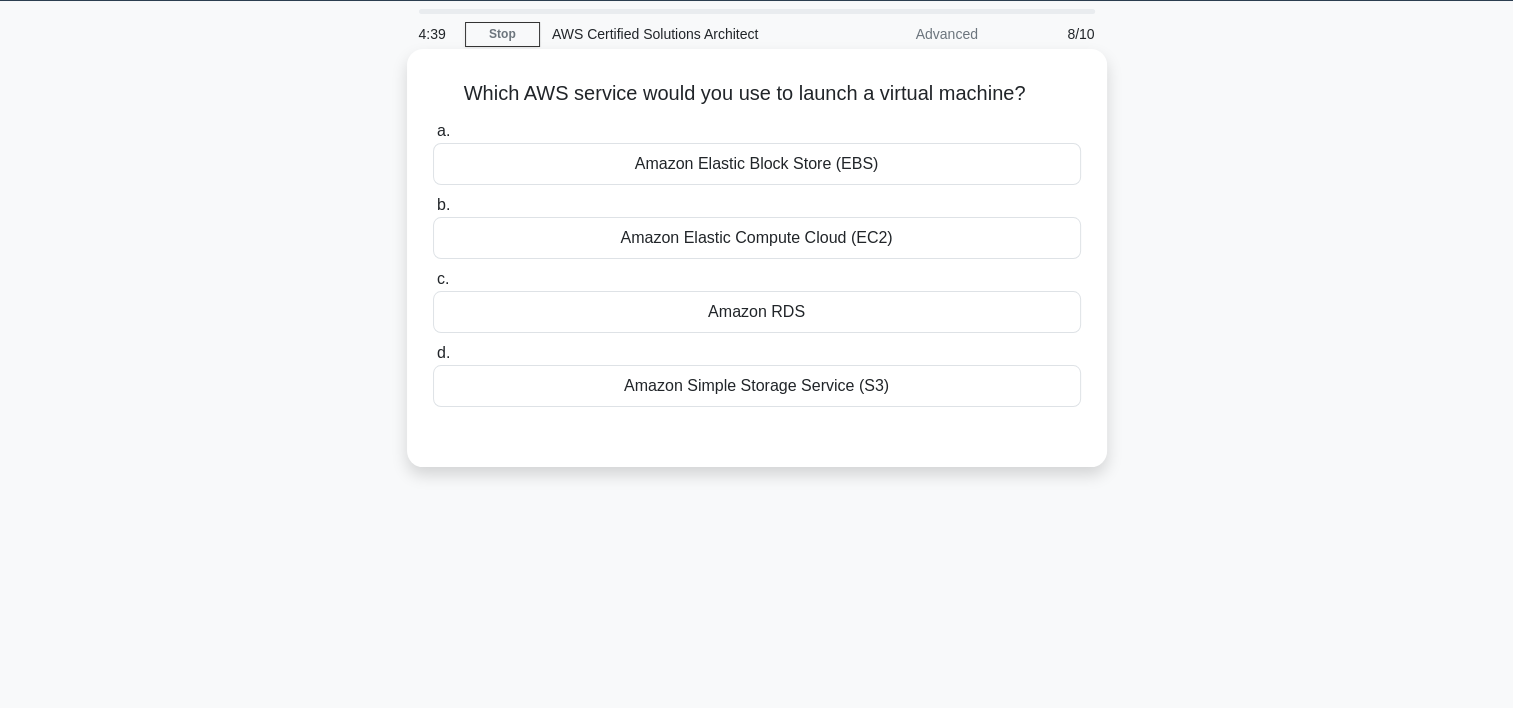 click on "Amazon Simple Storage Service (S3)" at bounding box center [757, 386] 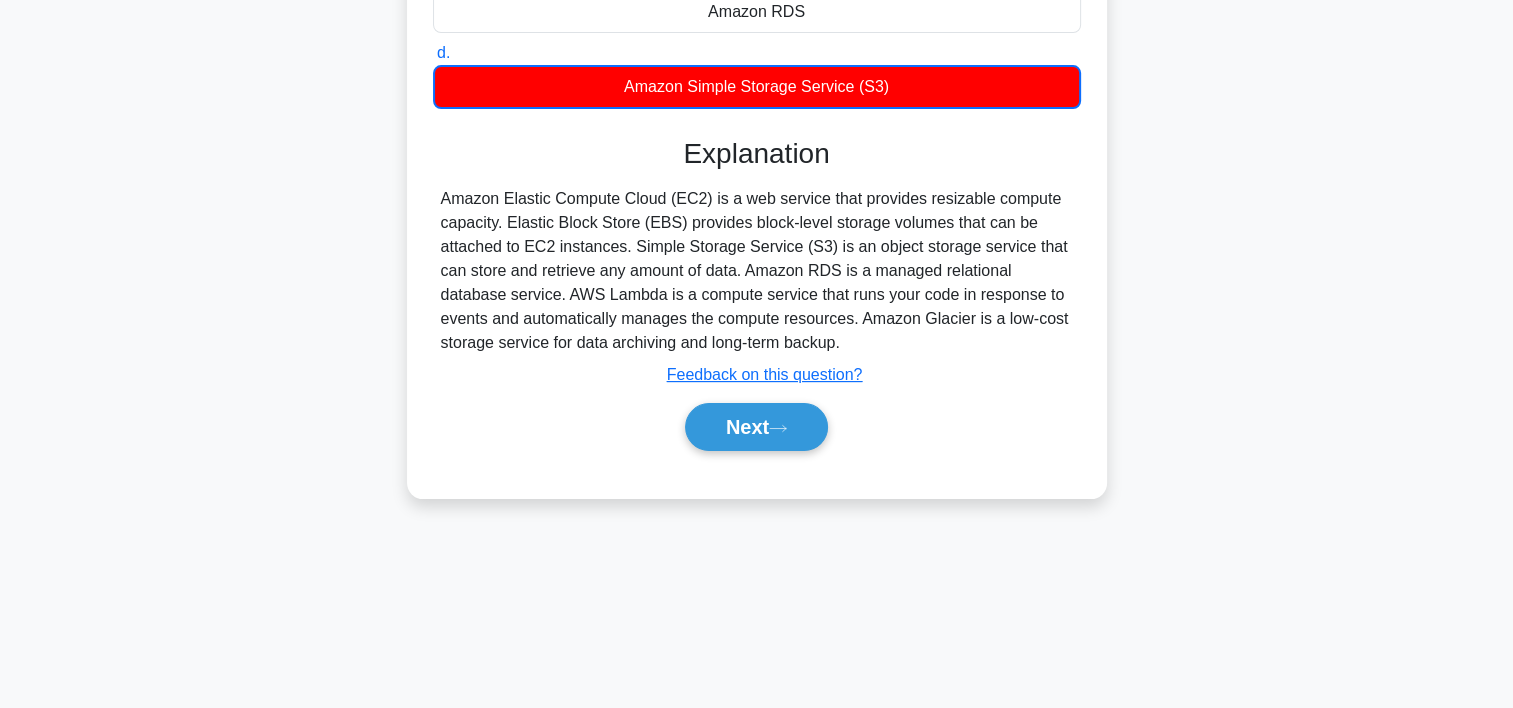 scroll, scrollTop: 371, scrollLeft: 0, axis: vertical 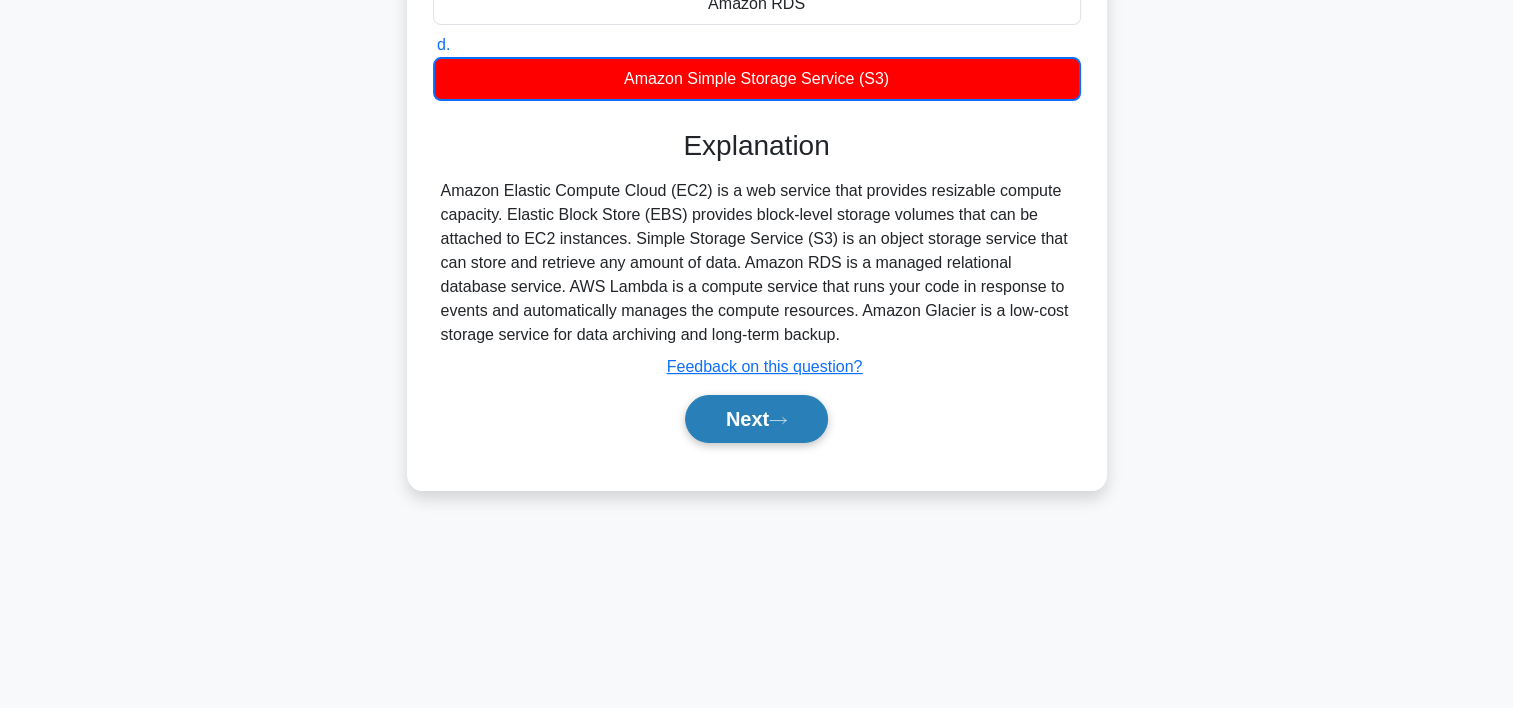 click 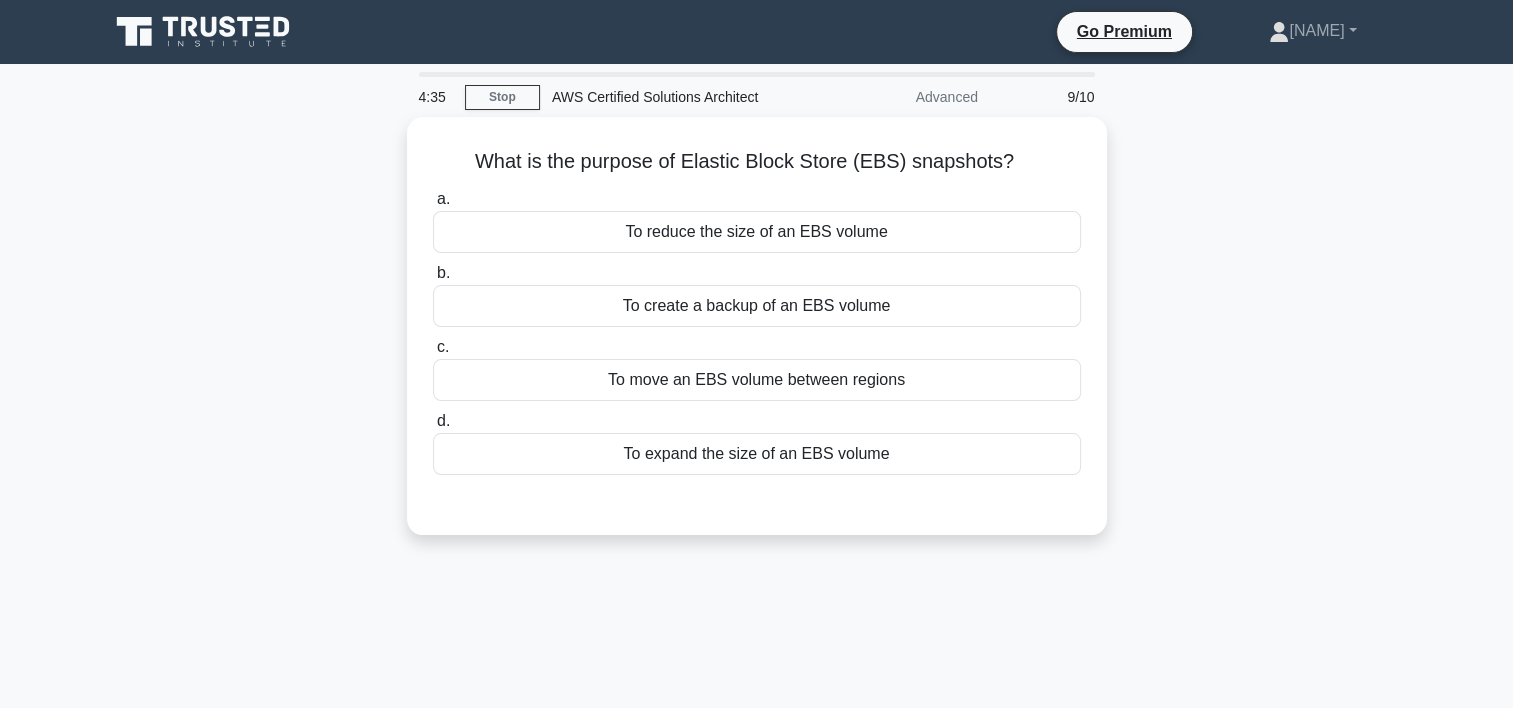scroll, scrollTop: 0, scrollLeft: 0, axis: both 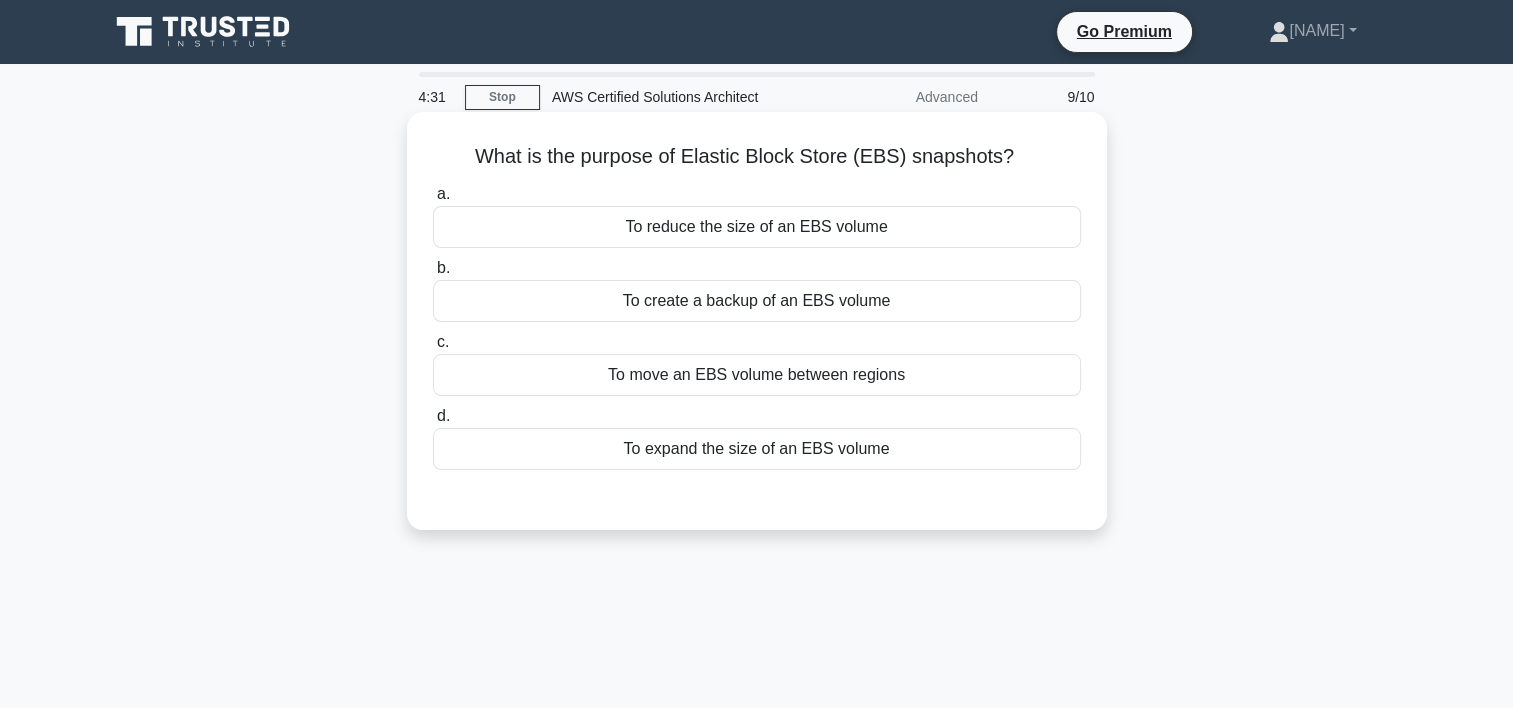 click on "To move an EBS volume between regions" at bounding box center (757, 375) 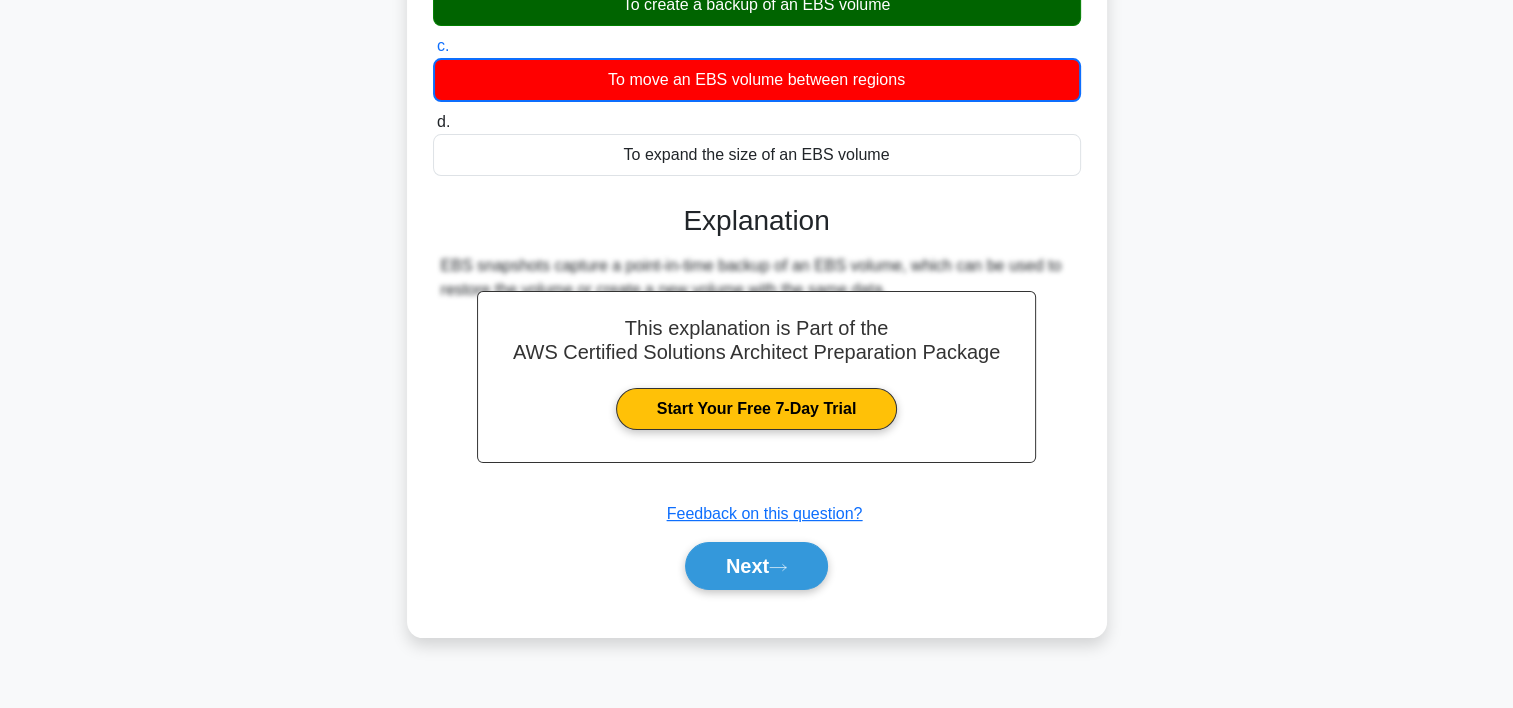 scroll, scrollTop: 300, scrollLeft: 0, axis: vertical 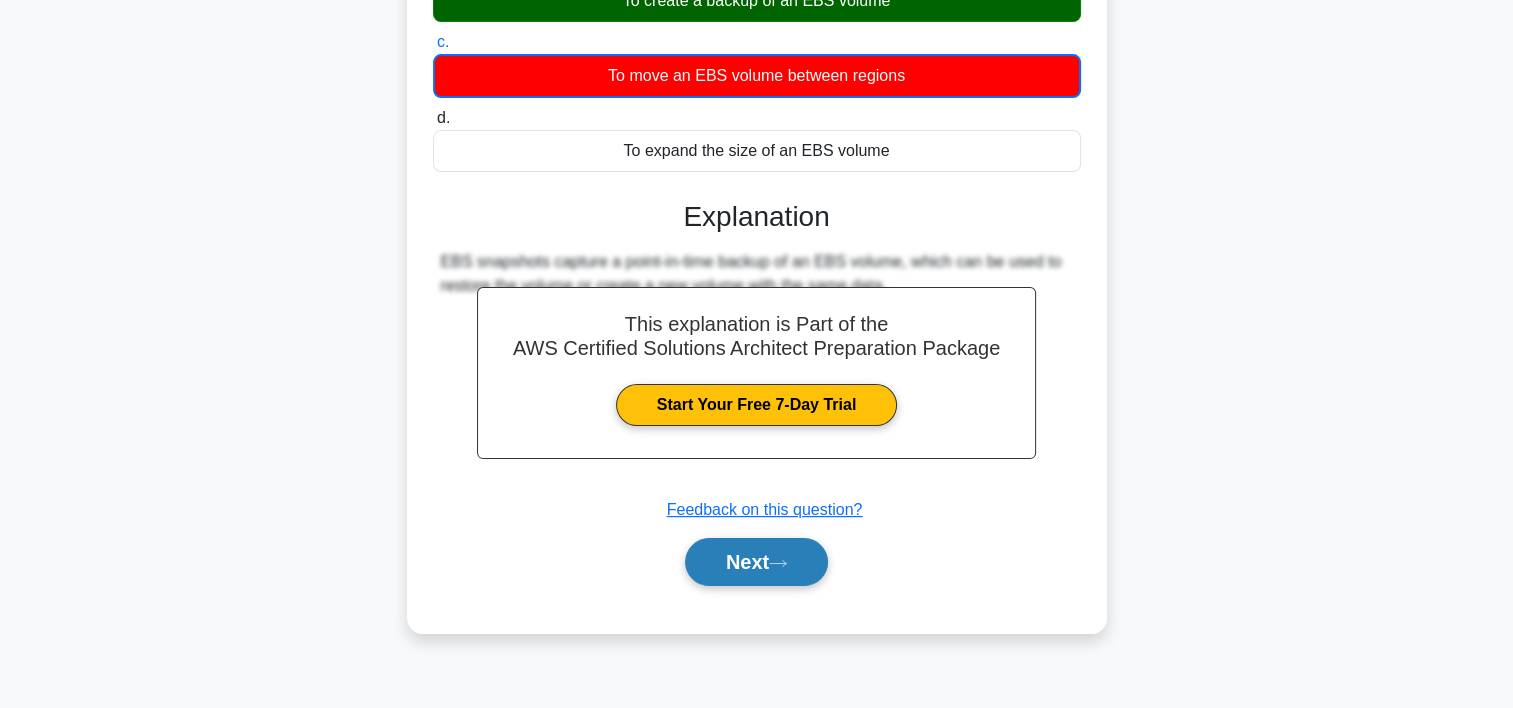 click on "Next" at bounding box center [756, 562] 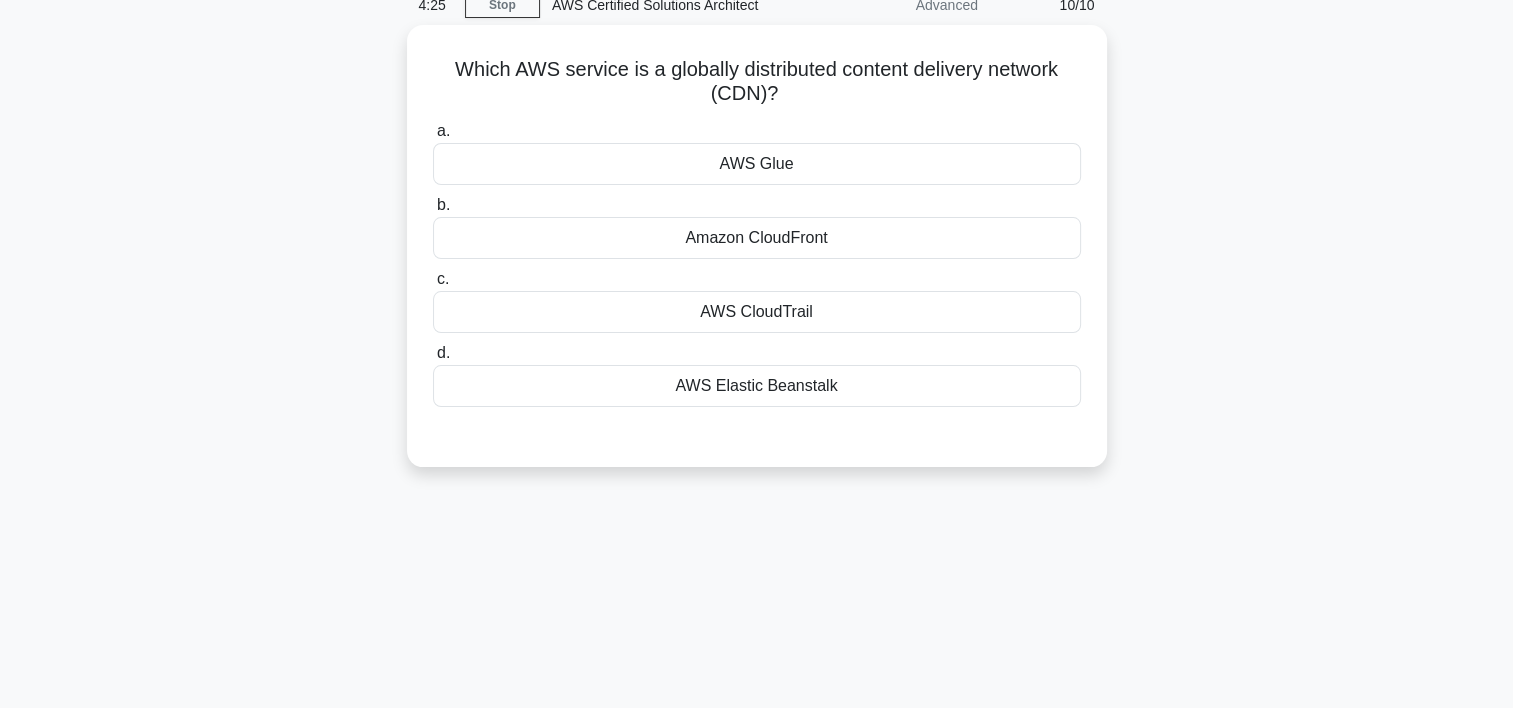 scroll, scrollTop: 0, scrollLeft: 0, axis: both 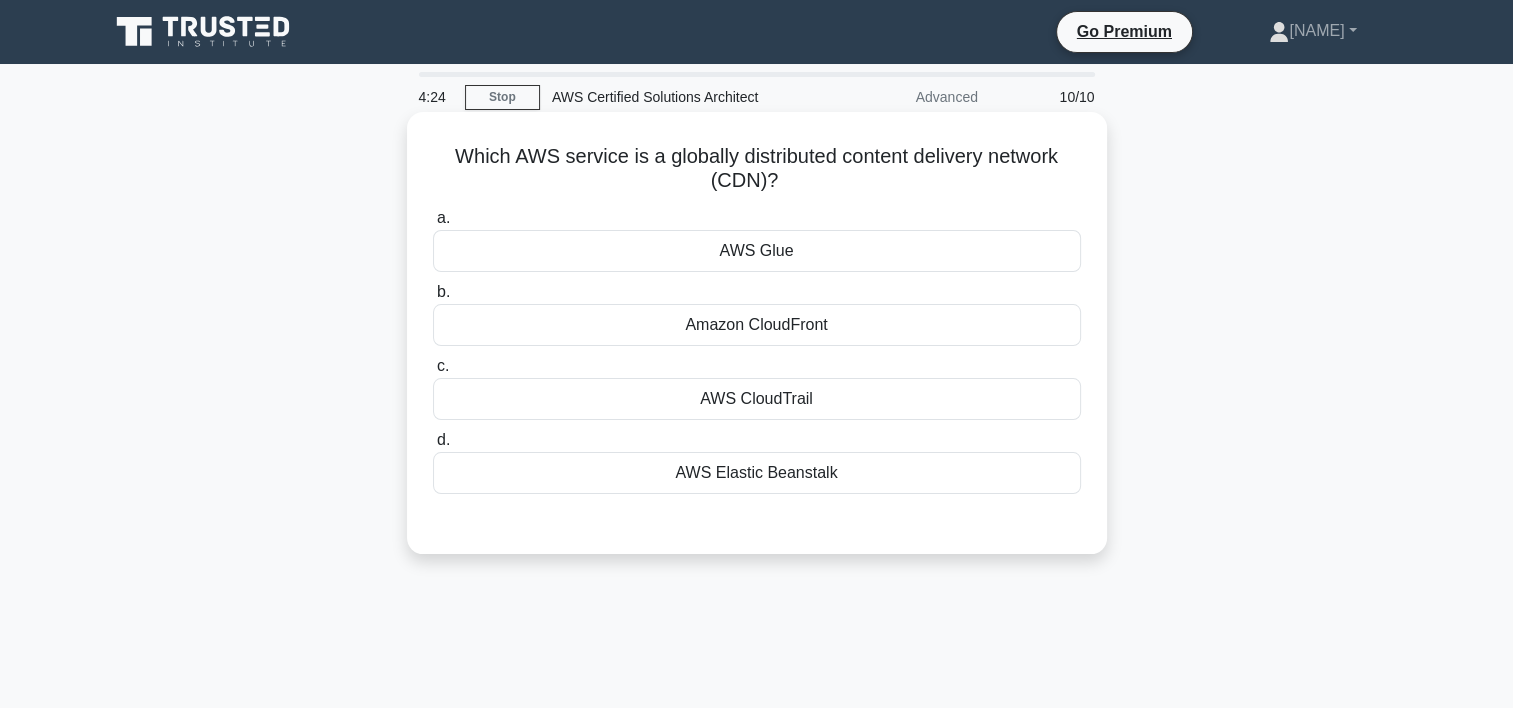 click on "AWS CloudTrail" at bounding box center [757, 399] 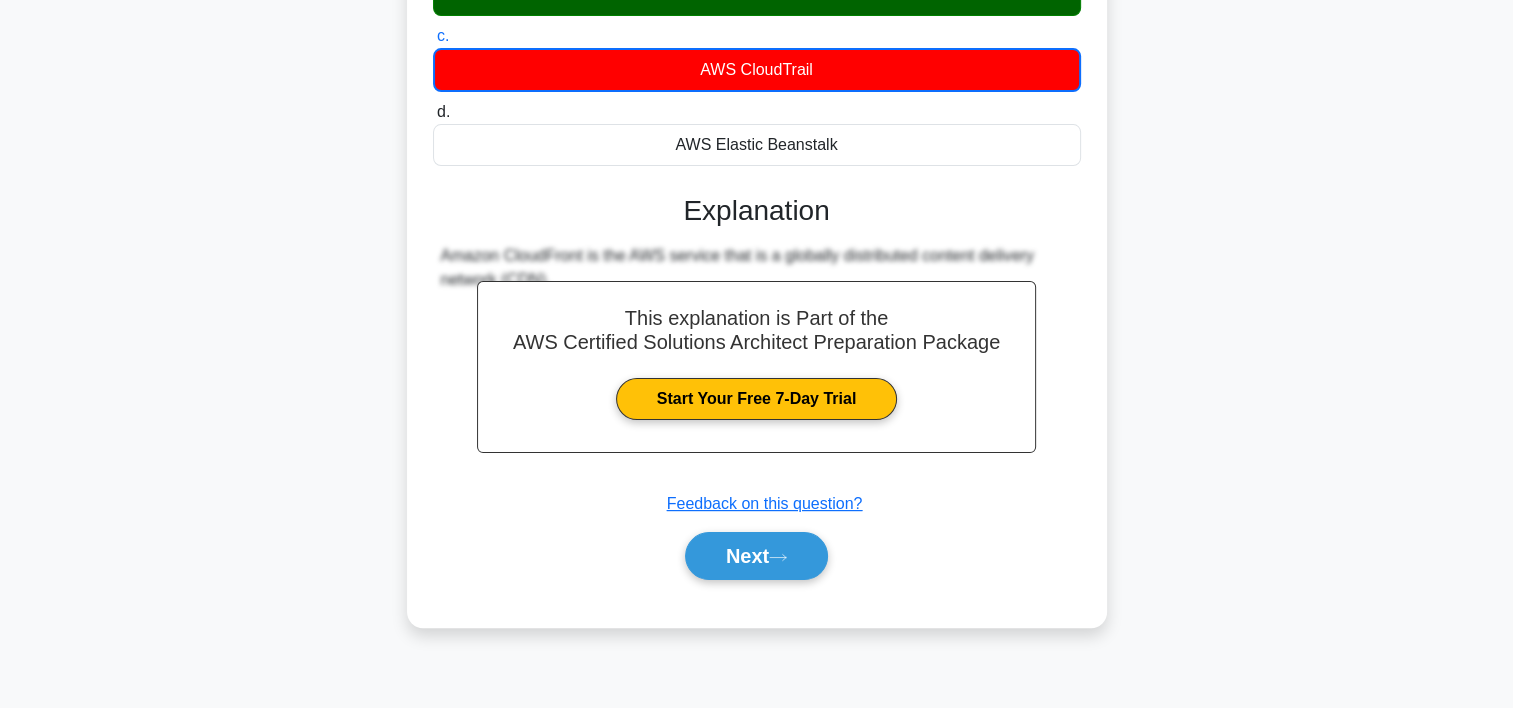 scroll, scrollTop: 332, scrollLeft: 0, axis: vertical 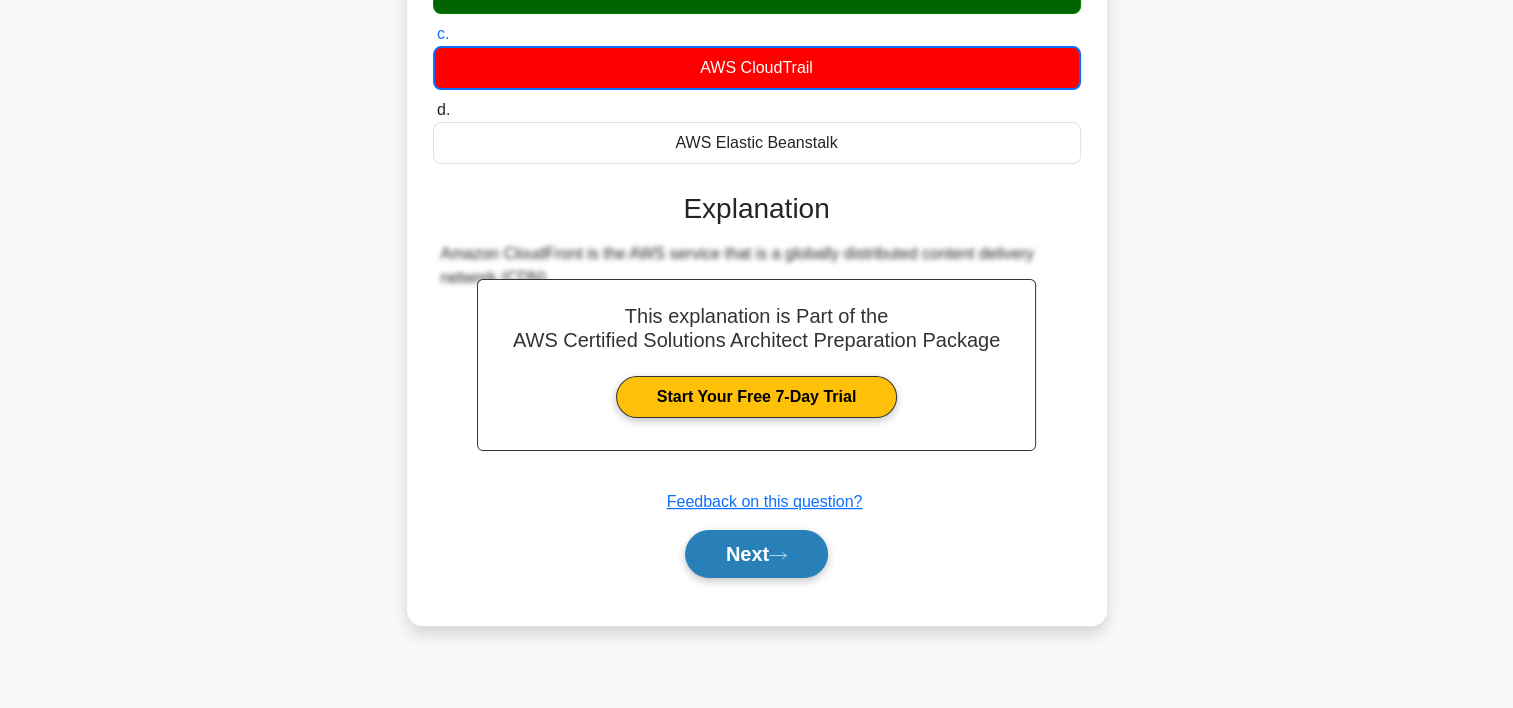 click on "Next" at bounding box center [756, 554] 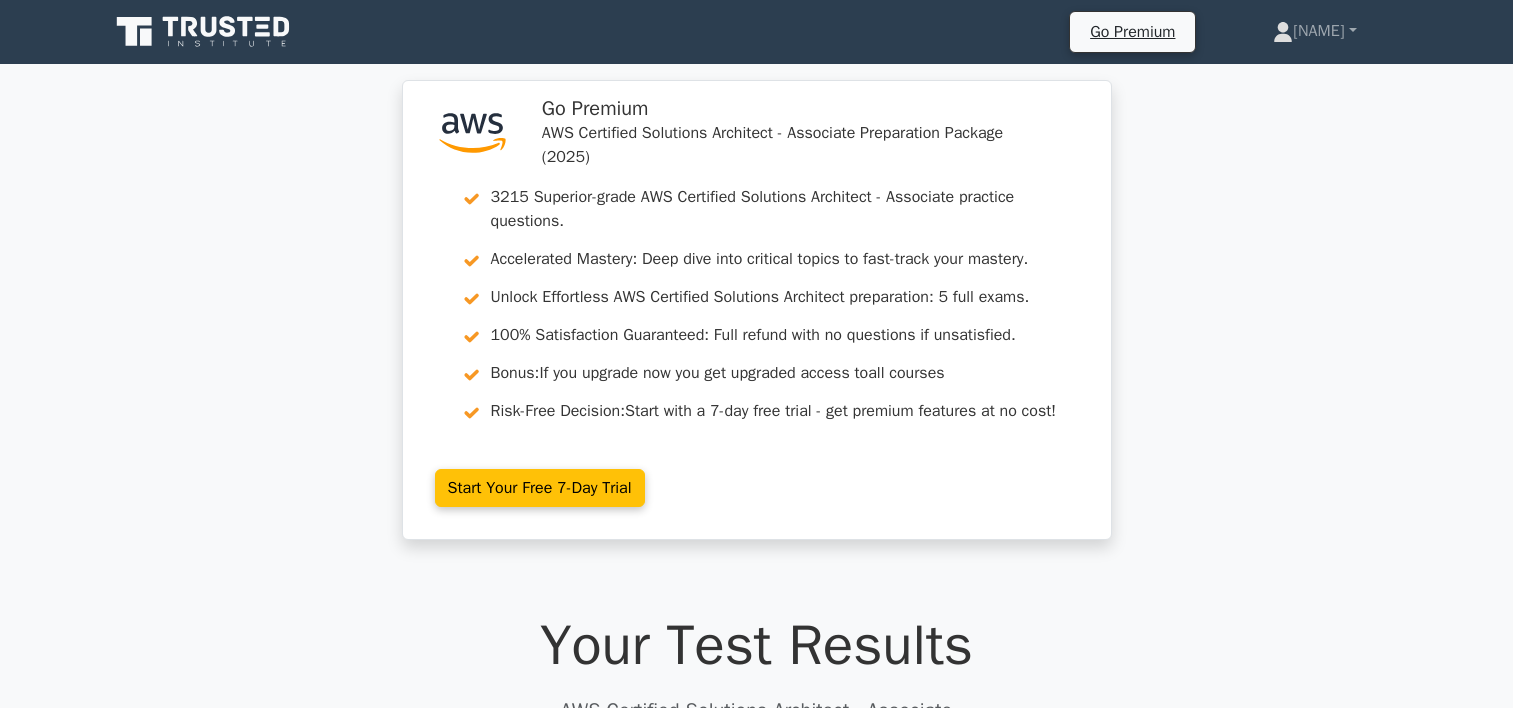 scroll, scrollTop: 0, scrollLeft: 0, axis: both 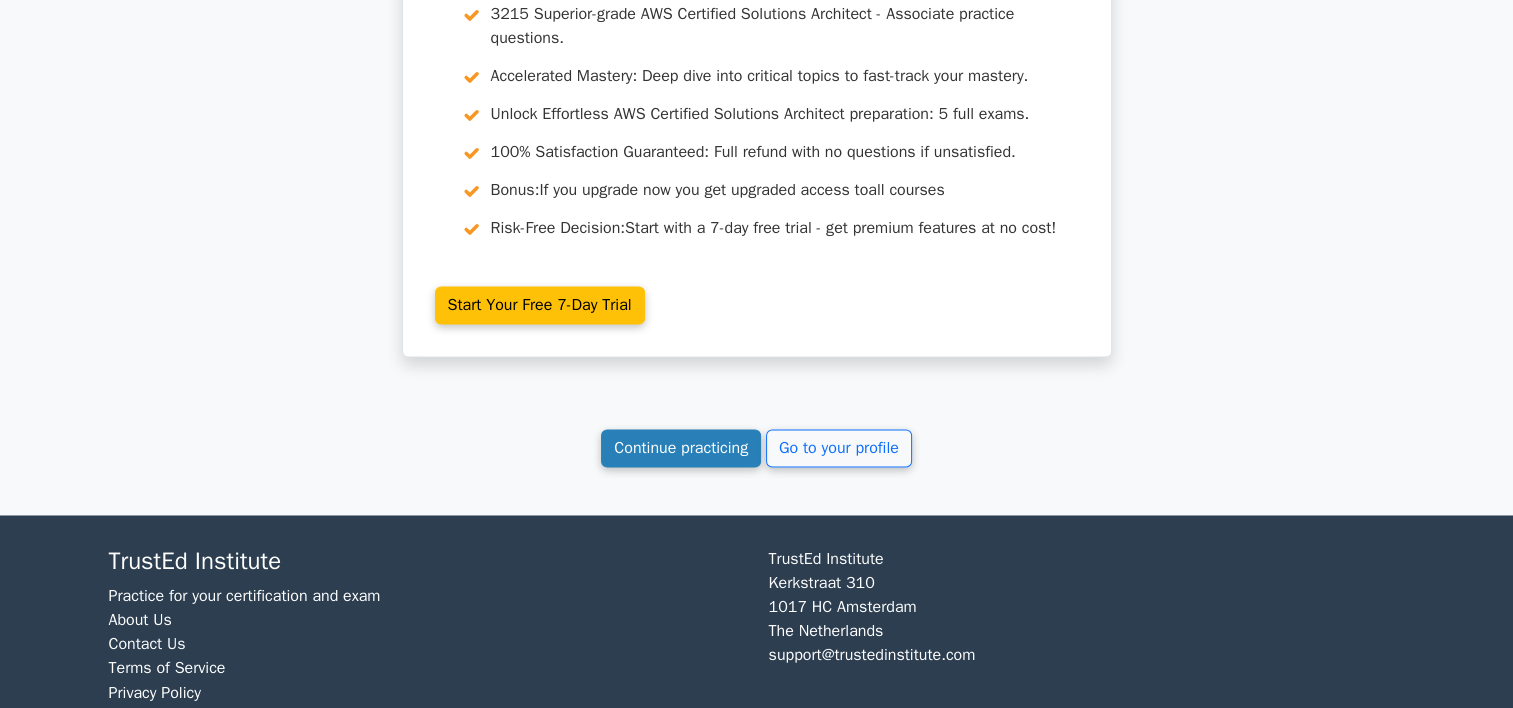 click on "Continue practicing" at bounding box center (681, 448) 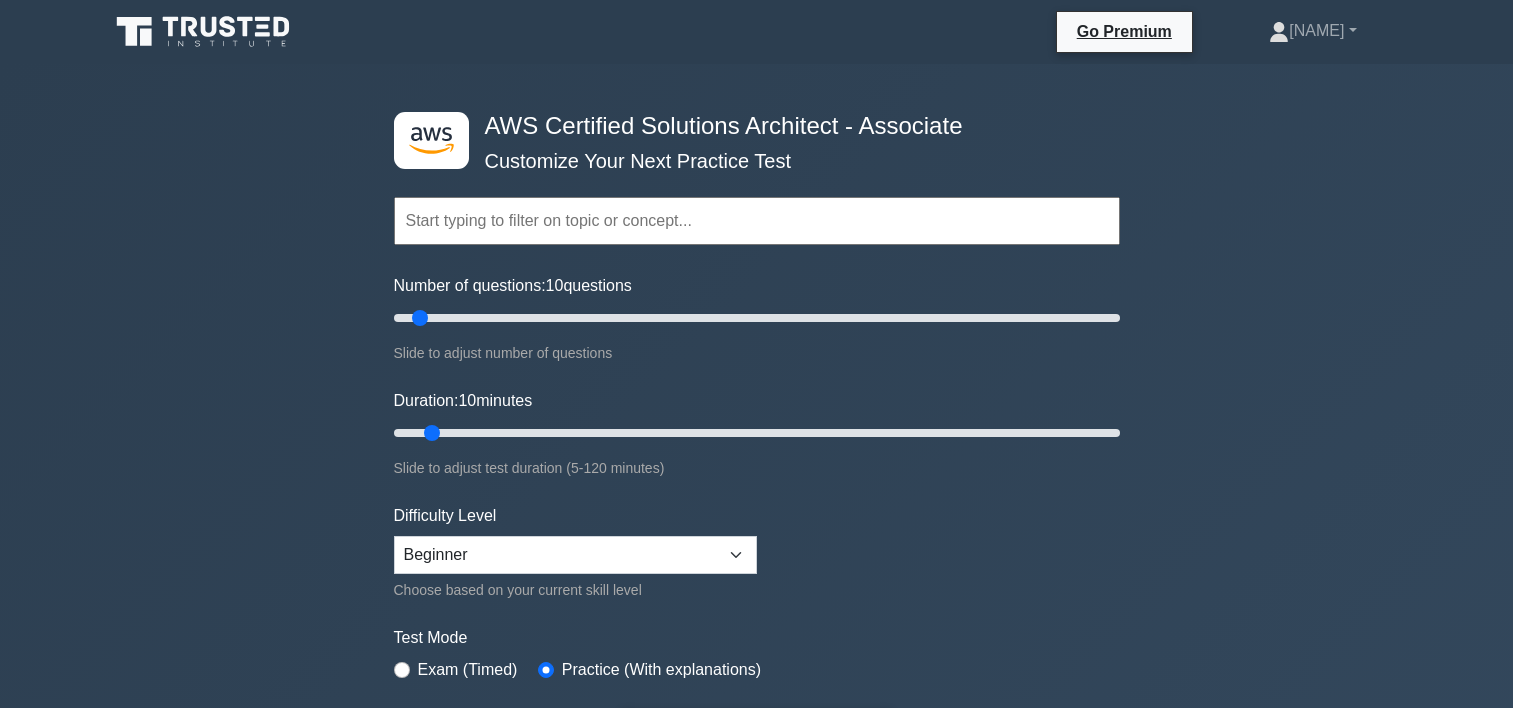 scroll, scrollTop: 0, scrollLeft: 0, axis: both 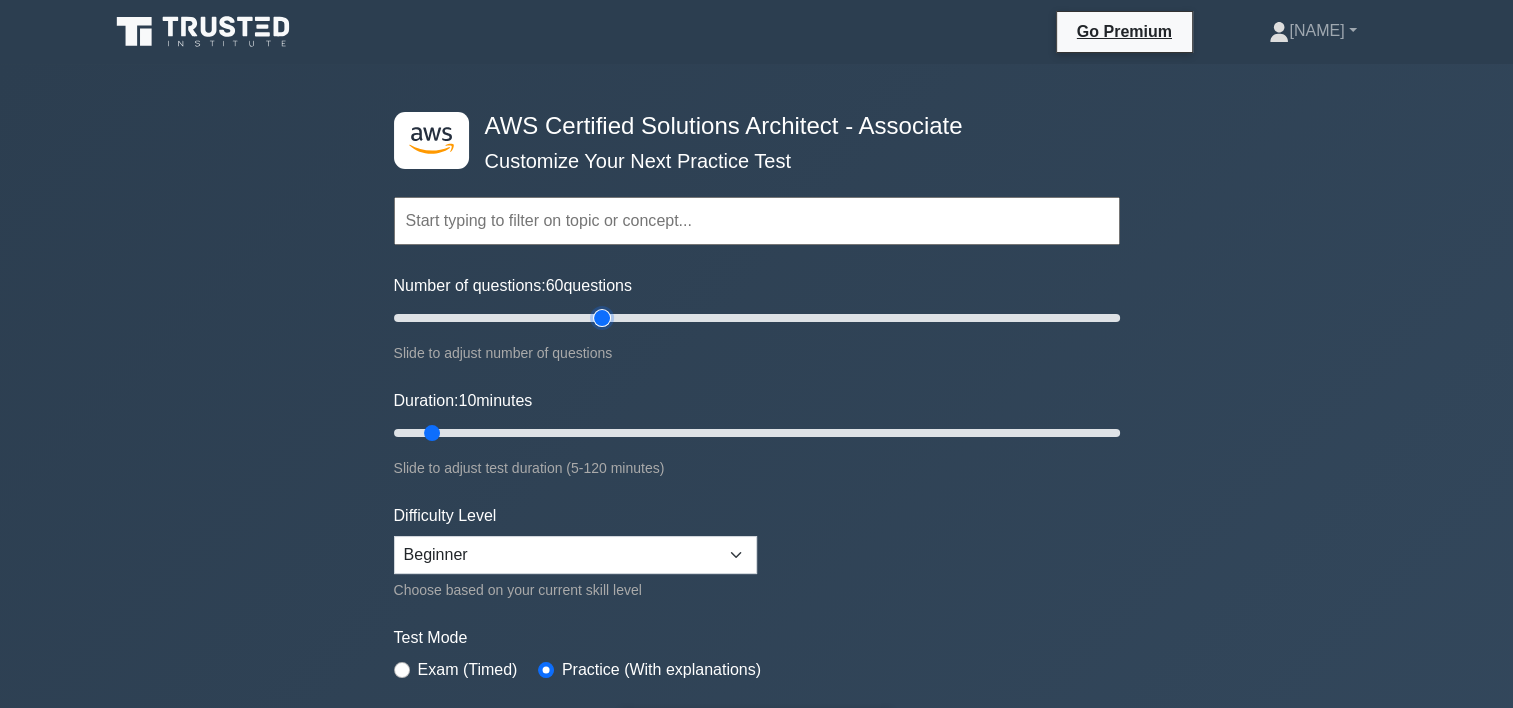 click on "Number of questions:  60  questions" at bounding box center (757, 318) 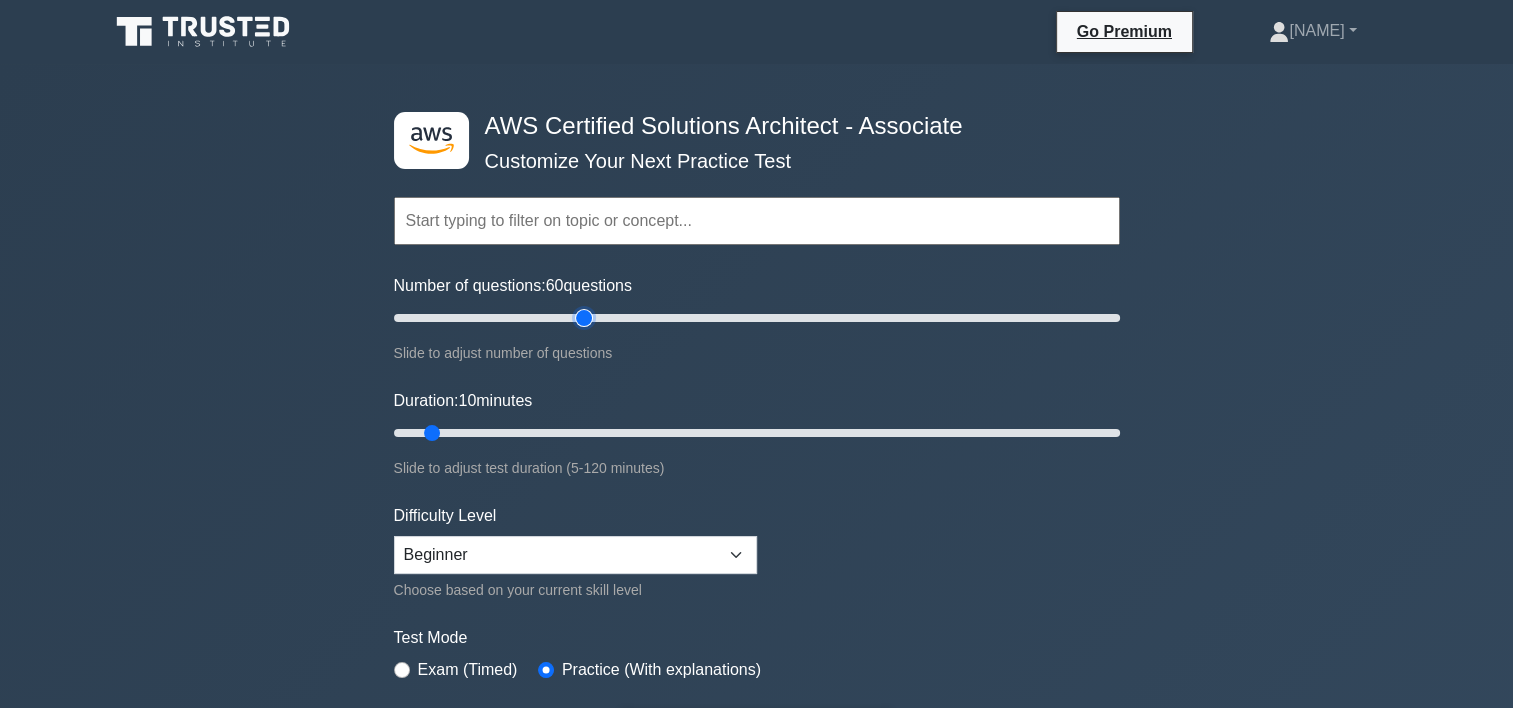 click on "Number of questions:  60  questions" at bounding box center [757, 318] 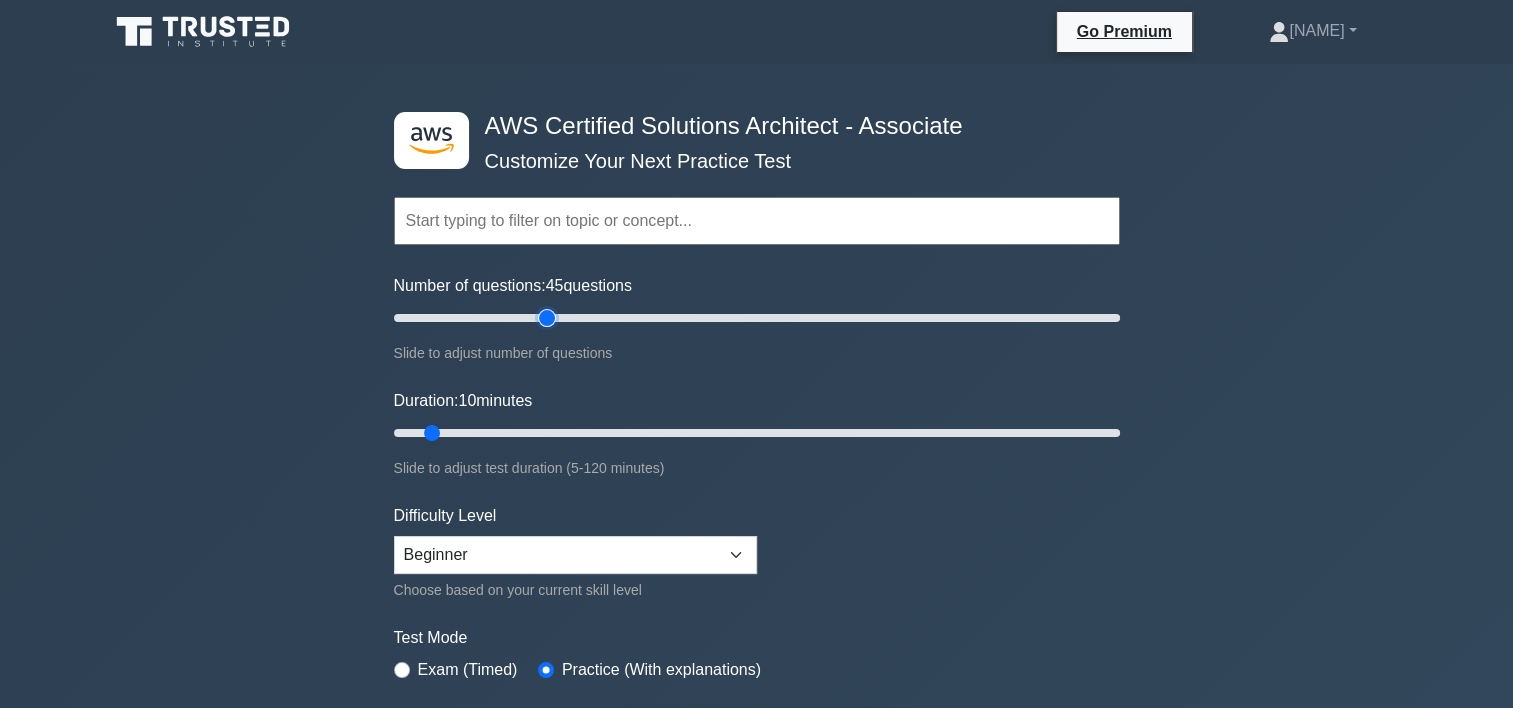 click on "Number of questions:  45  questions" at bounding box center (757, 318) 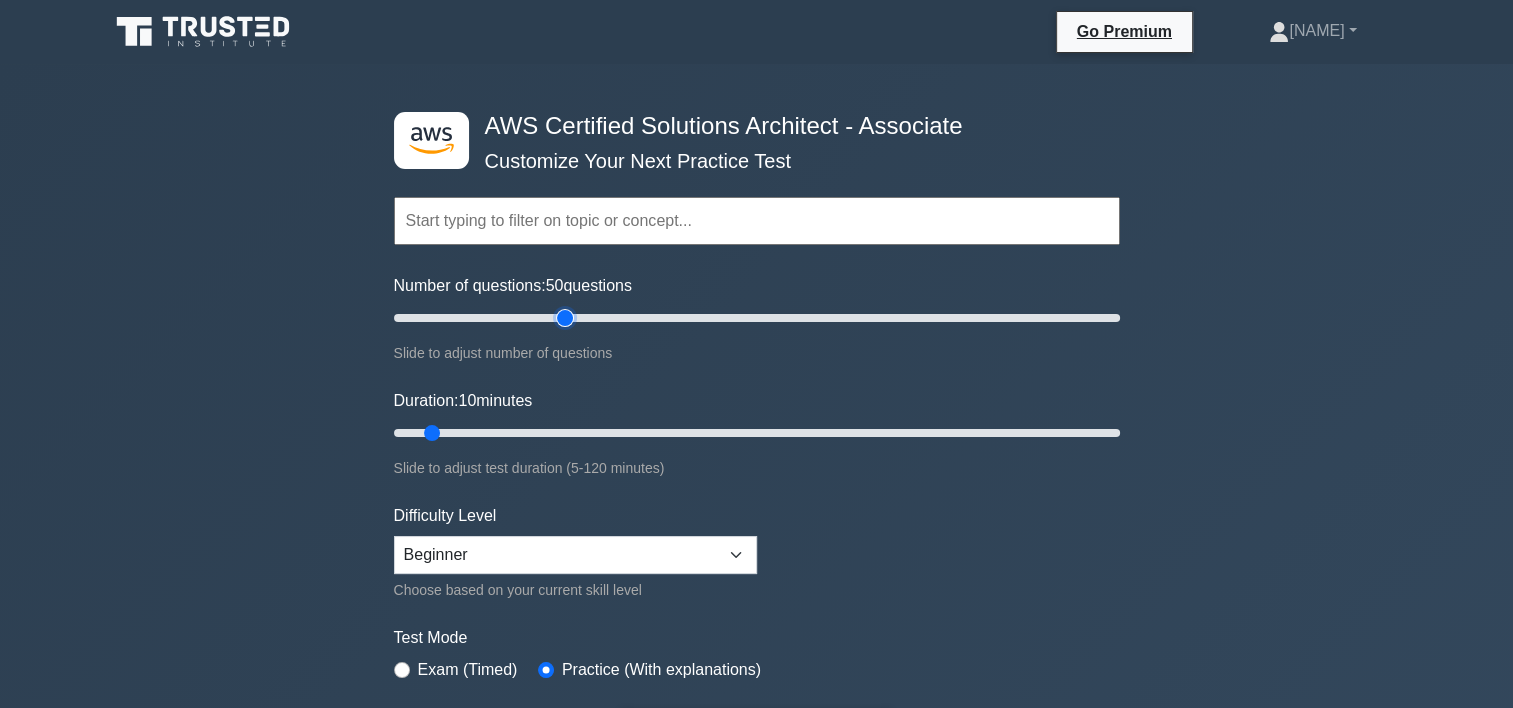 type on "50" 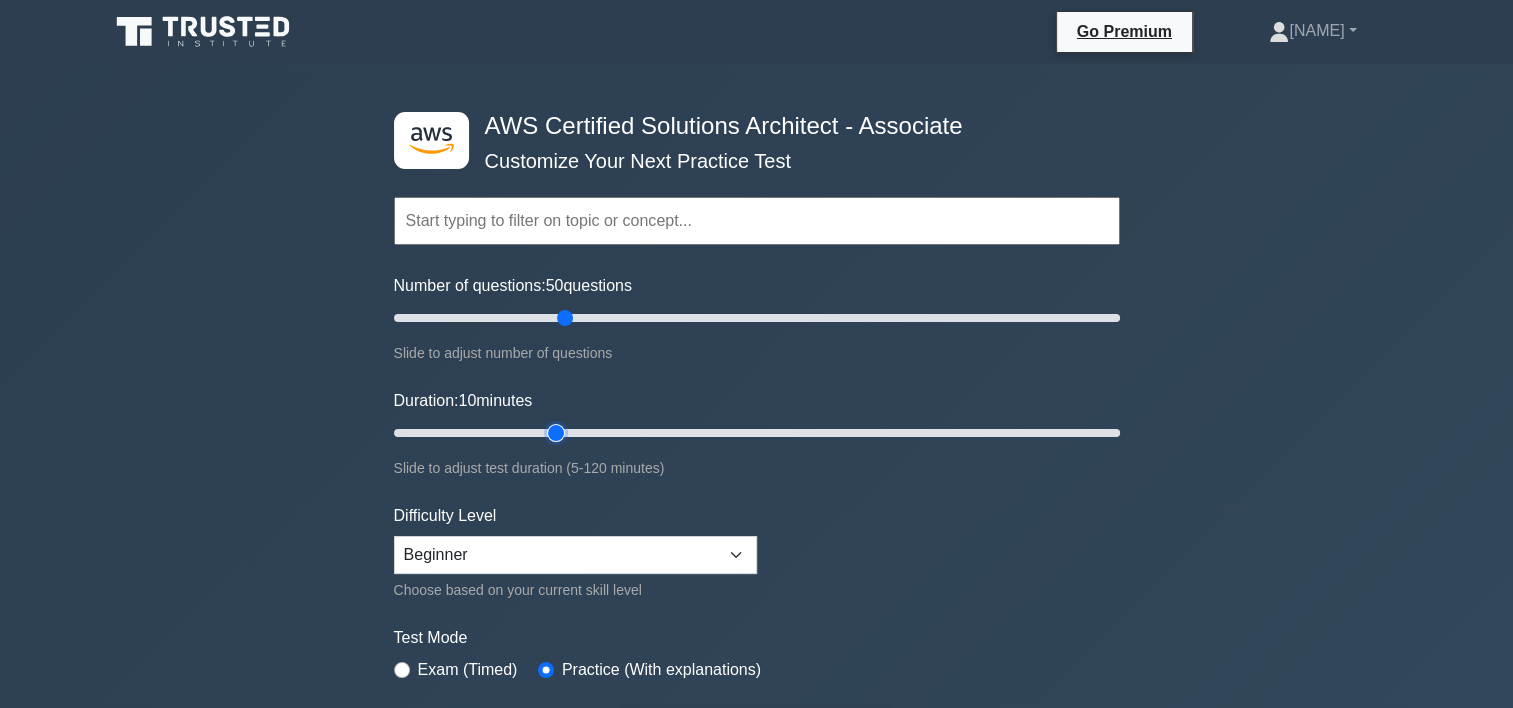click on "Duration:  10  minutes" at bounding box center (757, 433) 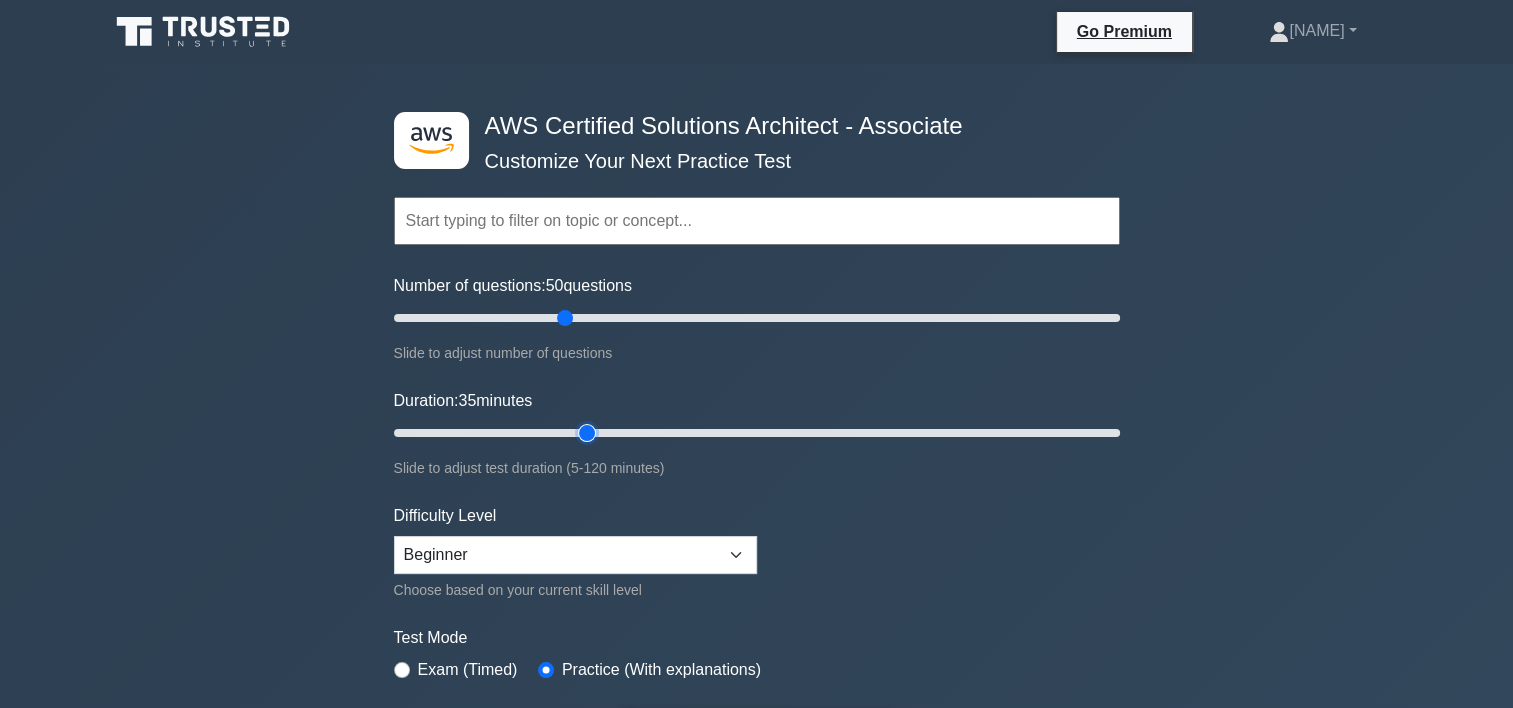click on "Duration:  35  minutes" at bounding box center [757, 433] 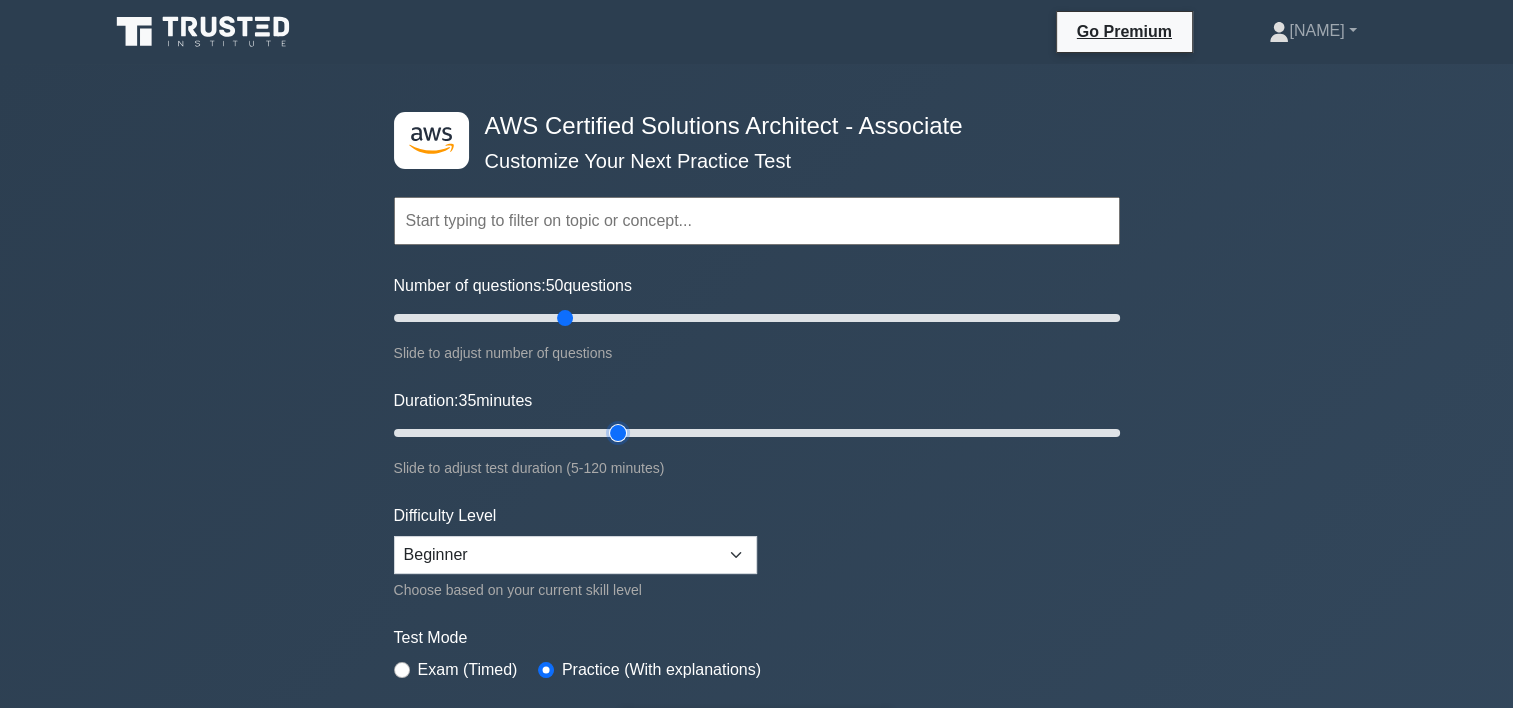 type on "40" 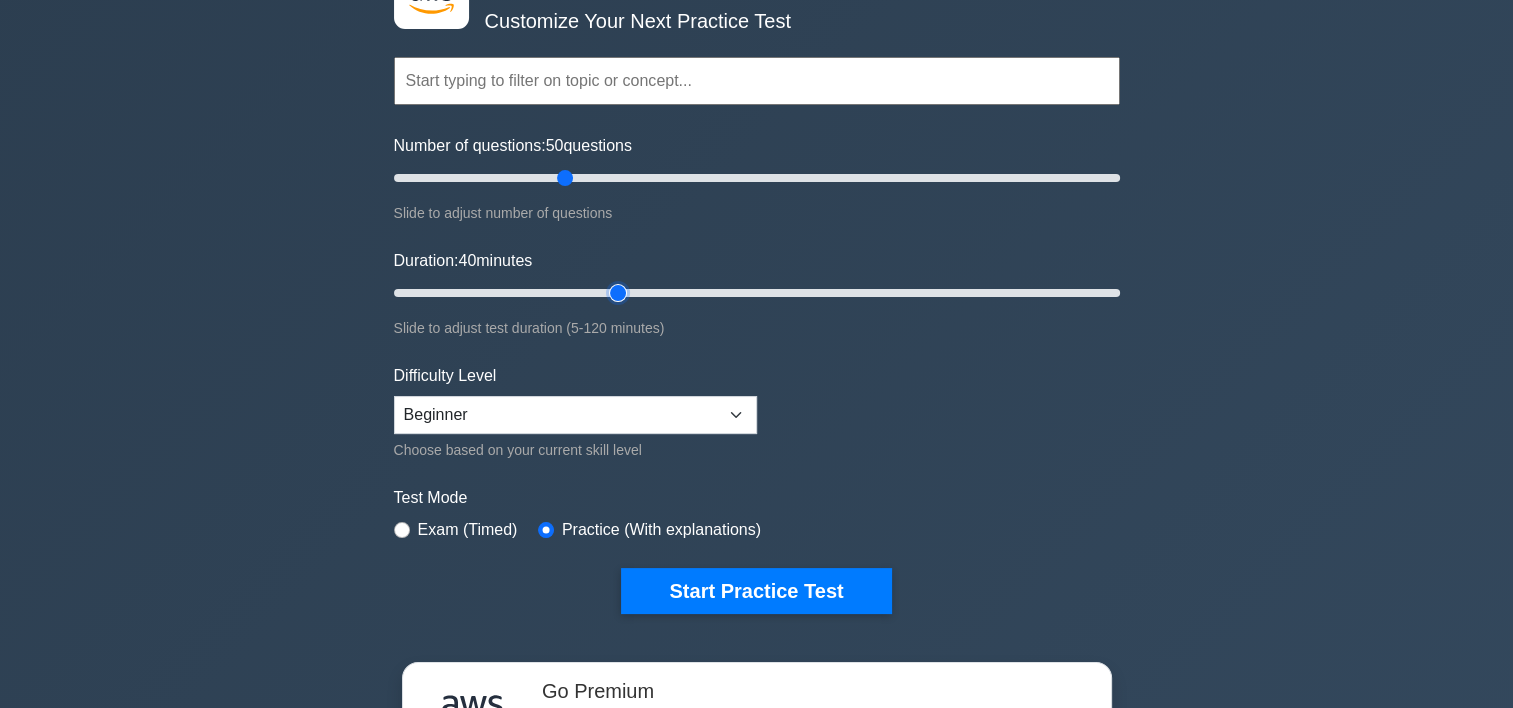 scroll, scrollTop: 140, scrollLeft: 0, axis: vertical 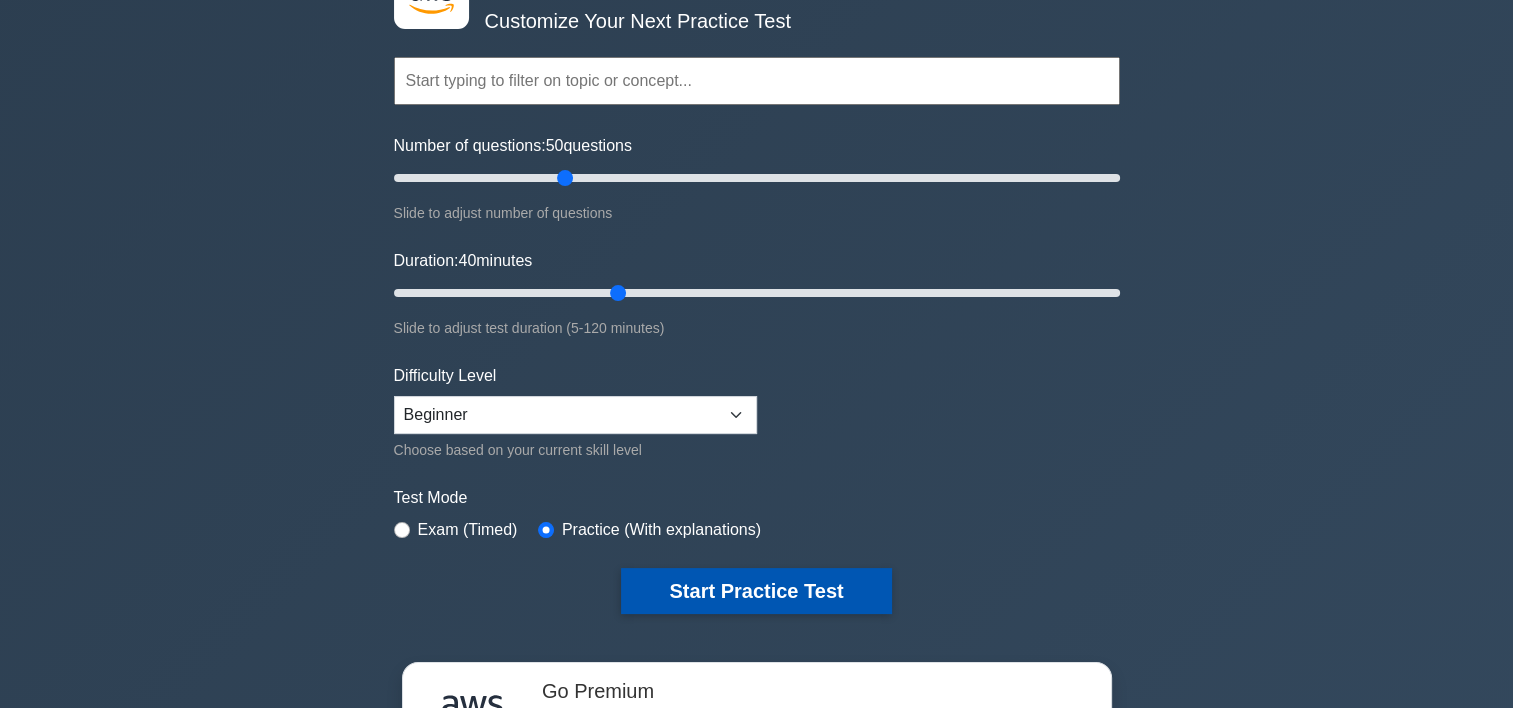 click on "Start Practice Test" at bounding box center [756, 591] 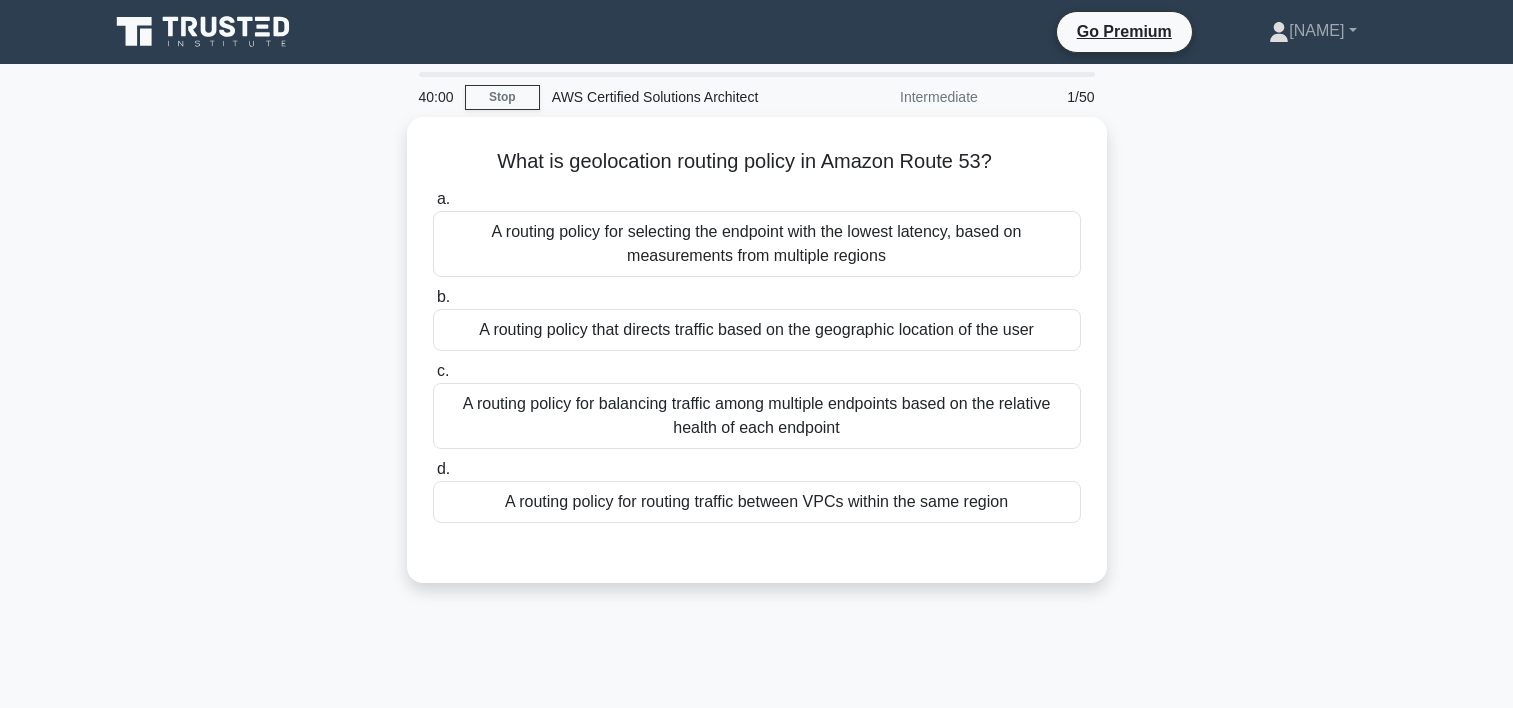 scroll, scrollTop: 0, scrollLeft: 0, axis: both 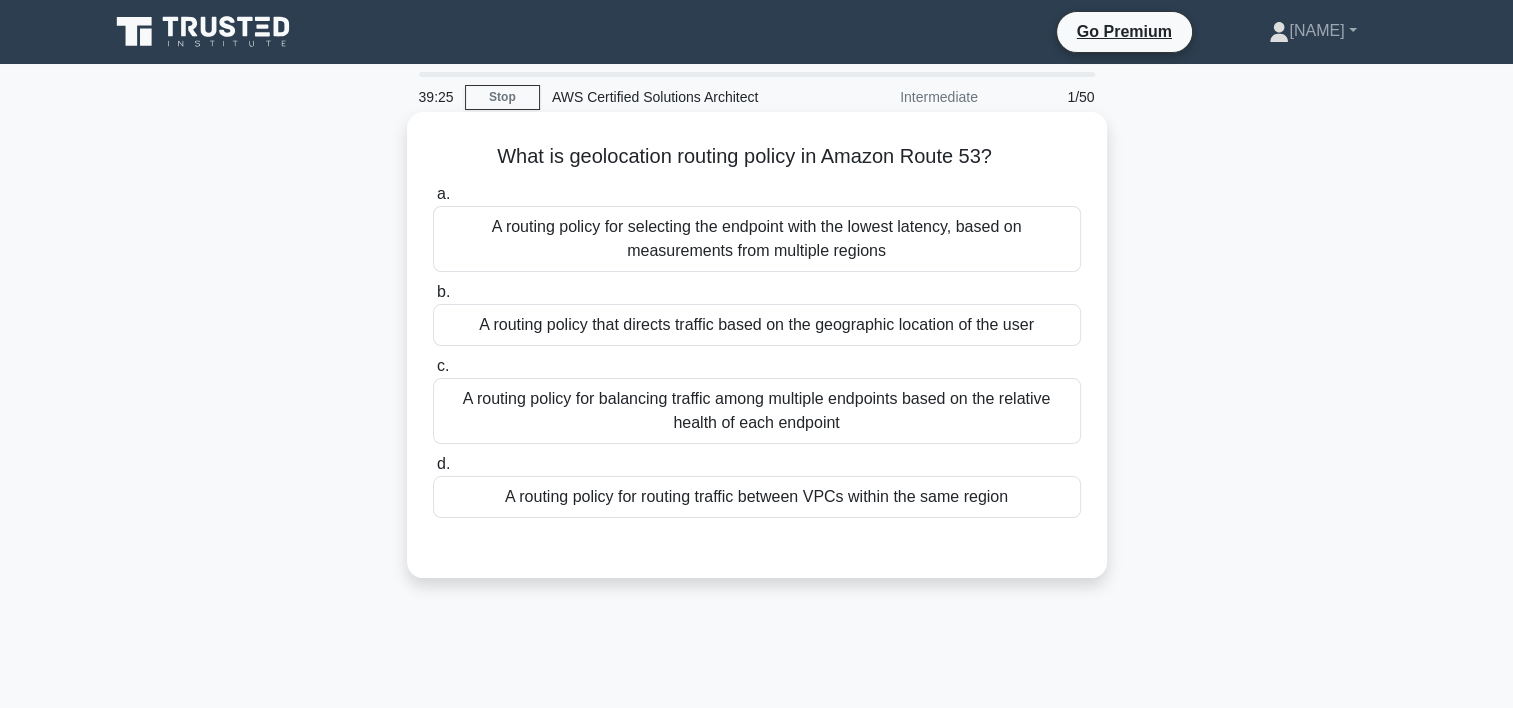 click on "A routing policy that directs traffic based on the geographic location of the user" at bounding box center [757, 325] 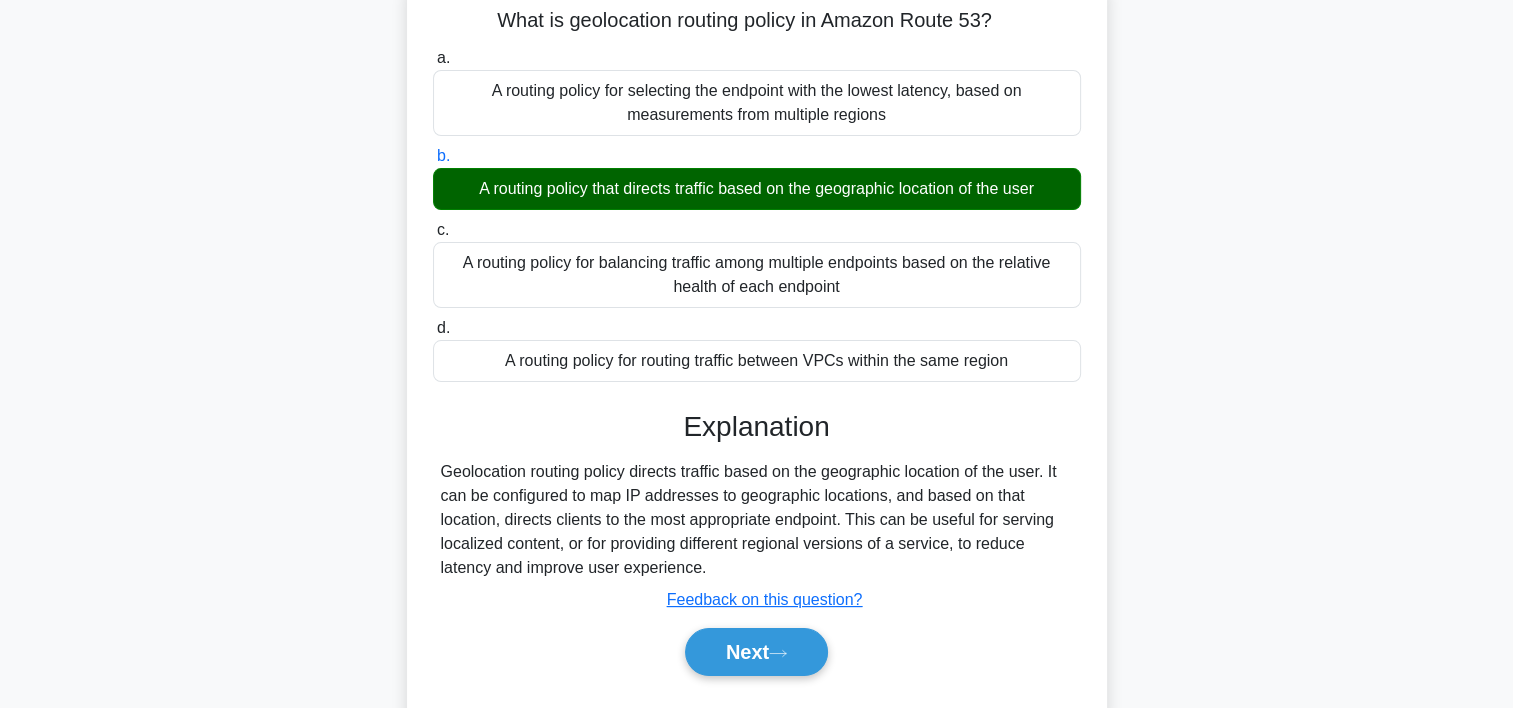 scroll, scrollTop: 200, scrollLeft: 0, axis: vertical 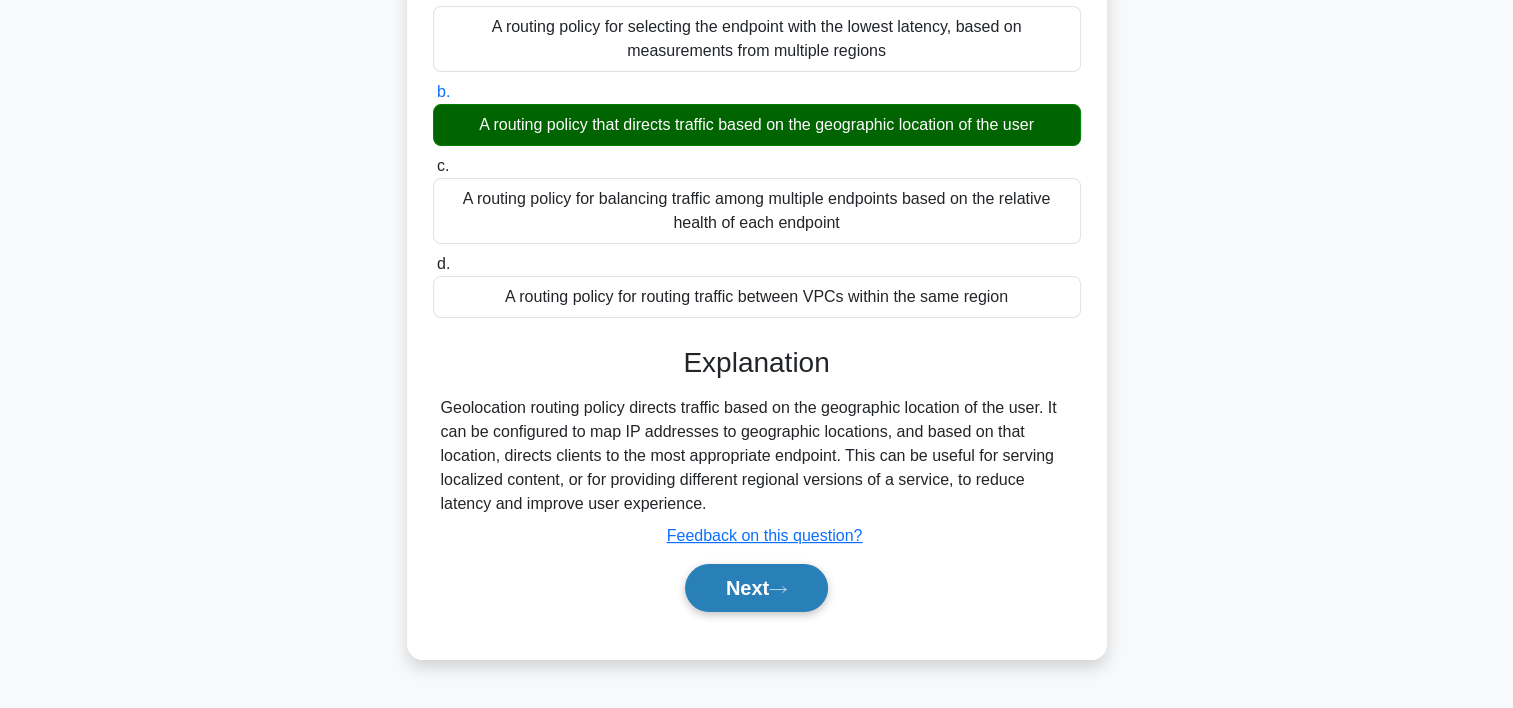 click on "Next" at bounding box center [756, 588] 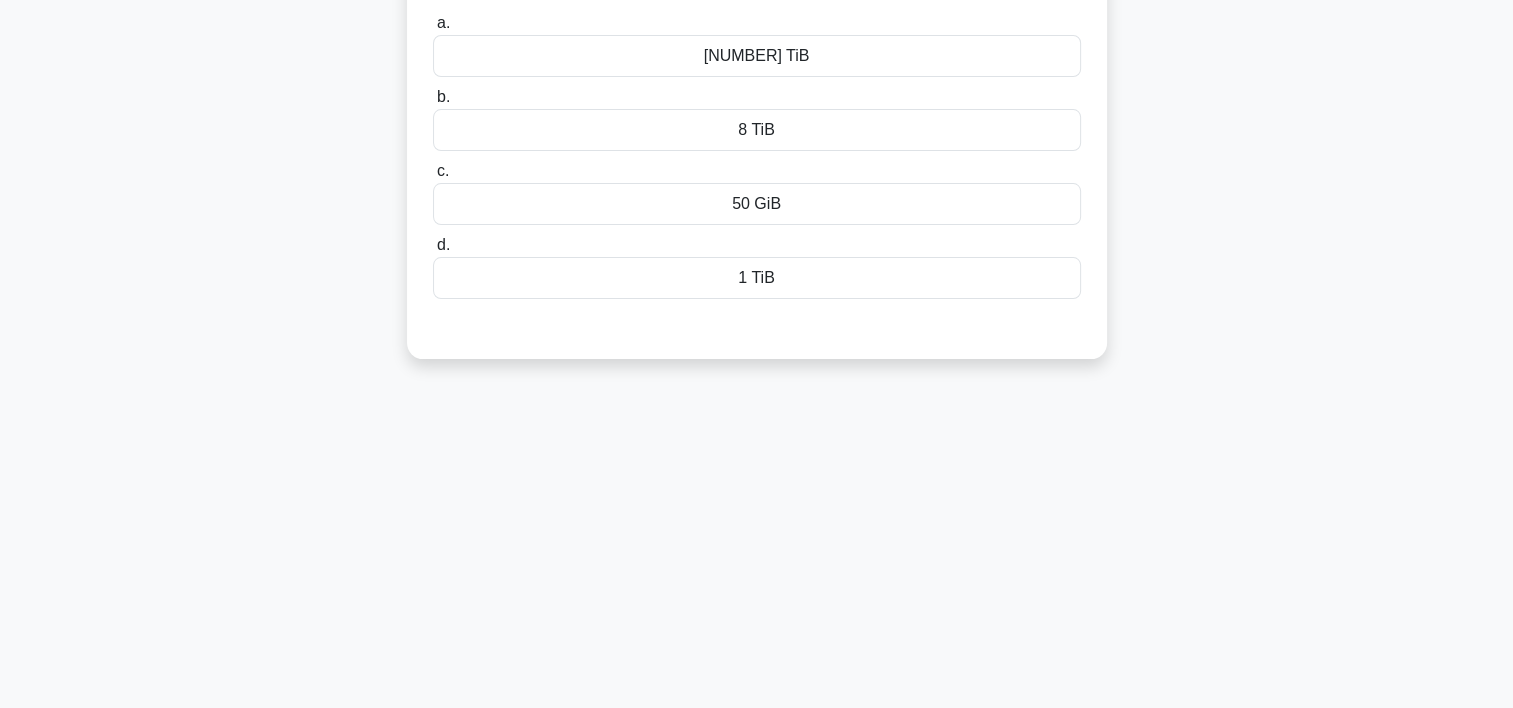 scroll, scrollTop: 0, scrollLeft: 0, axis: both 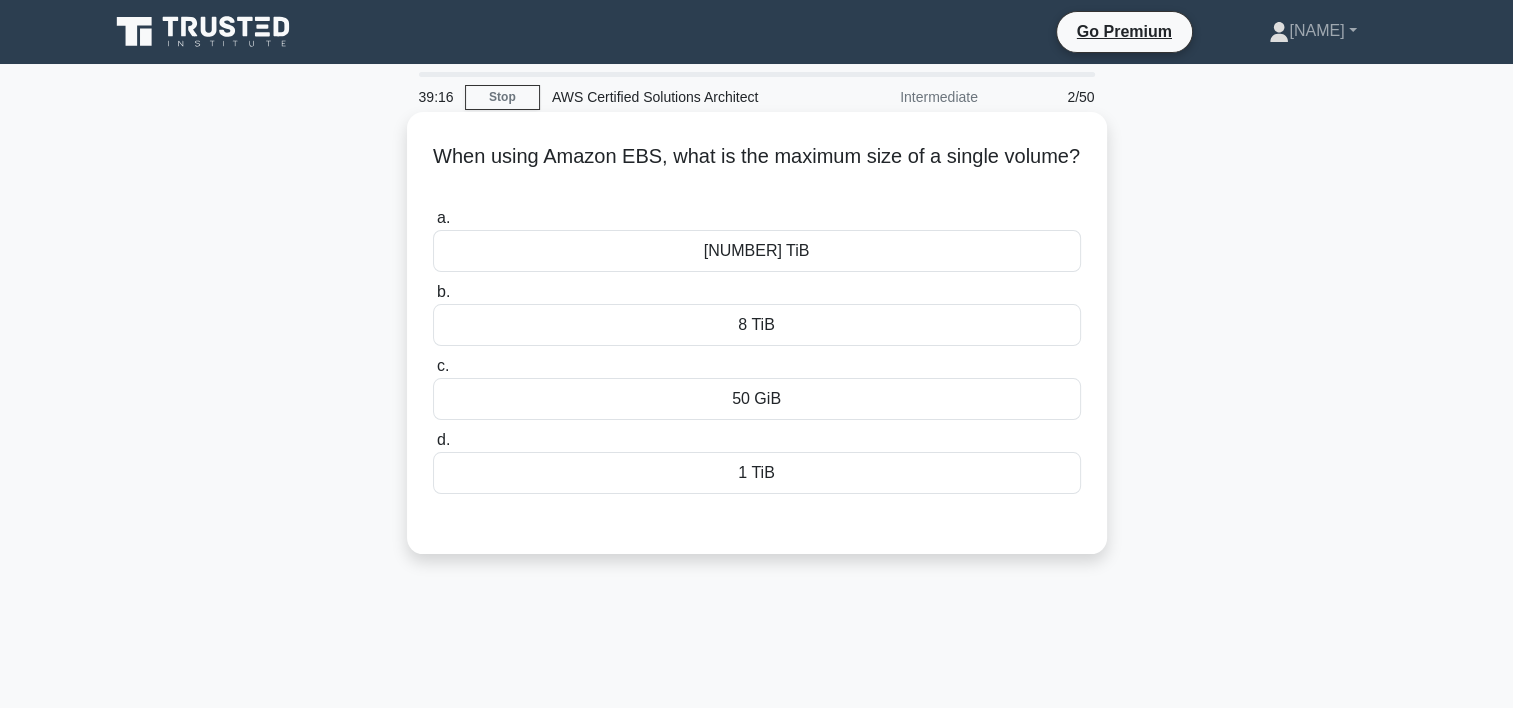 click on "16 TiB" at bounding box center (757, 251) 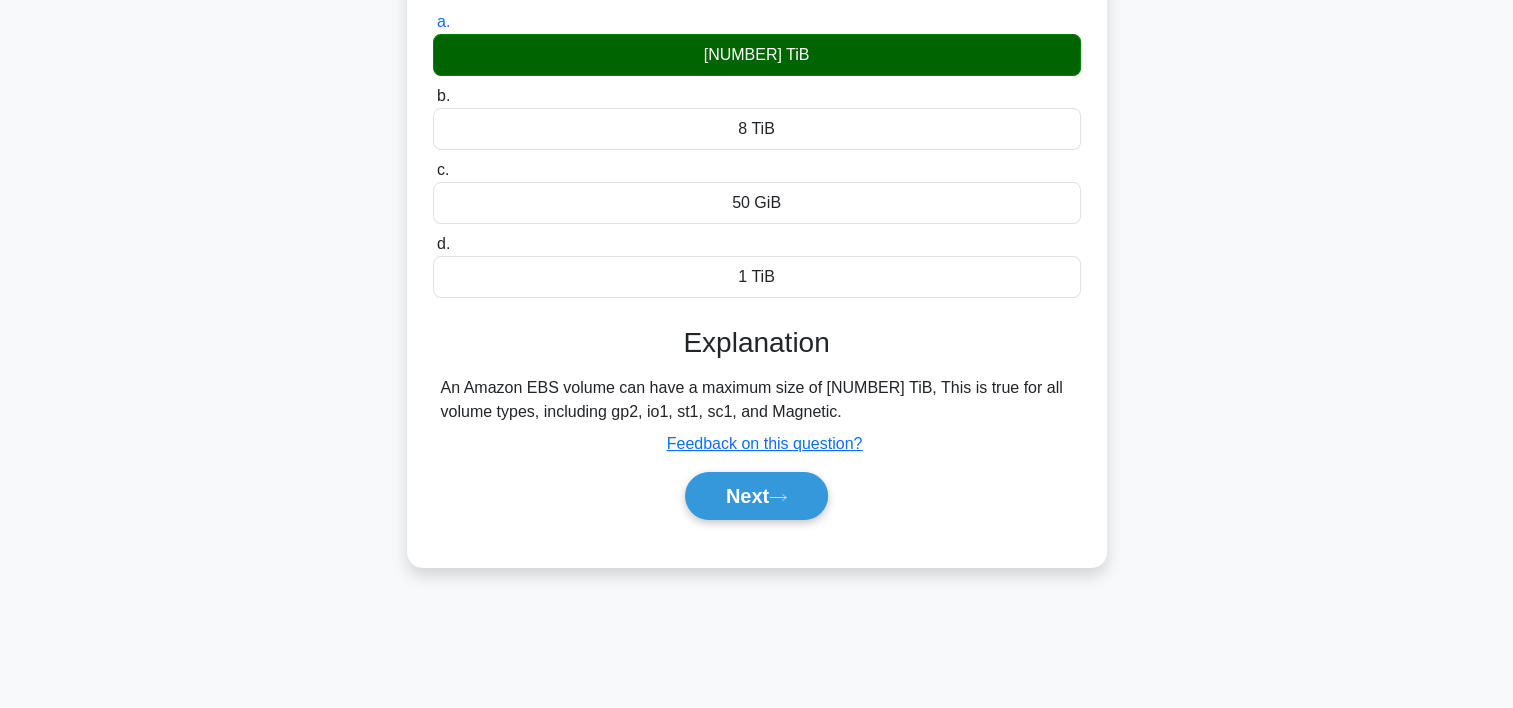 scroll, scrollTop: 204, scrollLeft: 0, axis: vertical 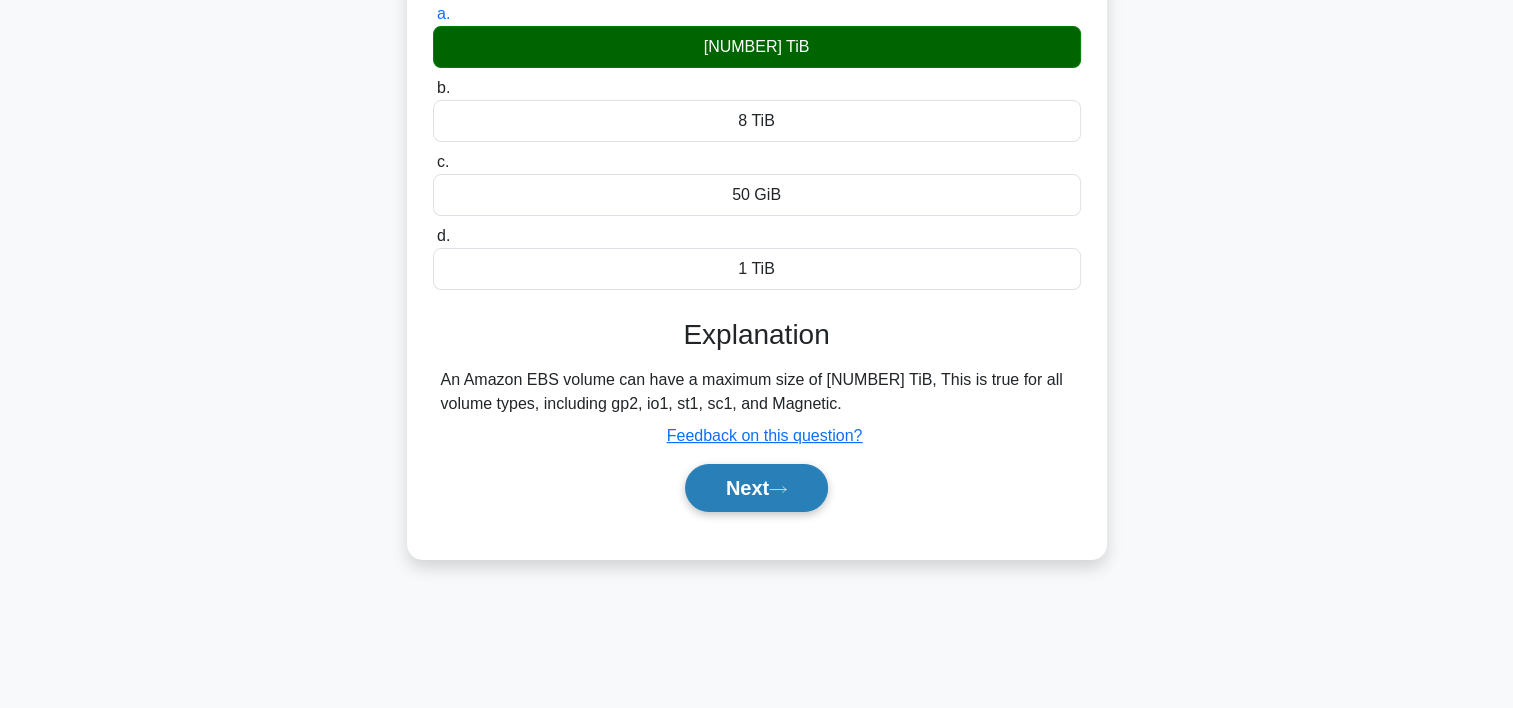 click on "Next" at bounding box center [756, 488] 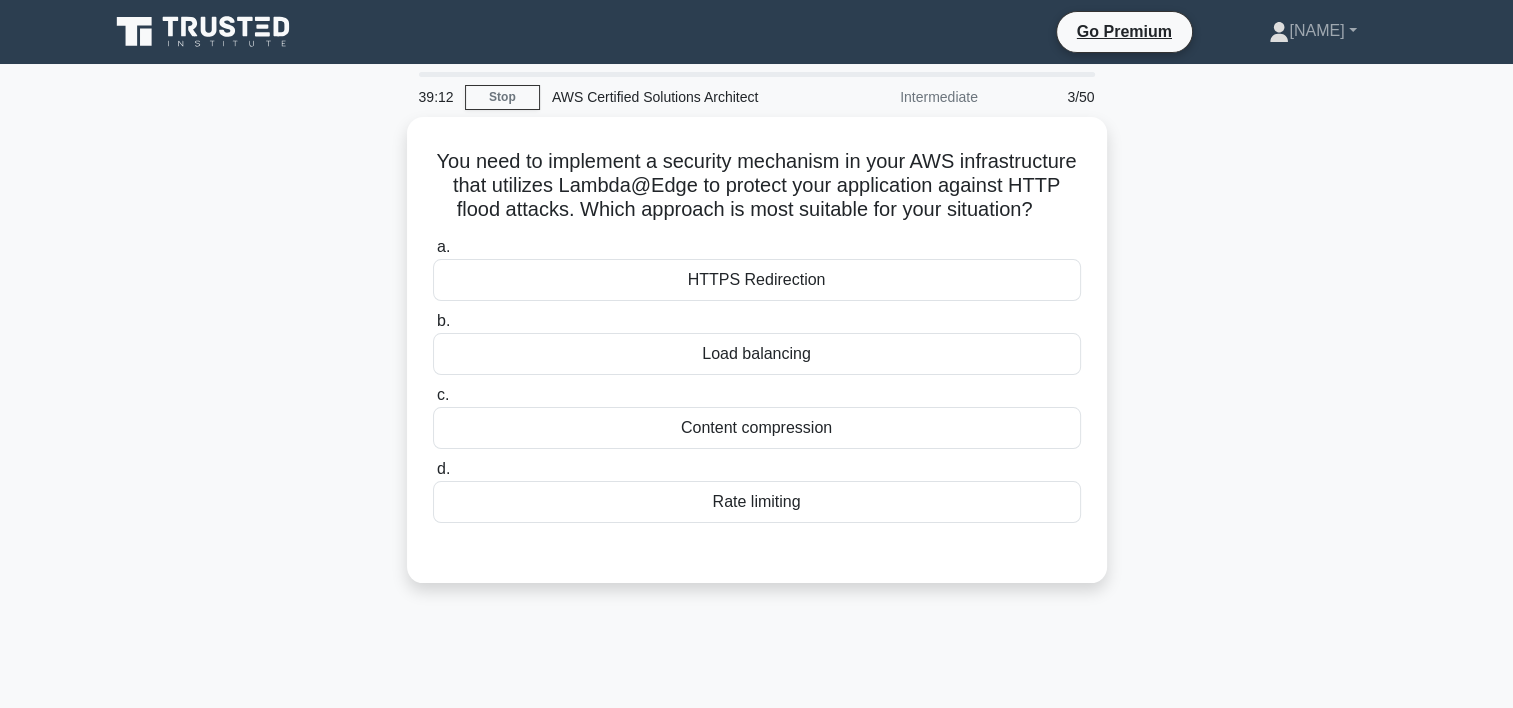 scroll, scrollTop: 0, scrollLeft: 0, axis: both 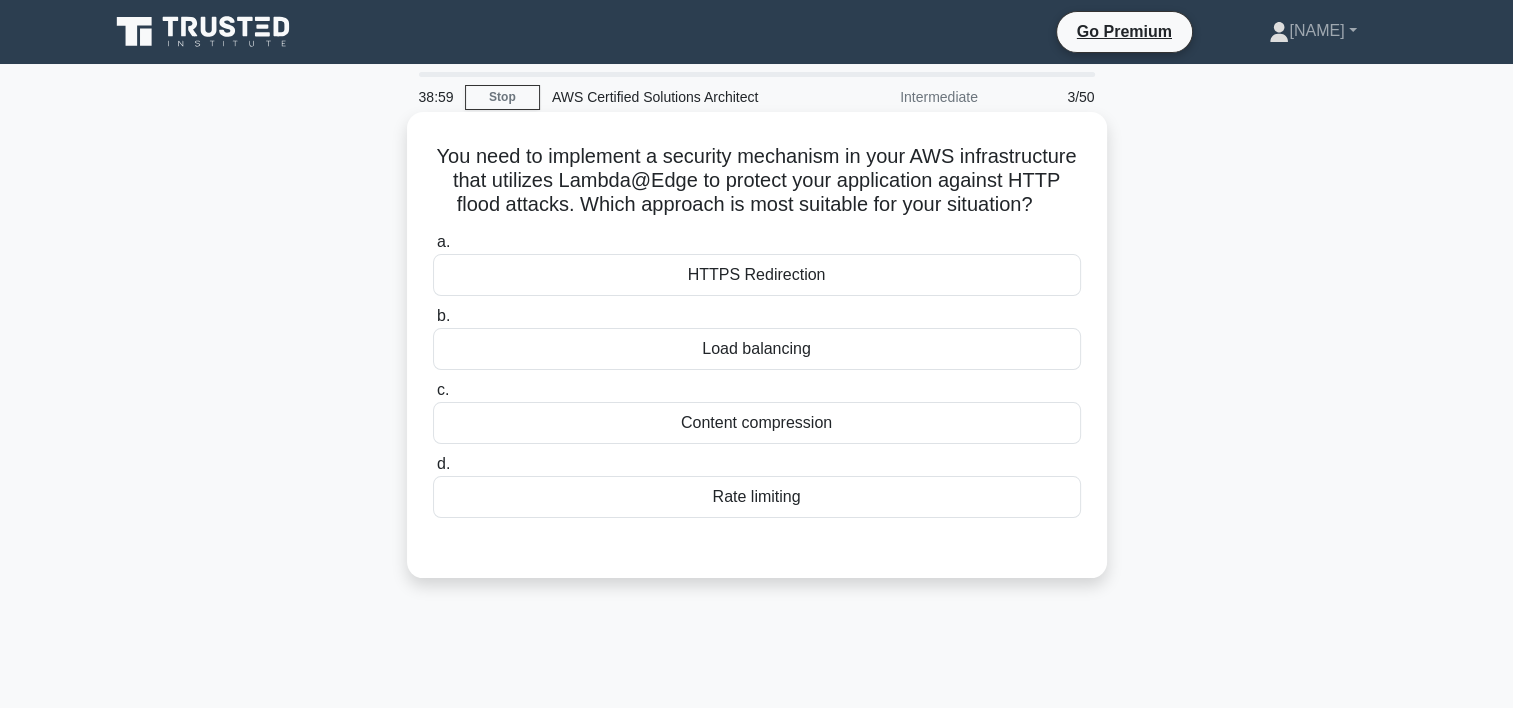click on "Rate limiting" at bounding box center (757, 497) 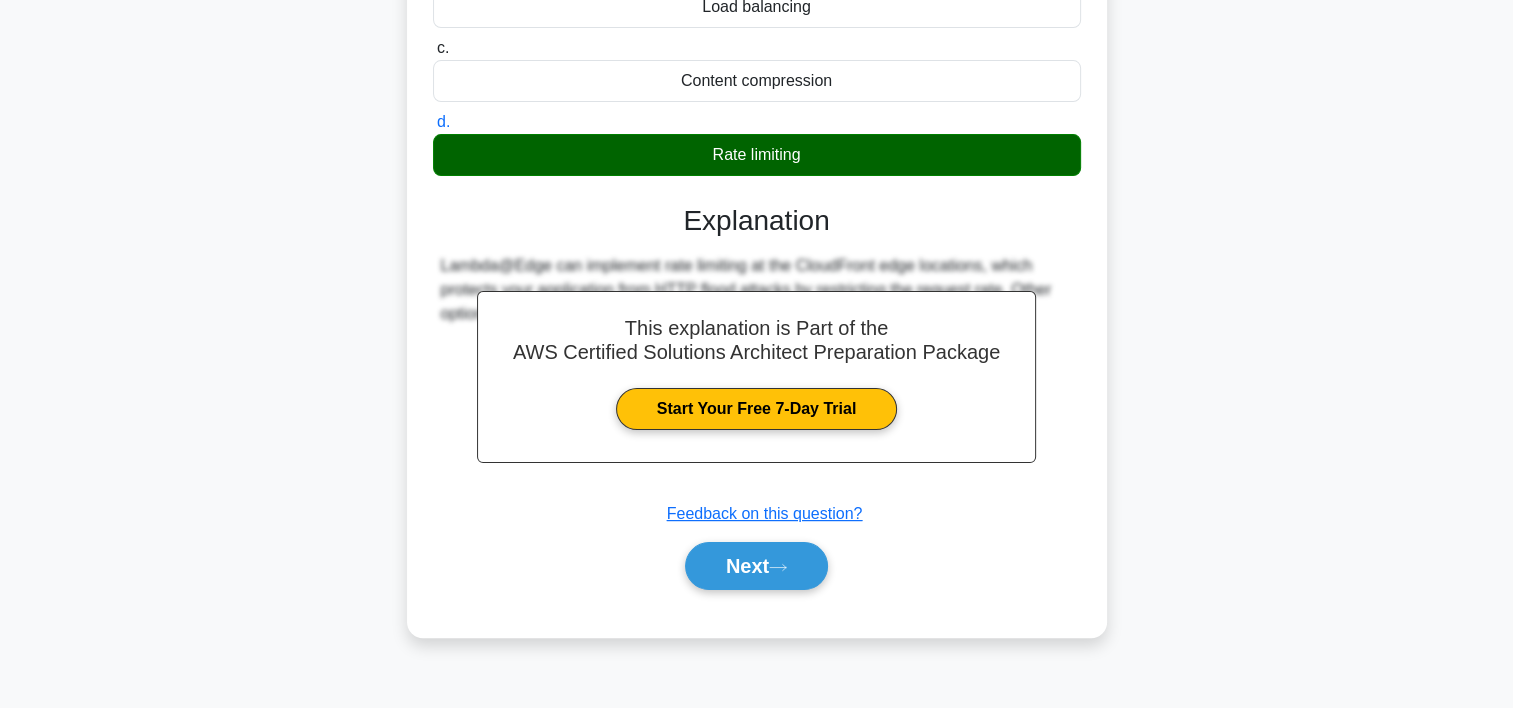 scroll, scrollTop: 348, scrollLeft: 0, axis: vertical 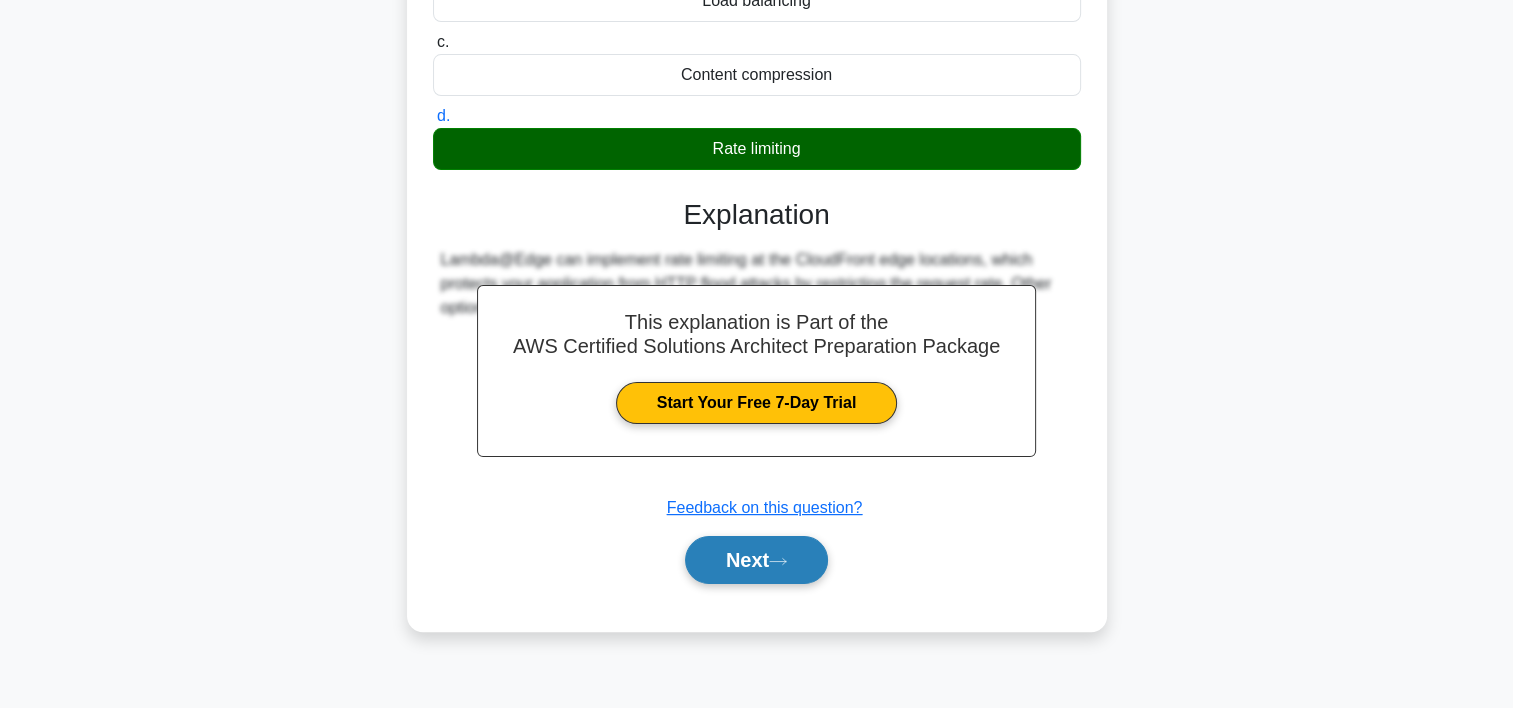 click on "Next" at bounding box center [756, 560] 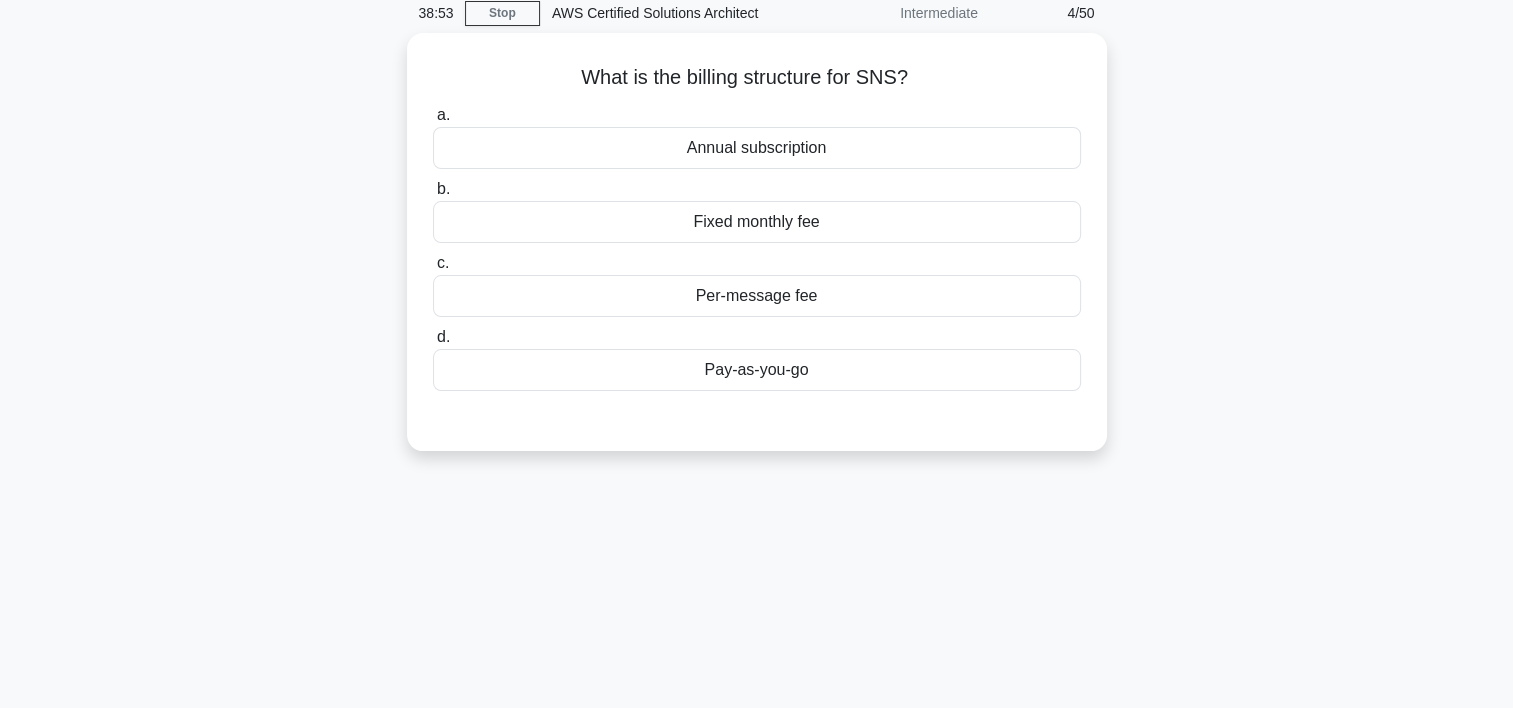scroll, scrollTop: 84, scrollLeft: 0, axis: vertical 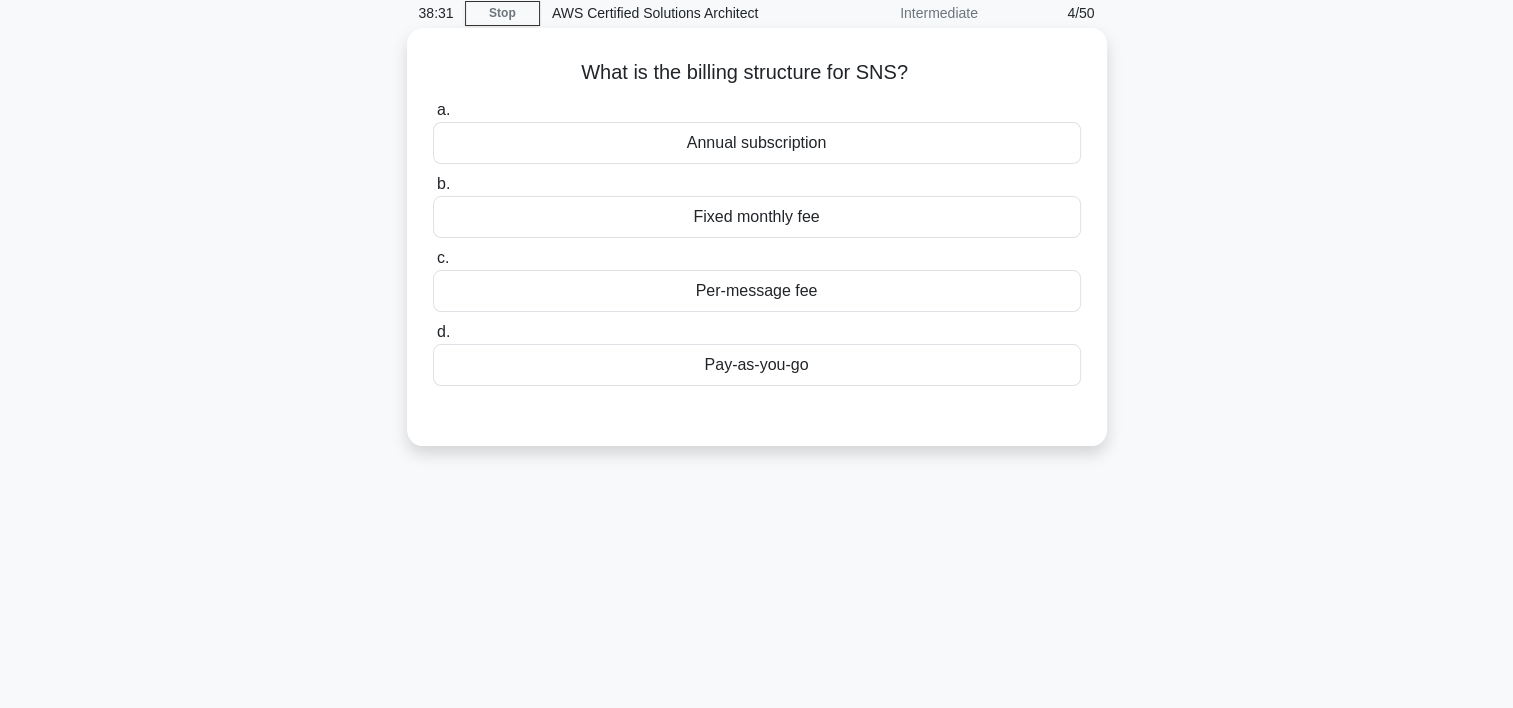 click on "Annual subscription" at bounding box center [757, 143] 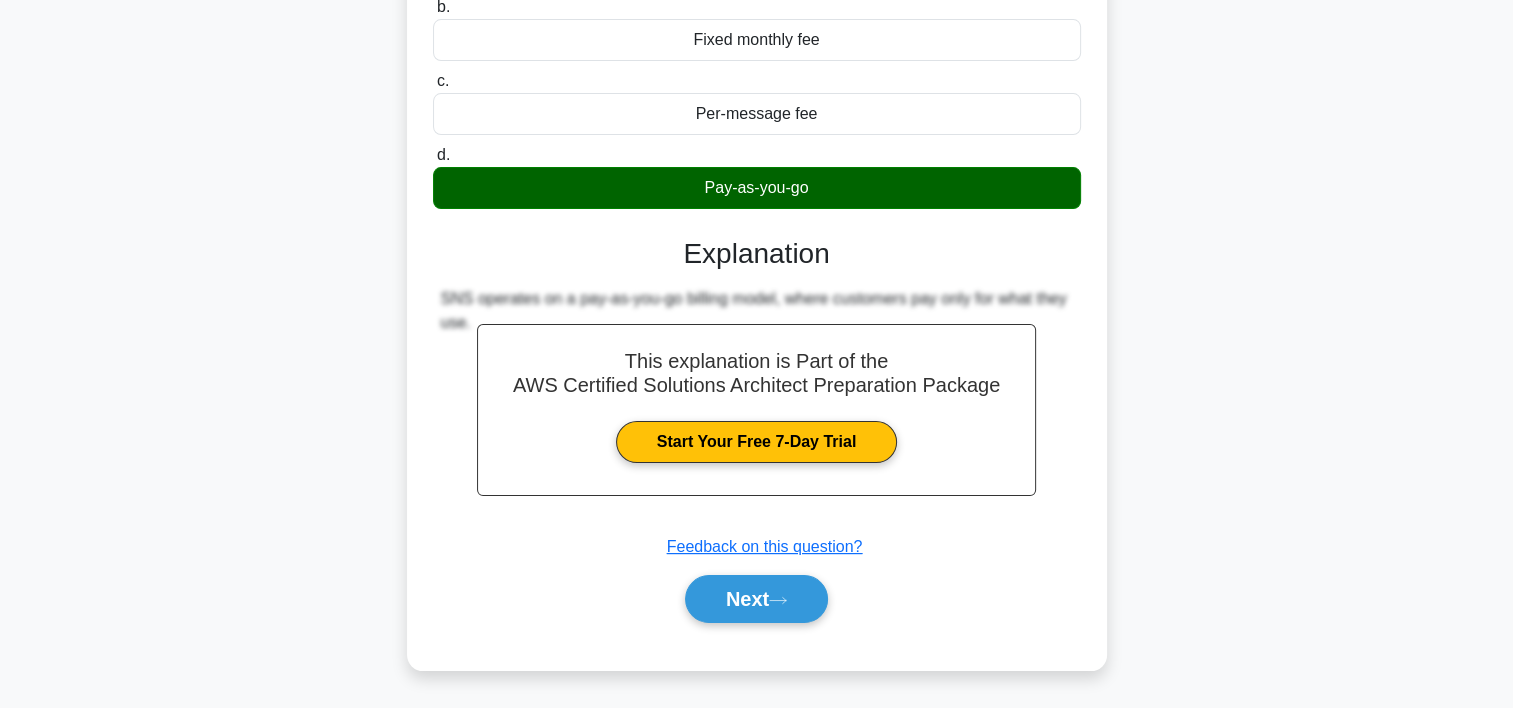 scroll, scrollTop: 264, scrollLeft: 0, axis: vertical 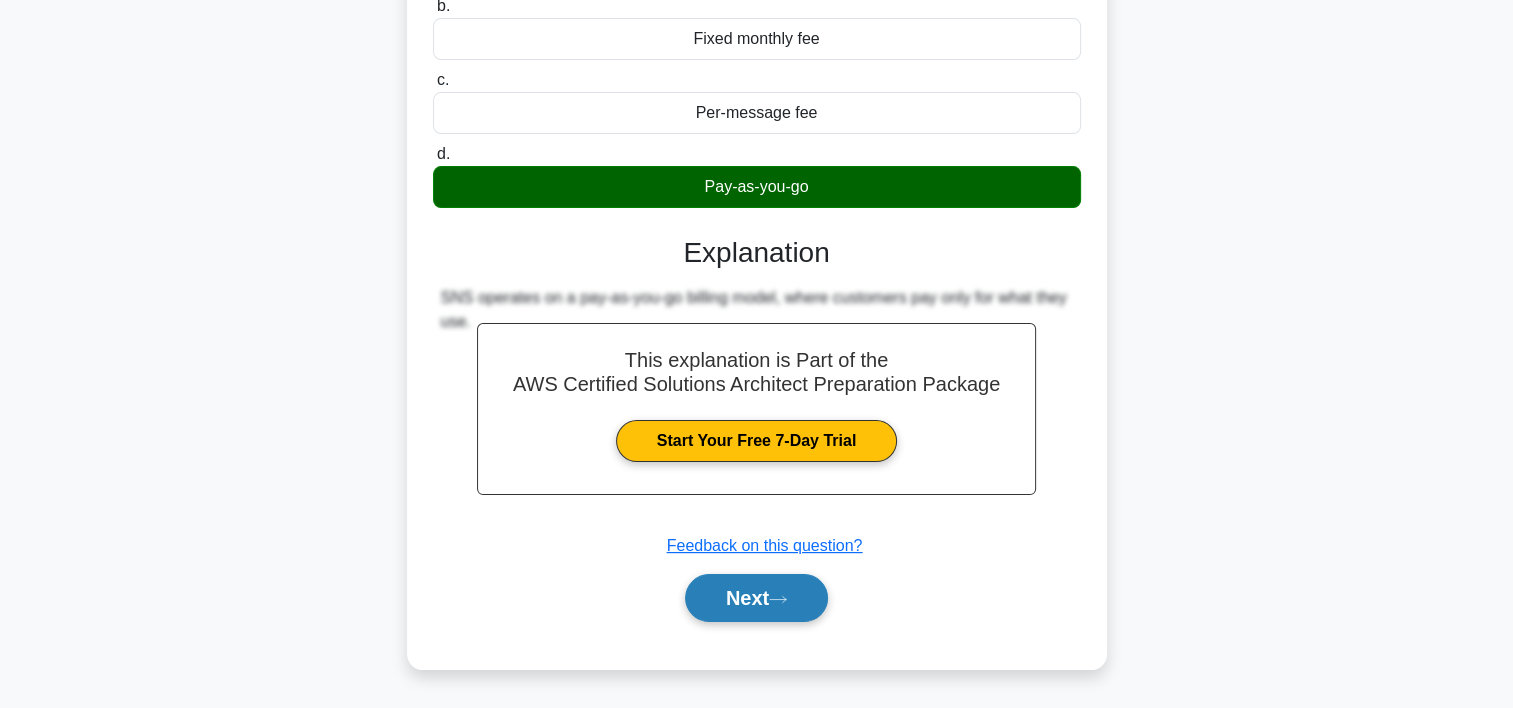 click 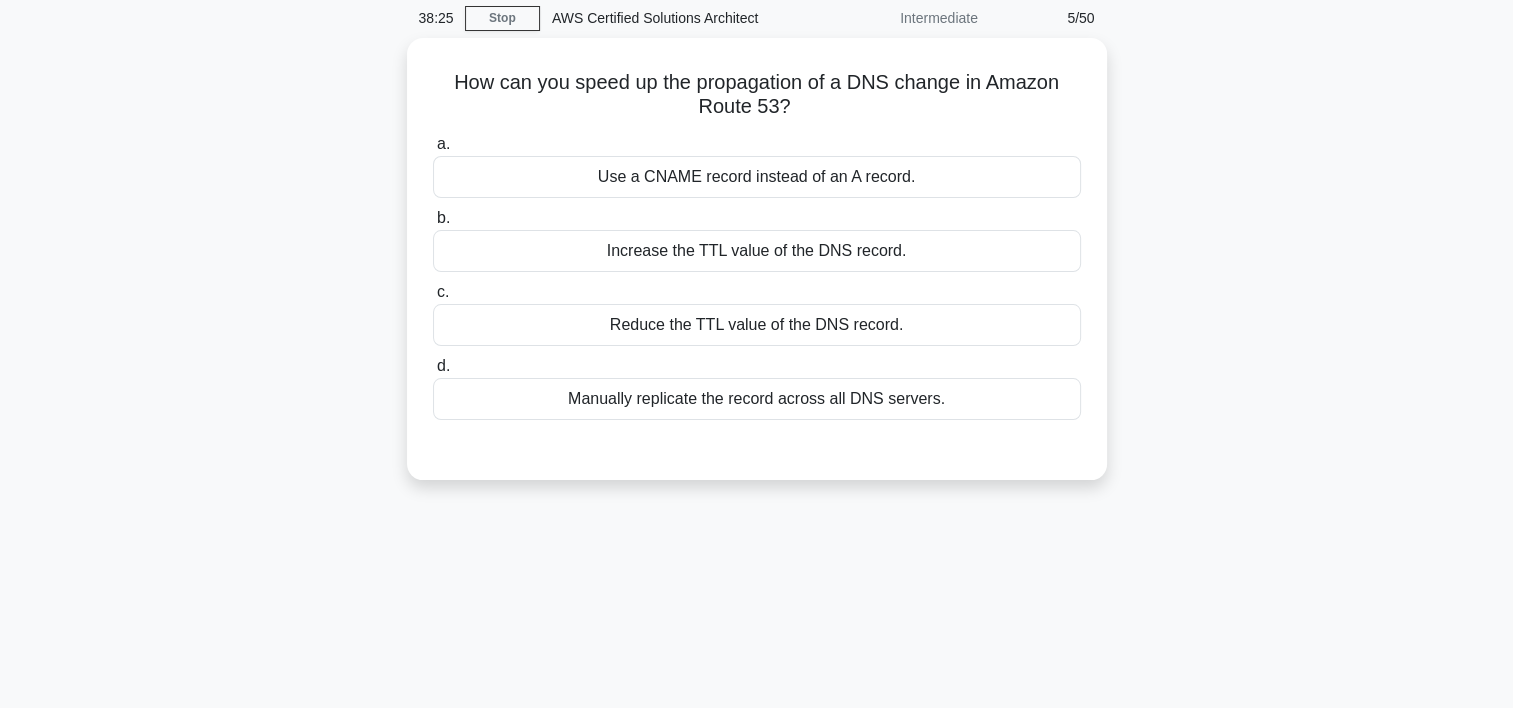 scroll, scrollTop: 36, scrollLeft: 0, axis: vertical 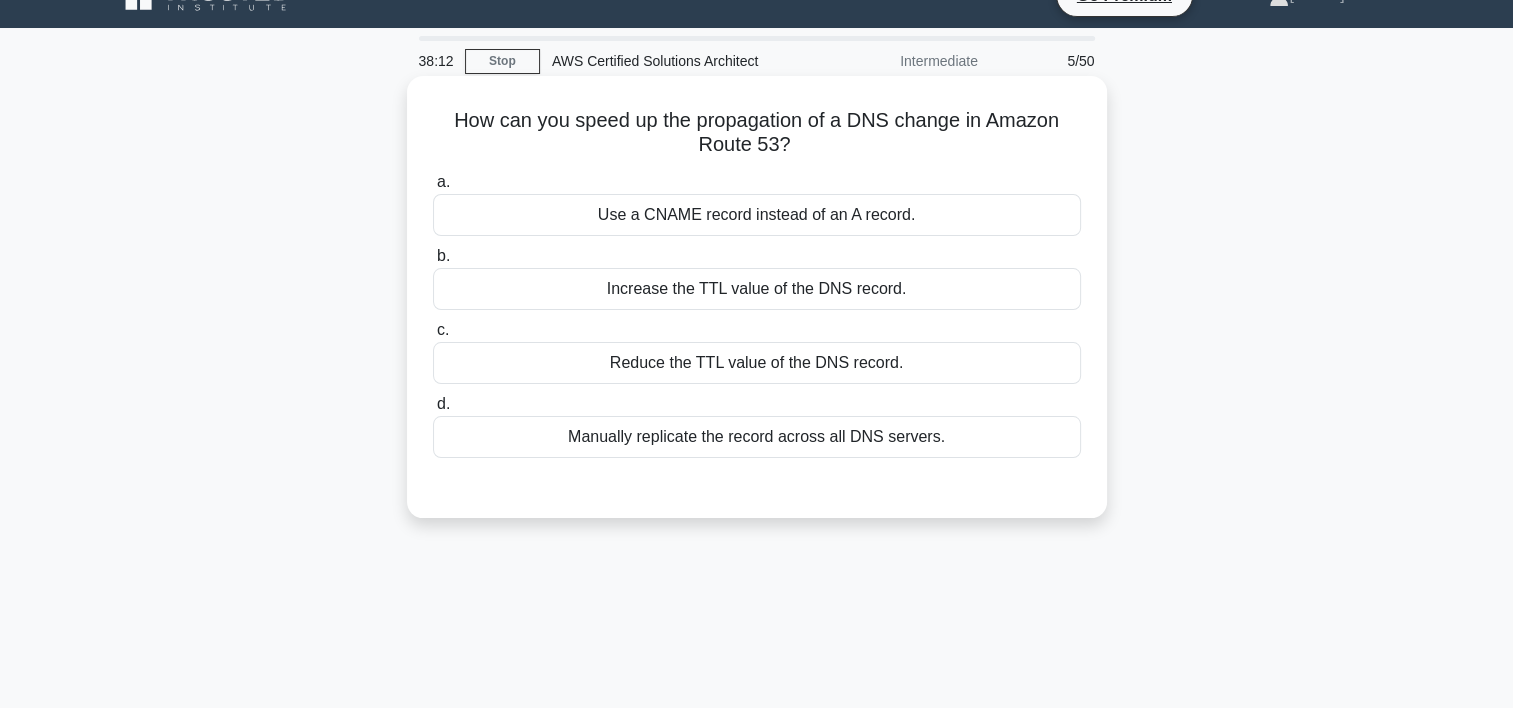 click on "Use a CNAME record instead of an A record." at bounding box center (757, 215) 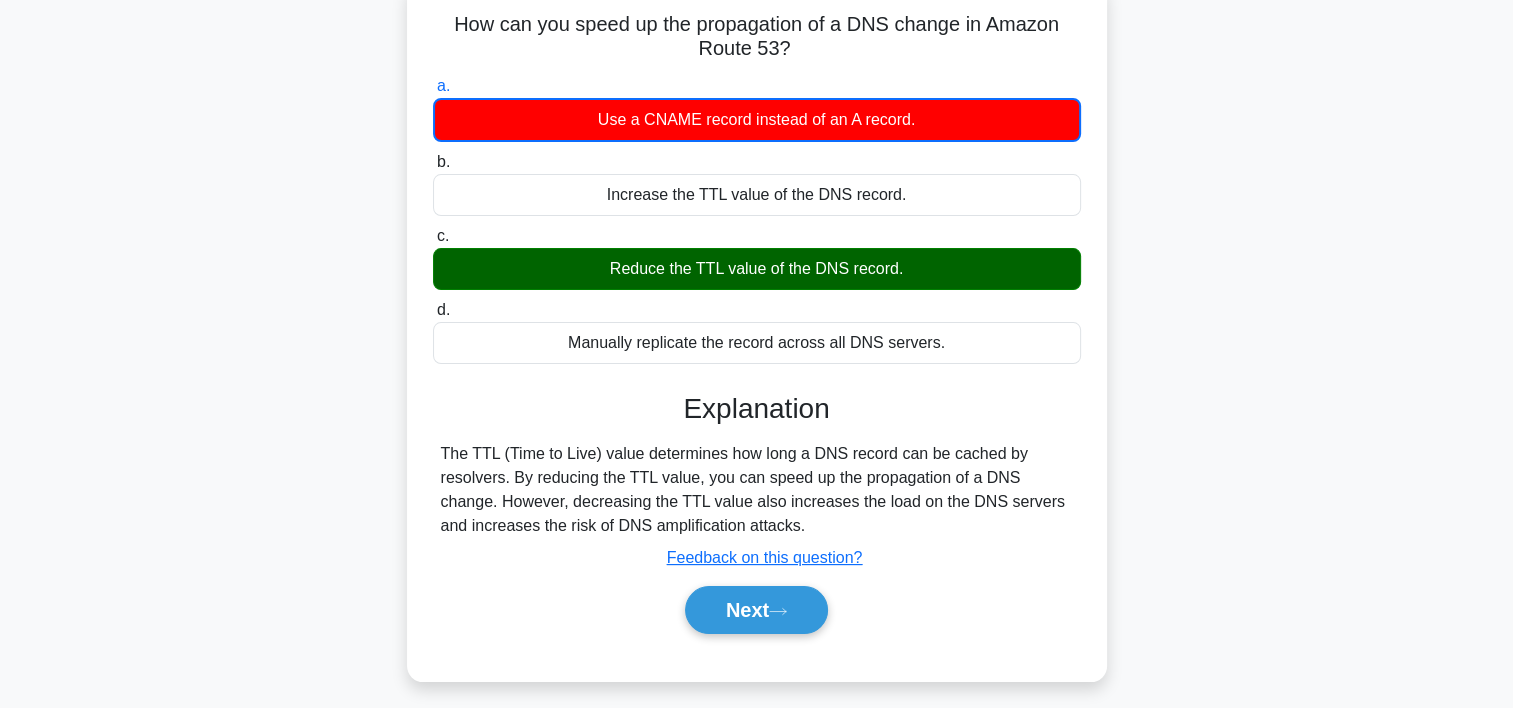 scroll, scrollTop: 132, scrollLeft: 0, axis: vertical 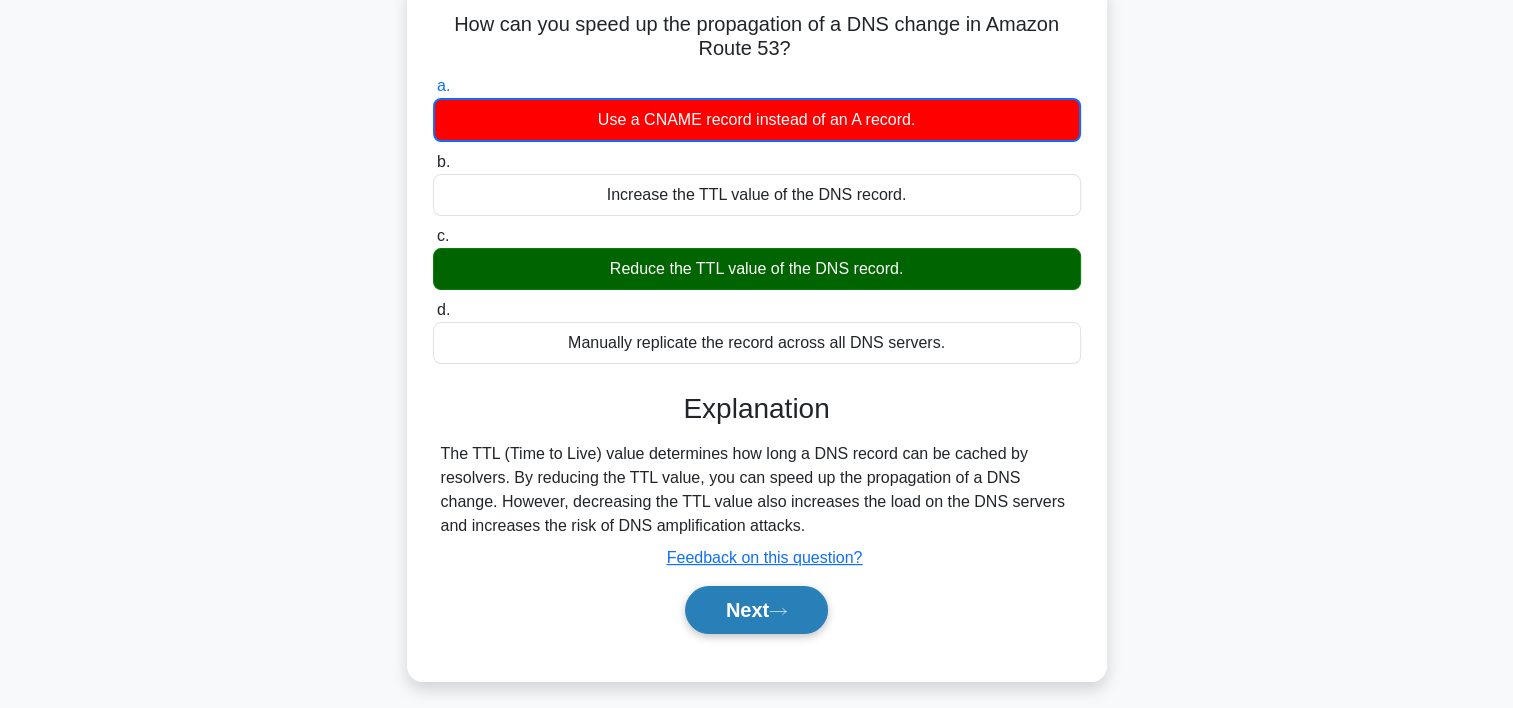 click on "Next" at bounding box center (756, 610) 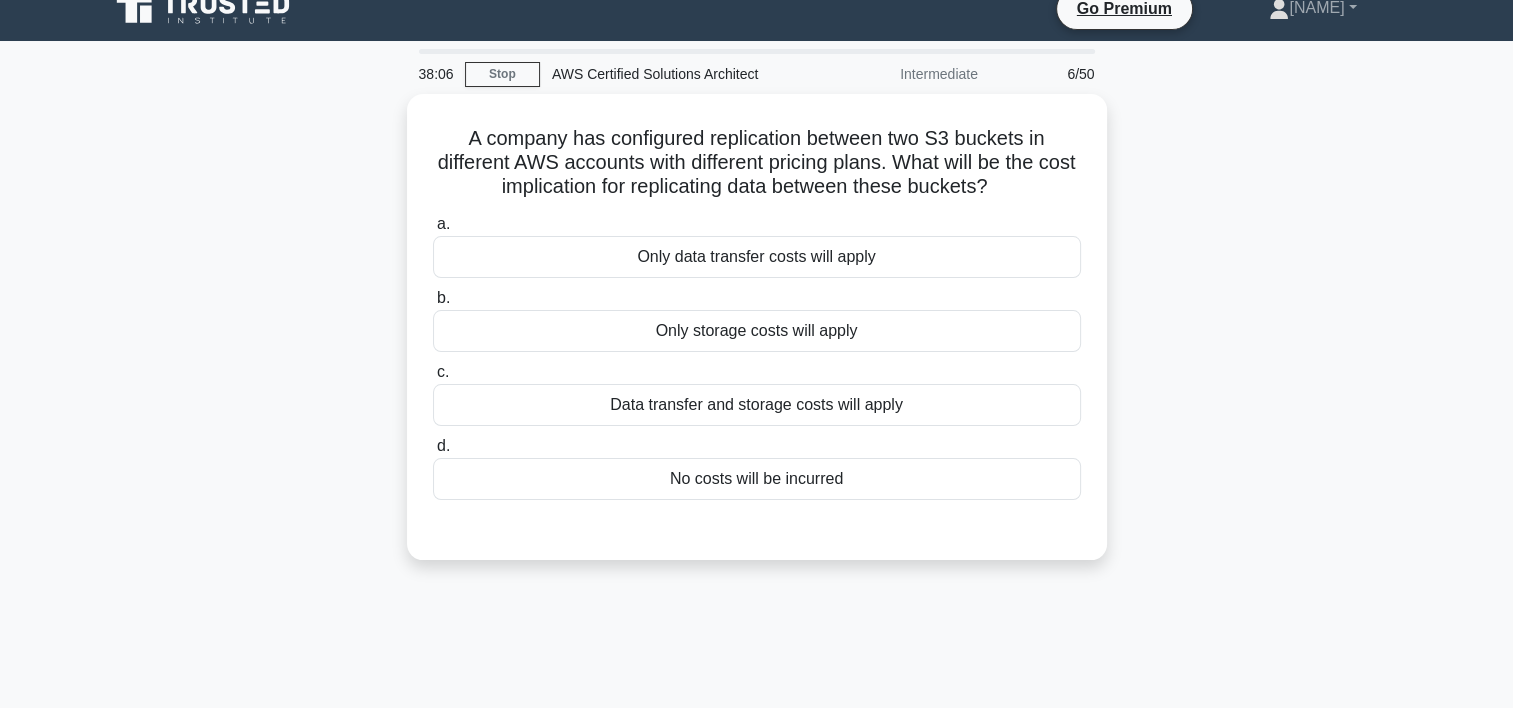 scroll, scrollTop: 16, scrollLeft: 0, axis: vertical 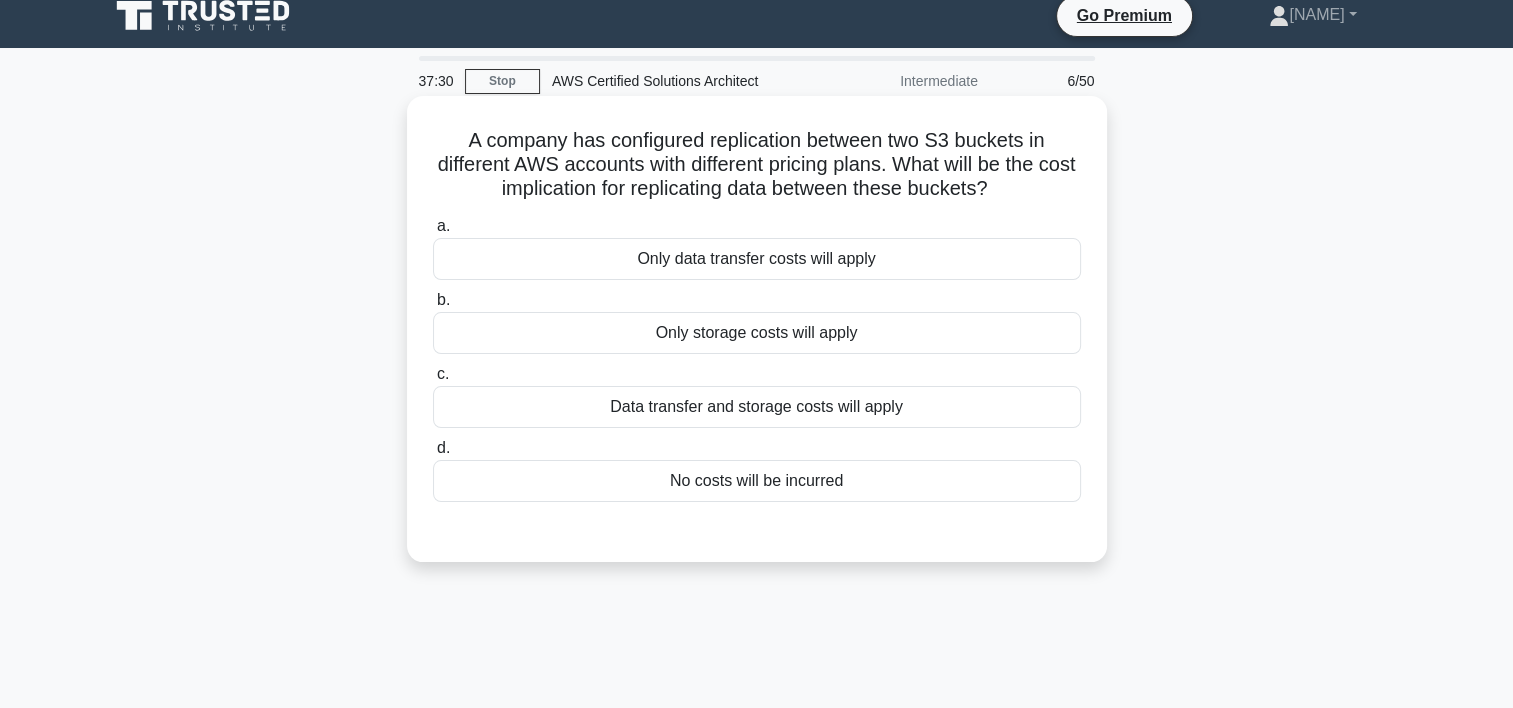 click on "Data transfer and storage costs will apply" at bounding box center (757, 407) 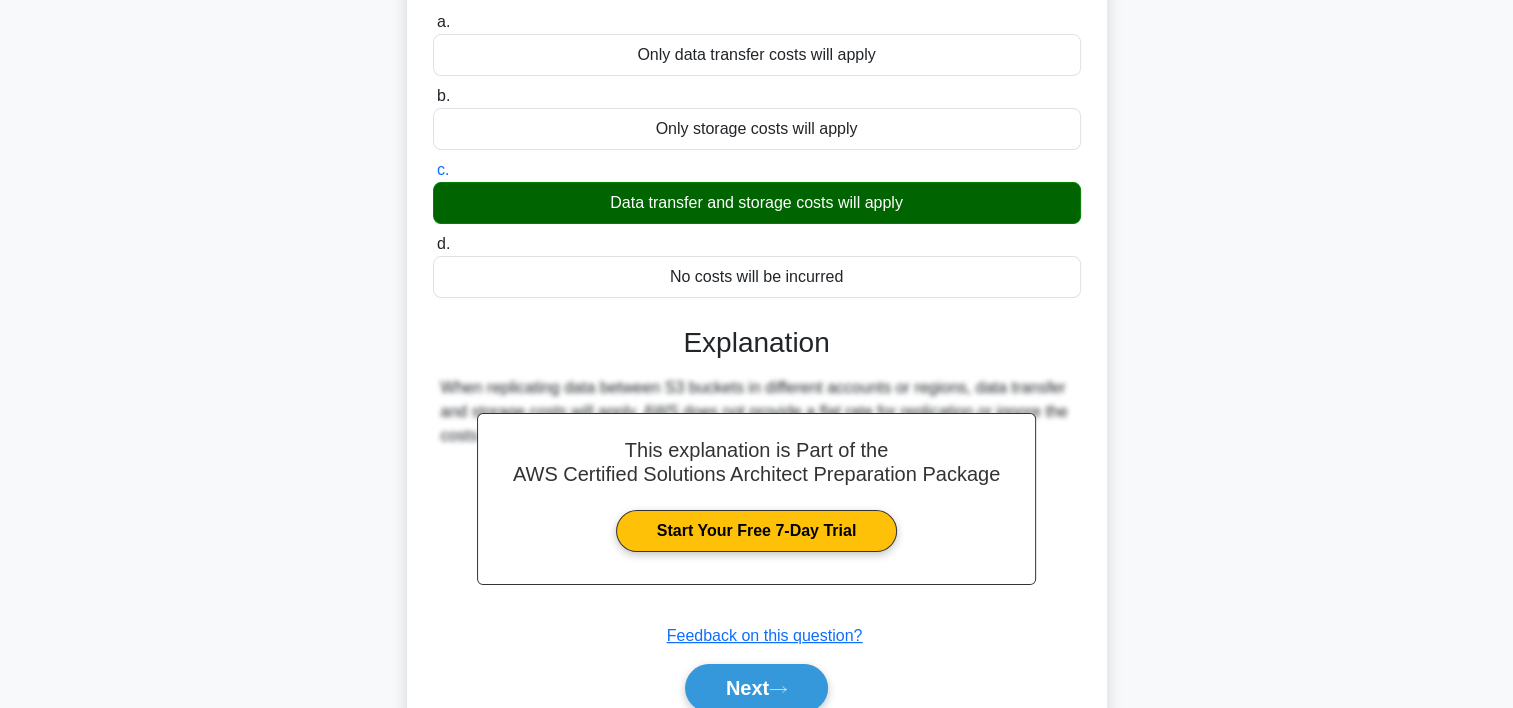 scroll, scrollTop: 226, scrollLeft: 0, axis: vertical 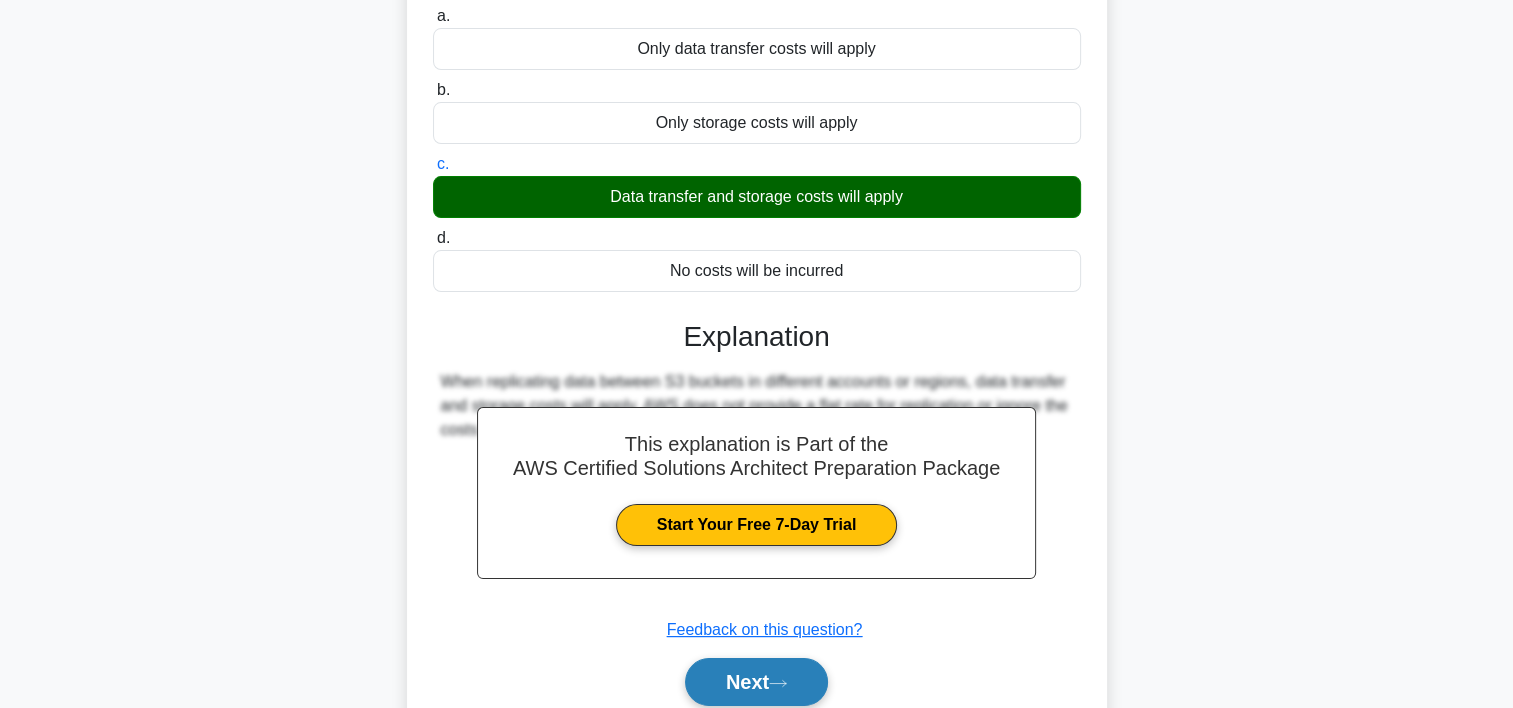 click on "Next" at bounding box center (756, 682) 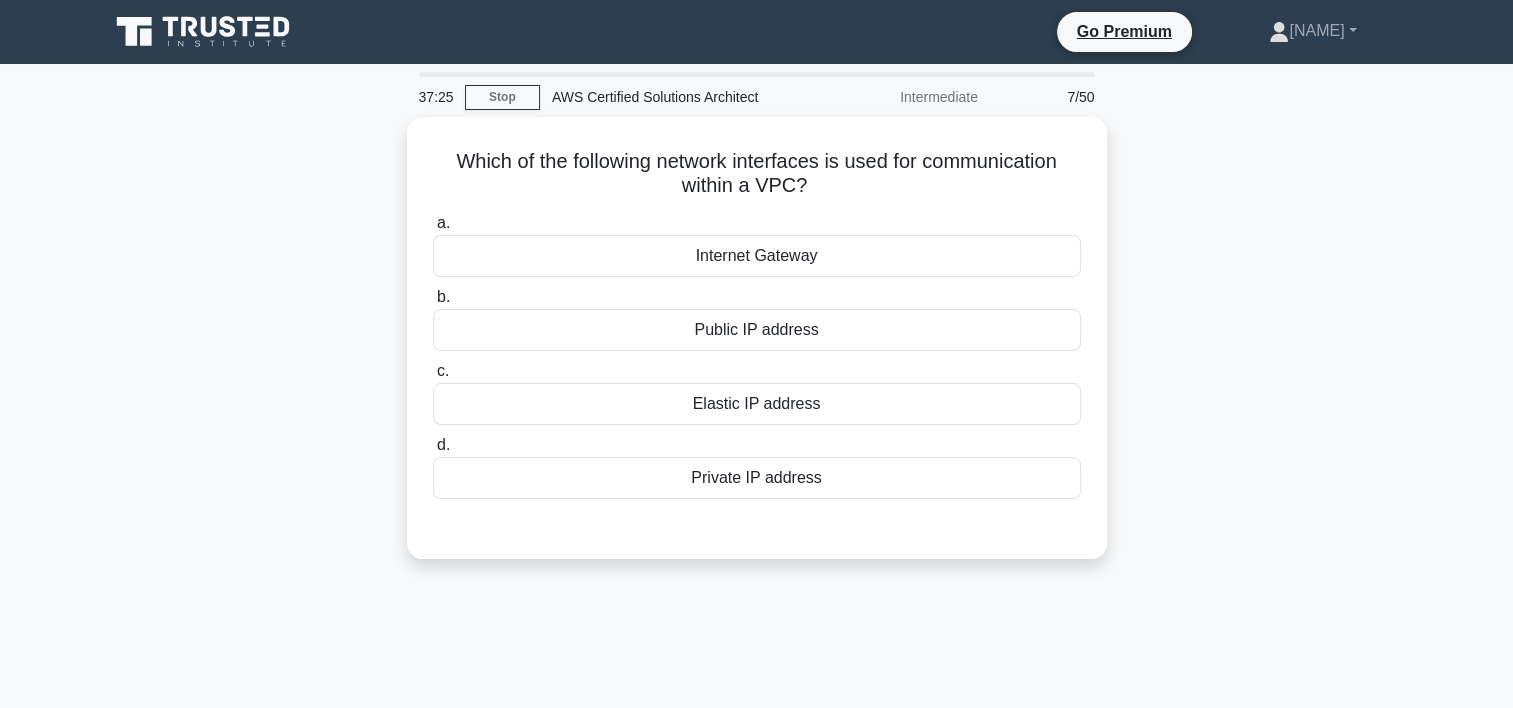 scroll, scrollTop: 0, scrollLeft: 0, axis: both 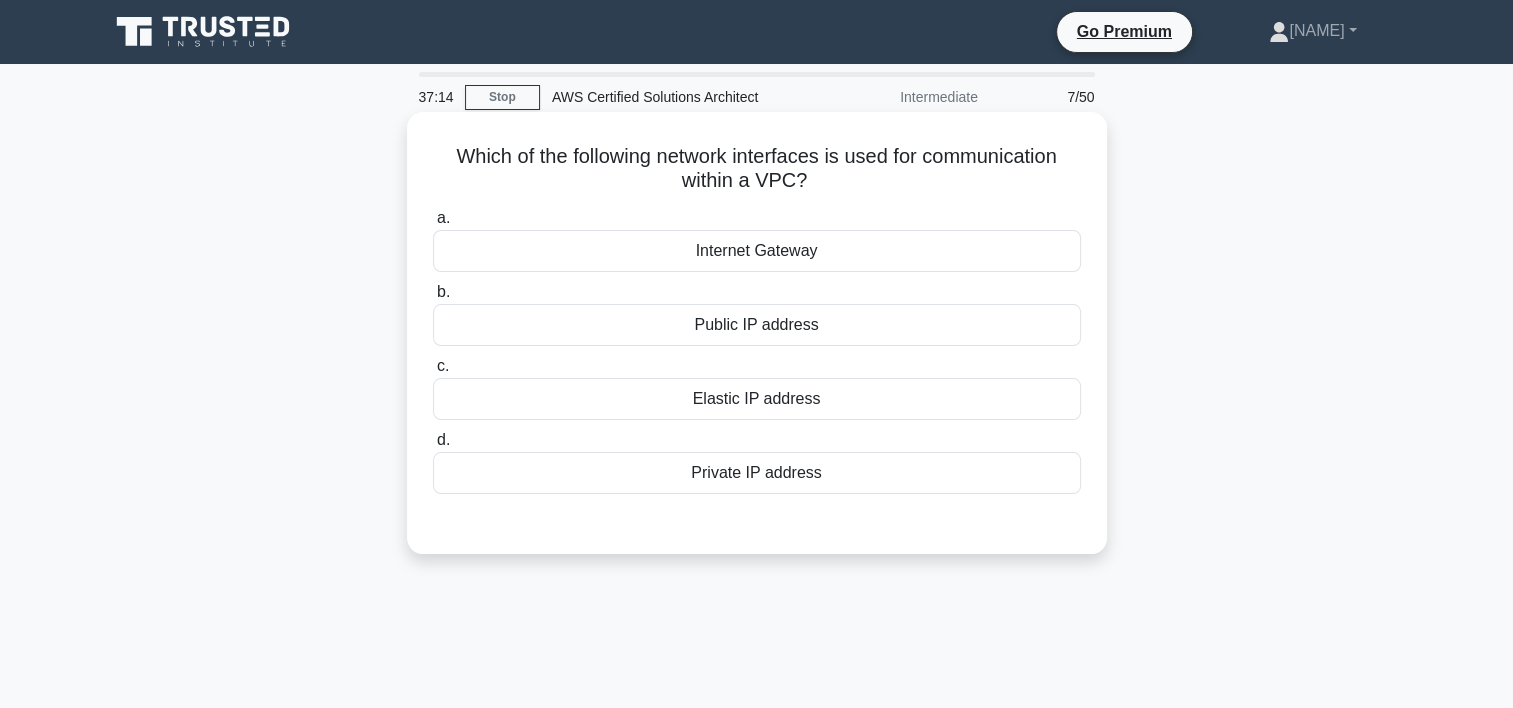 click on "Private IP address" at bounding box center (757, 473) 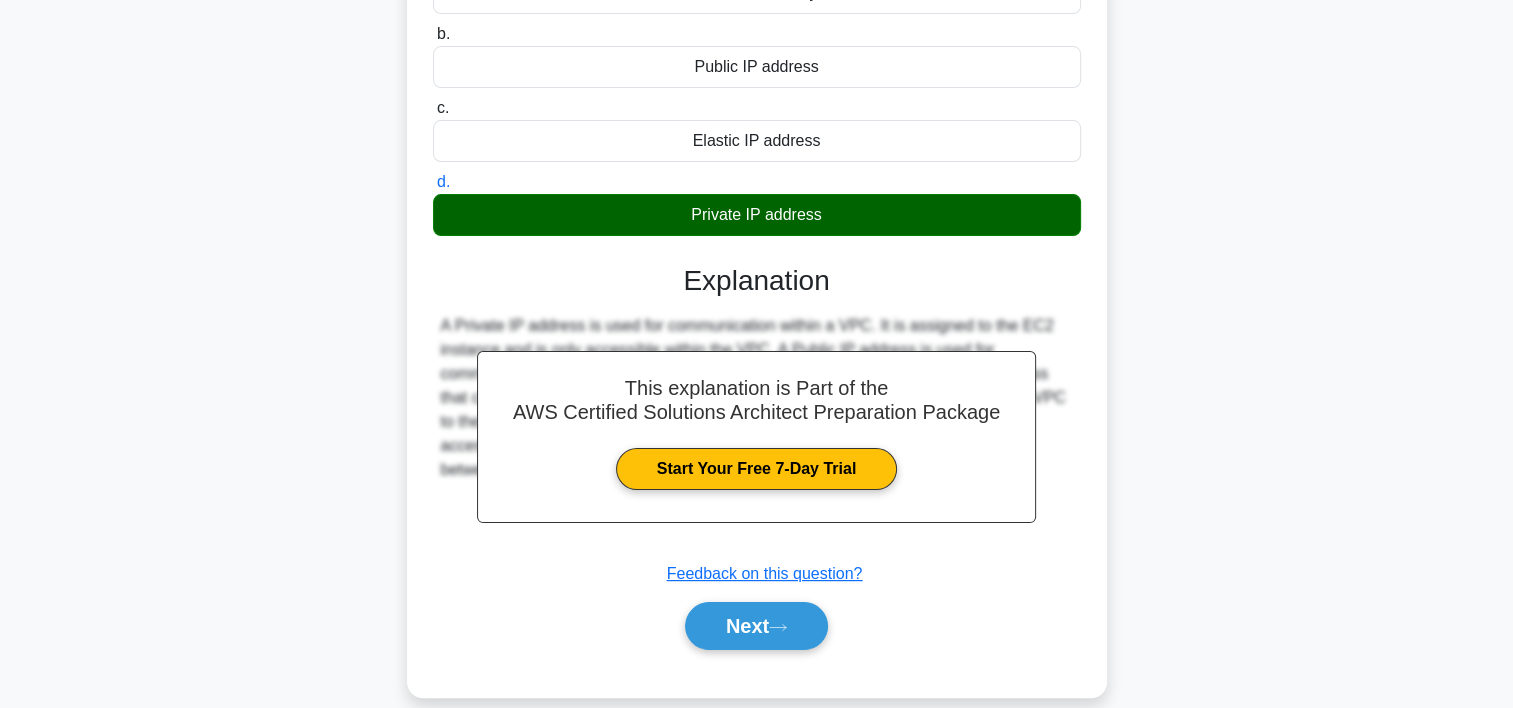 scroll, scrollTop: 266, scrollLeft: 0, axis: vertical 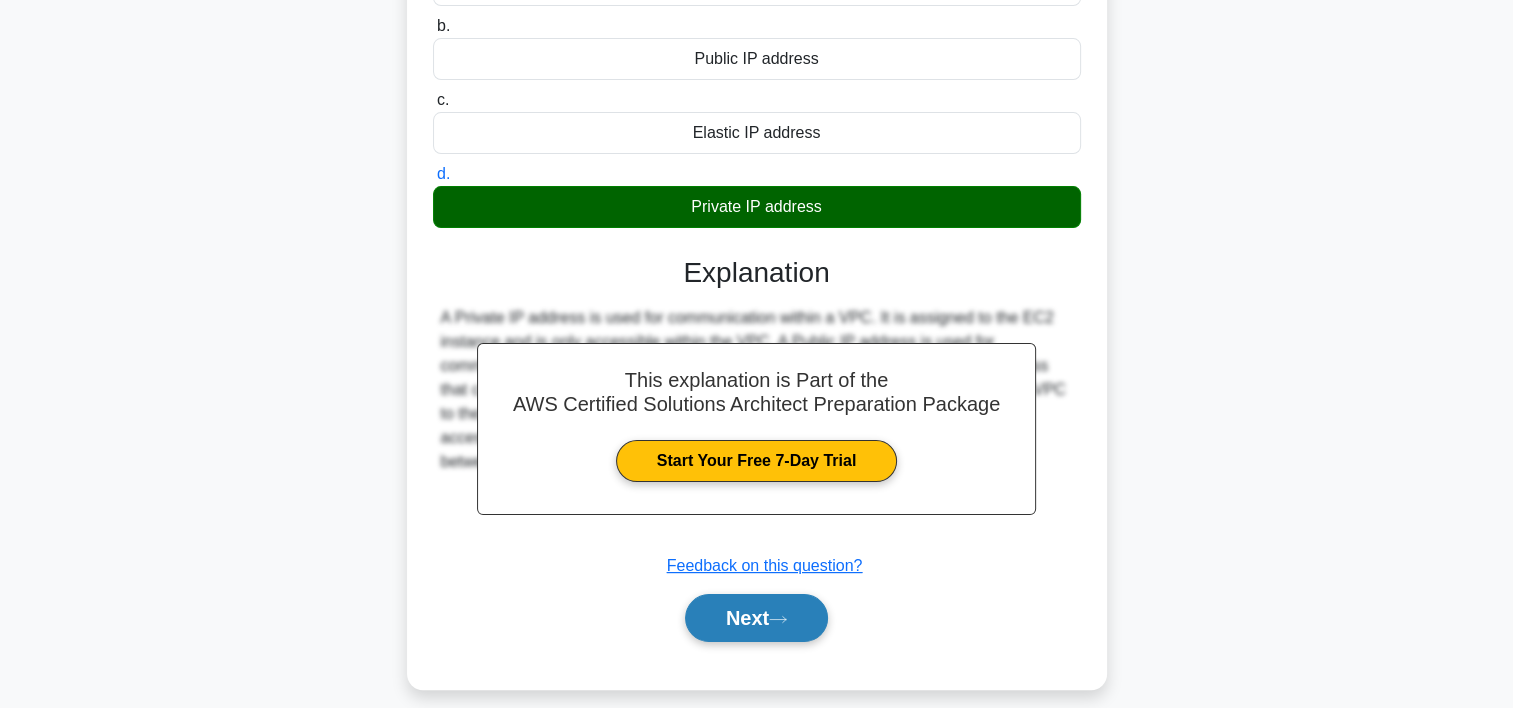 click on "Next" at bounding box center (756, 618) 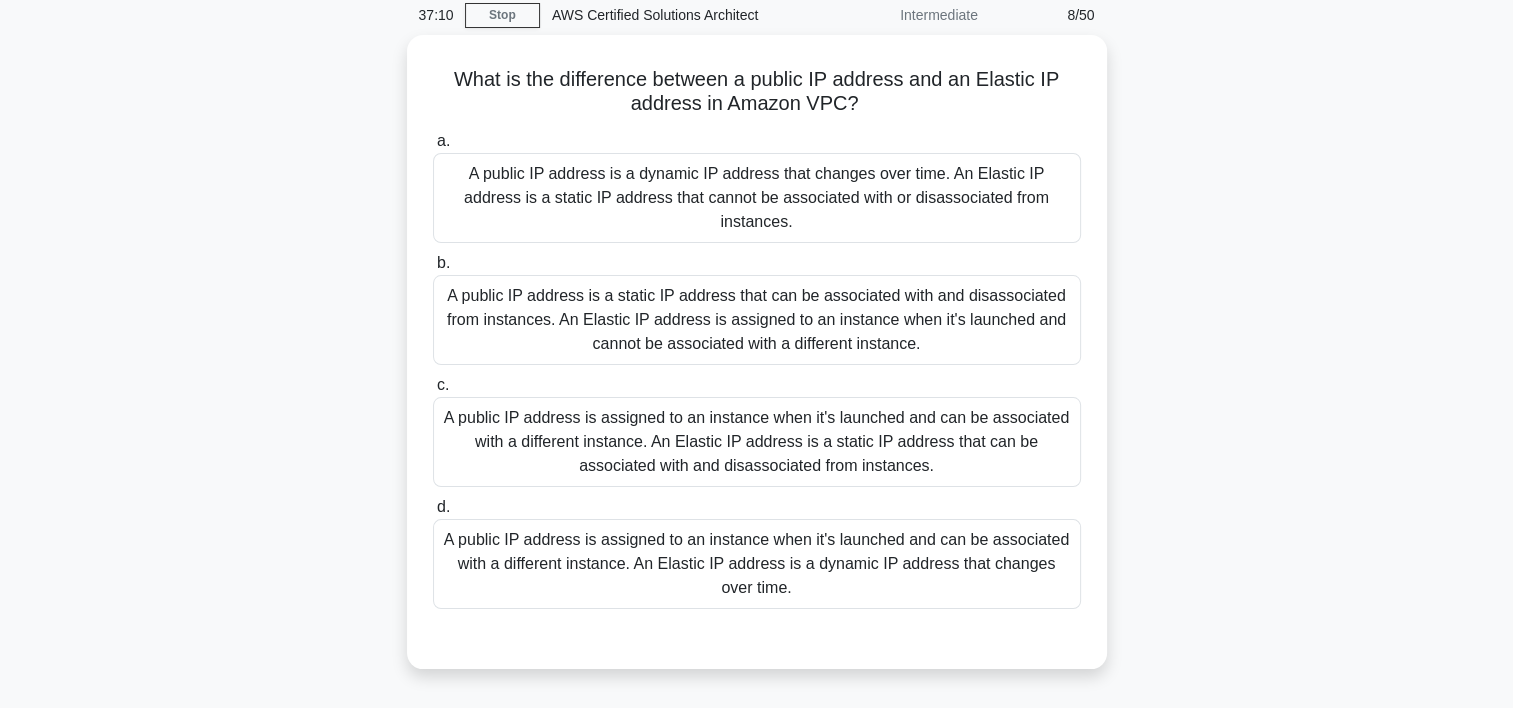 scroll, scrollTop: 22, scrollLeft: 0, axis: vertical 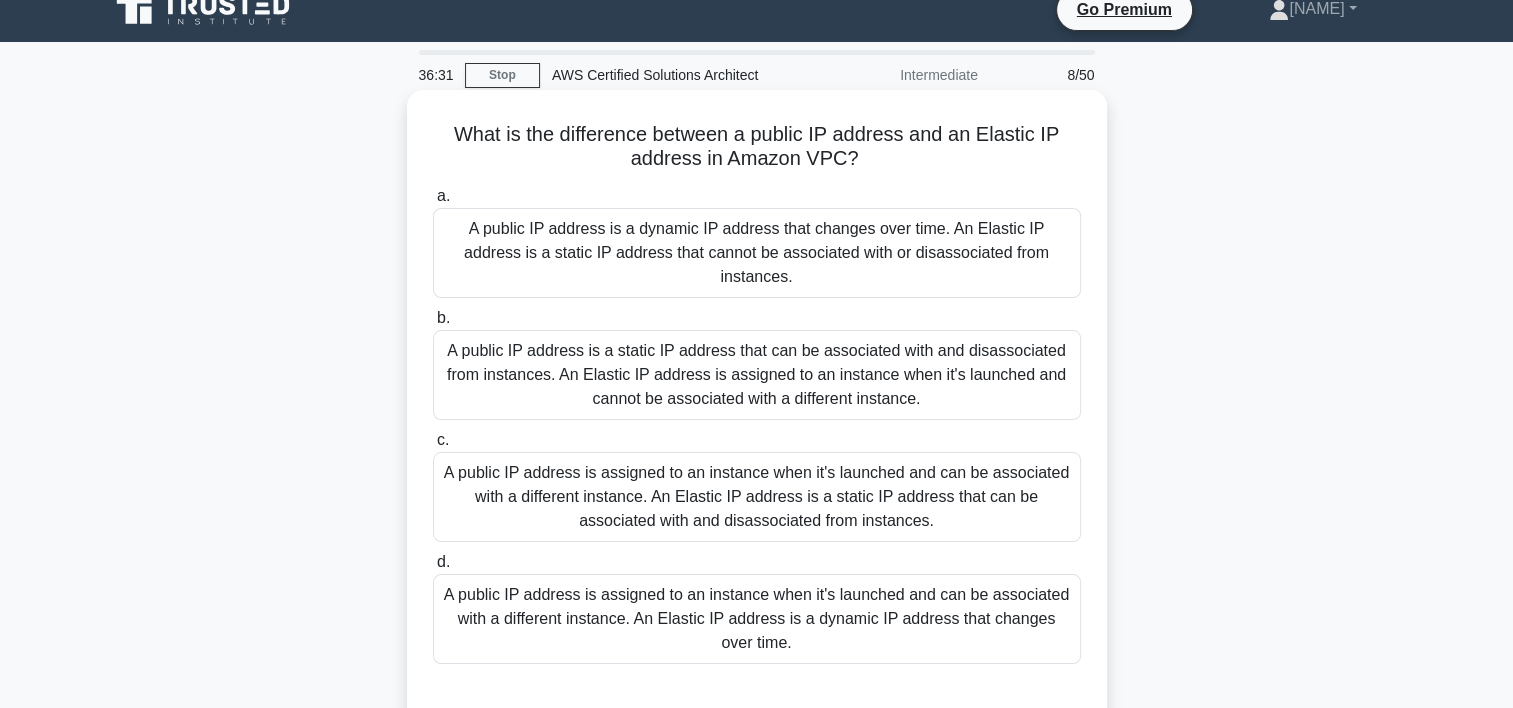 click on "A public IP address is a dynamic IP address that changes over time. An Elastic IP address is a static IP address that cannot be associated with or disassociated from instances." at bounding box center (757, 253) 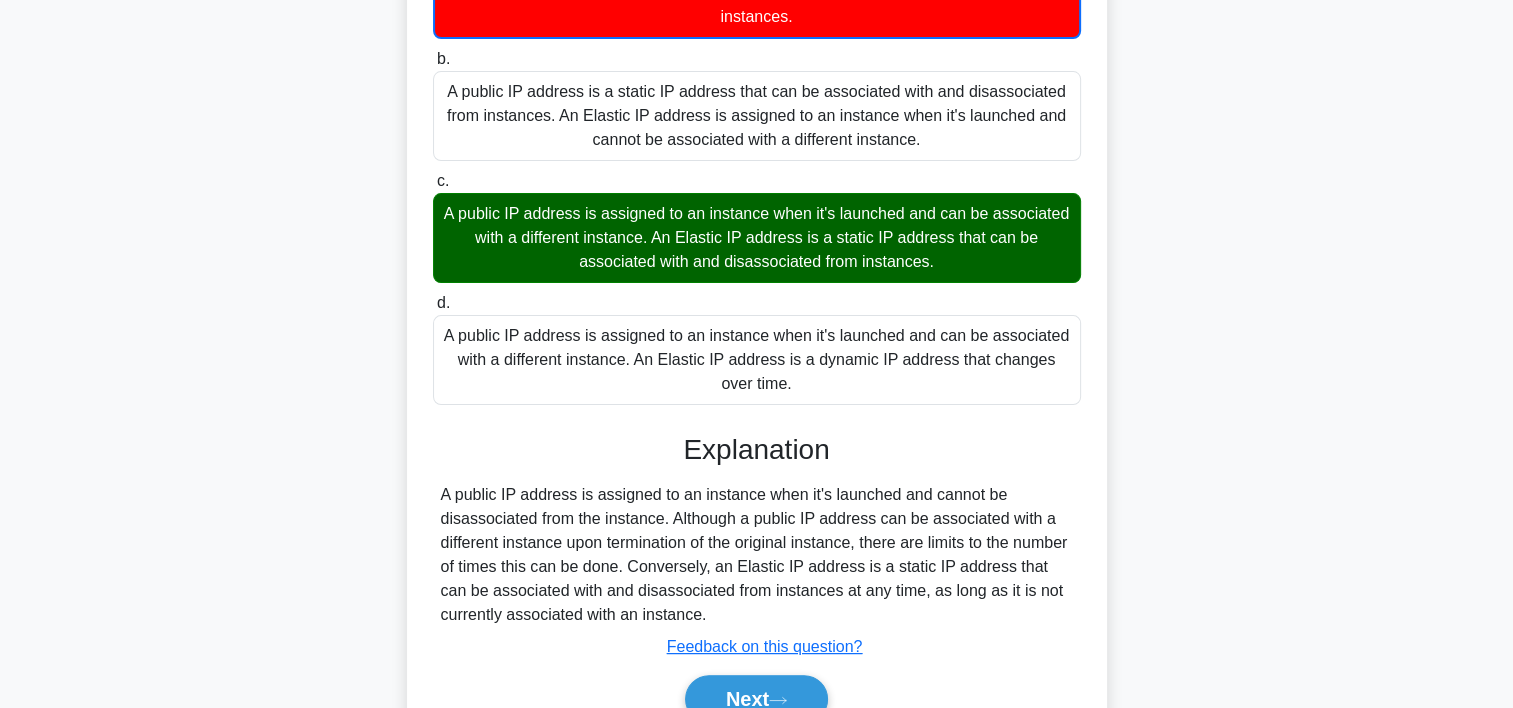 scroll, scrollTop: 381, scrollLeft: 0, axis: vertical 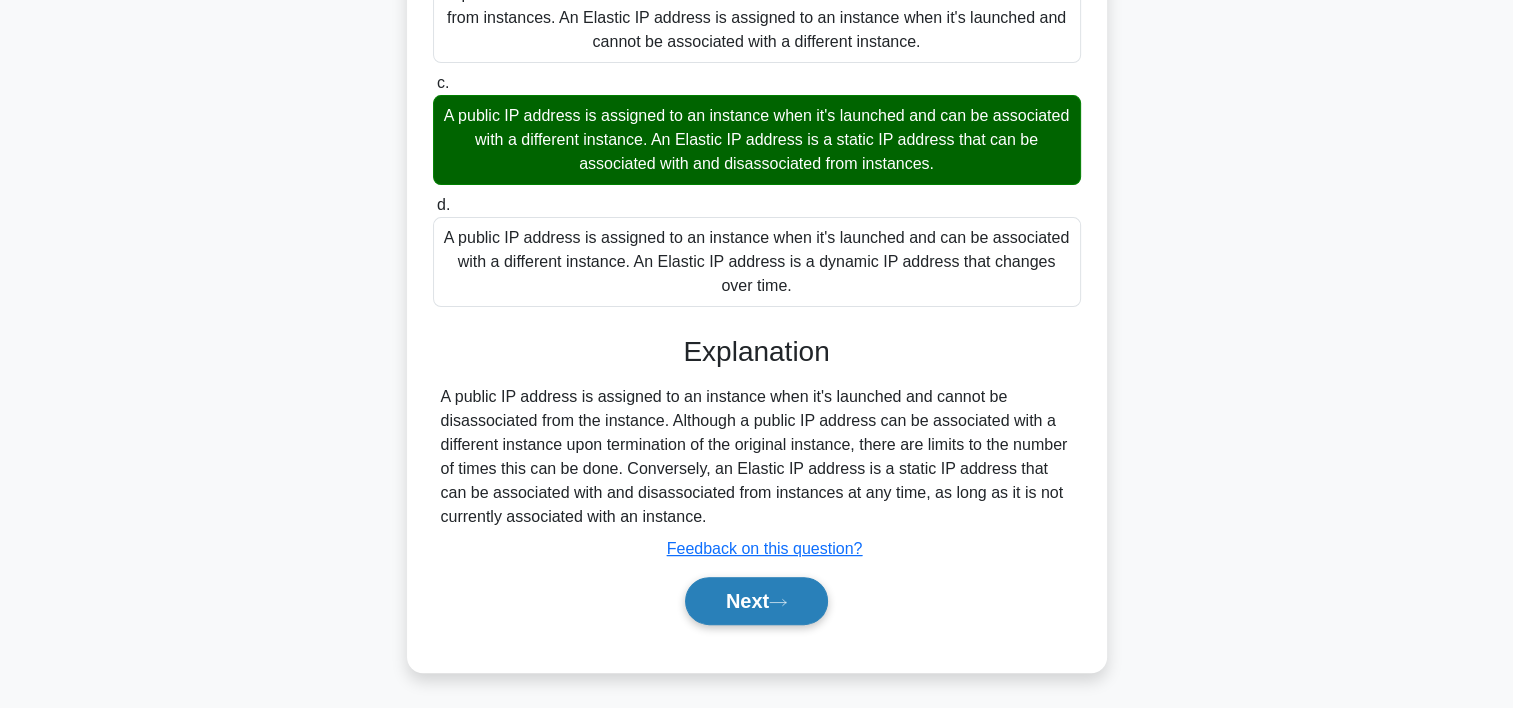 click on "Next" at bounding box center (756, 601) 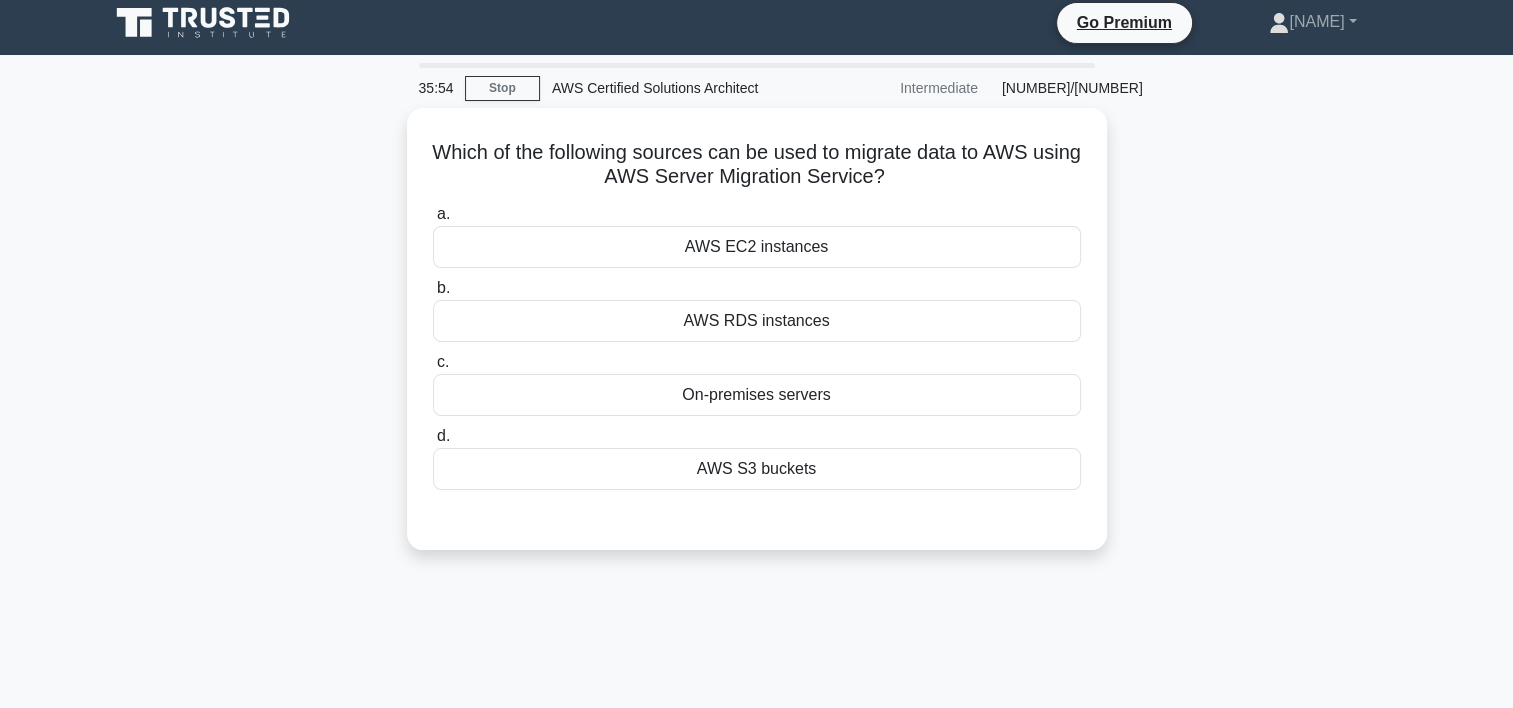 scroll, scrollTop: 0, scrollLeft: 0, axis: both 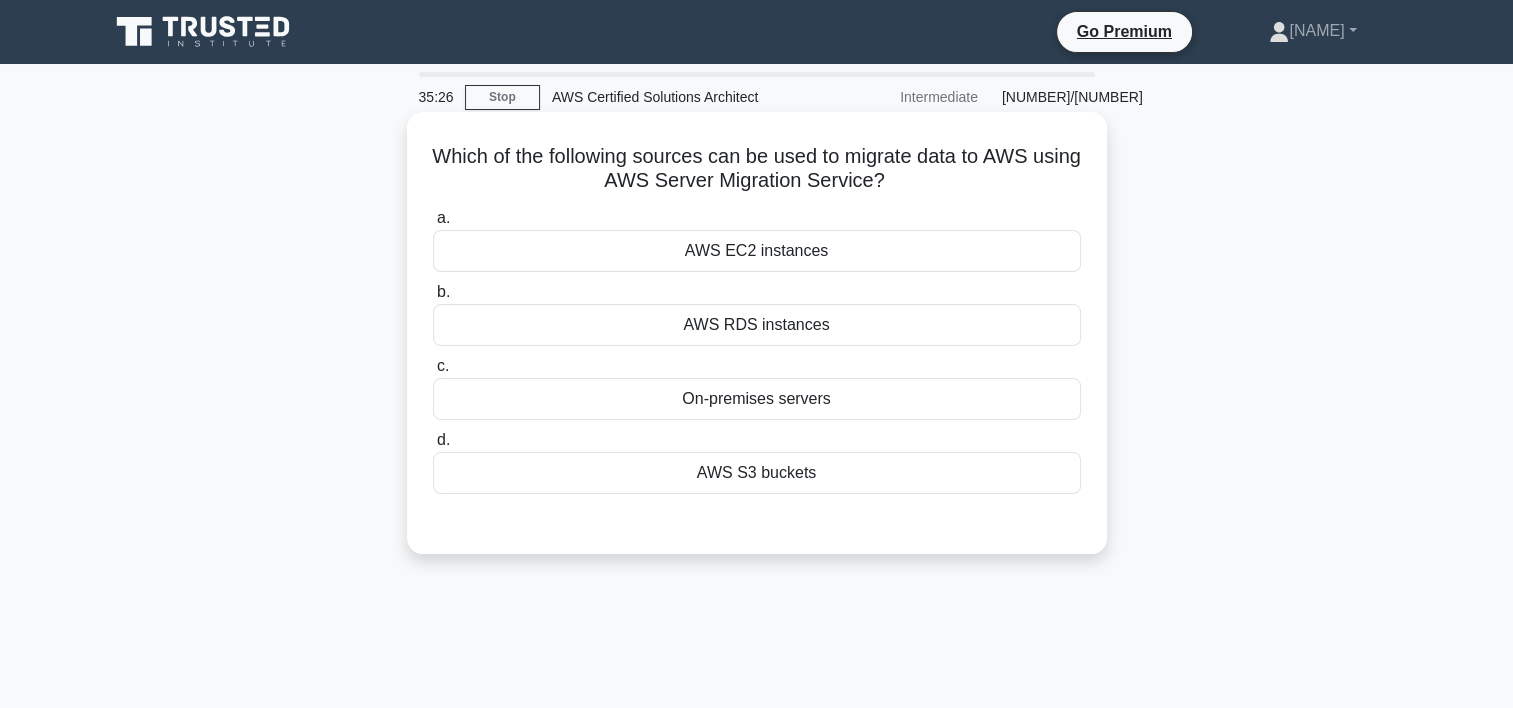 click on "On-premises servers" at bounding box center [757, 399] 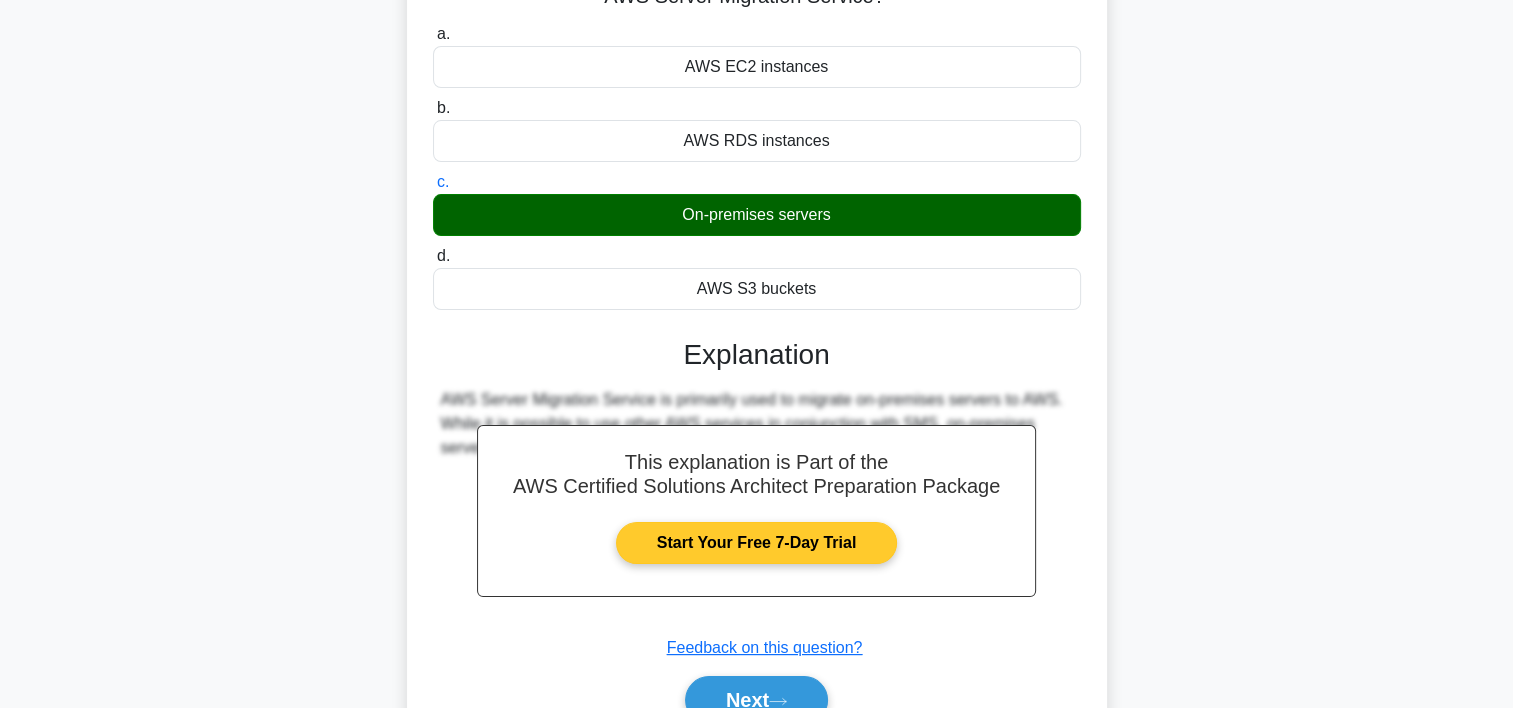 scroll, scrollTop: 312, scrollLeft: 0, axis: vertical 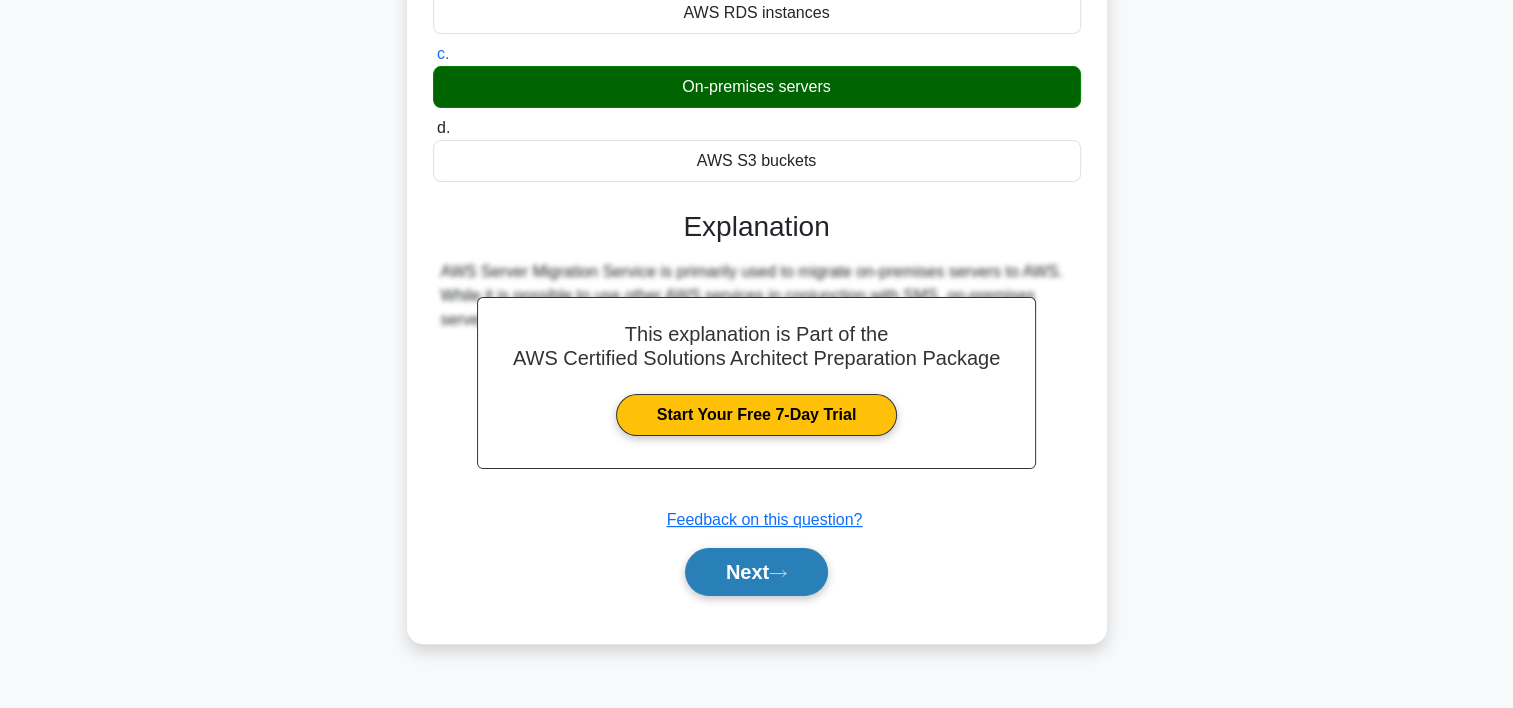click on "Next" at bounding box center [756, 572] 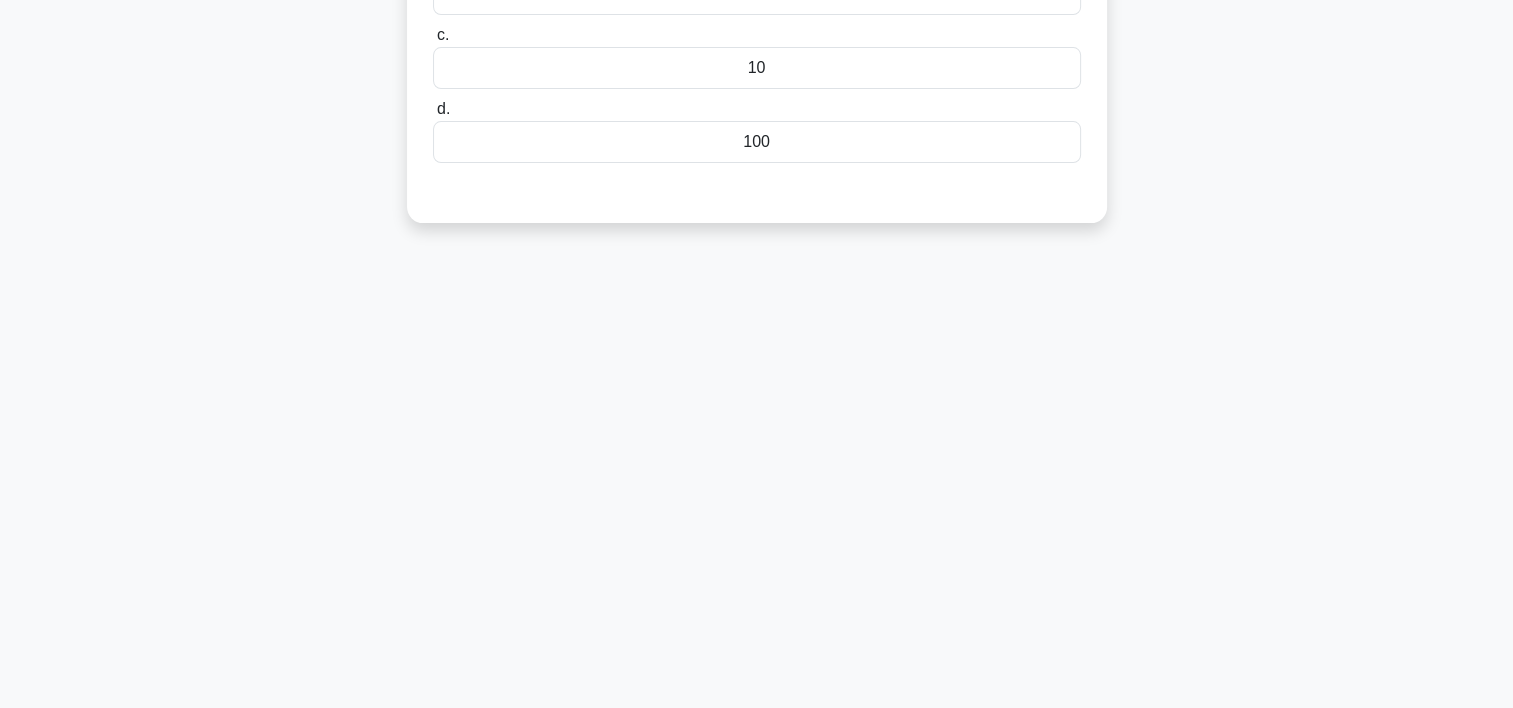 scroll, scrollTop: 0, scrollLeft: 0, axis: both 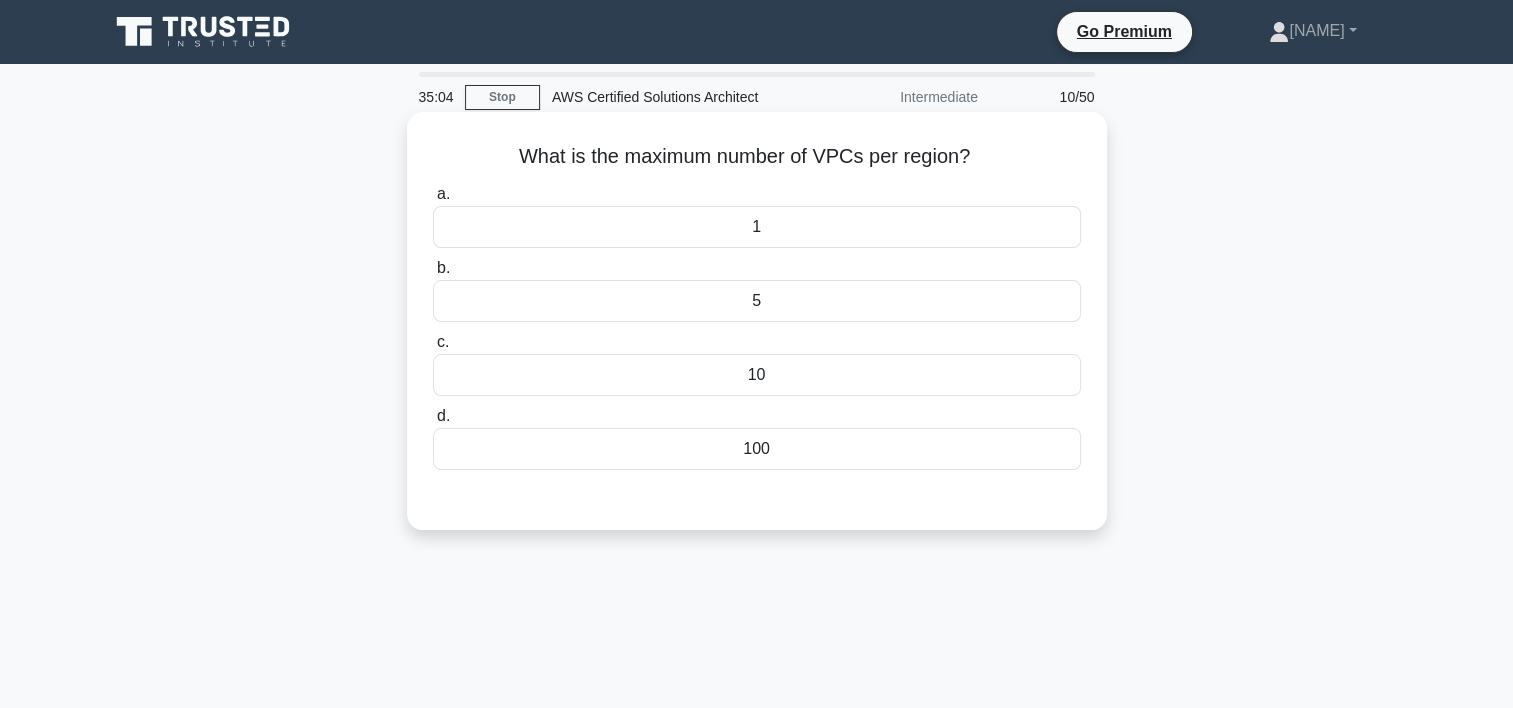click on "10" at bounding box center (757, 375) 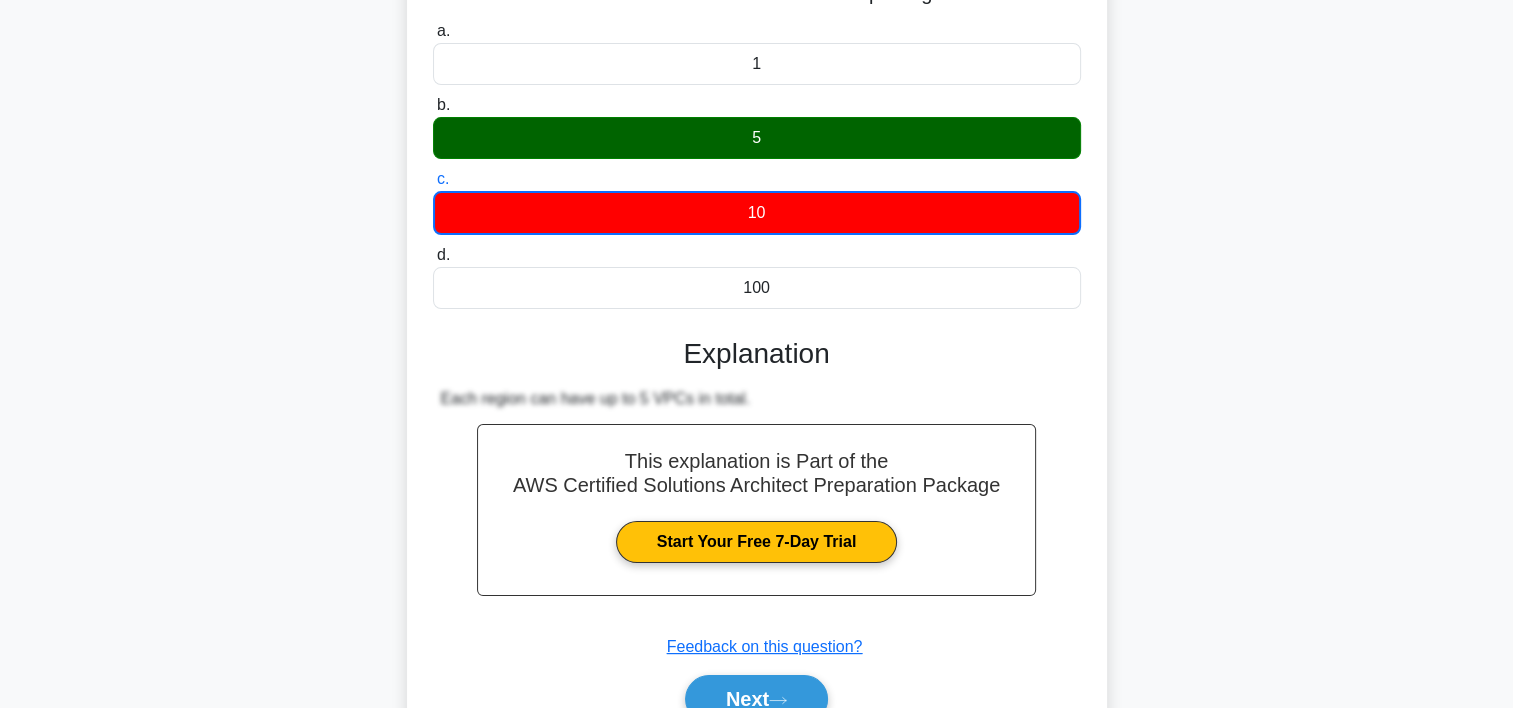 scroll, scrollTop: 168, scrollLeft: 0, axis: vertical 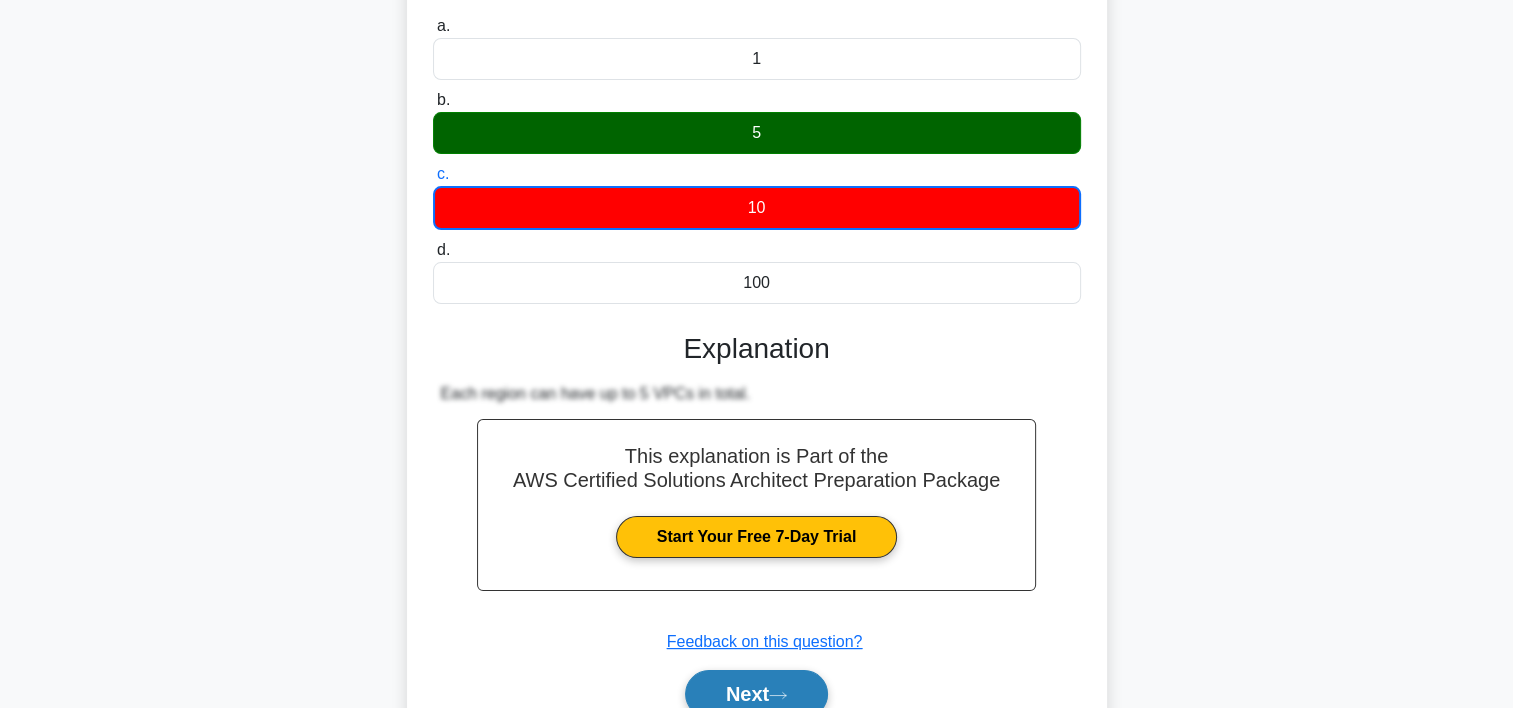 click on "Next" at bounding box center (756, 694) 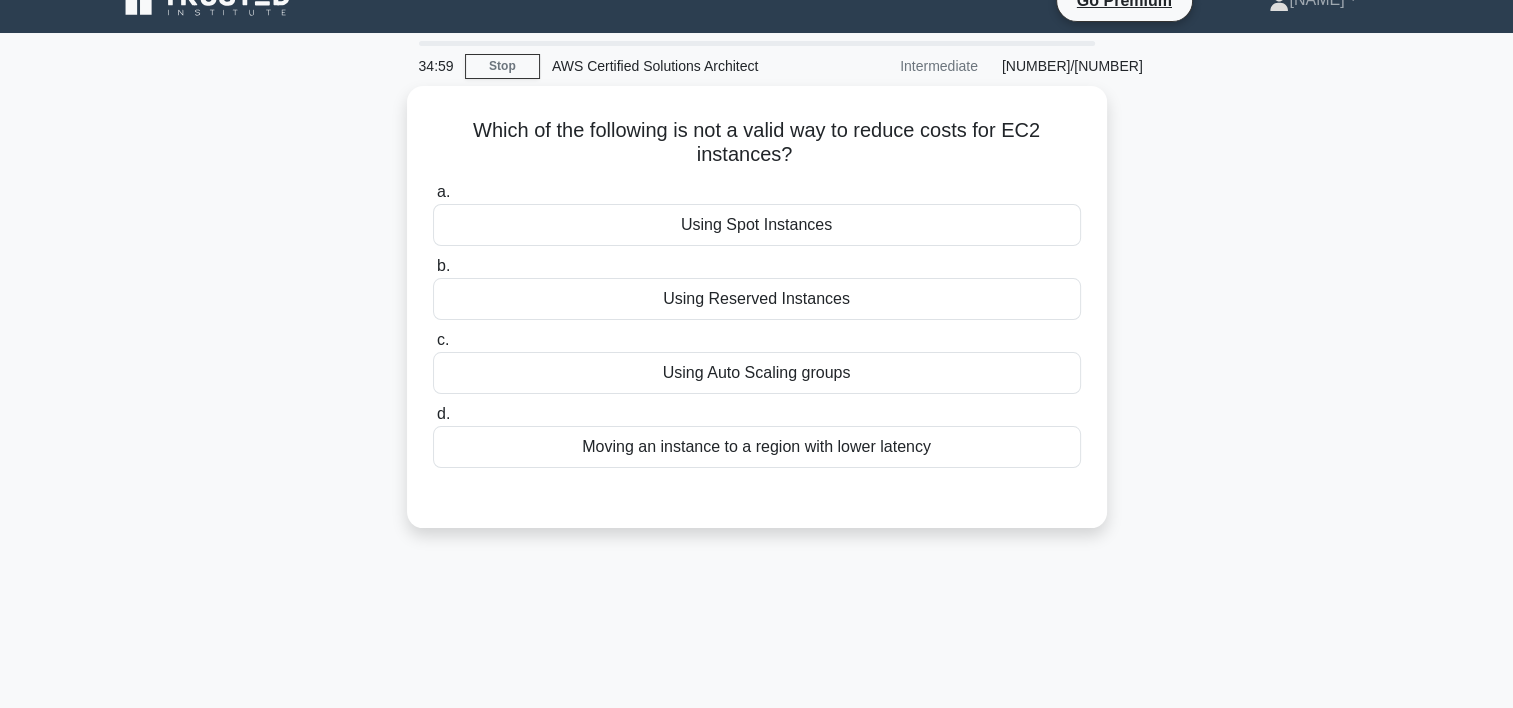 scroll, scrollTop: 32, scrollLeft: 0, axis: vertical 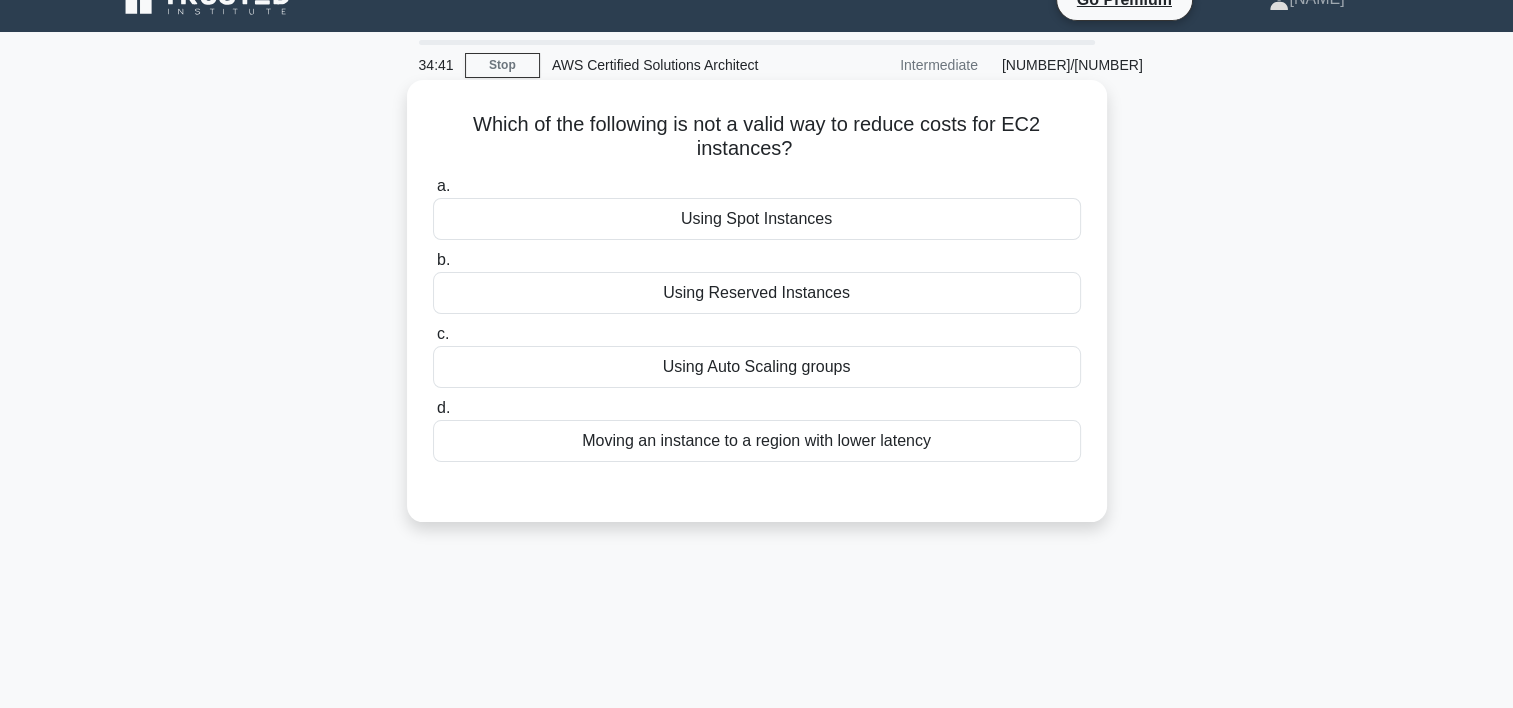 click on "Moving an instance to a region with lower latency" at bounding box center (757, 441) 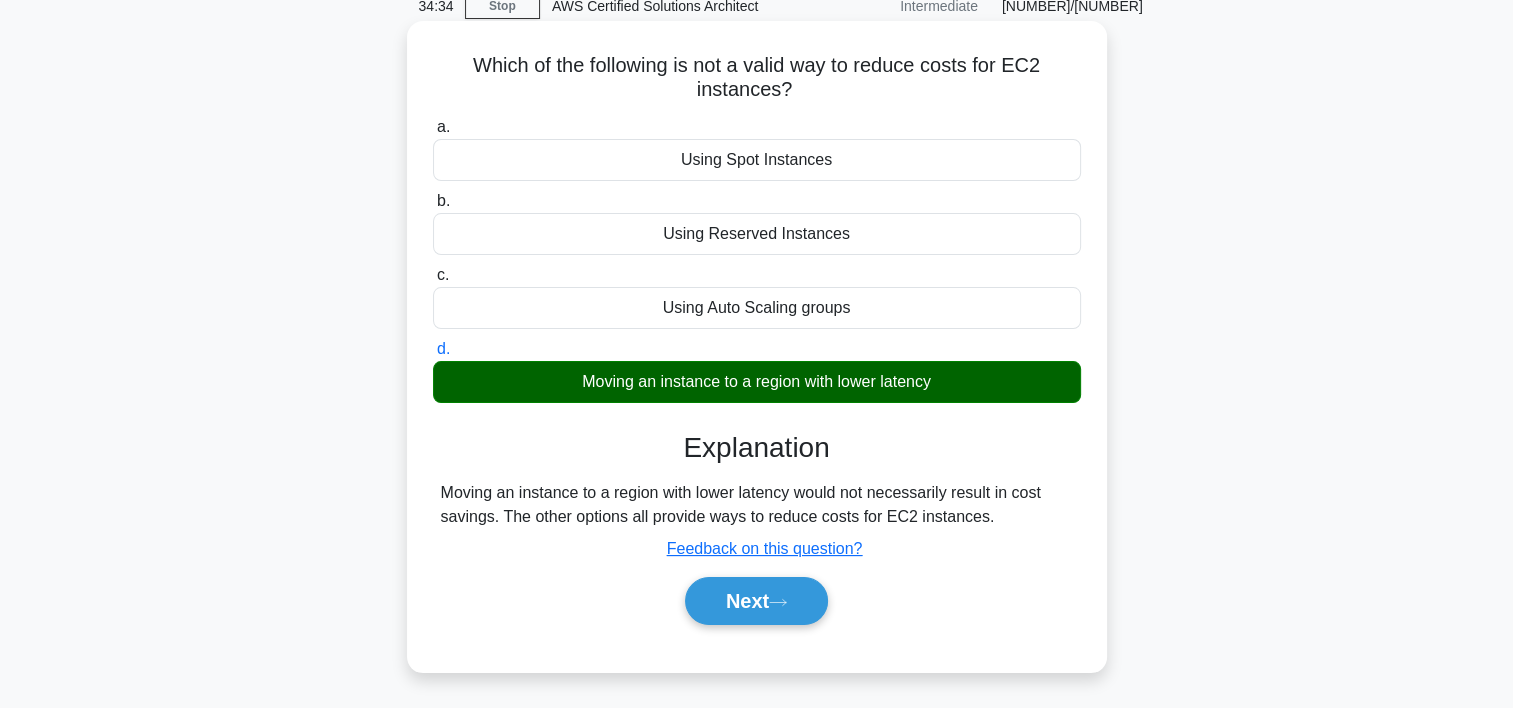 scroll, scrollTop: 92, scrollLeft: 0, axis: vertical 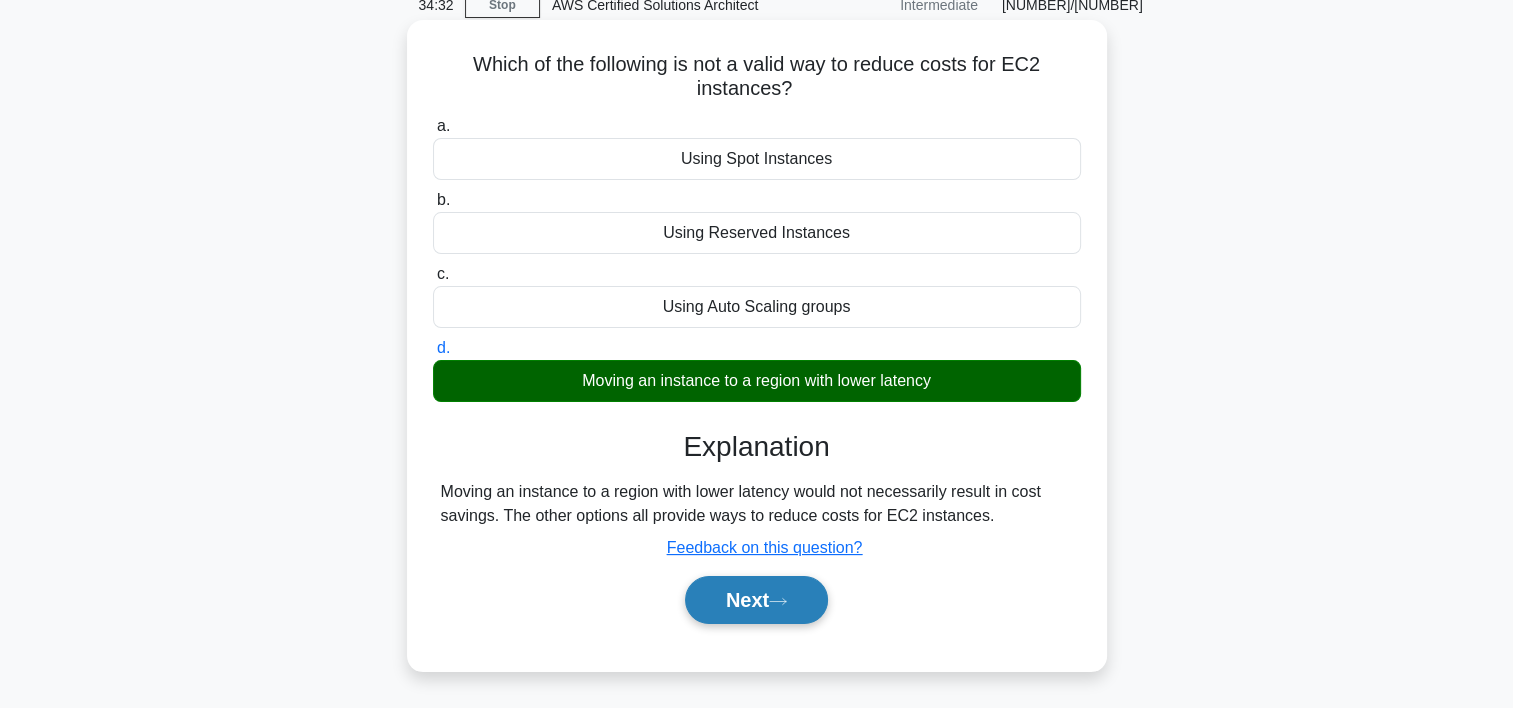 click on "Next" at bounding box center [756, 600] 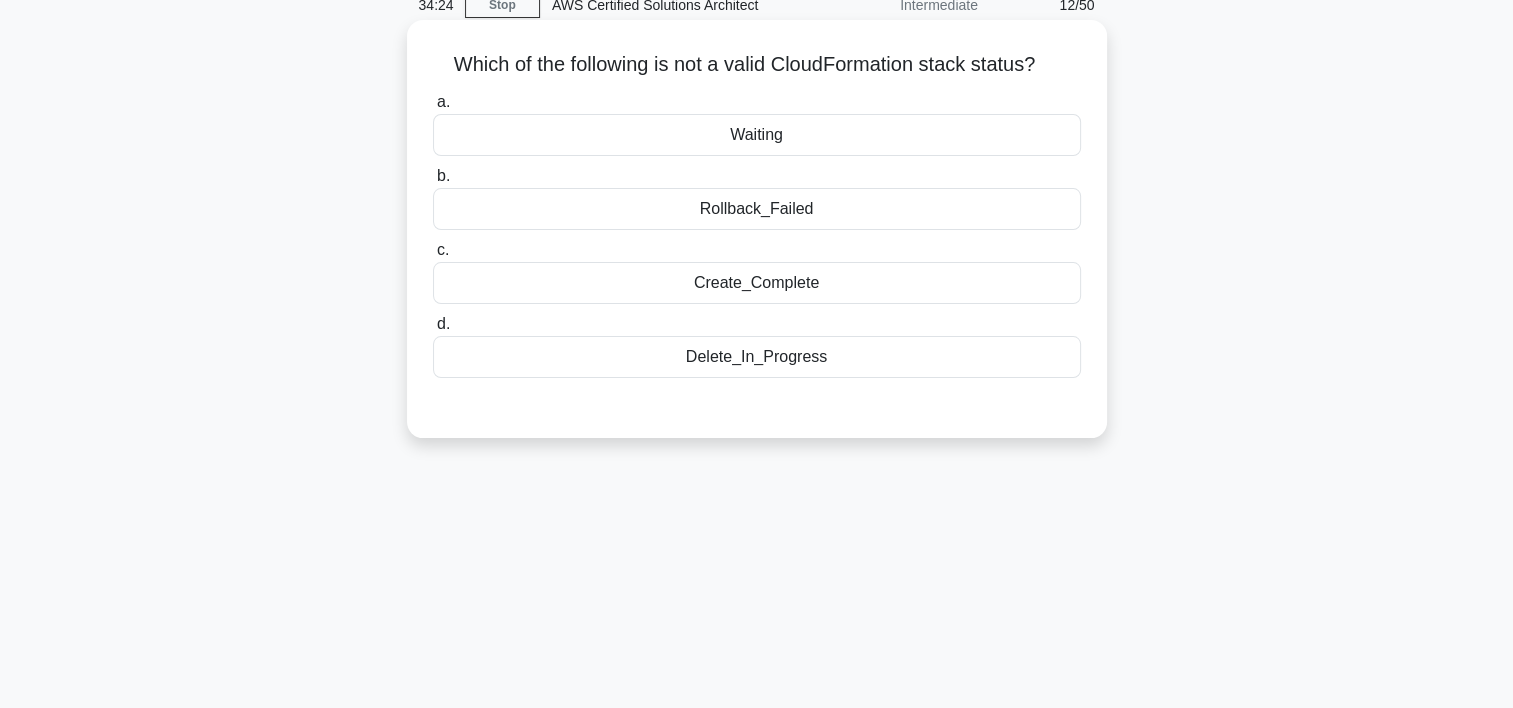 click on "Waiting" at bounding box center (757, 135) 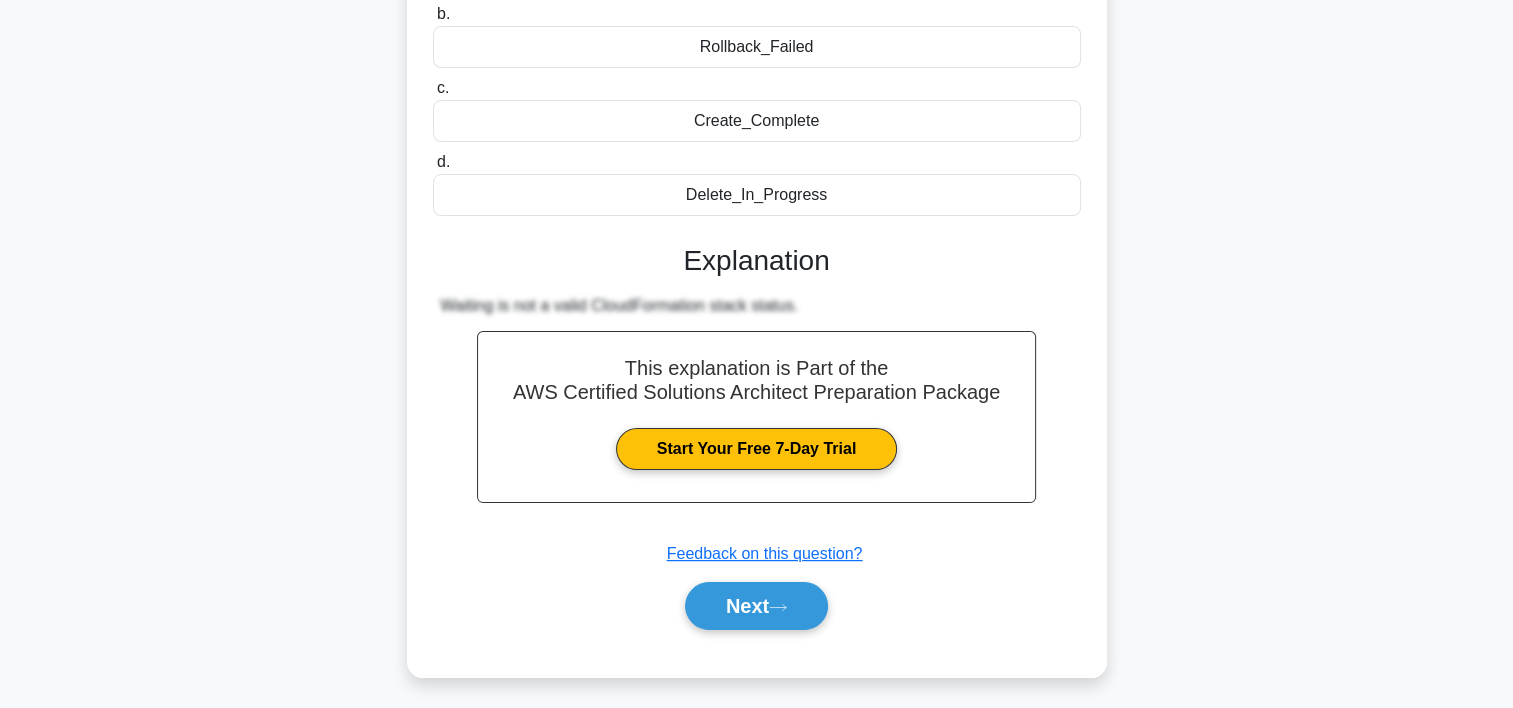 scroll, scrollTop: 372, scrollLeft: 0, axis: vertical 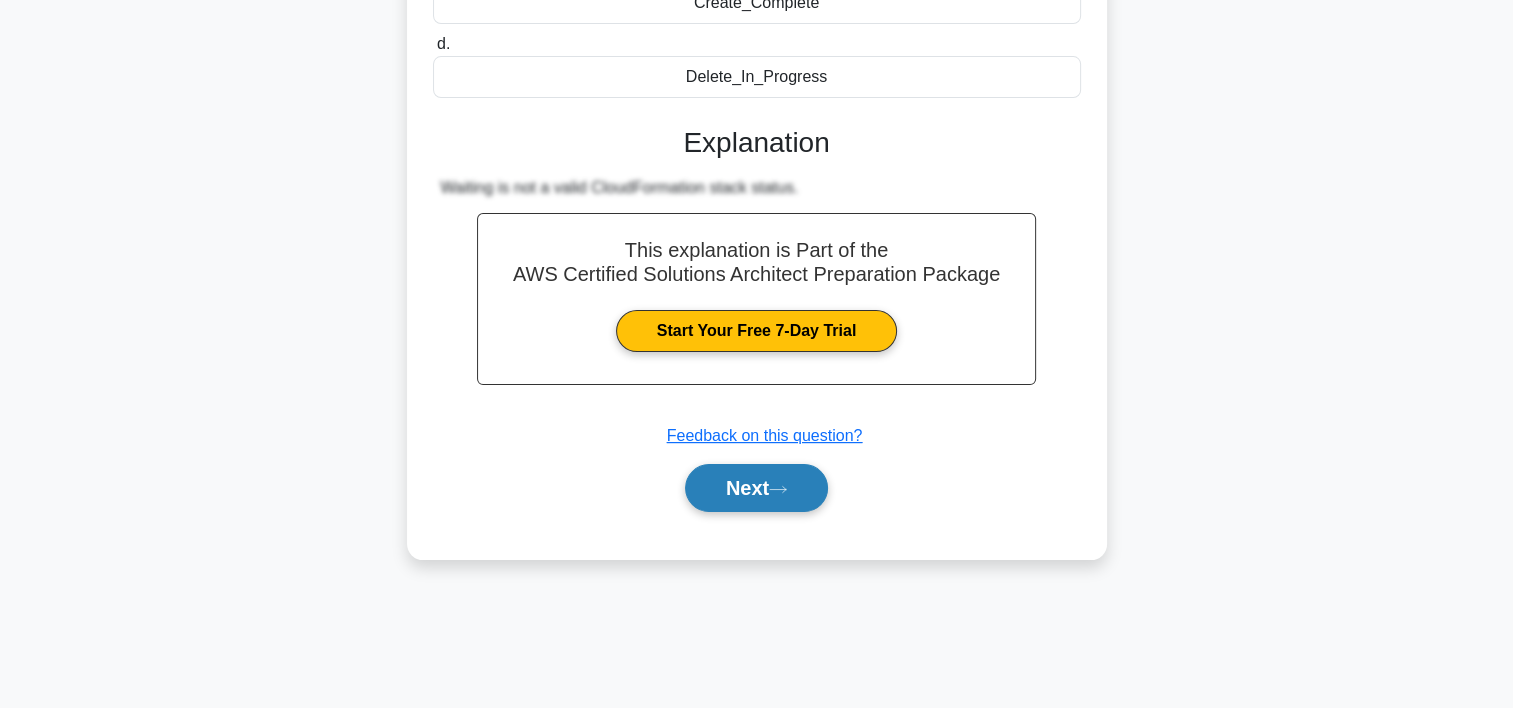 click on "Next" at bounding box center [756, 488] 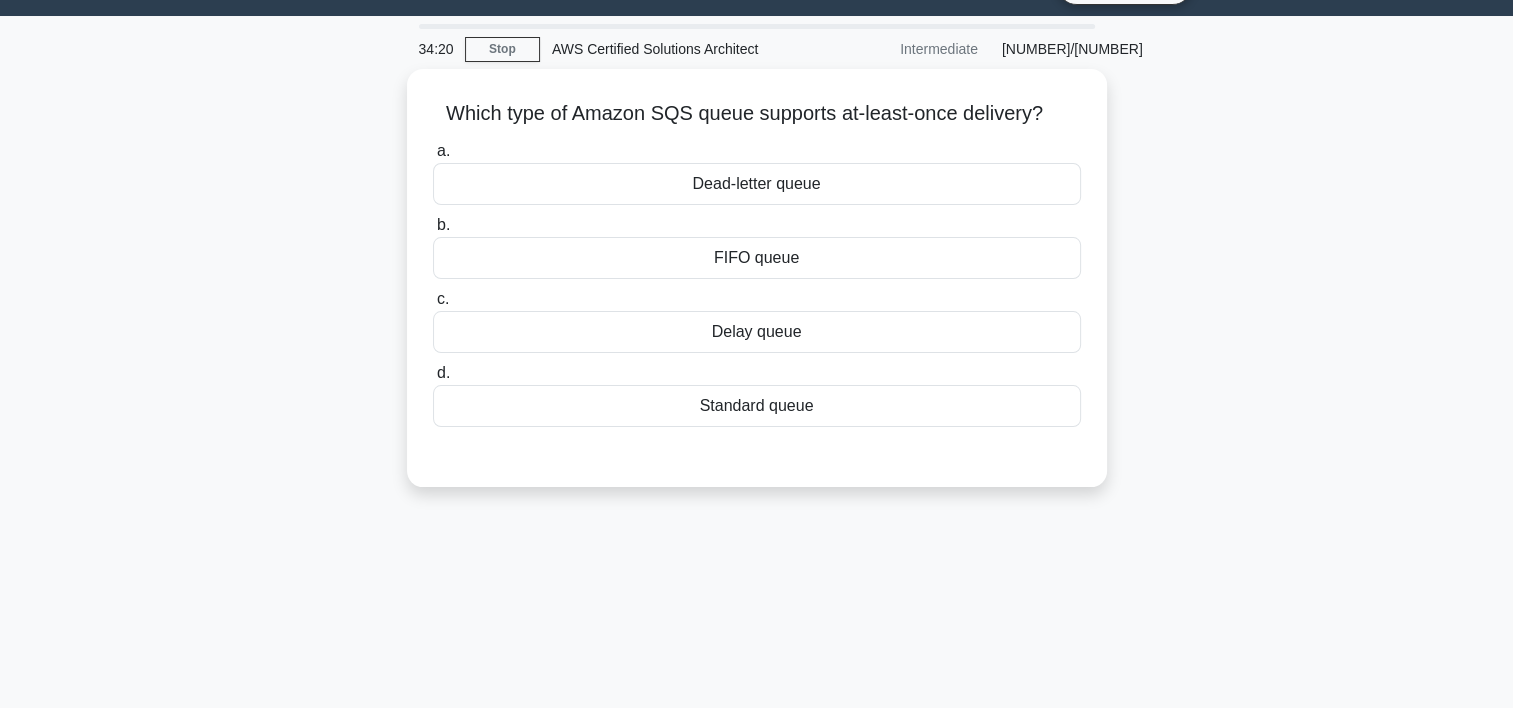 scroll, scrollTop: 48, scrollLeft: 0, axis: vertical 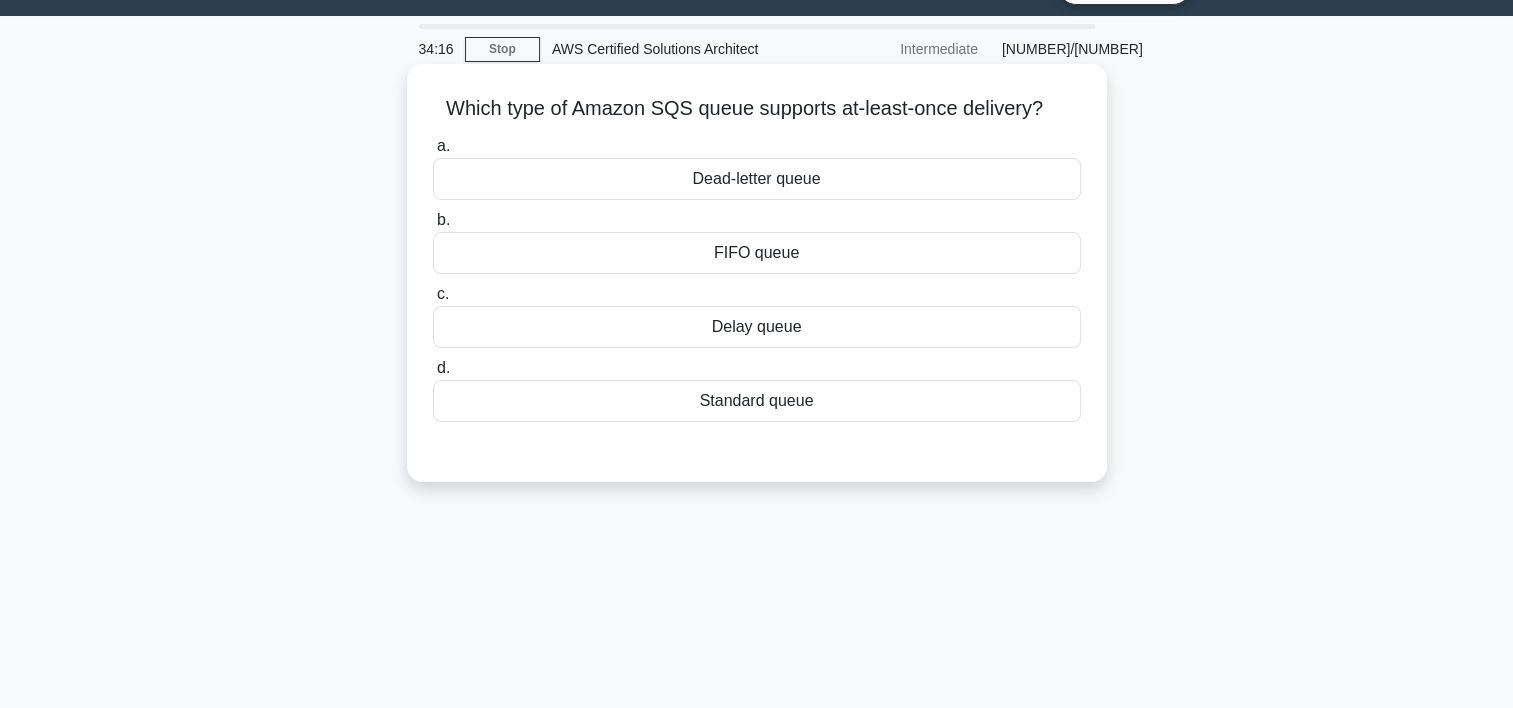 click on "Standard queue" at bounding box center (757, 401) 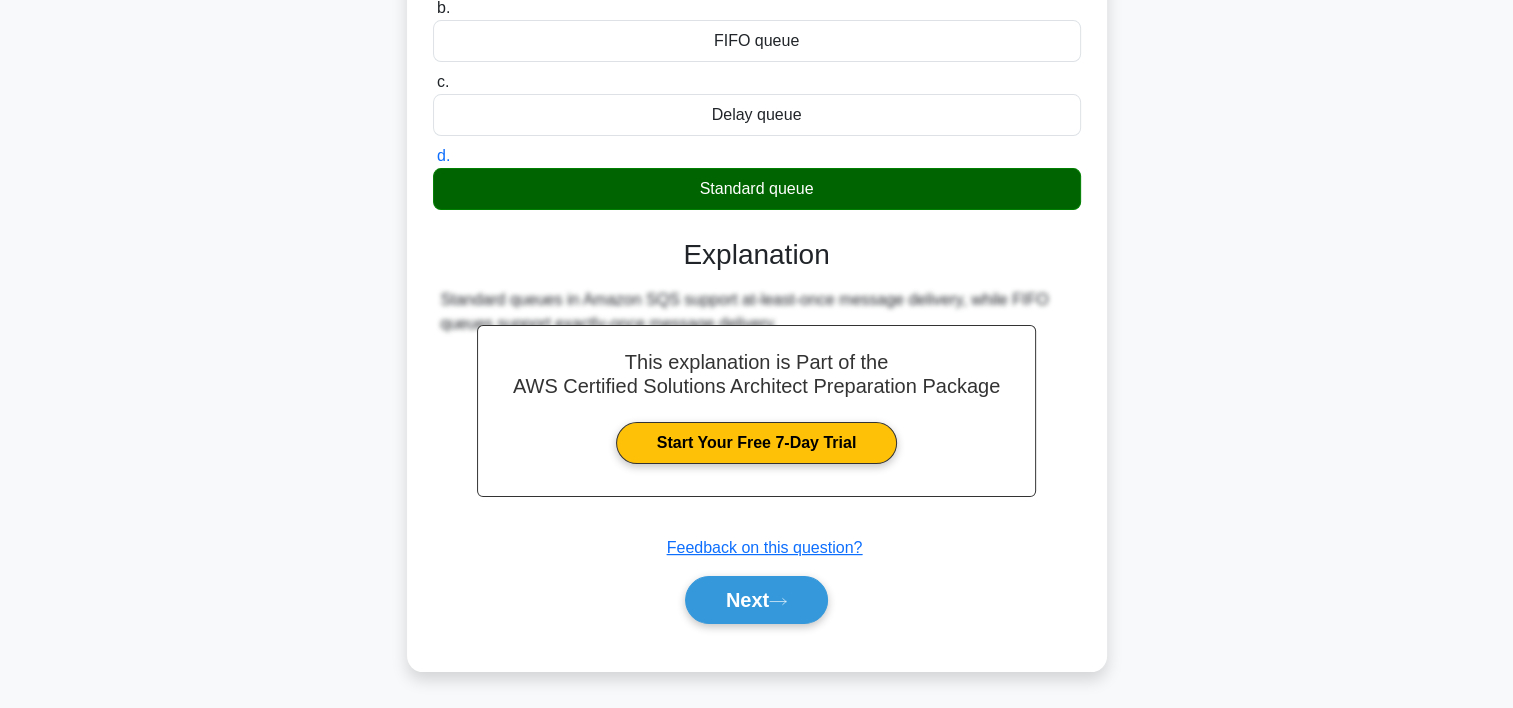 scroll, scrollTop: 263, scrollLeft: 0, axis: vertical 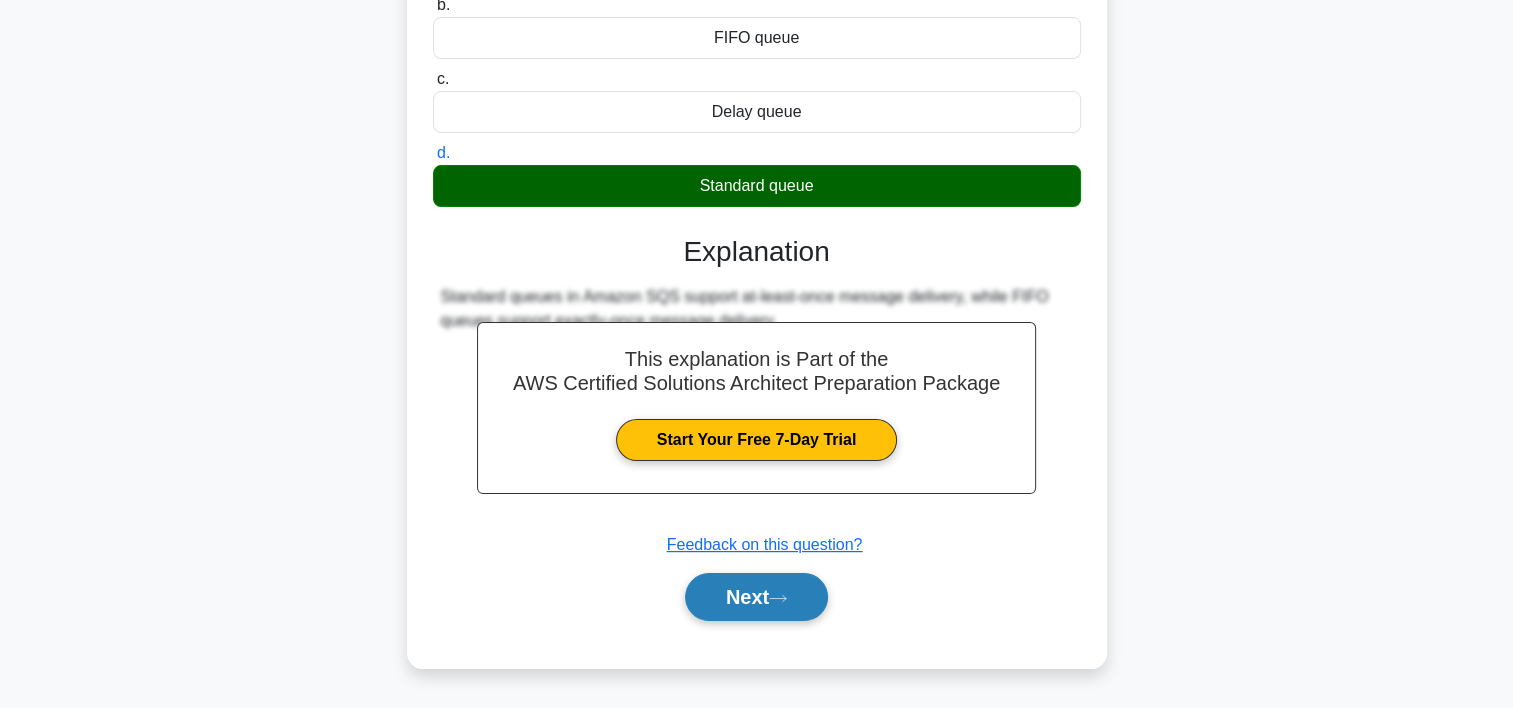 click on "Next" at bounding box center (756, 597) 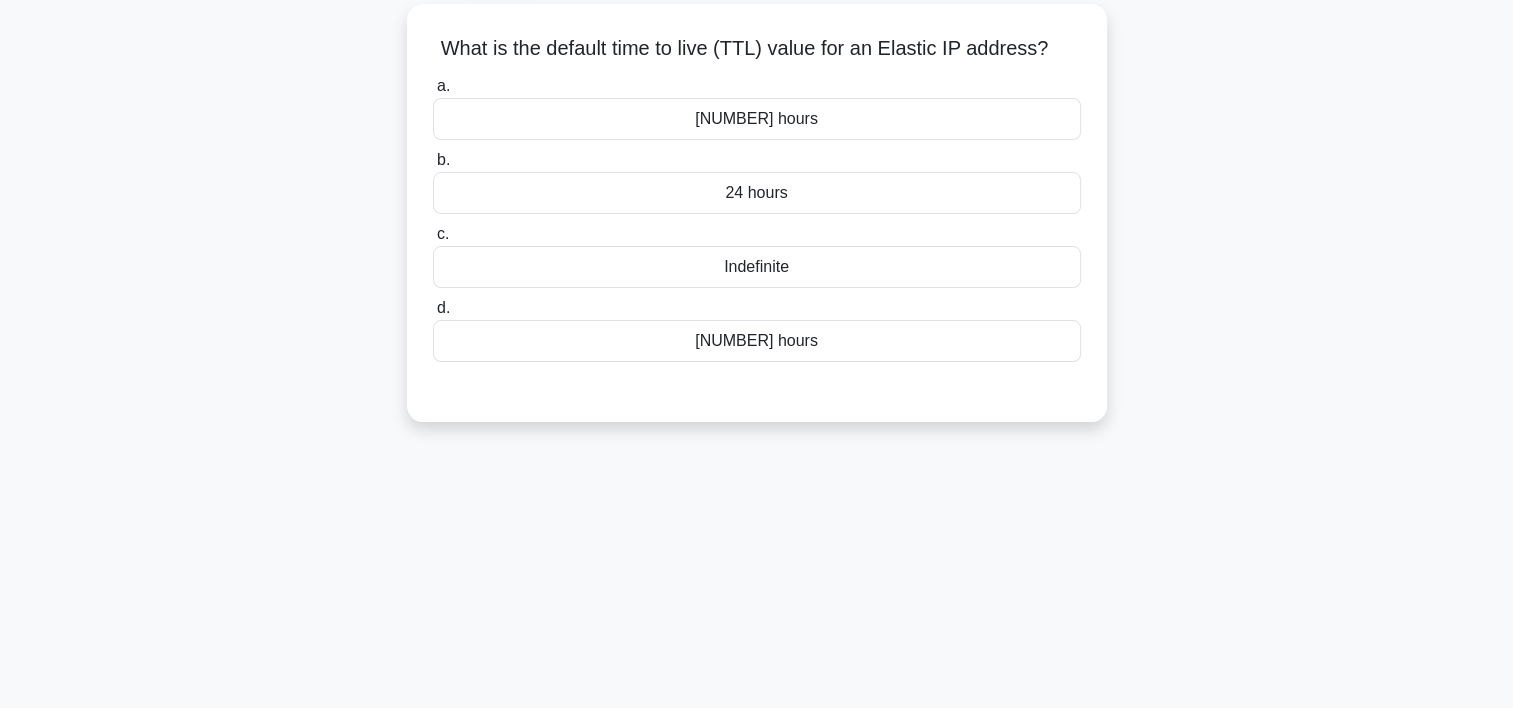 scroll, scrollTop: 115, scrollLeft: 0, axis: vertical 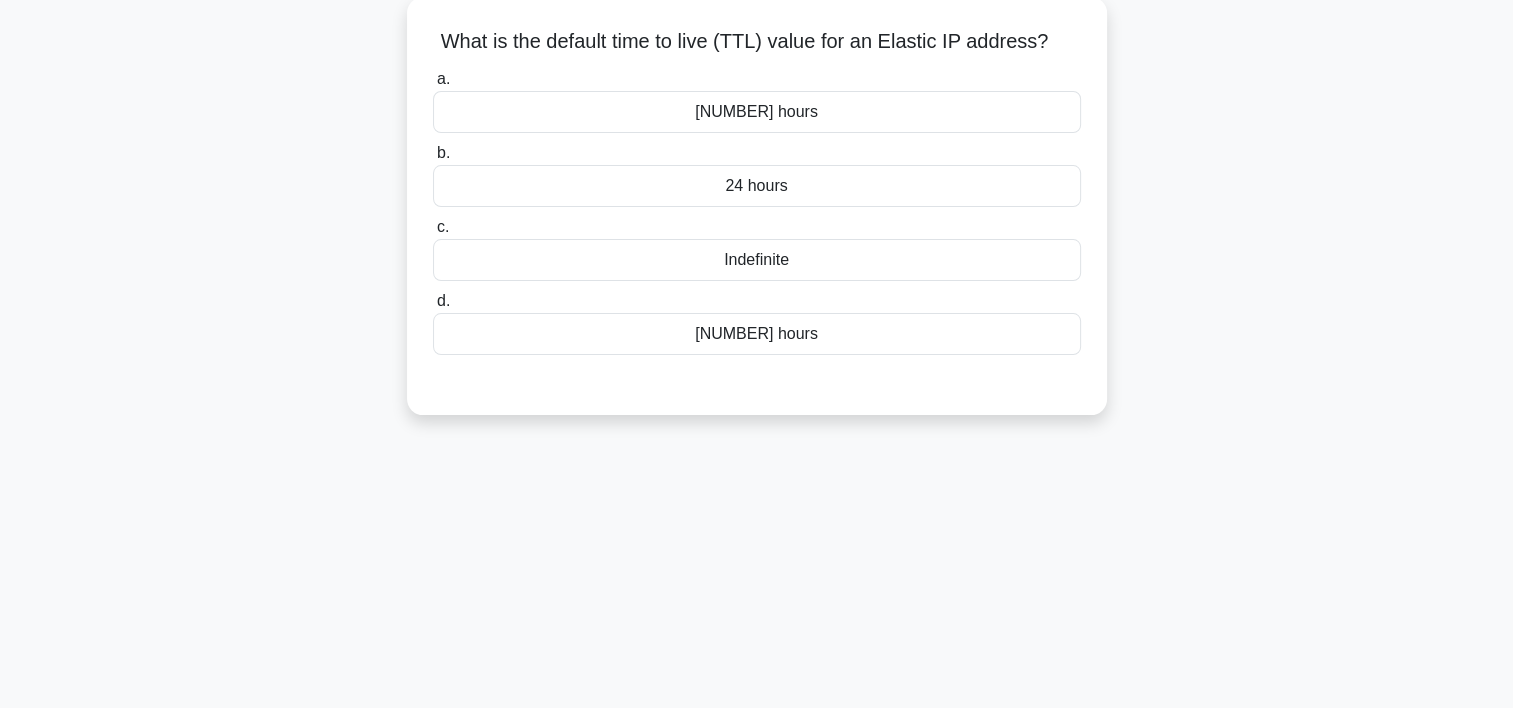 click on "Indefinite" at bounding box center [757, 260] 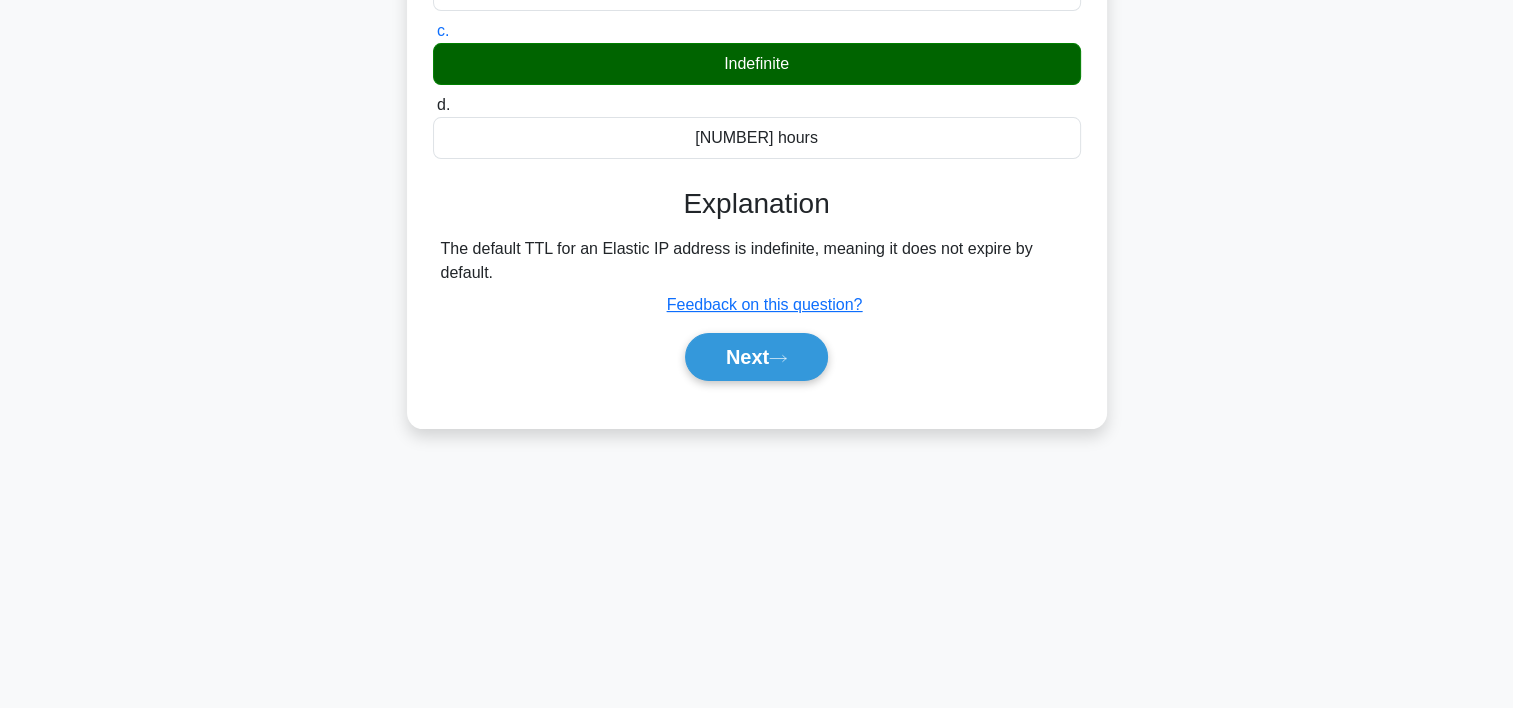 scroll, scrollTop: 316, scrollLeft: 0, axis: vertical 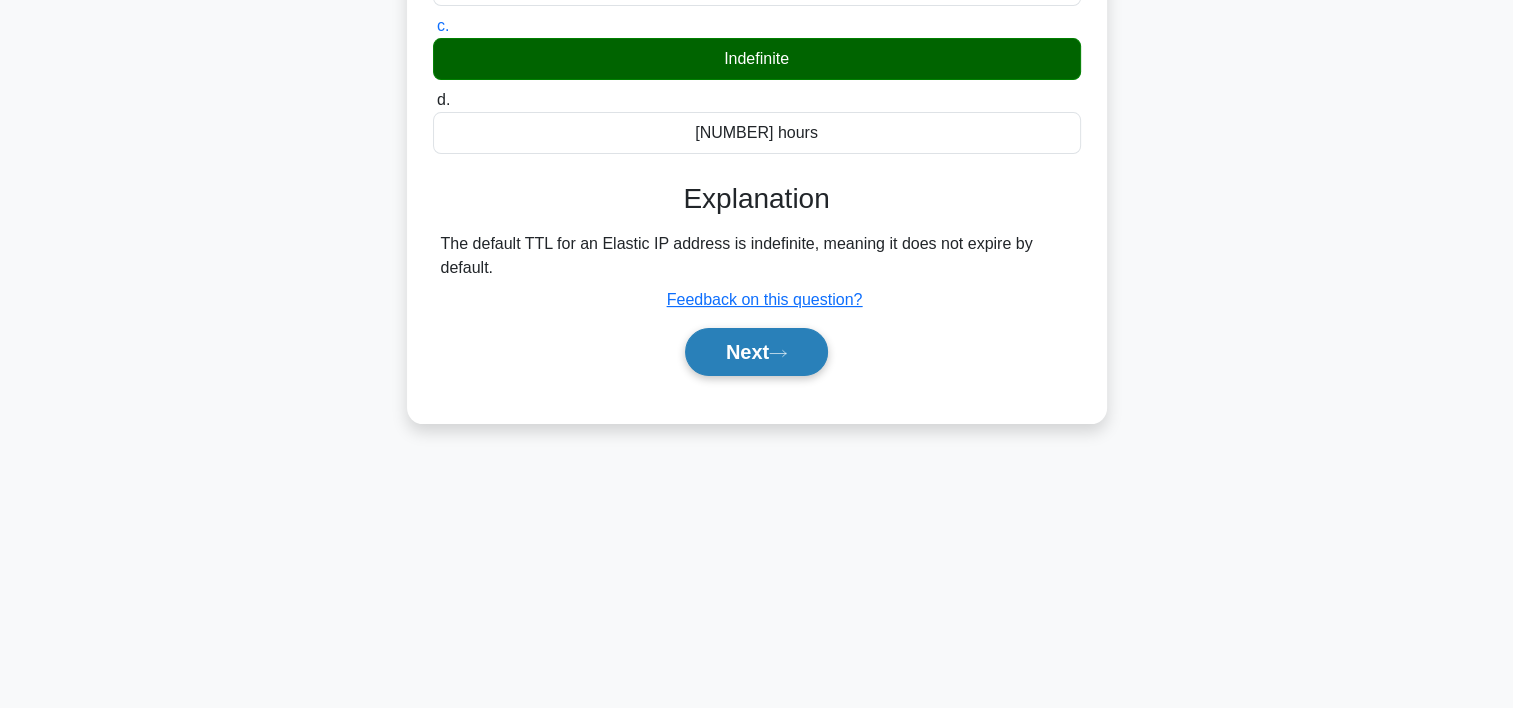 click on "Next" at bounding box center [756, 352] 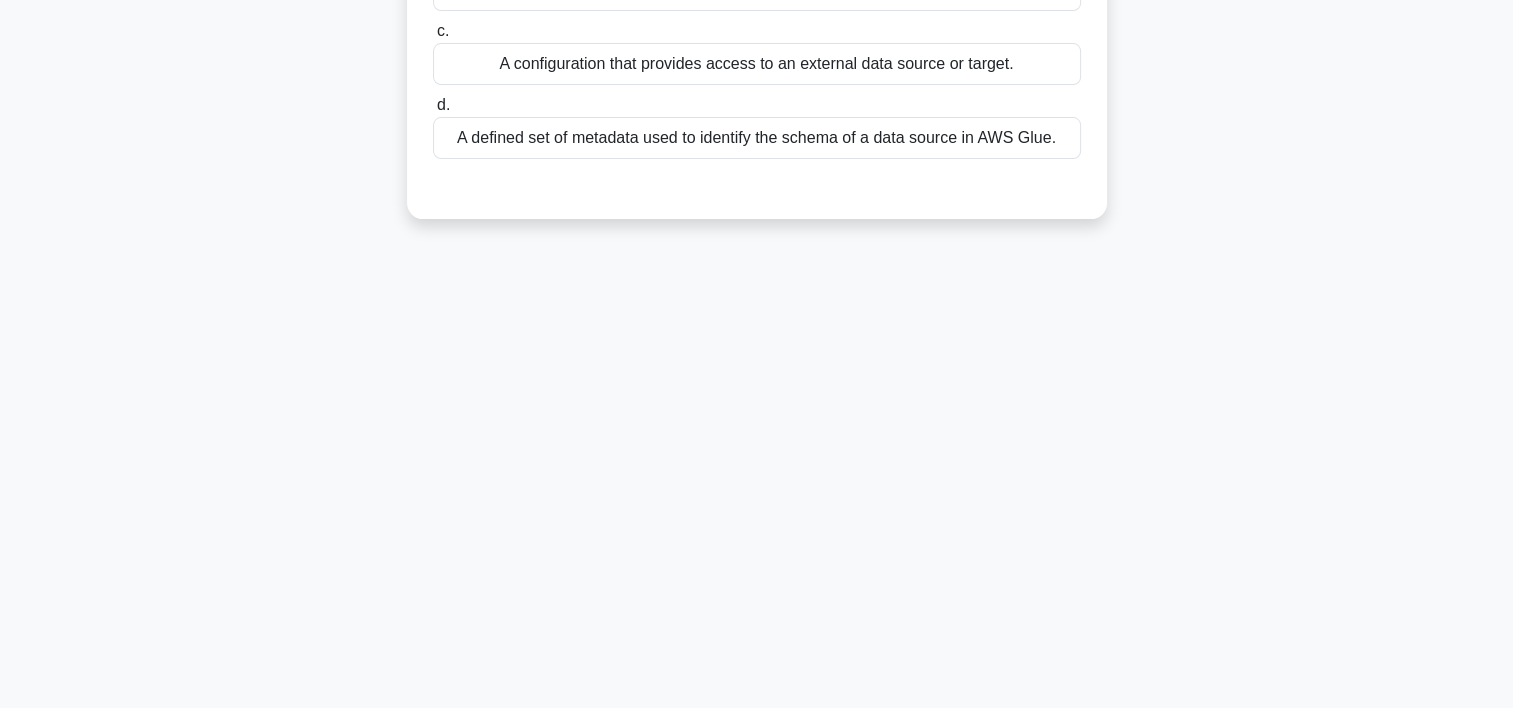scroll, scrollTop: 0, scrollLeft: 0, axis: both 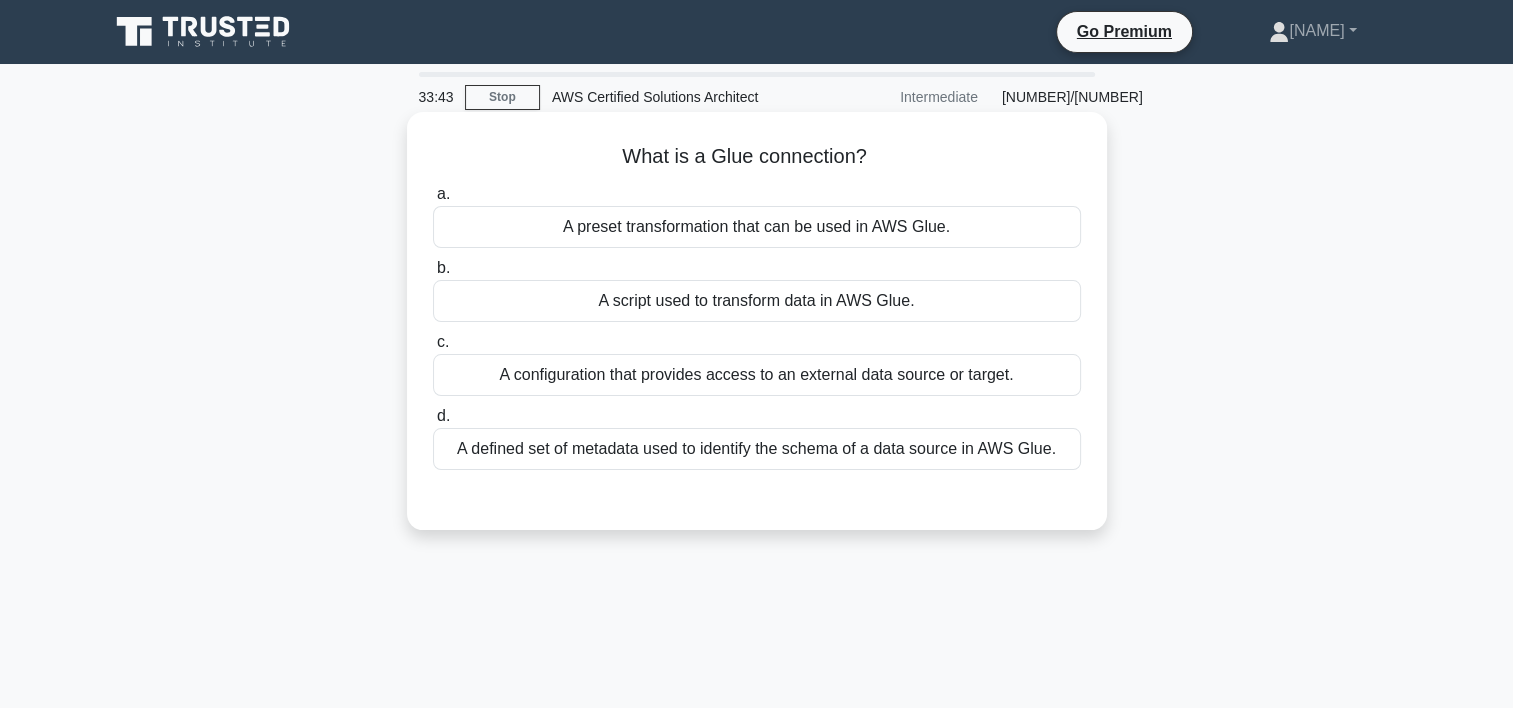click on "A script used to transform data in AWS Glue." at bounding box center (757, 301) 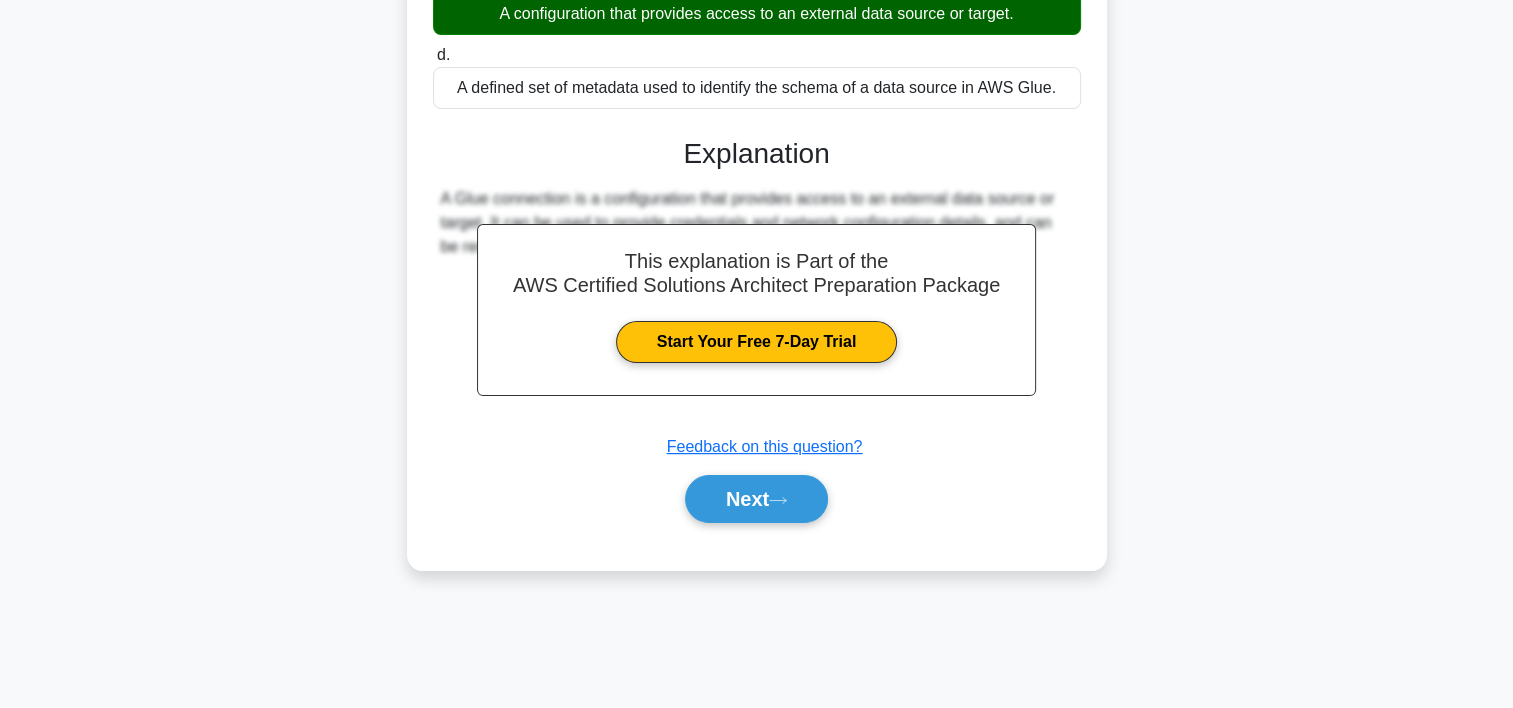 scroll, scrollTop: 372, scrollLeft: 0, axis: vertical 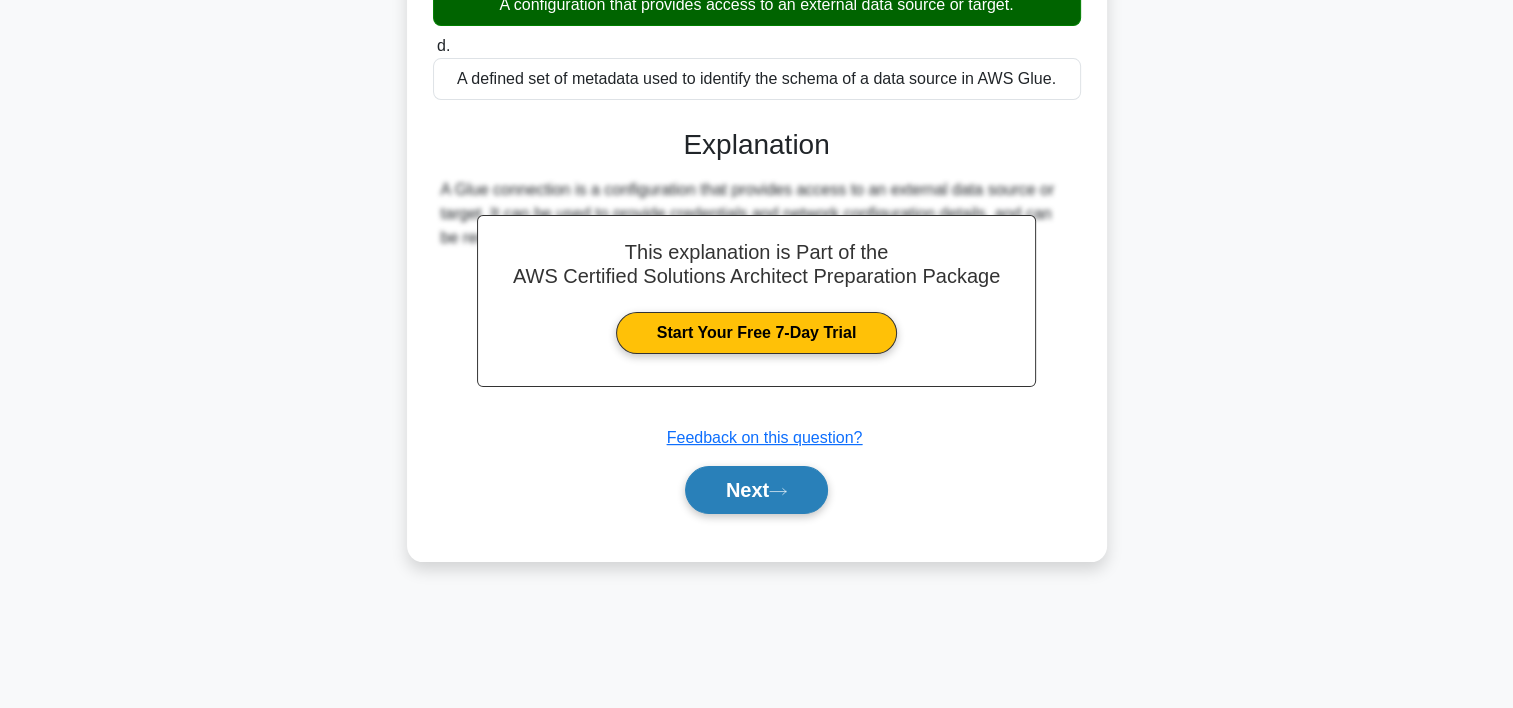 click on "Next" at bounding box center [756, 490] 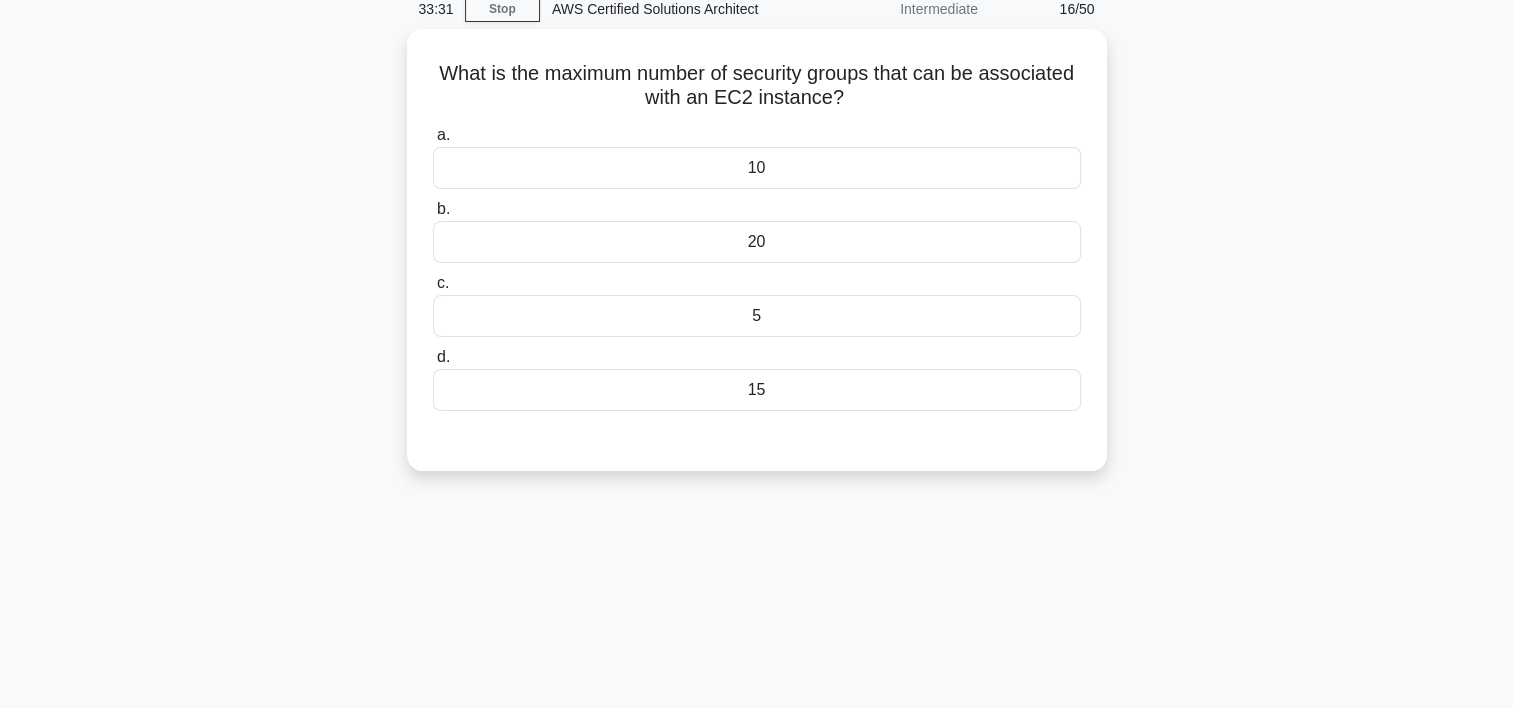 scroll, scrollTop: 89, scrollLeft: 0, axis: vertical 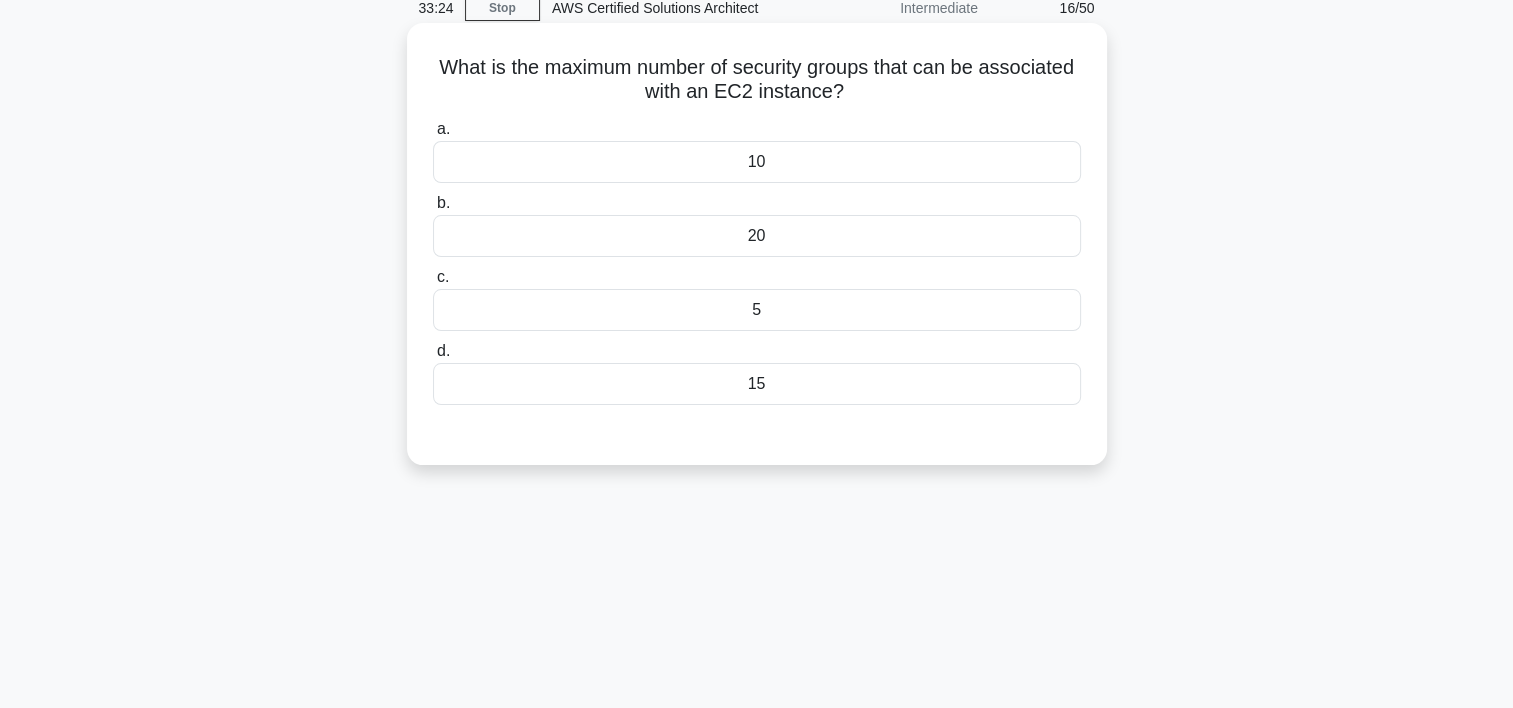 click on "5" at bounding box center [757, 310] 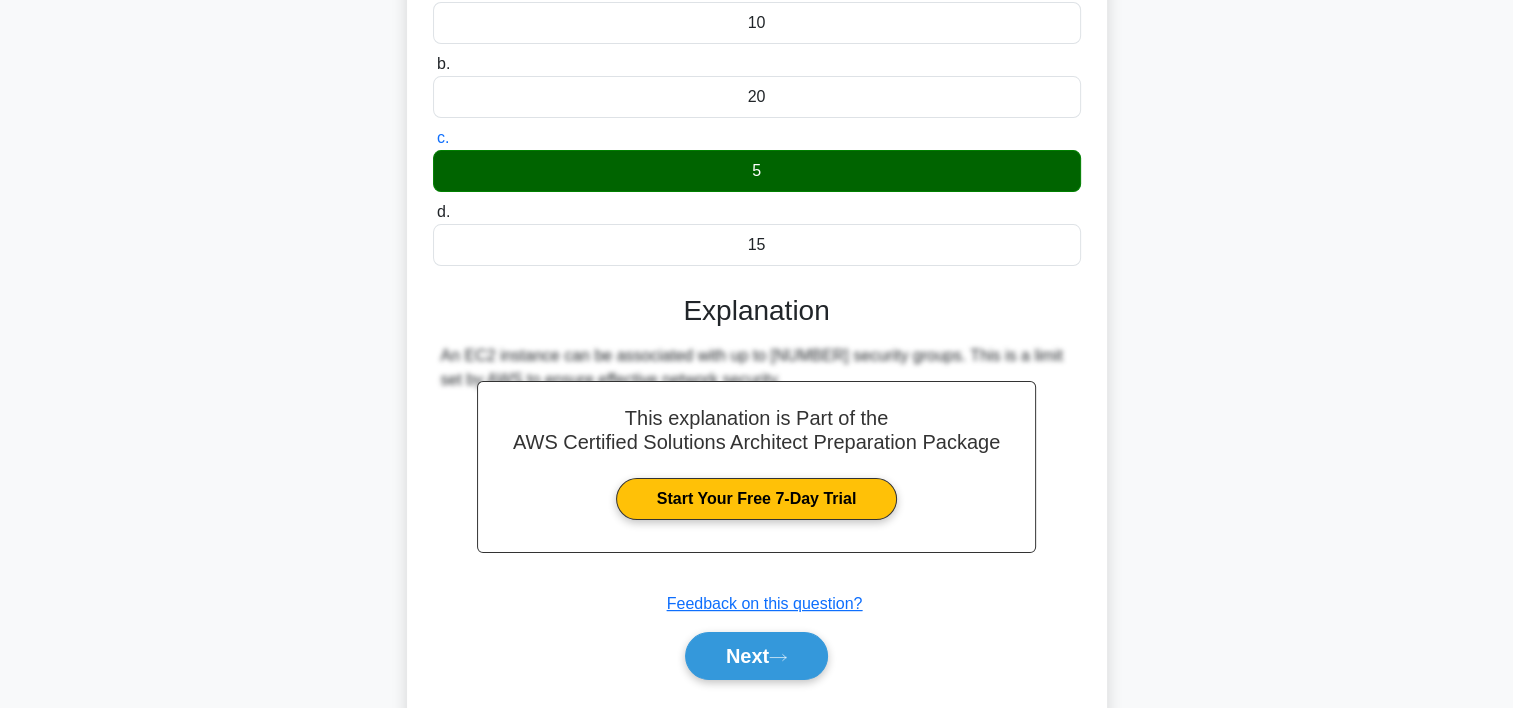 scroll, scrollTop: 364, scrollLeft: 0, axis: vertical 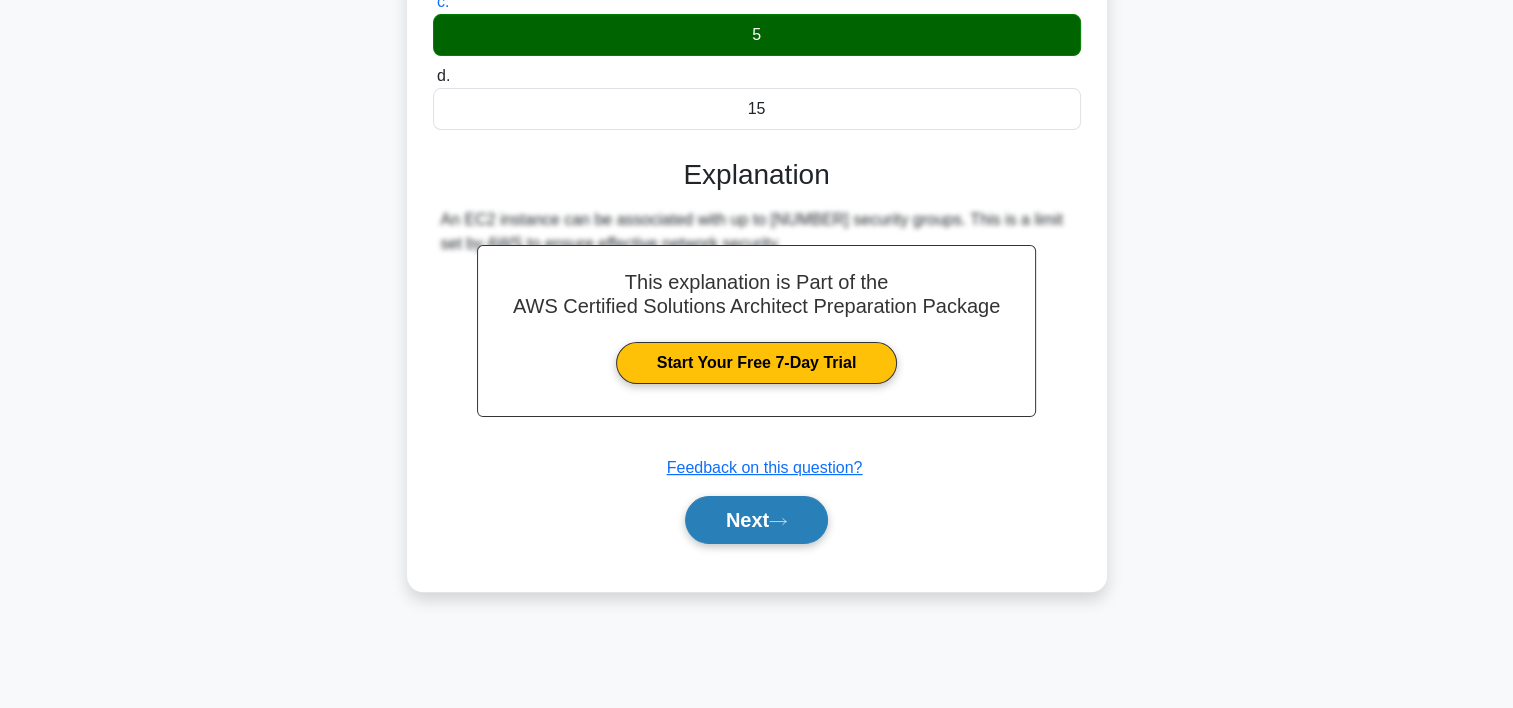 click on "Next" at bounding box center (756, 520) 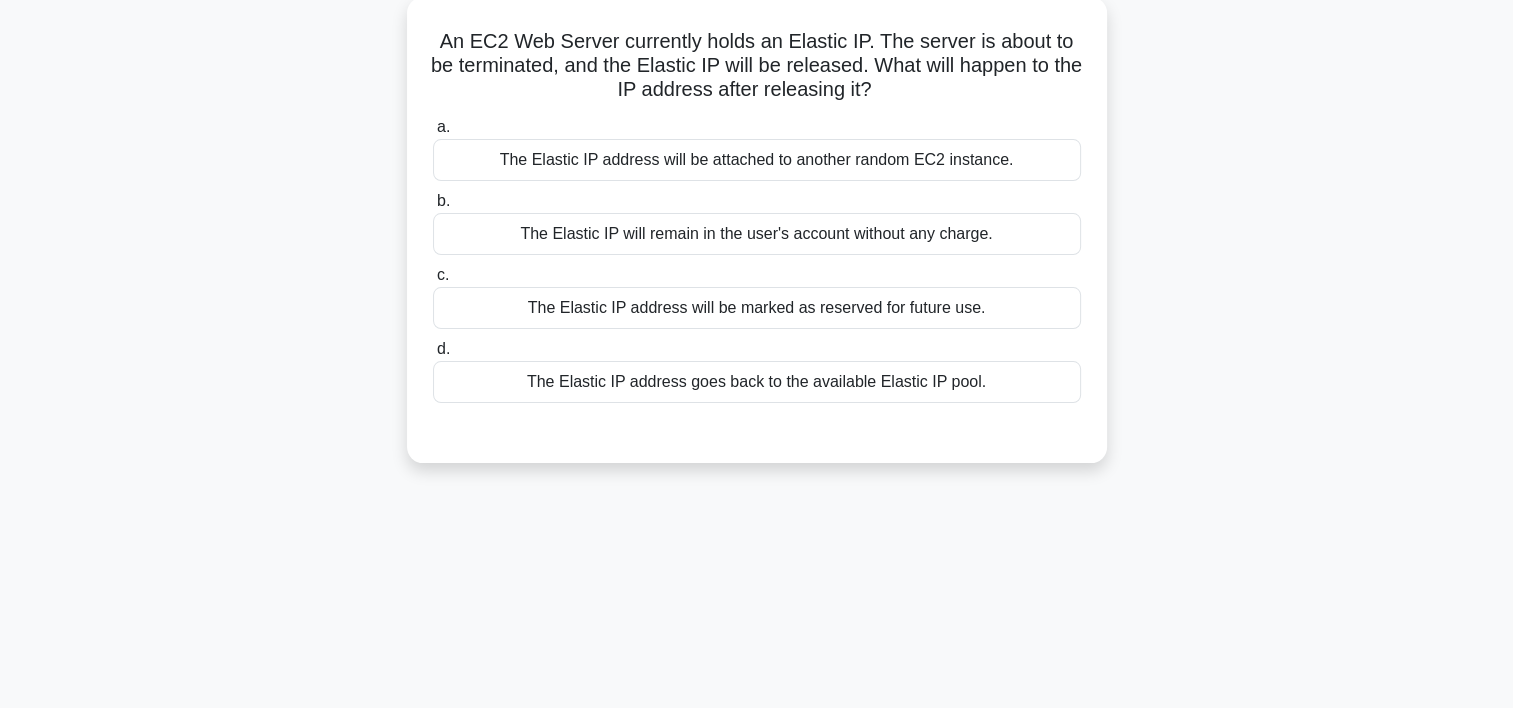 scroll, scrollTop: 120, scrollLeft: 0, axis: vertical 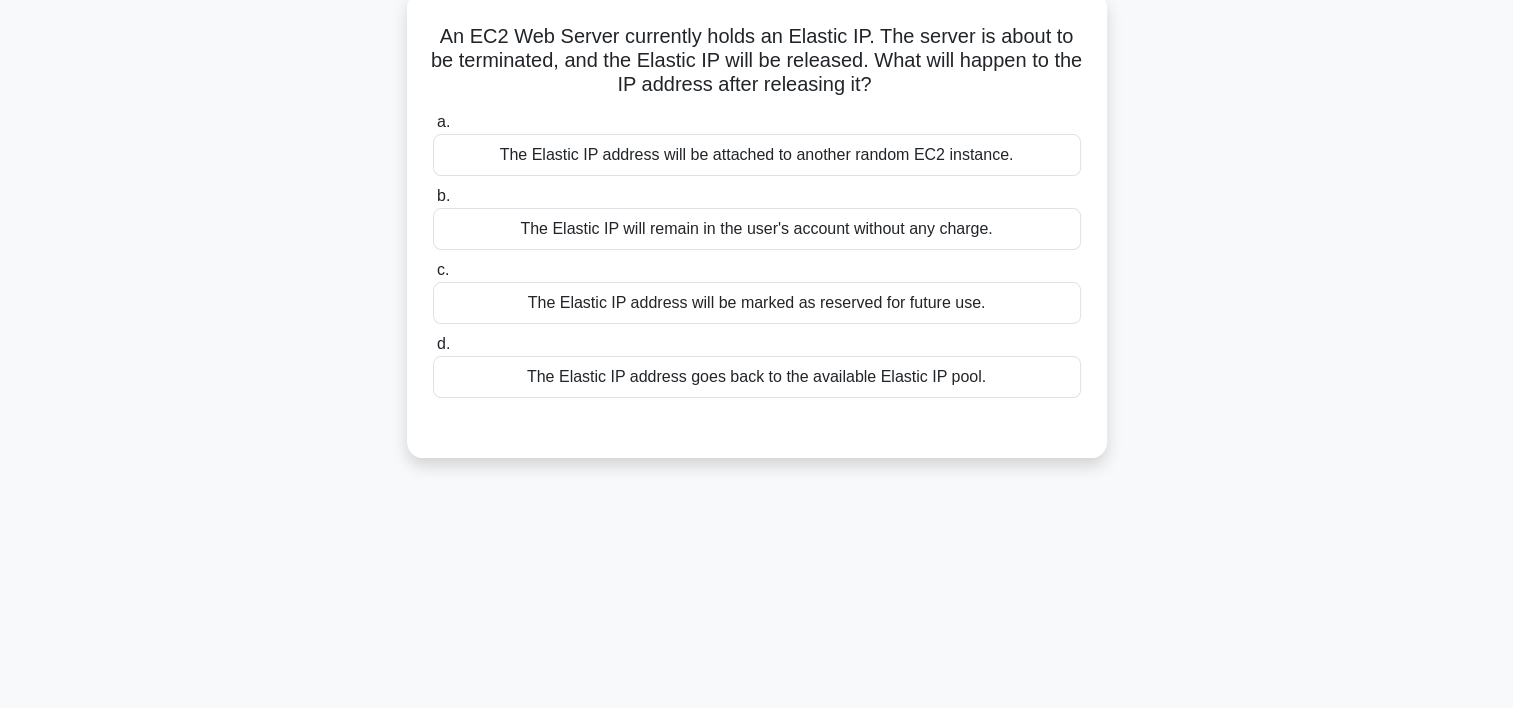 click on "The Elastic IP address goes back to the available Elastic IP pool." at bounding box center [757, 377] 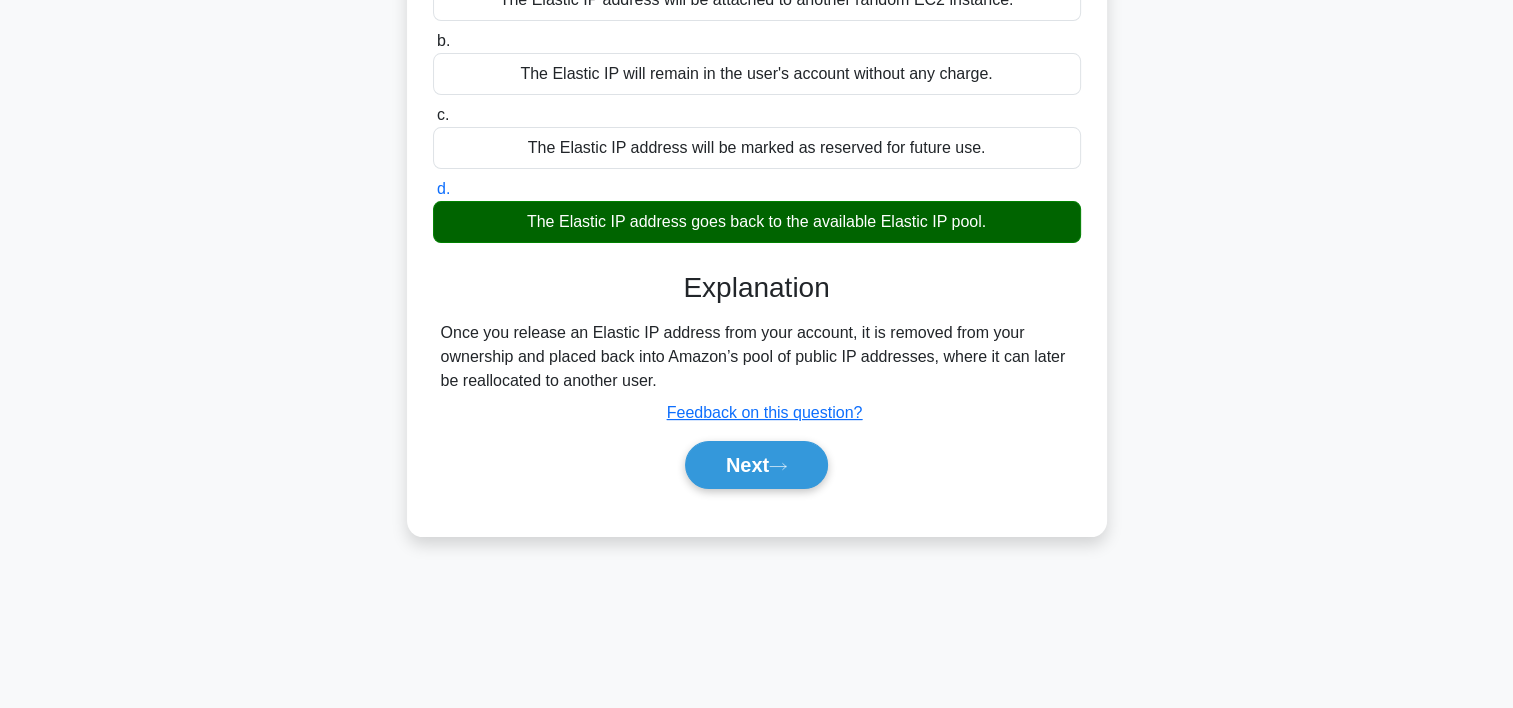 scroll, scrollTop: 296, scrollLeft: 0, axis: vertical 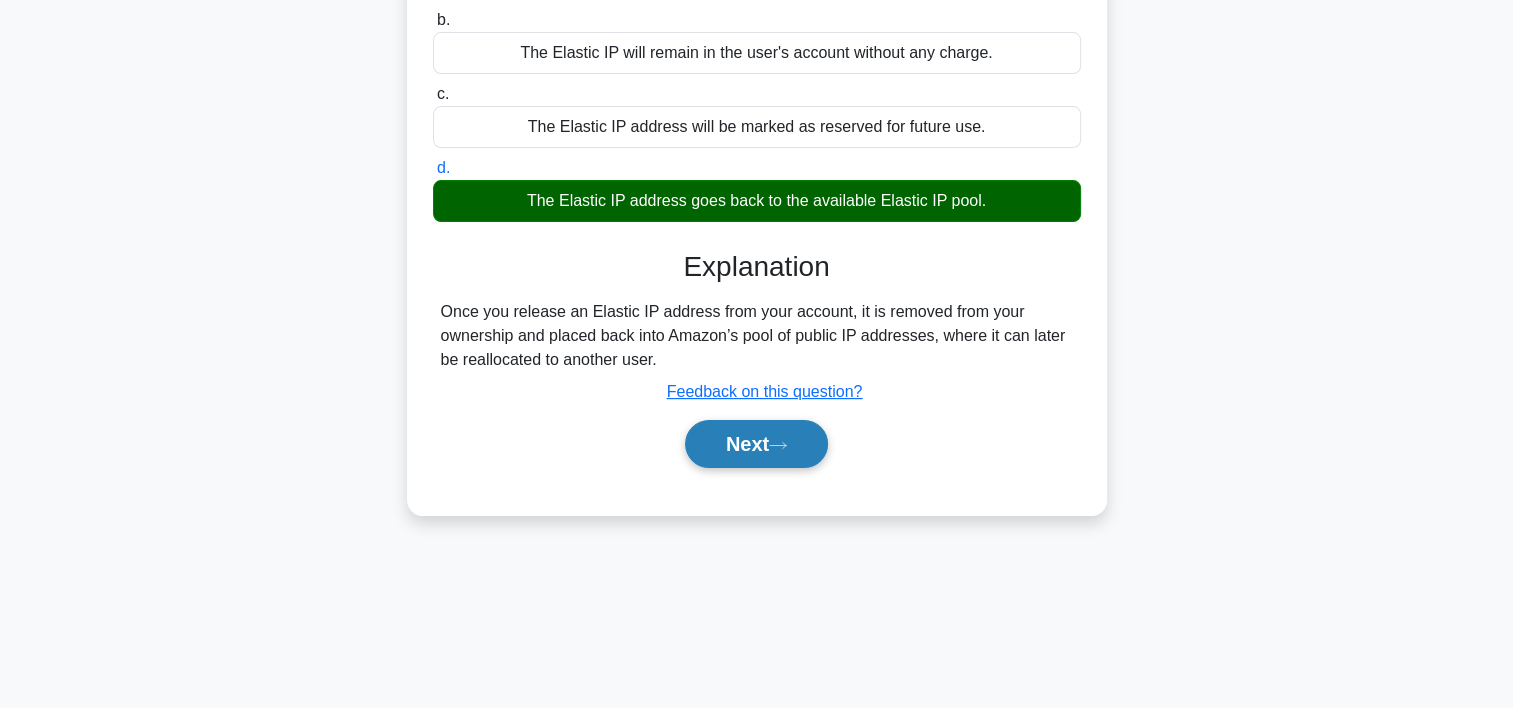 click 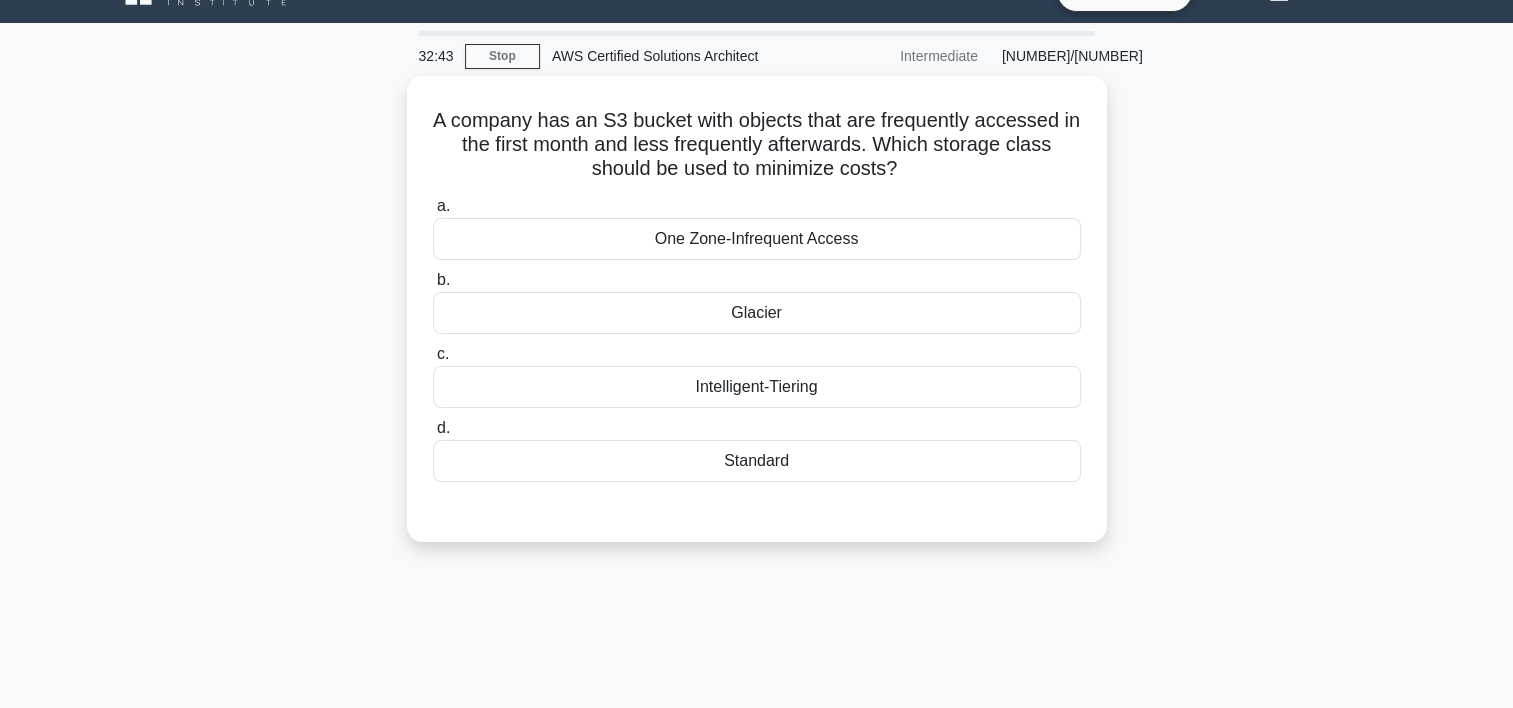 scroll, scrollTop: 43, scrollLeft: 0, axis: vertical 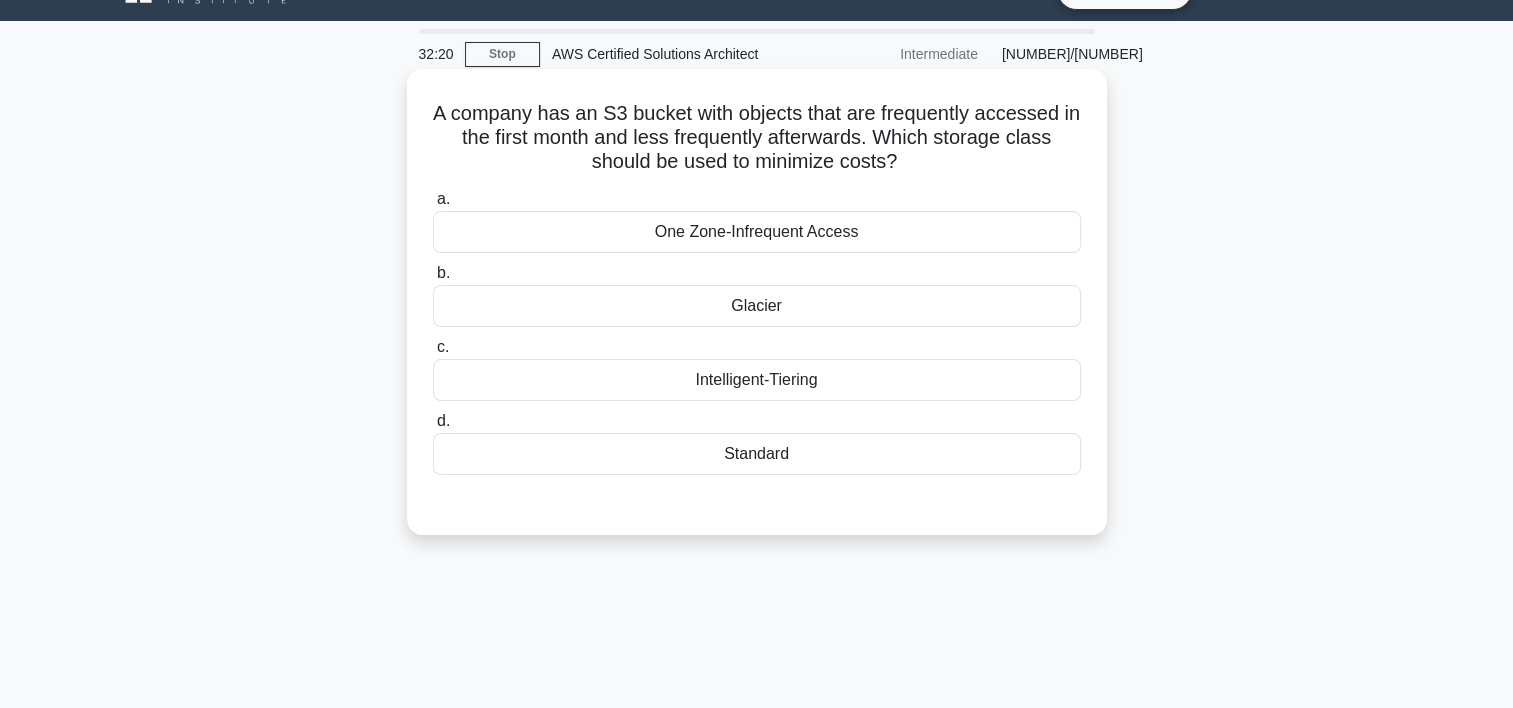 click on "Intelligent-Tiering" at bounding box center [757, 380] 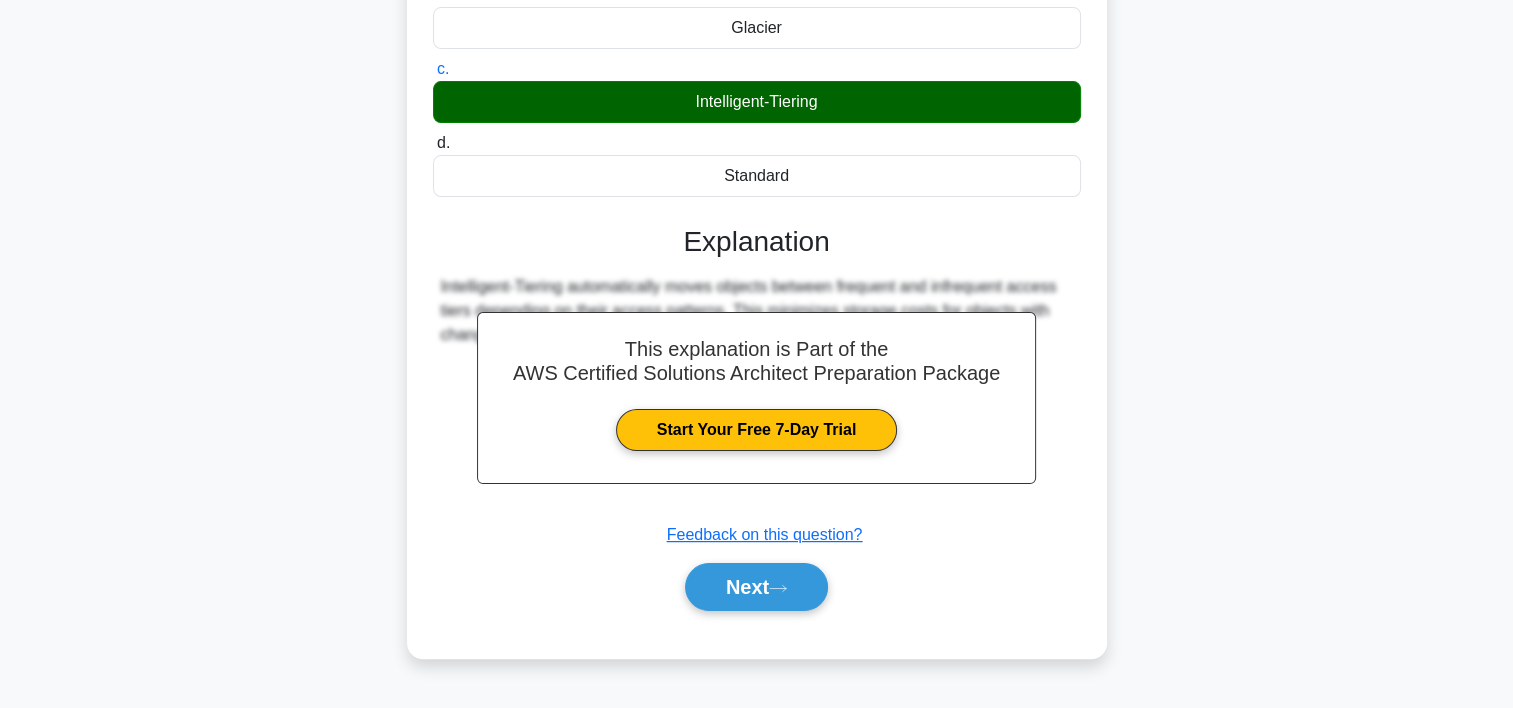 scroll, scrollTop: 337, scrollLeft: 0, axis: vertical 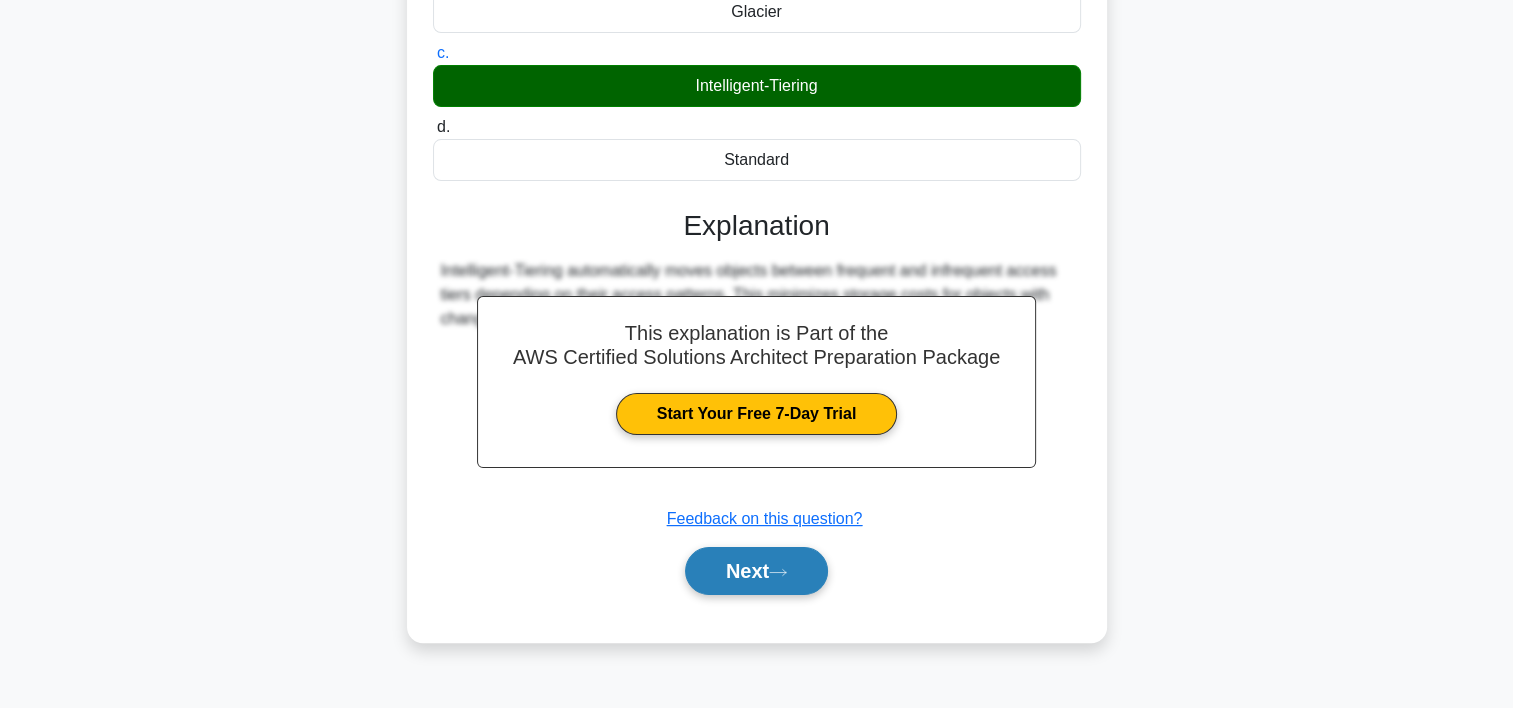 click on "Next" at bounding box center (756, 571) 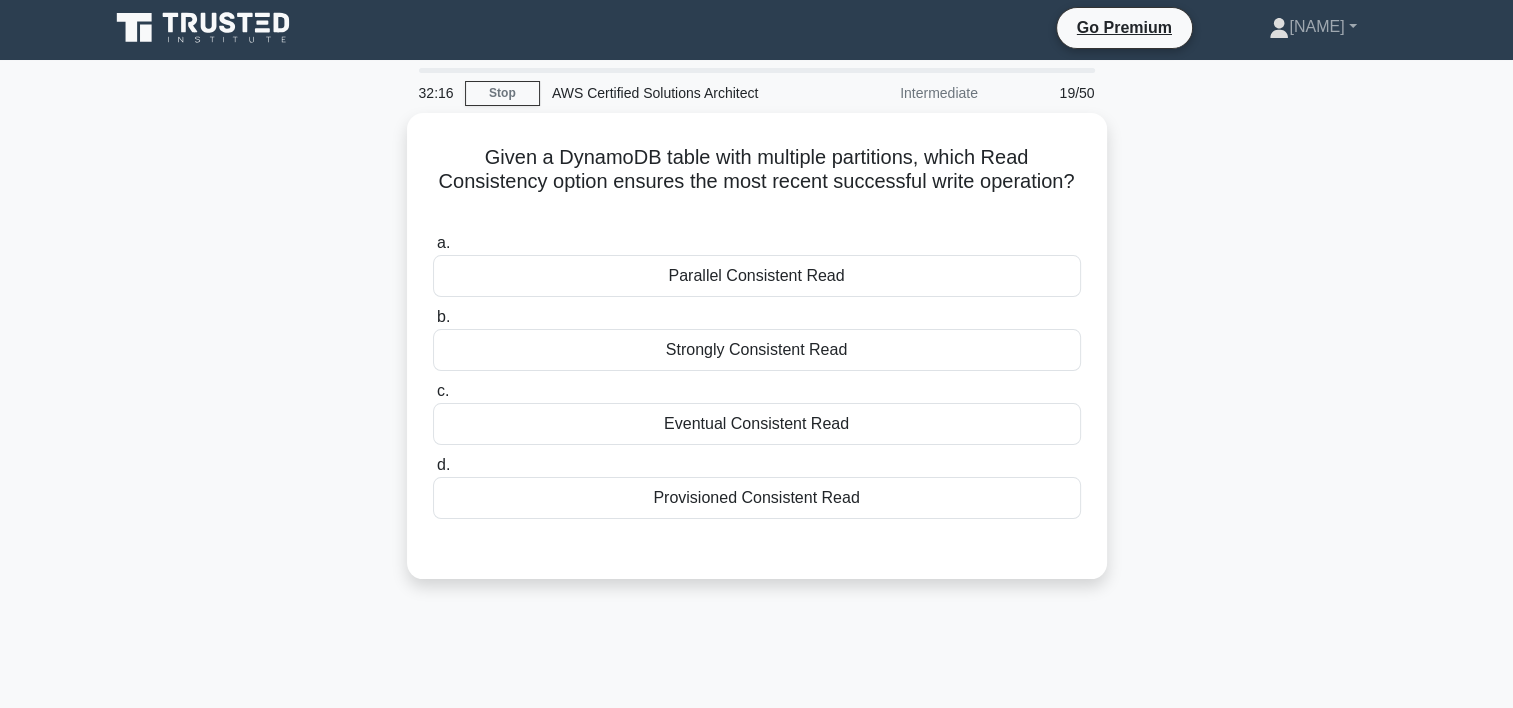 scroll, scrollTop: 24, scrollLeft: 0, axis: vertical 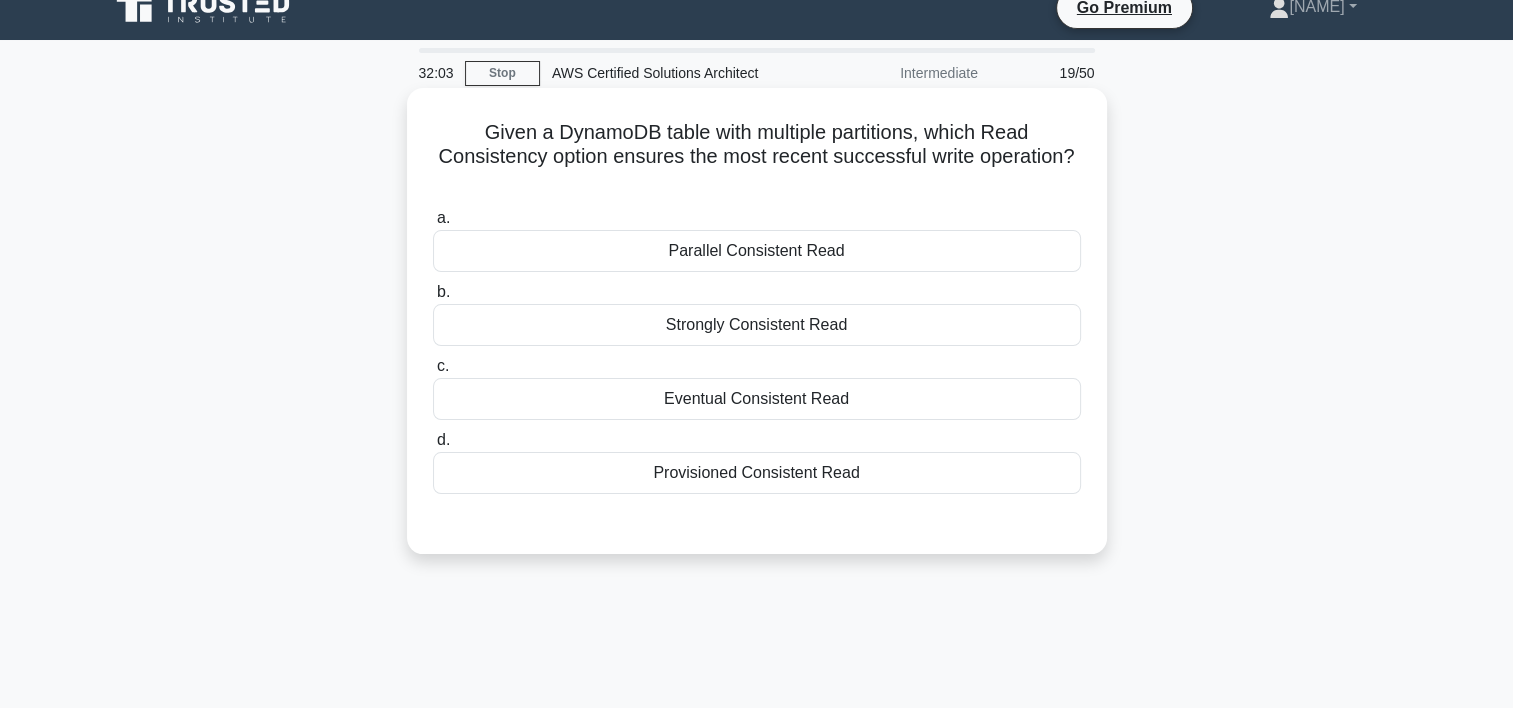 click on "Provisioned Consistent Read" at bounding box center [757, 473] 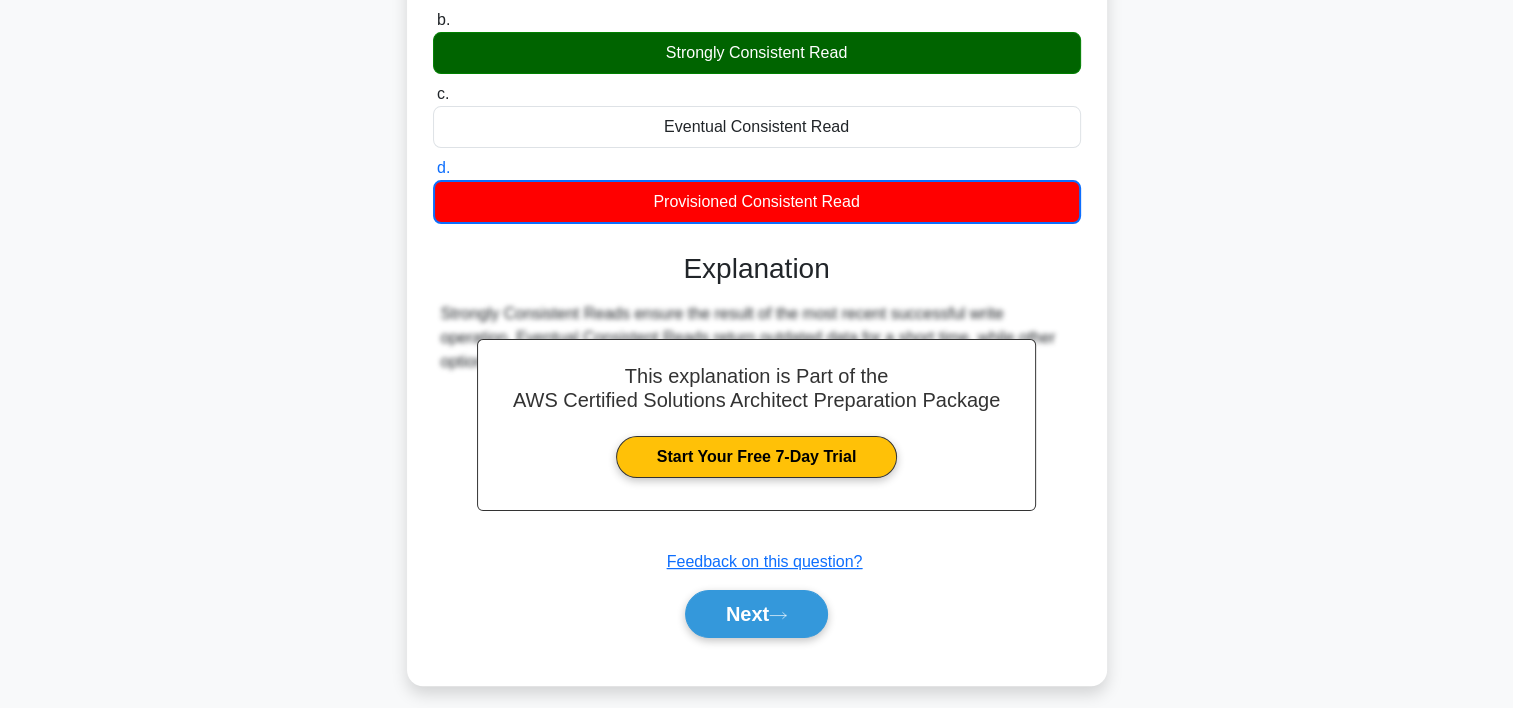 scroll, scrollTop: 295, scrollLeft: 0, axis: vertical 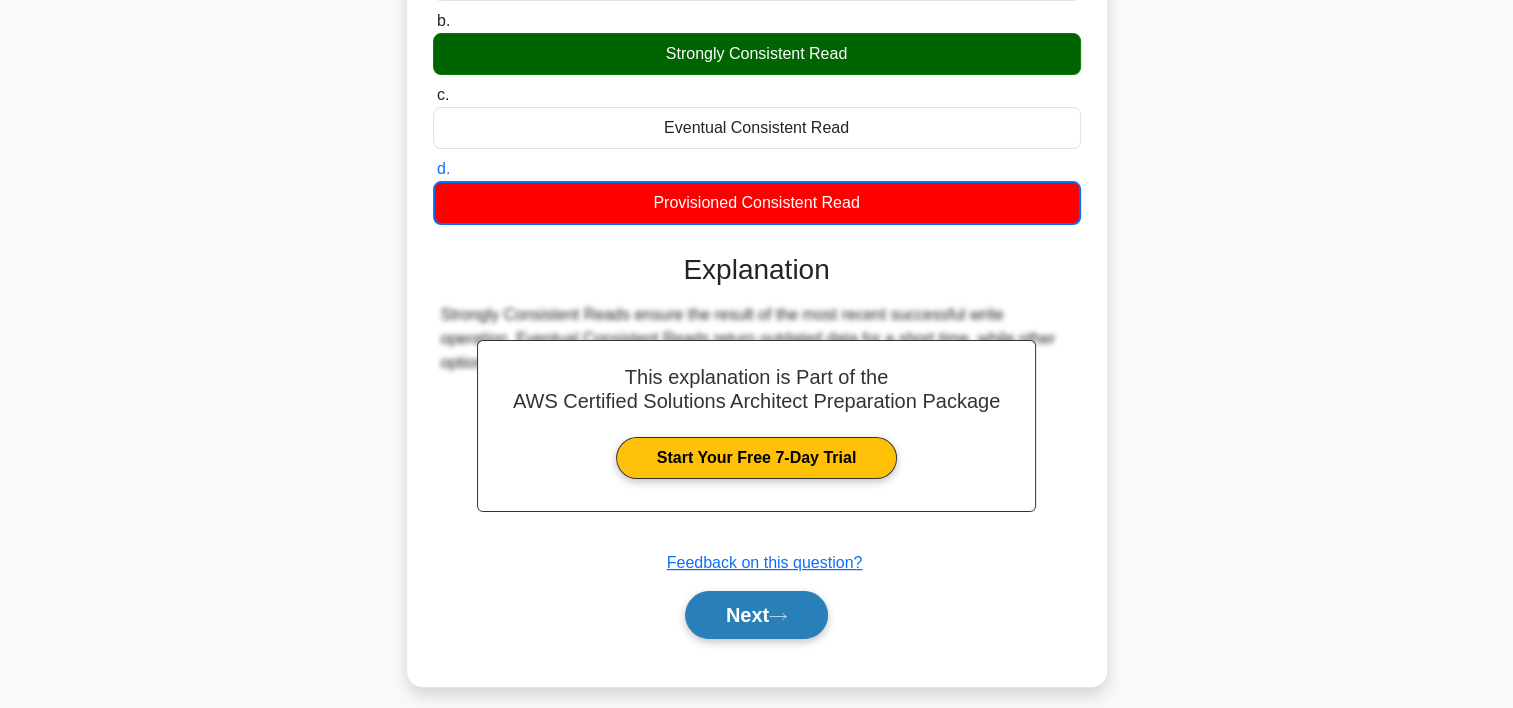click on "Next" at bounding box center (756, 615) 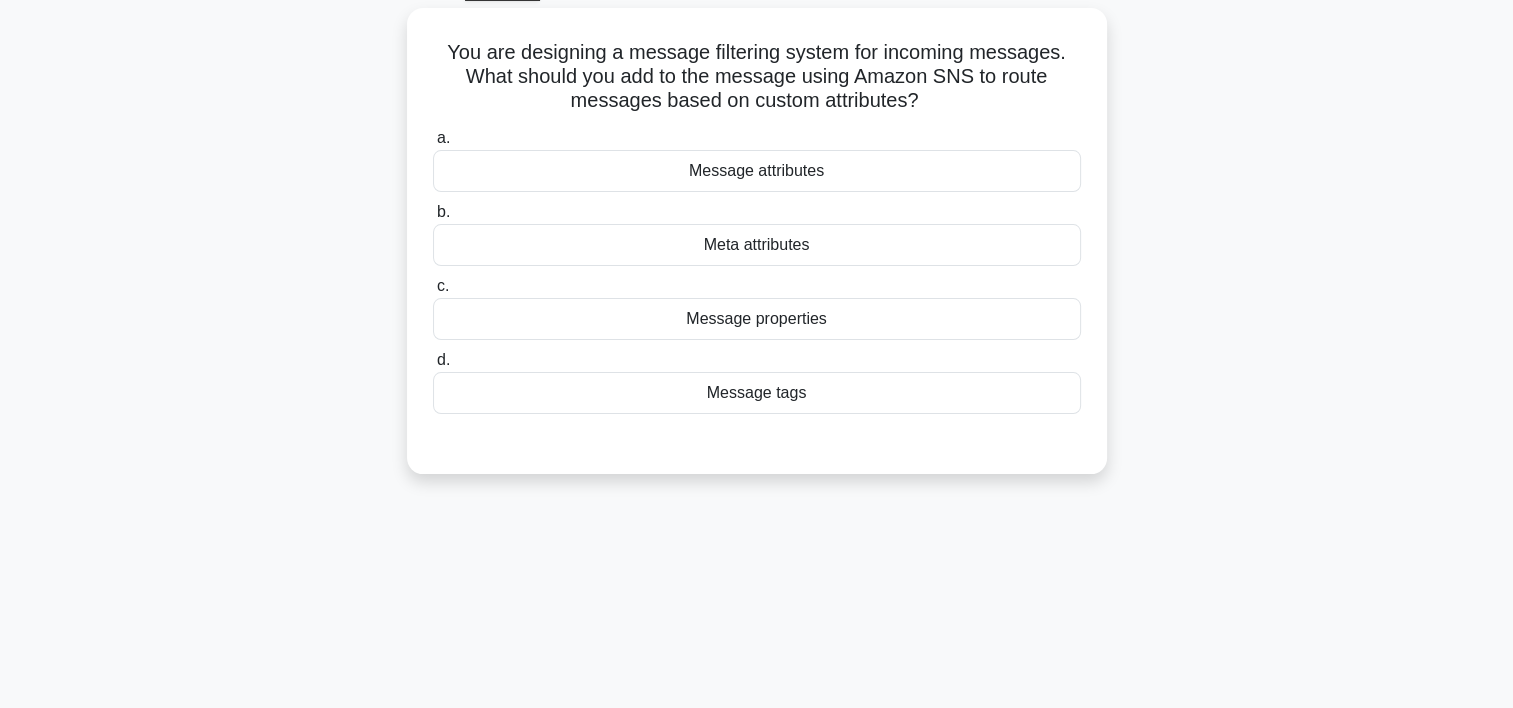 scroll, scrollTop: 108, scrollLeft: 0, axis: vertical 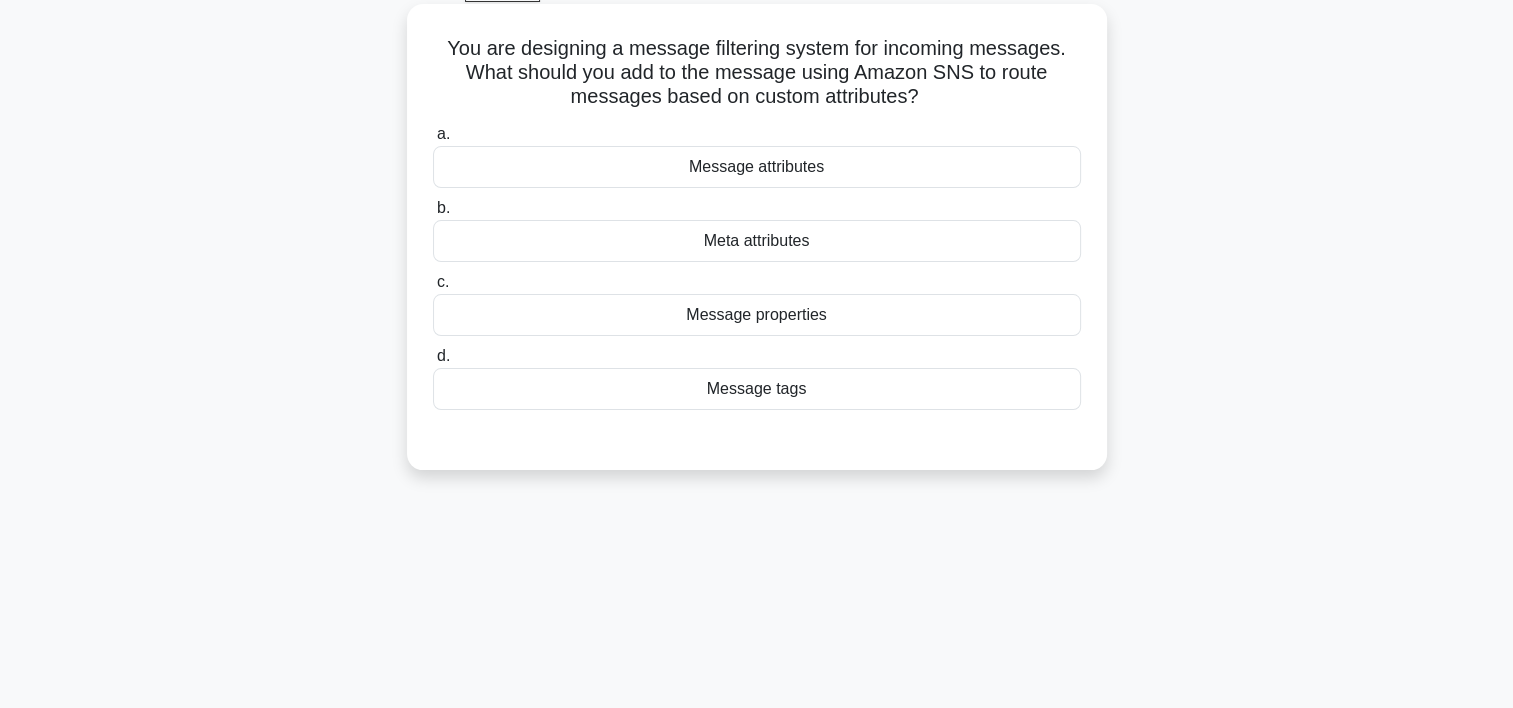 click on "Message tags" at bounding box center (757, 389) 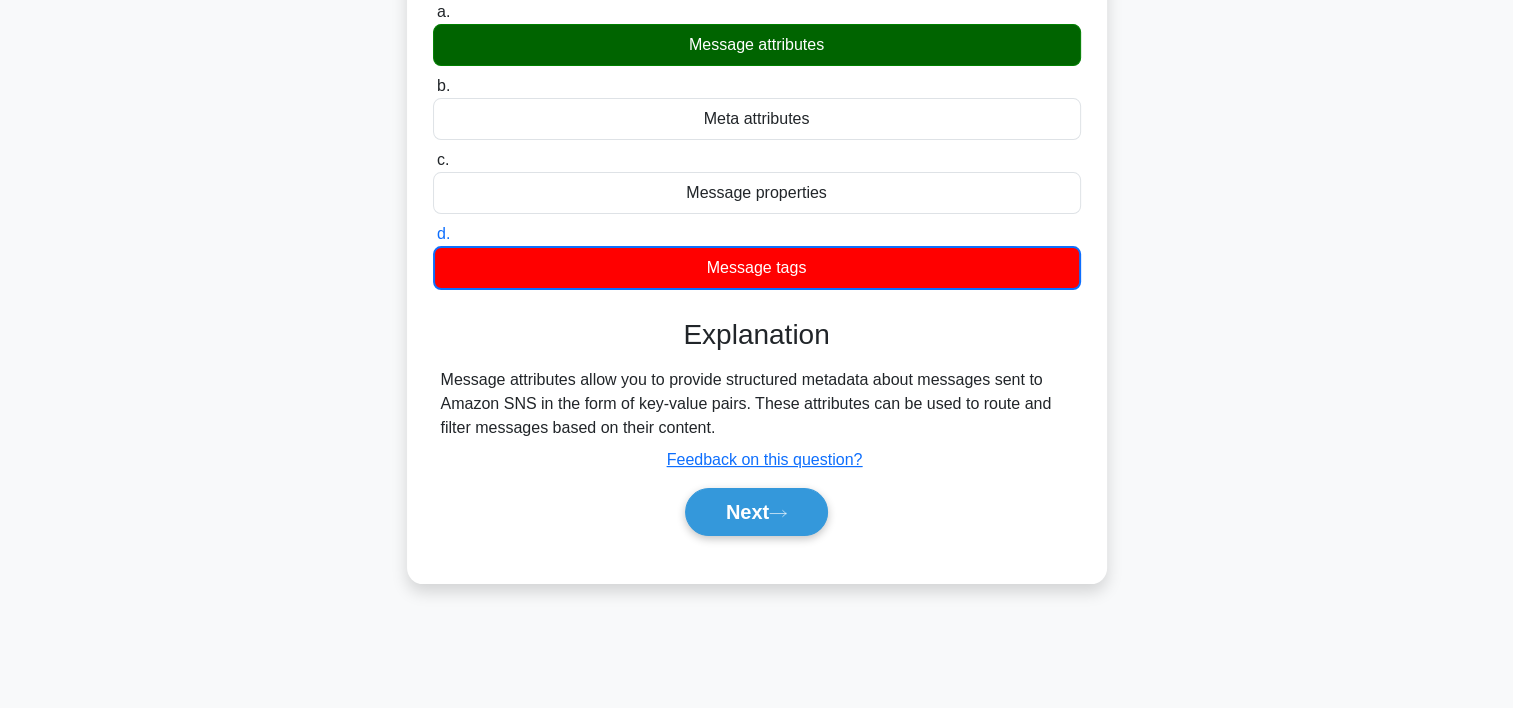 scroll, scrollTop: 232, scrollLeft: 0, axis: vertical 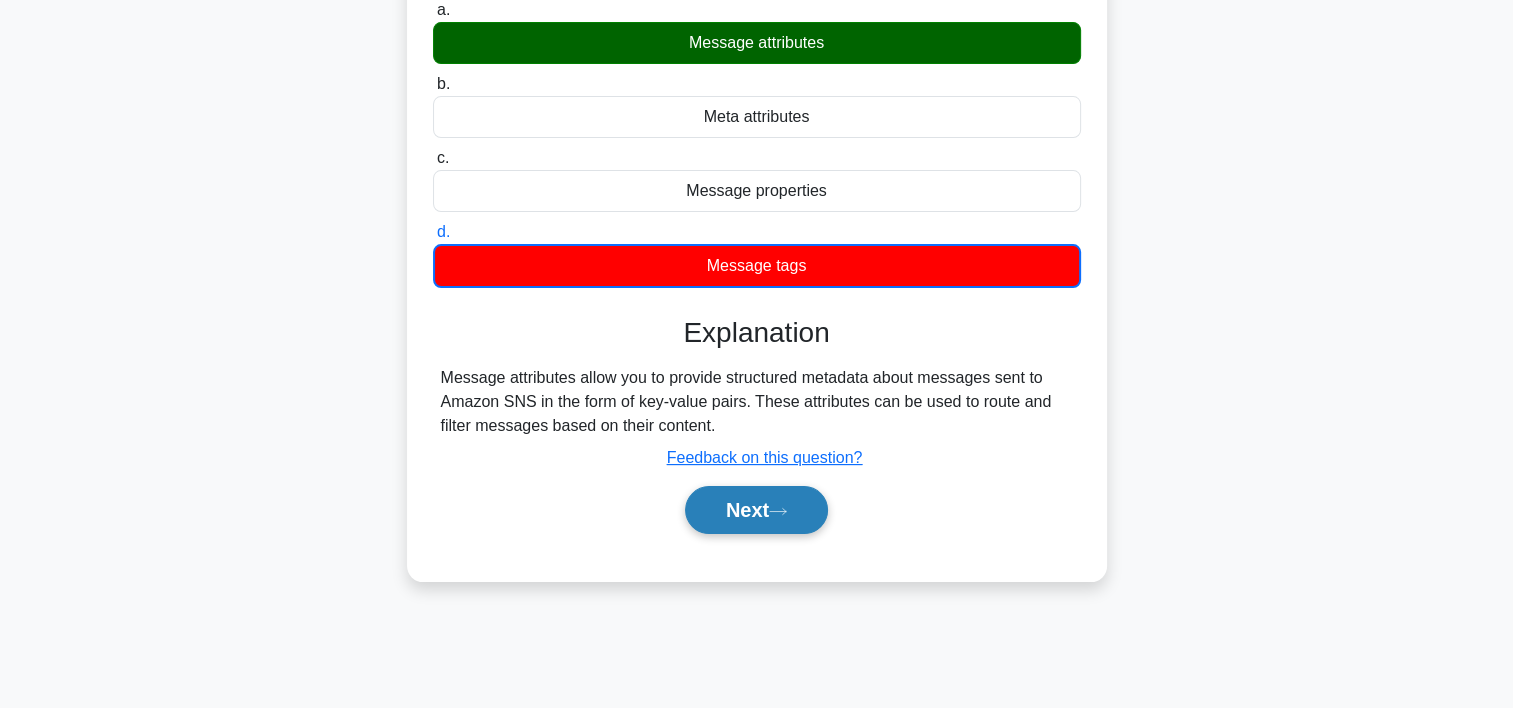 click on "Next" at bounding box center (756, 510) 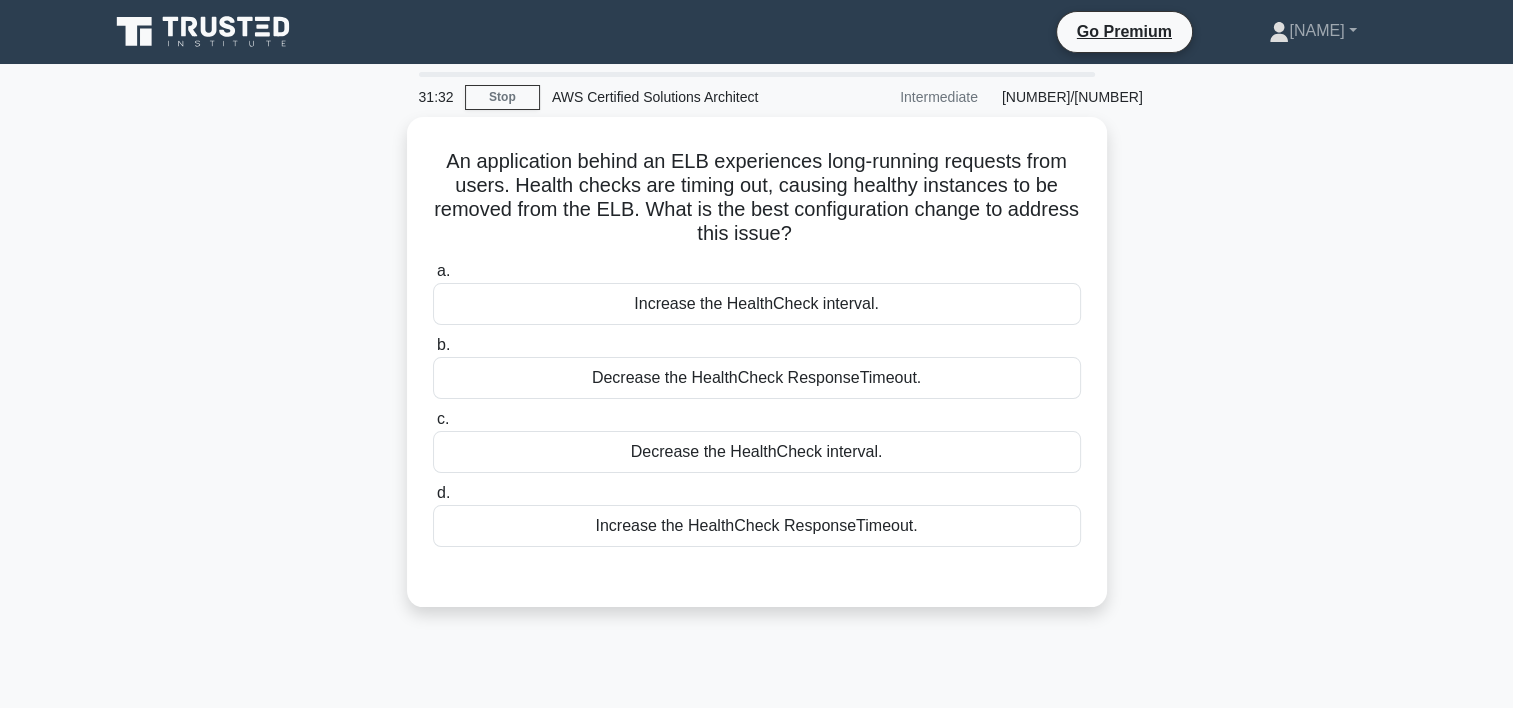 scroll, scrollTop: 0, scrollLeft: 0, axis: both 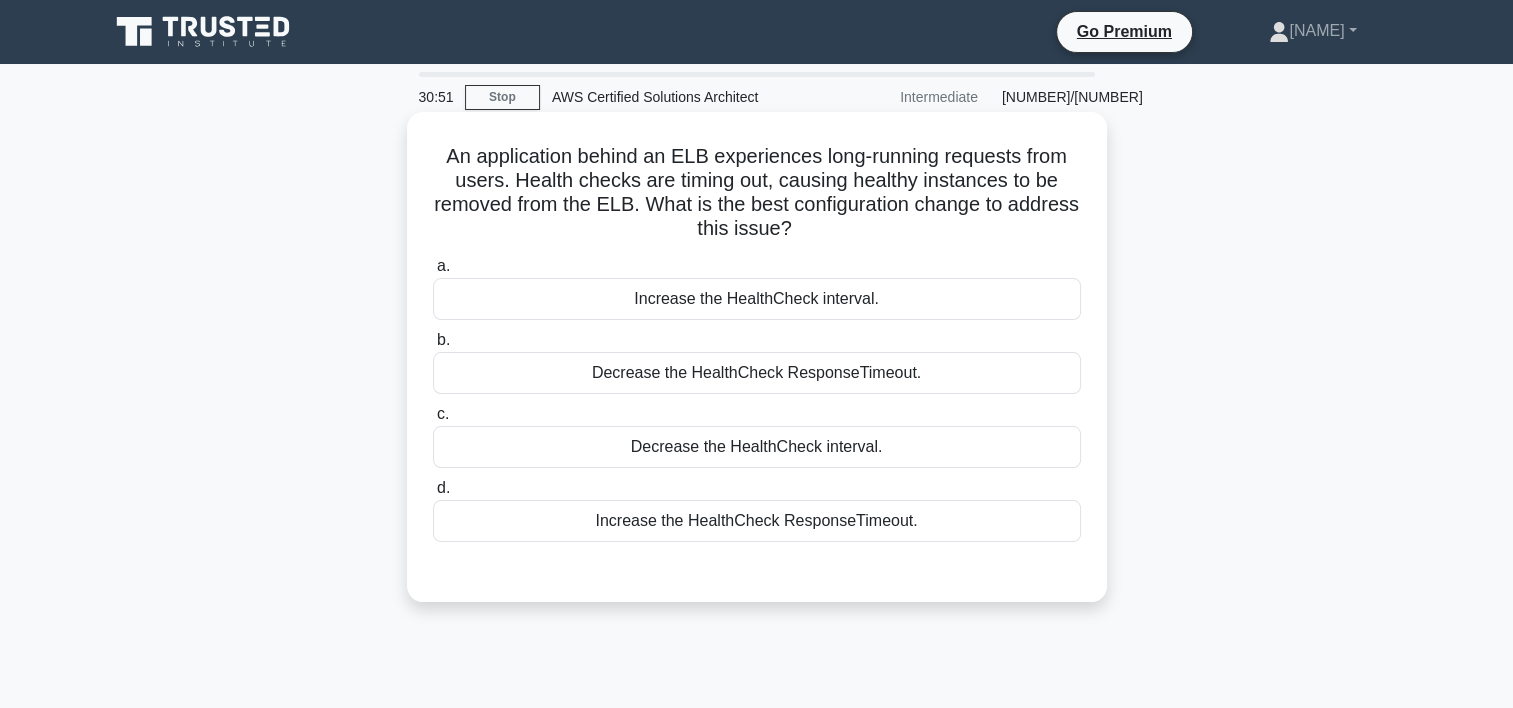 click on "Increase the HealthCheck interval." at bounding box center (757, 299) 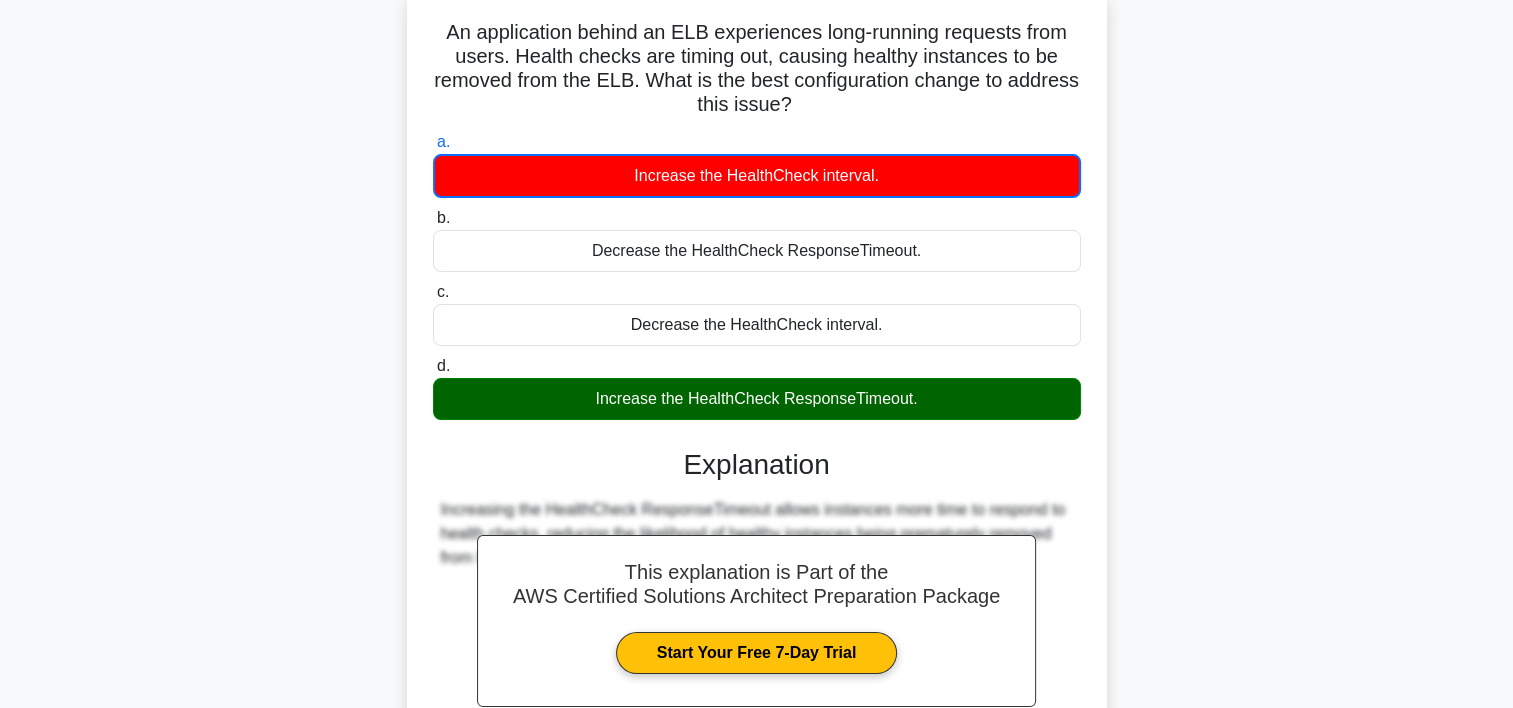 scroll, scrollTop: 226, scrollLeft: 0, axis: vertical 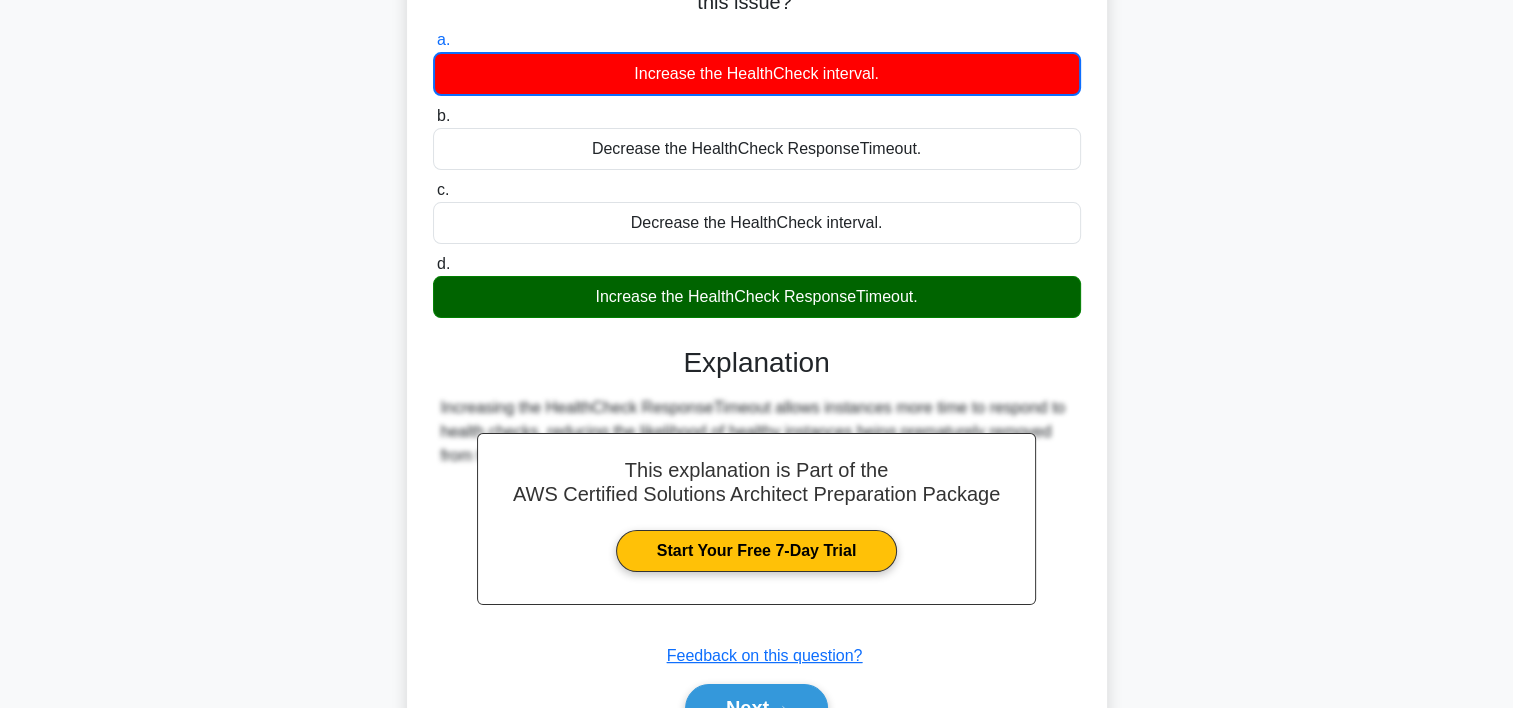 click on "This explanation is Part of the  AWS Certified Solutions Architect Preparation Package
Start Your Free 7-Day Trial" at bounding box center (756, 519) 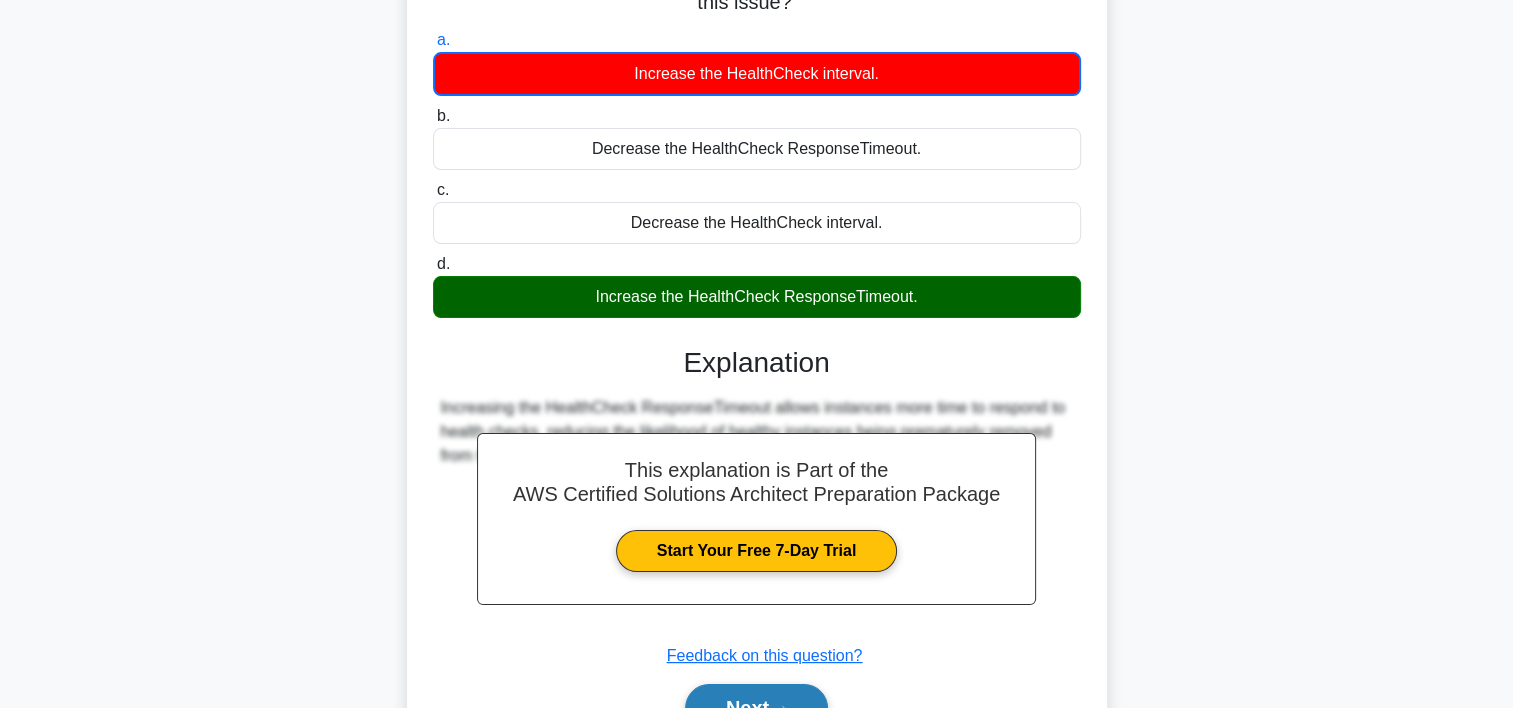 click on "Next" at bounding box center [756, 708] 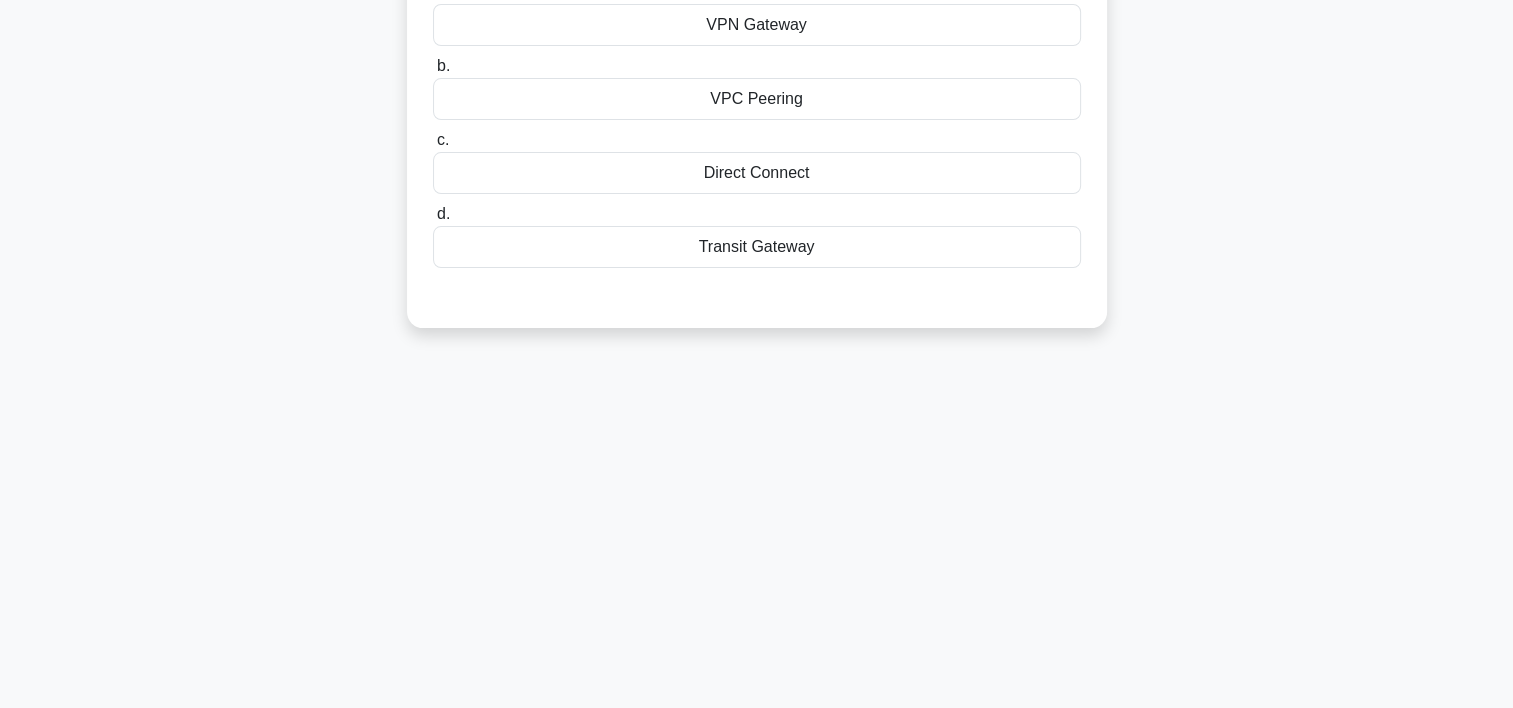 scroll, scrollTop: 20, scrollLeft: 0, axis: vertical 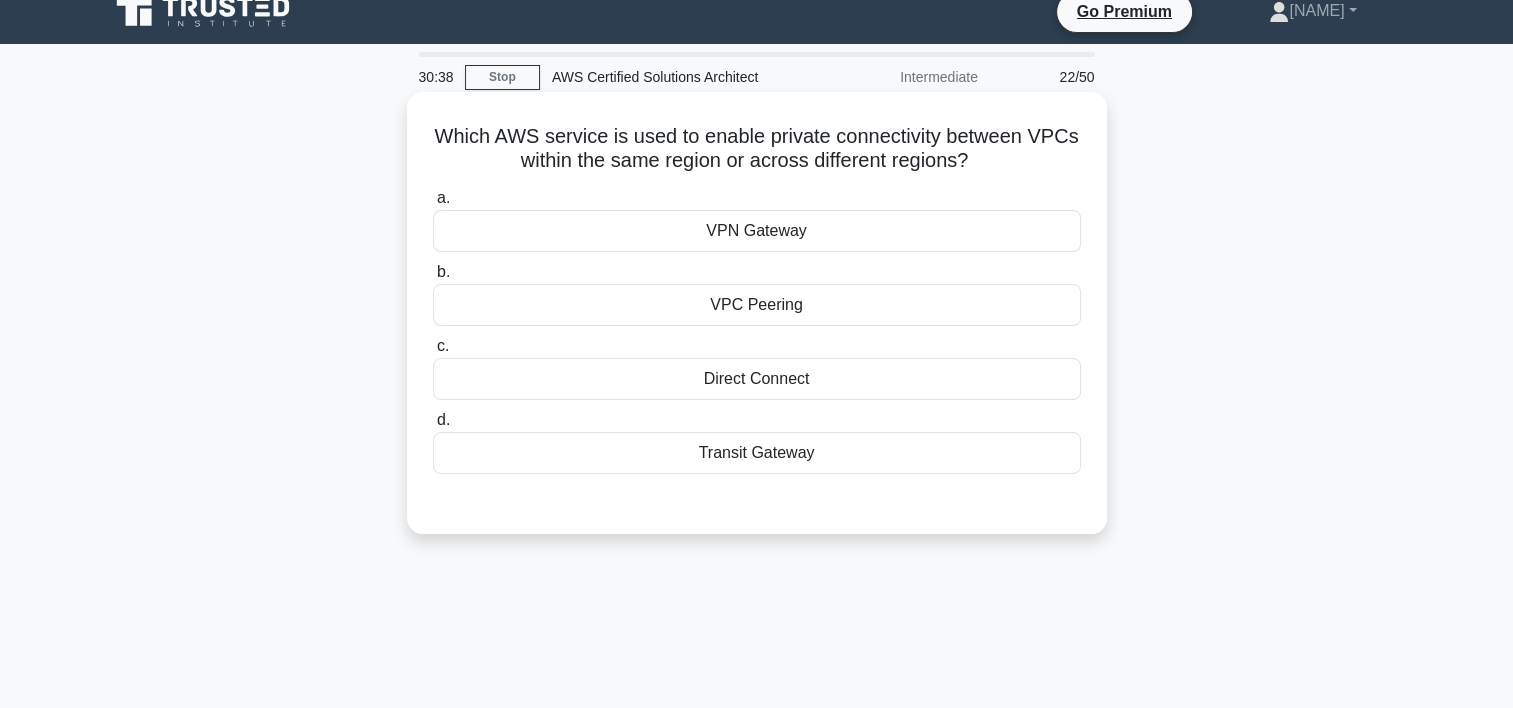 click on "VPC Peering" at bounding box center (757, 305) 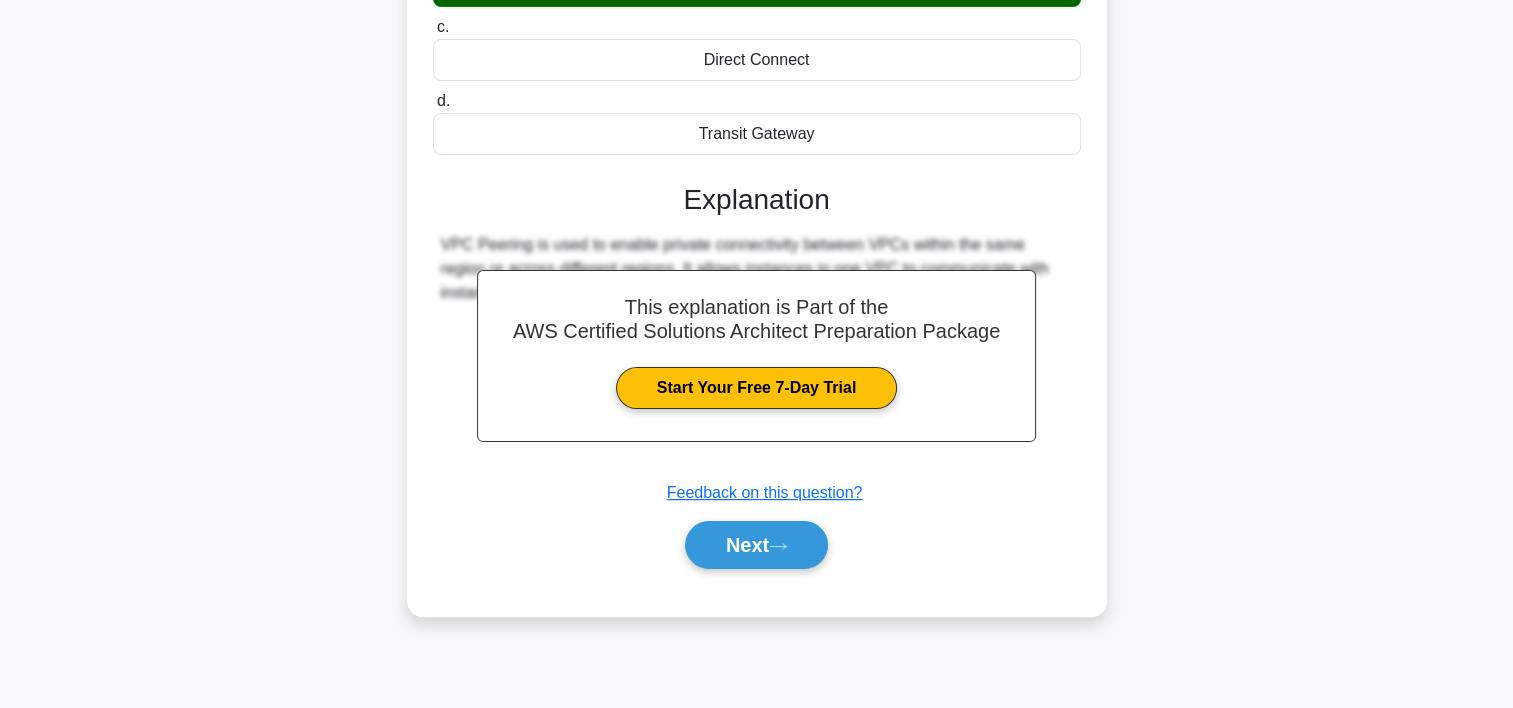 scroll, scrollTop: 340, scrollLeft: 0, axis: vertical 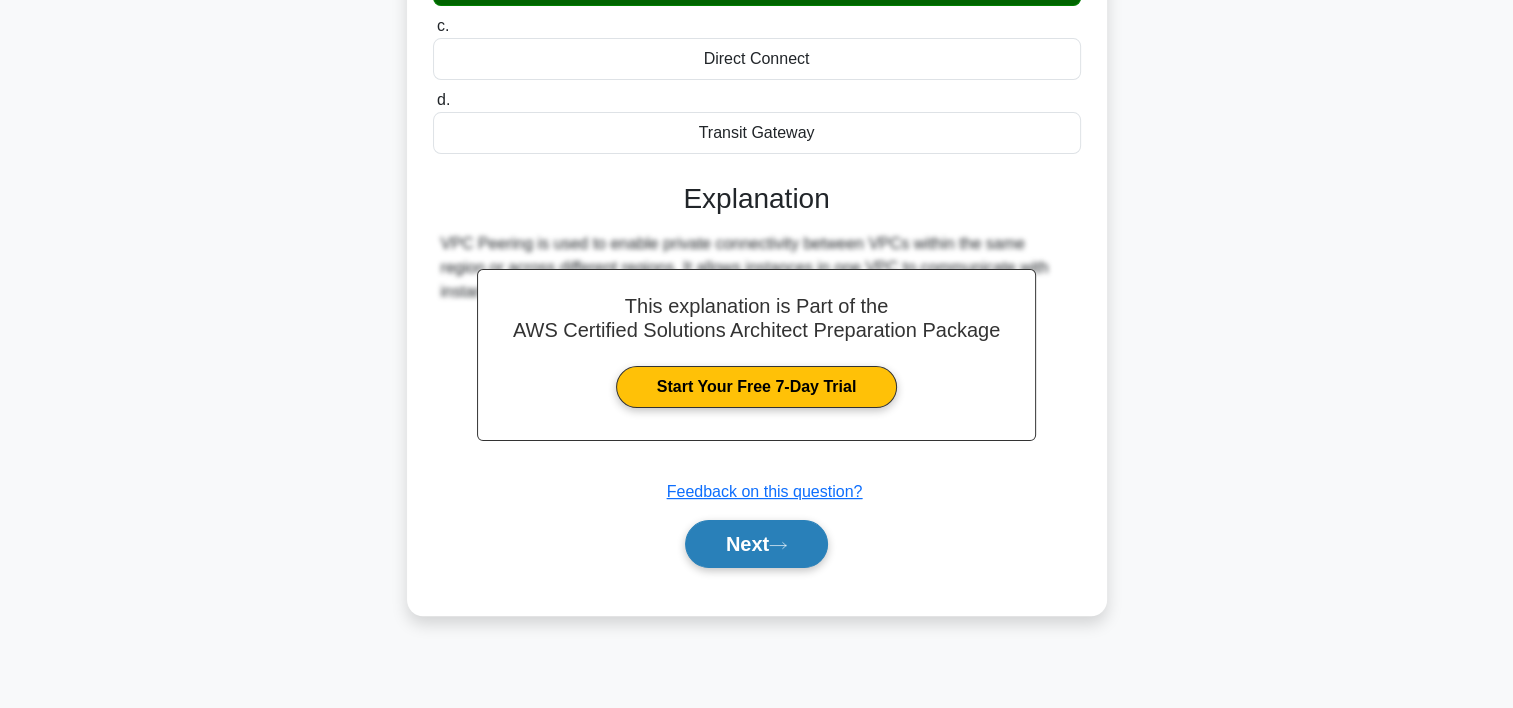 click on "Next" at bounding box center [756, 544] 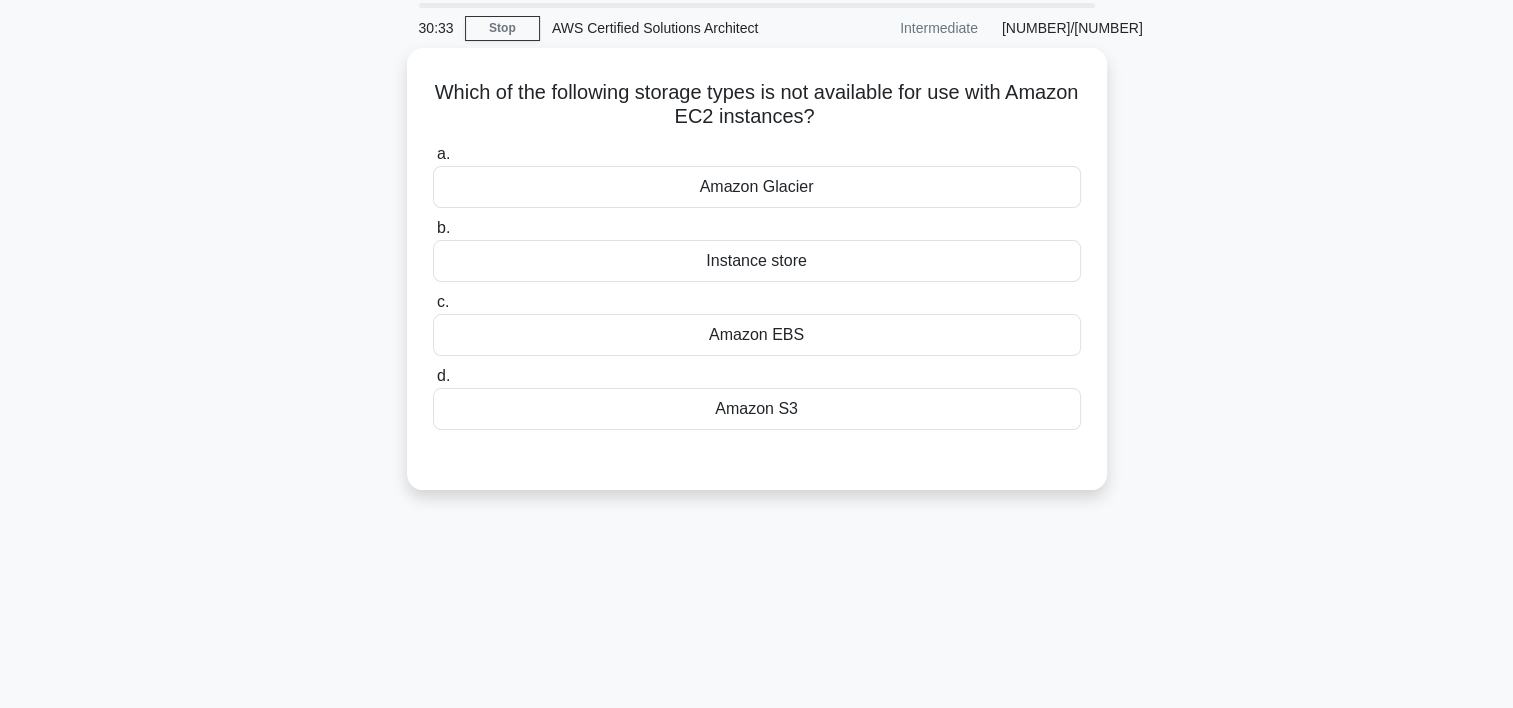 scroll, scrollTop: 40, scrollLeft: 0, axis: vertical 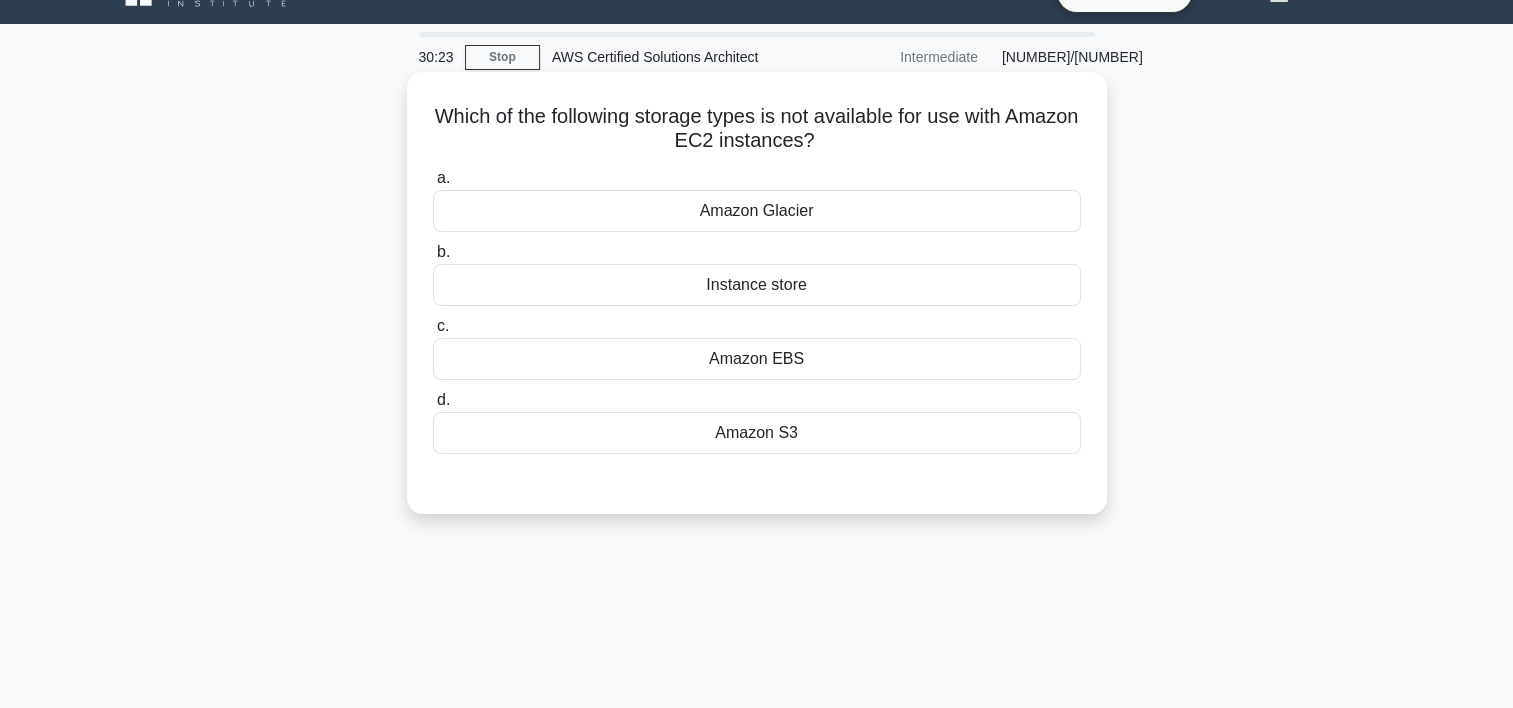 click on "Instance store" at bounding box center (757, 285) 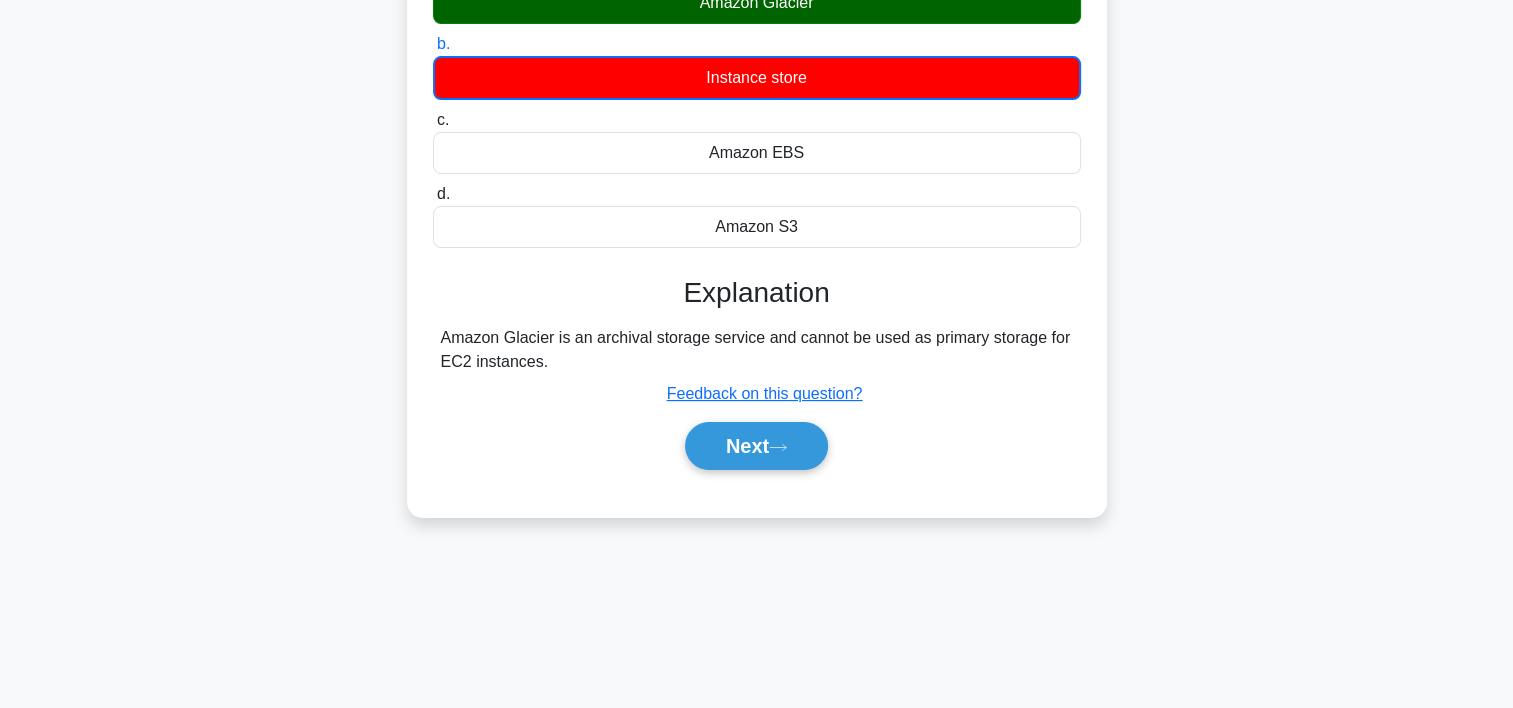 scroll, scrollTop: 248, scrollLeft: 0, axis: vertical 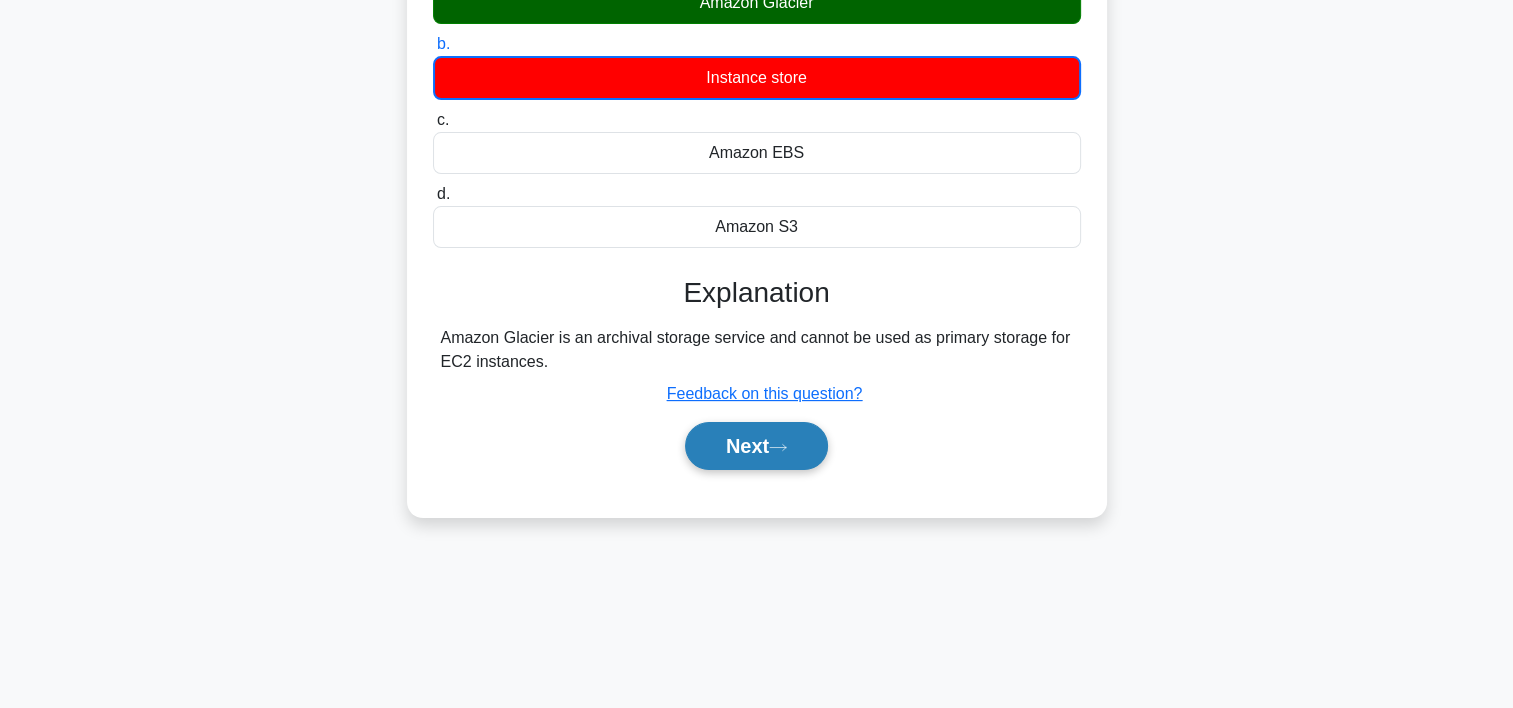 click on "Next" at bounding box center [756, 446] 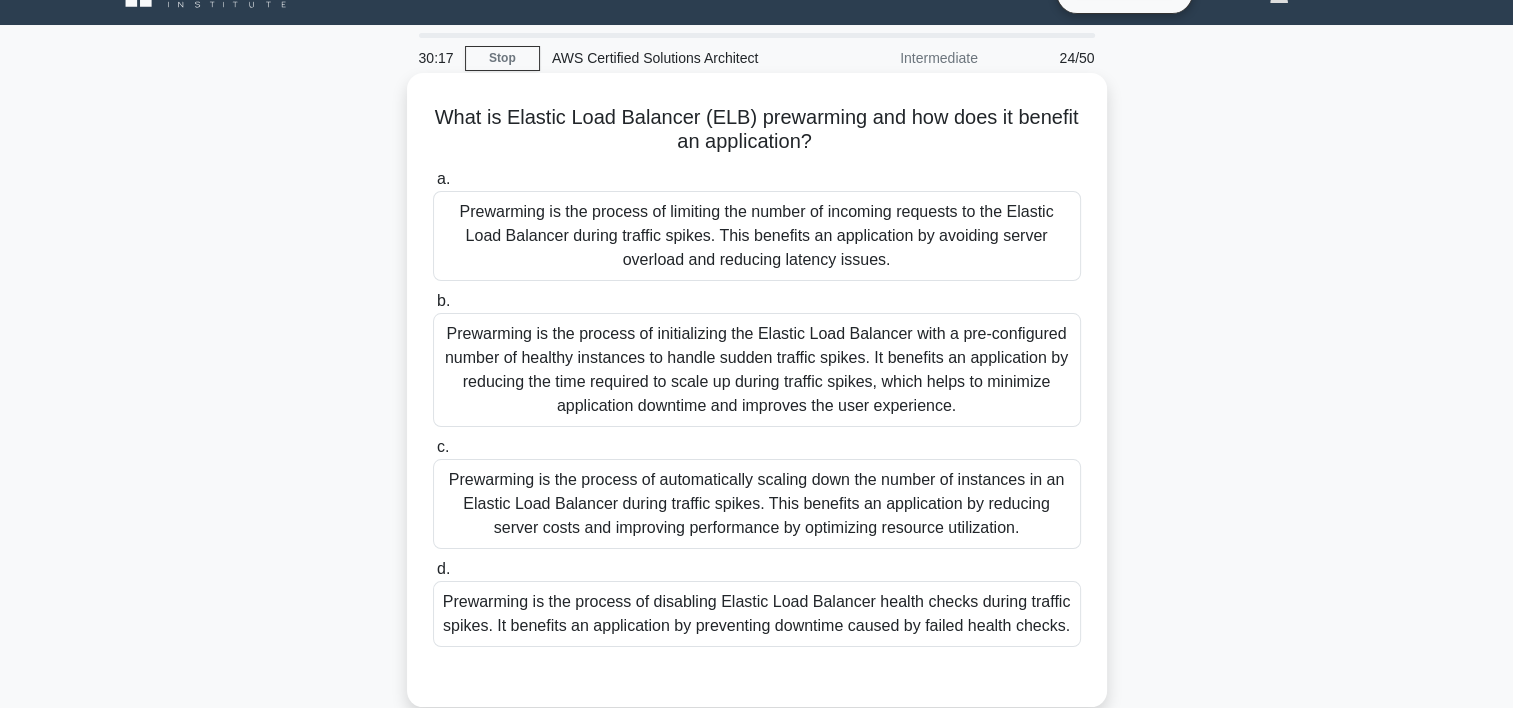 scroll, scrollTop: 35, scrollLeft: 0, axis: vertical 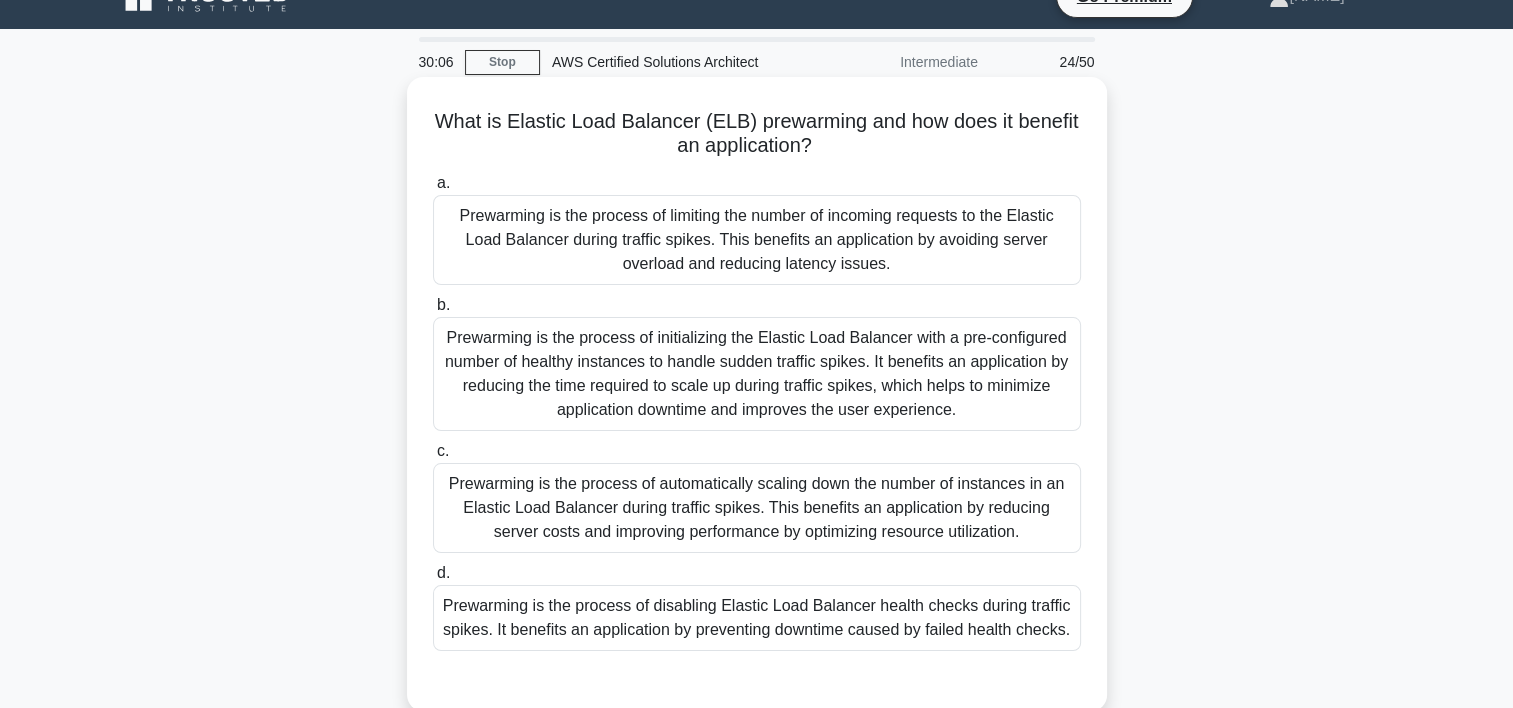 click on "Prewarming is the process of limiting the number of incoming requests to the Elastic Load Balancer during traffic spikes. This benefits an application by avoiding server overload and reducing latency issues." at bounding box center [757, 240] 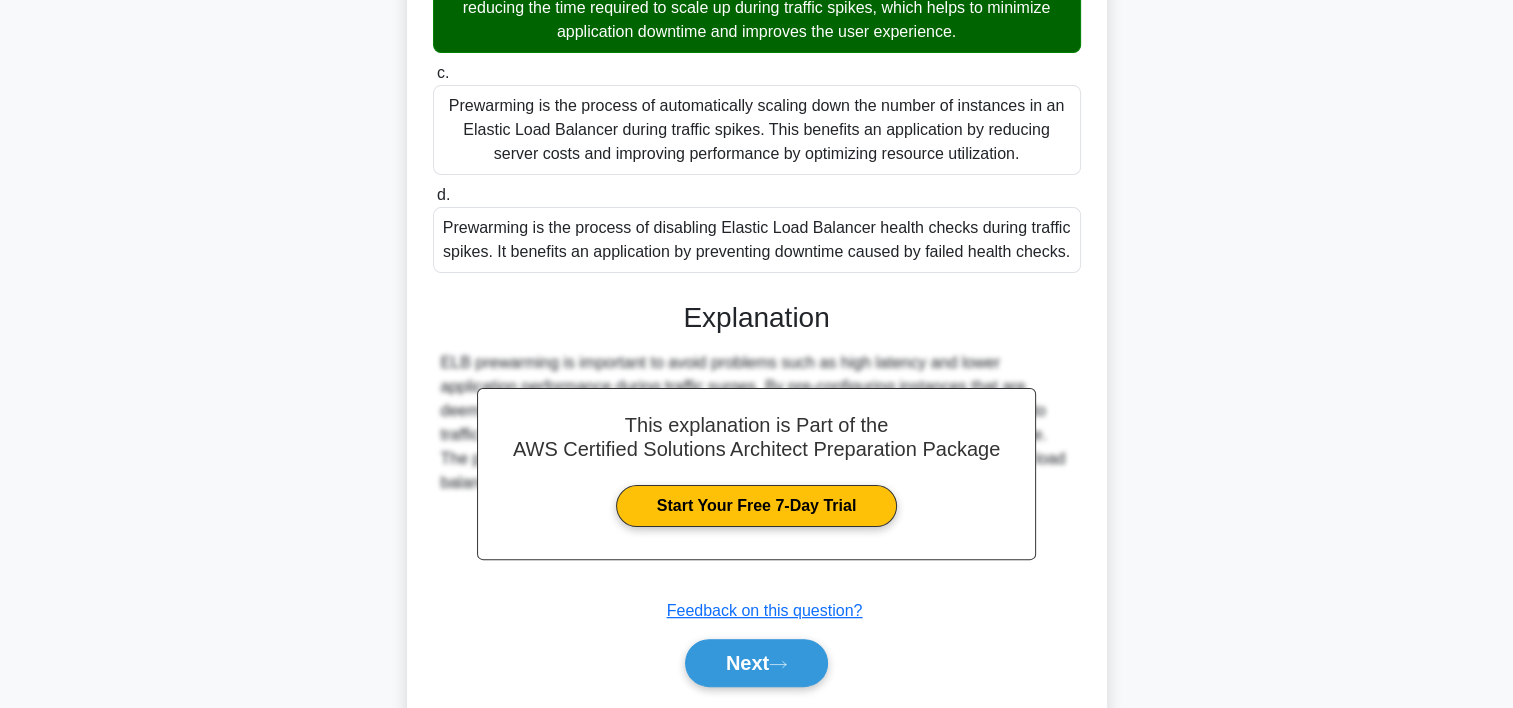 scroll, scrollTop: 440, scrollLeft: 0, axis: vertical 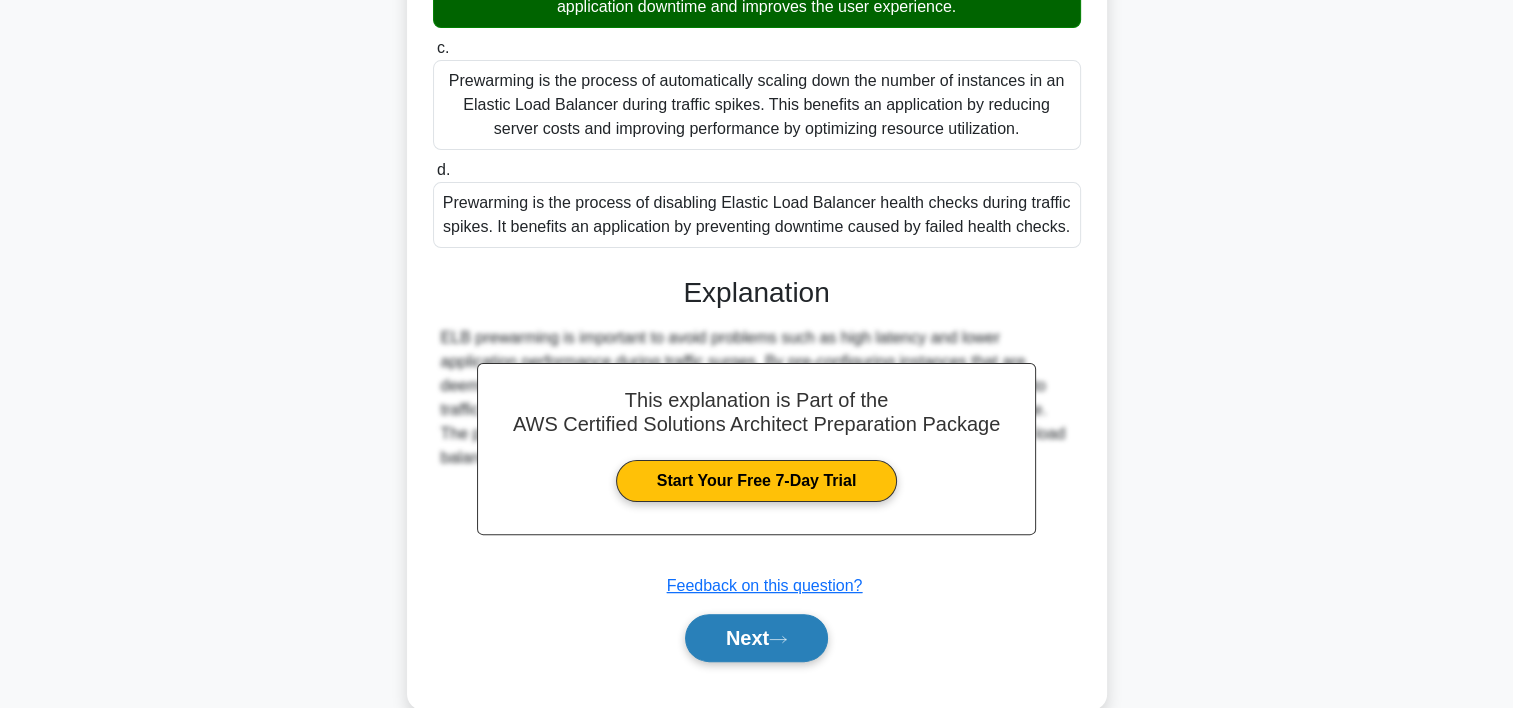 click on "Next" at bounding box center [756, 638] 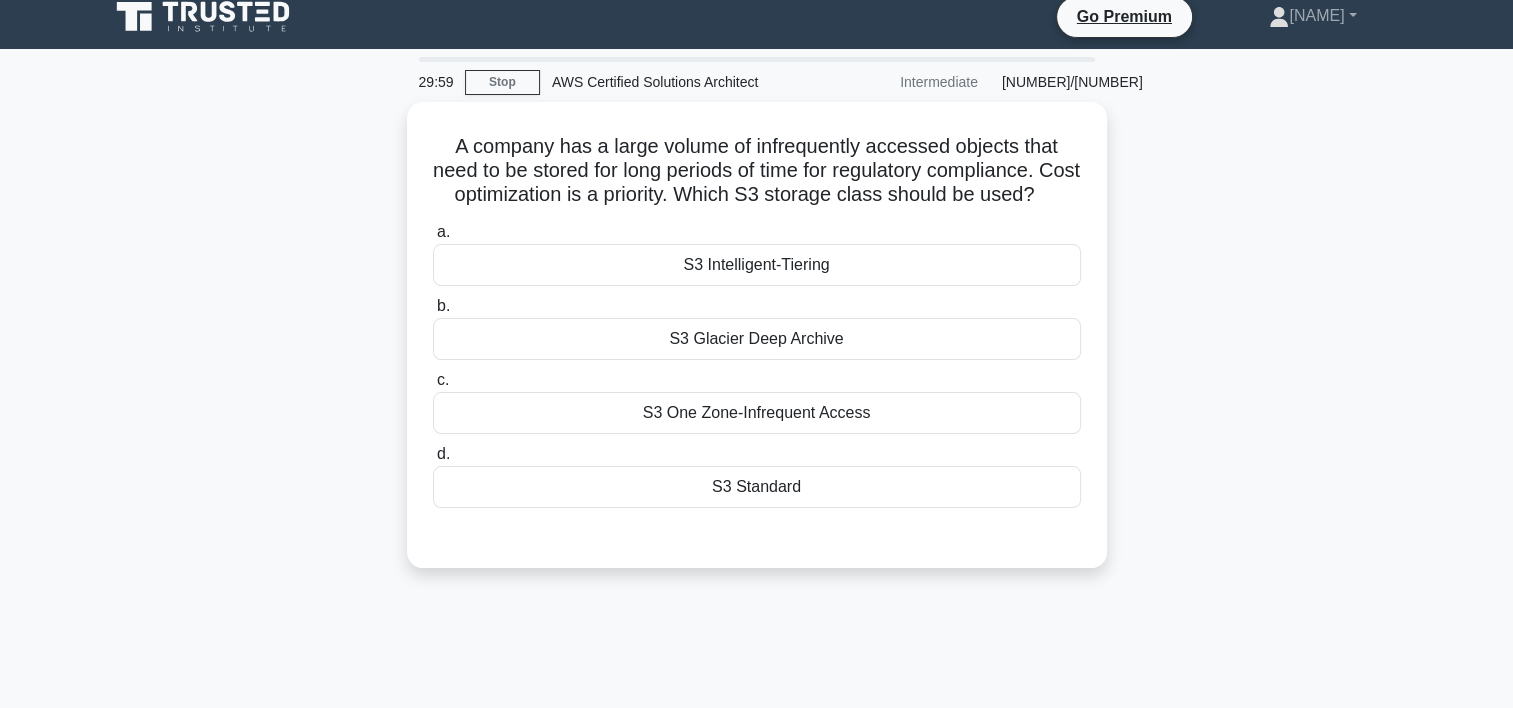 scroll, scrollTop: 8, scrollLeft: 0, axis: vertical 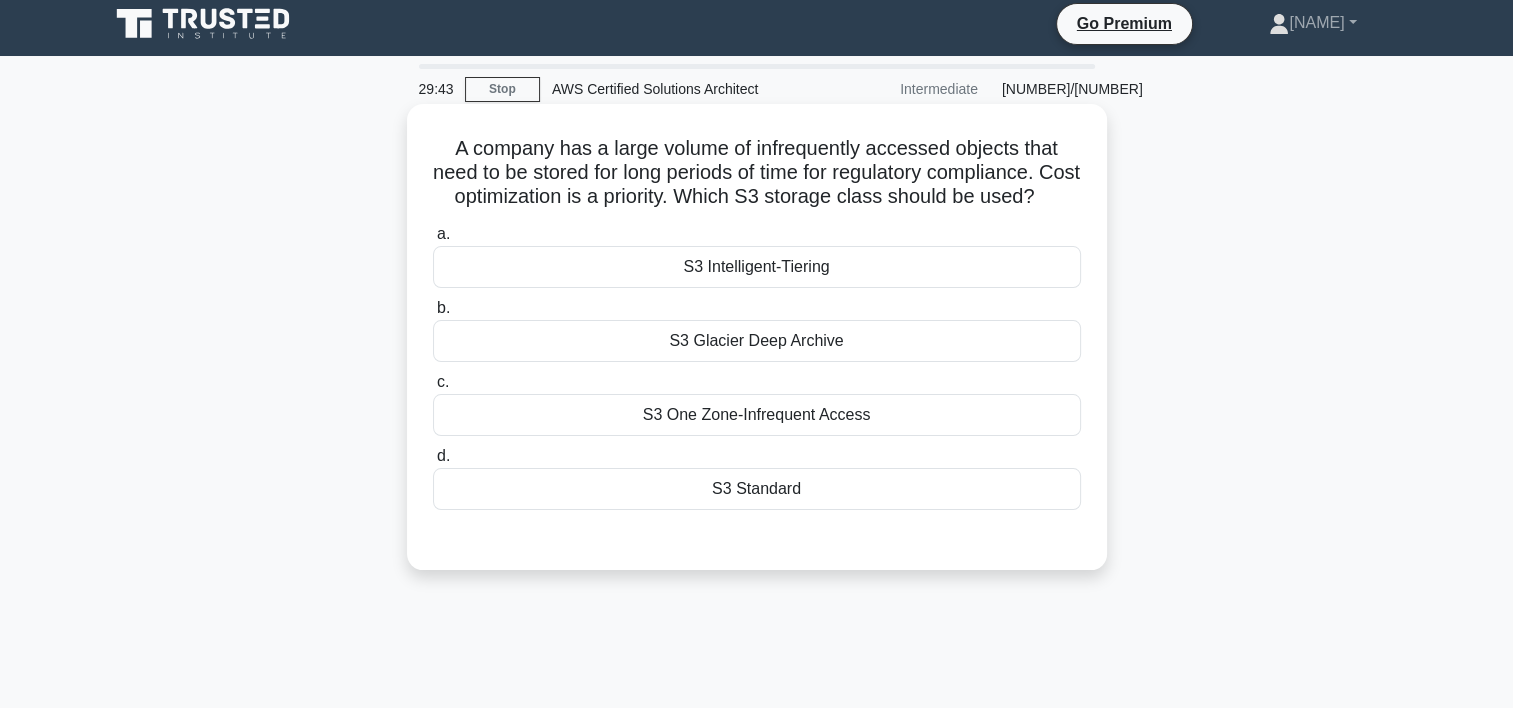 click on "S3 Glacier Deep Archive" at bounding box center [757, 341] 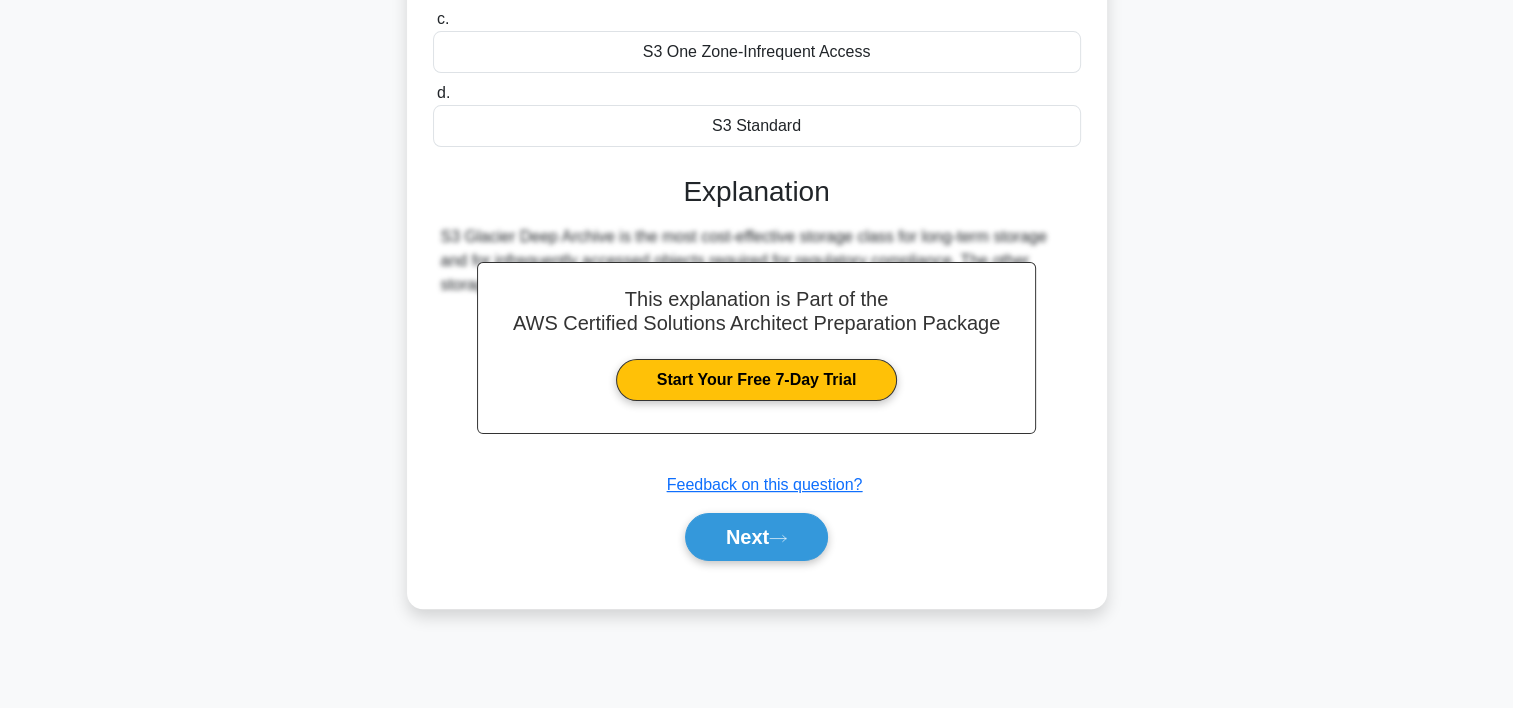 scroll, scrollTop: 372, scrollLeft: 0, axis: vertical 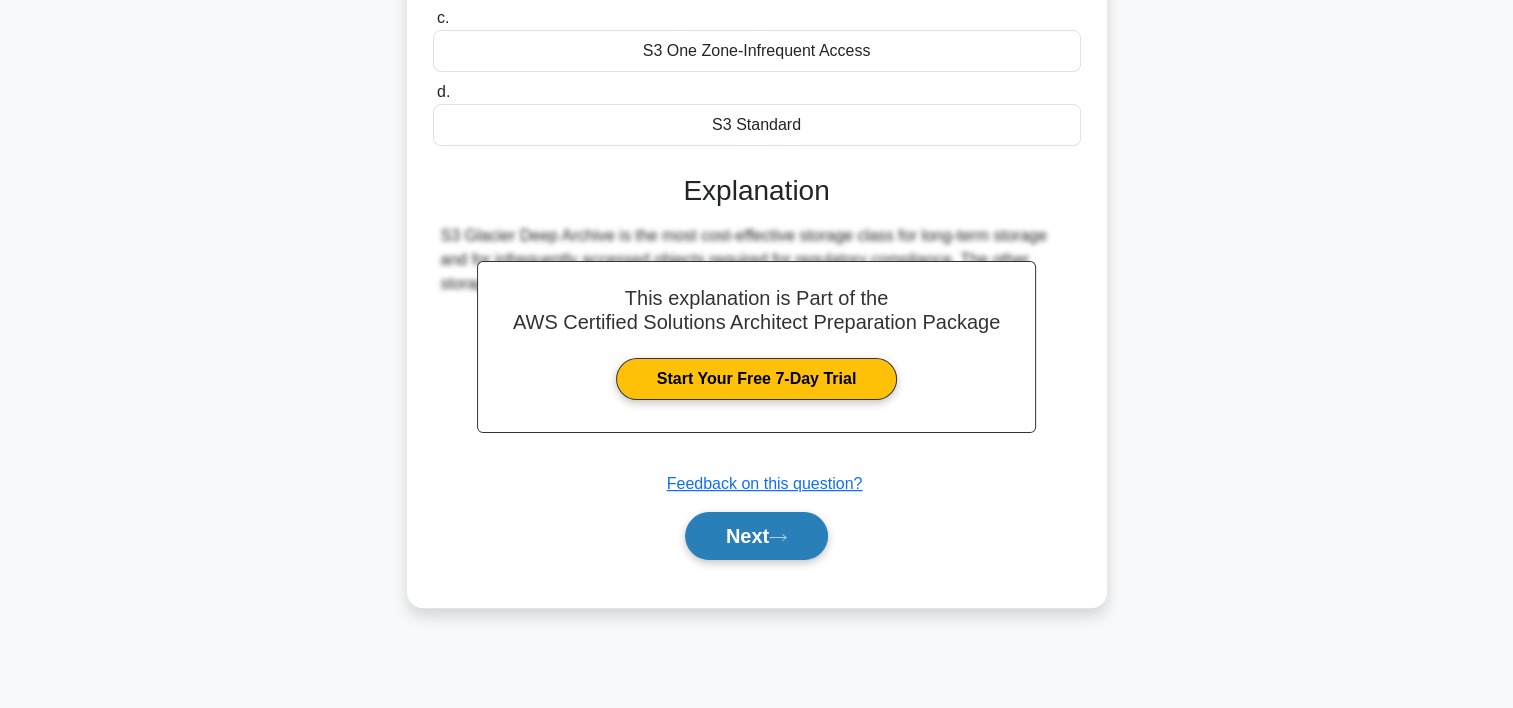 click on "Next" at bounding box center [756, 536] 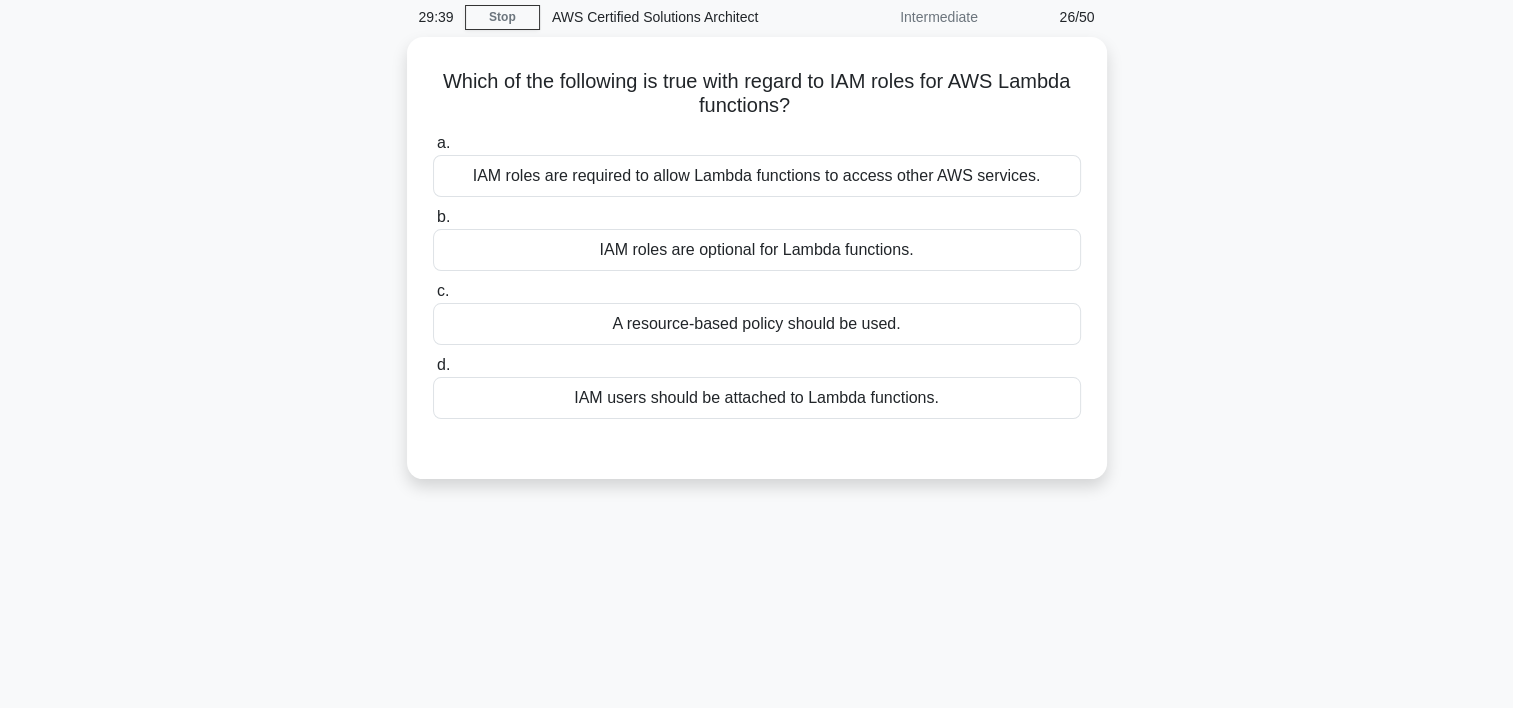 scroll, scrollTop: 80, scrollLeft: 0, axis: vertical 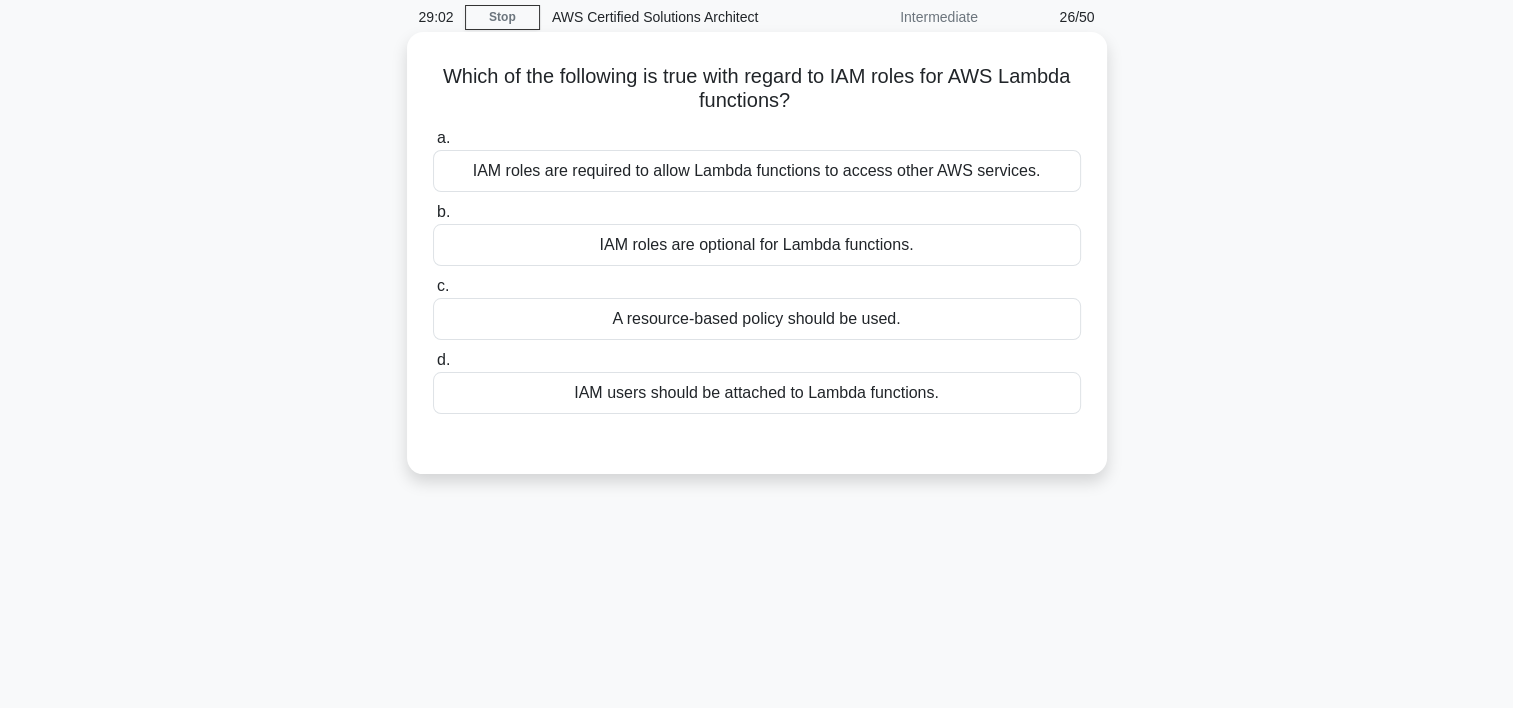 click on "IAM roles are required to allow Lambda functions to access other AWS services." at bounding box center (757, 171) 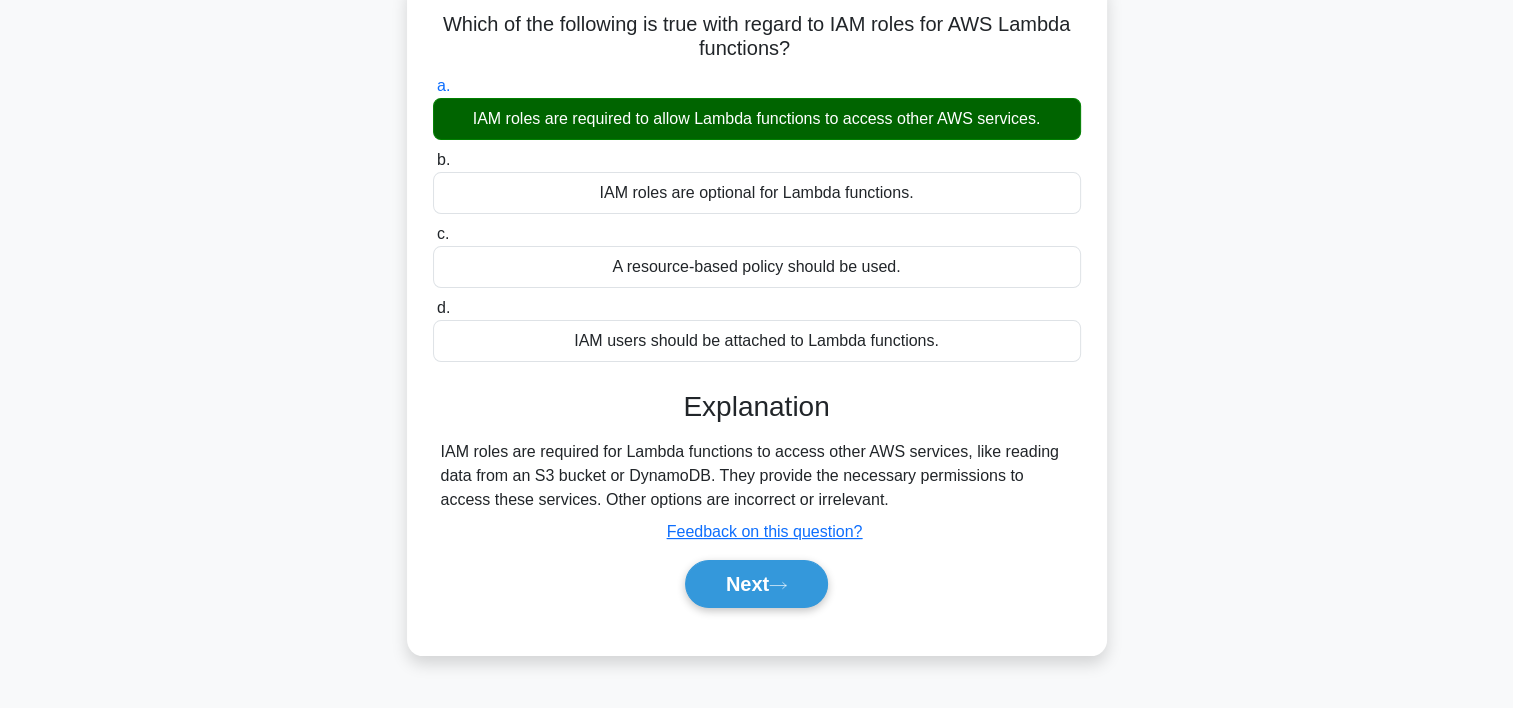 scroll, scrollTop: 135, scrollLeft: 0, axis: vertical 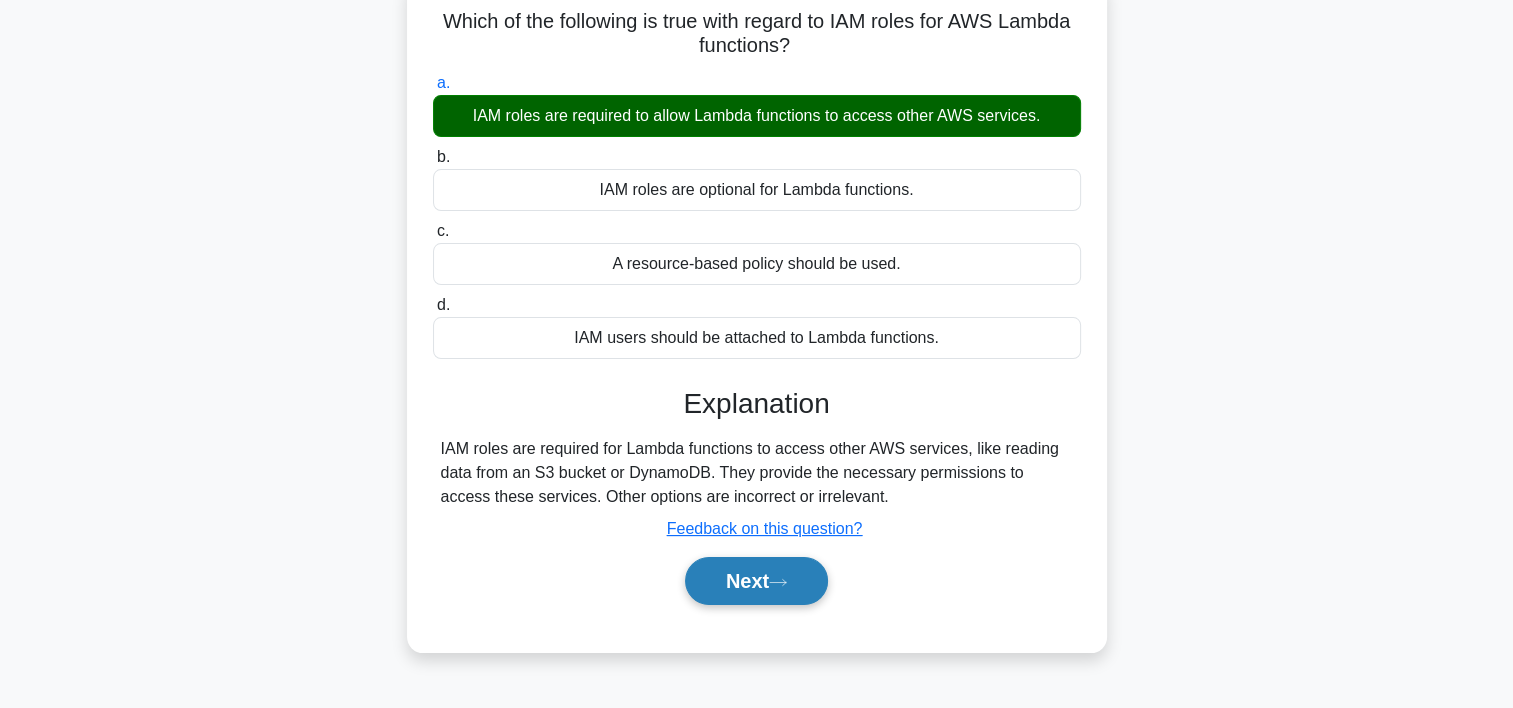 click on "Next" at bounding box center [756, 581] 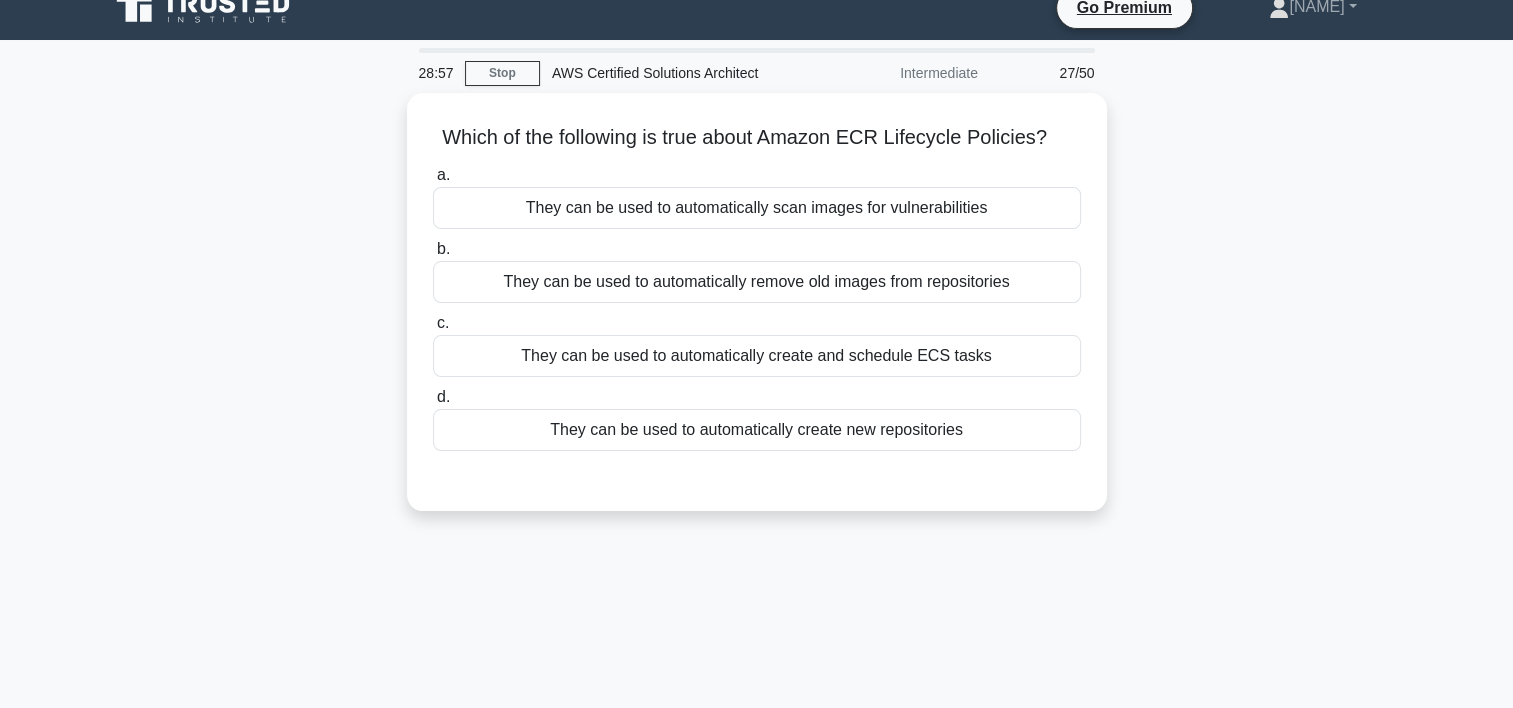 scroll, scrollTop: 23, scrollLeft: 0, axis: vertical 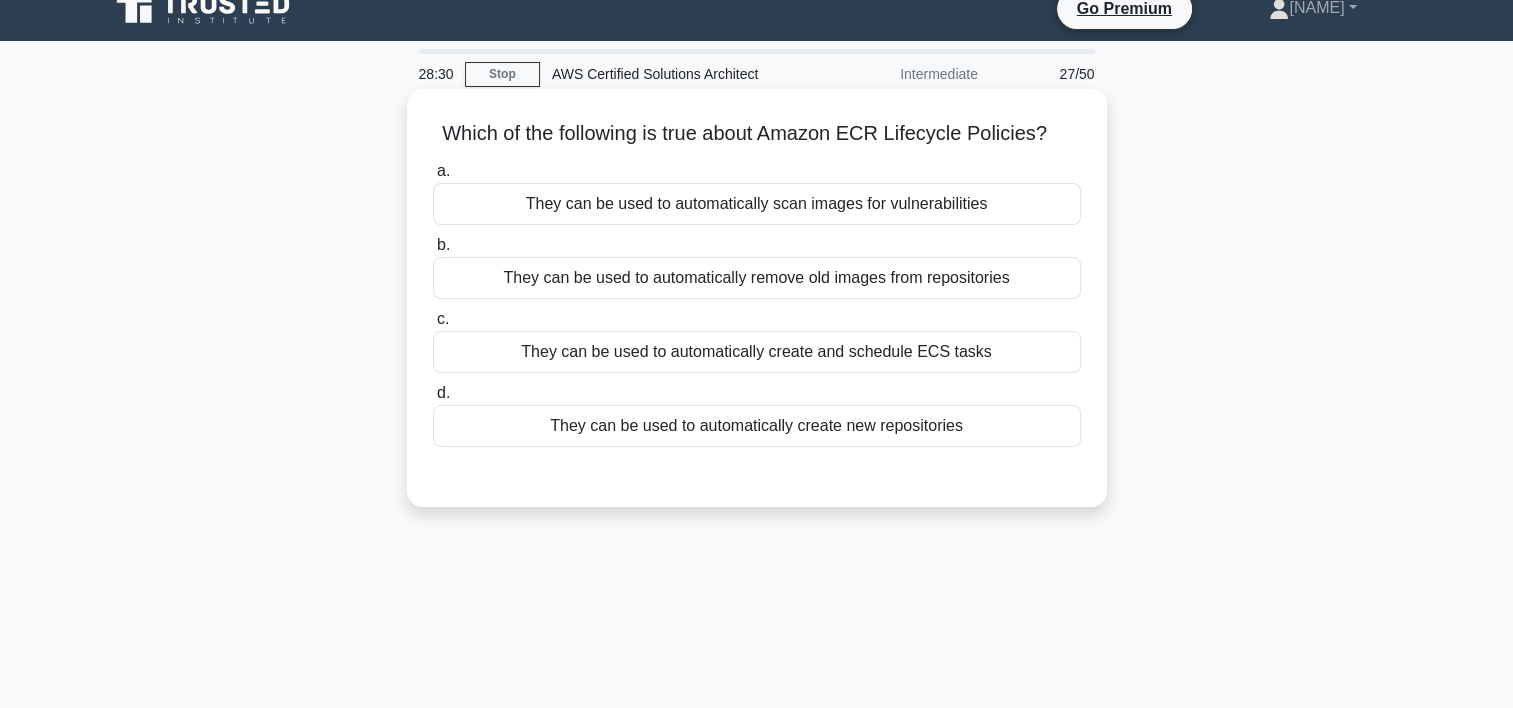 click on "They can be used to automatically remove old images from repositories" at bounding box center (757, 278) 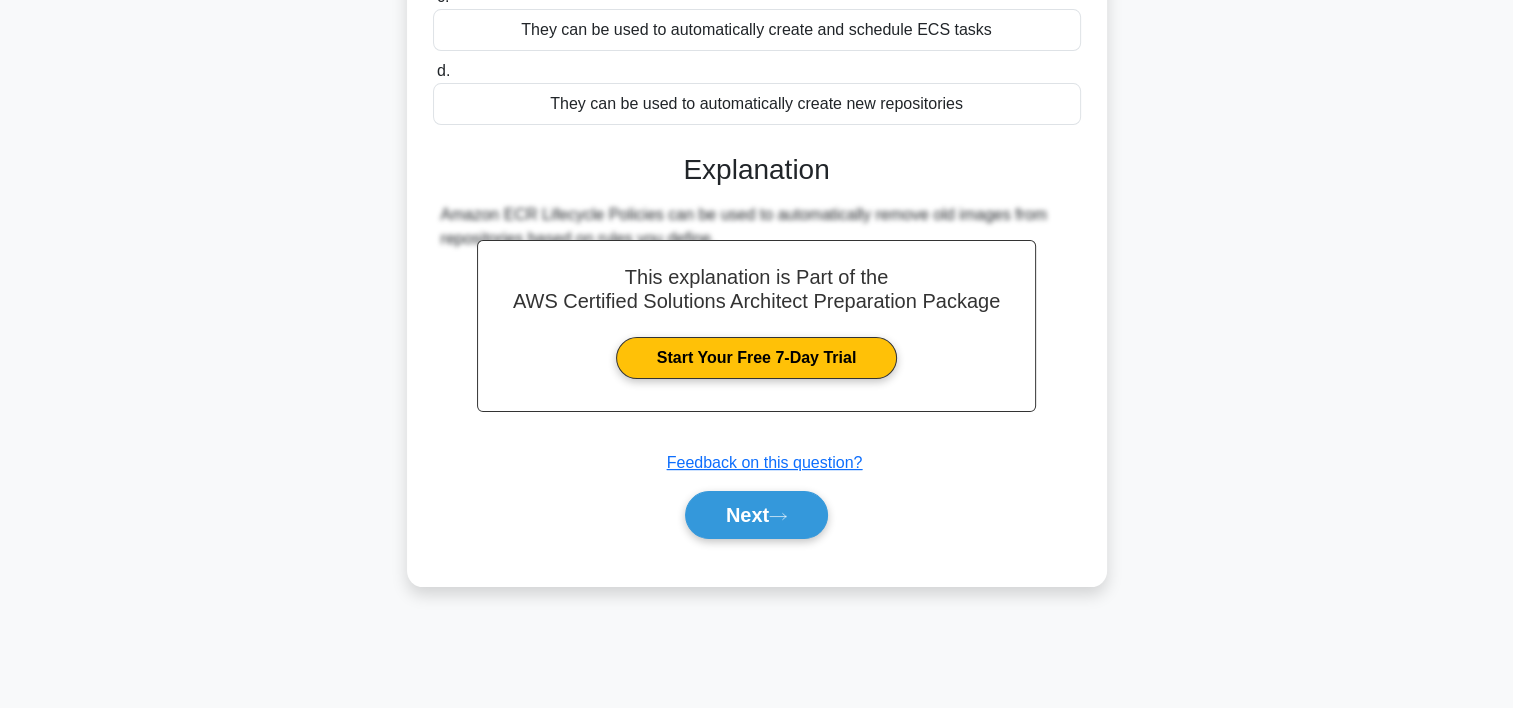 scroll, scrollTop: 347, scrollLeft: 0, axis: vertical 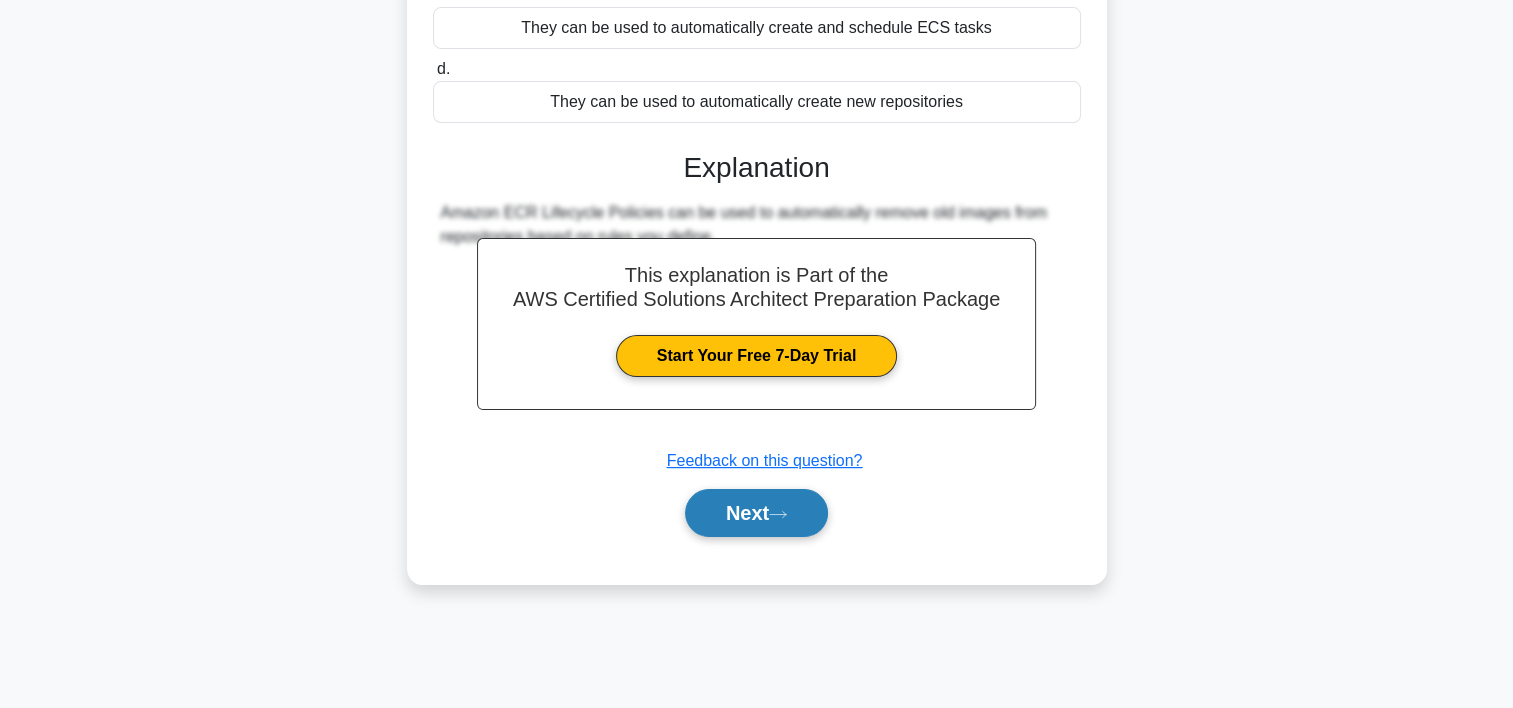 click on "Next" at bounding box center (756, 513) 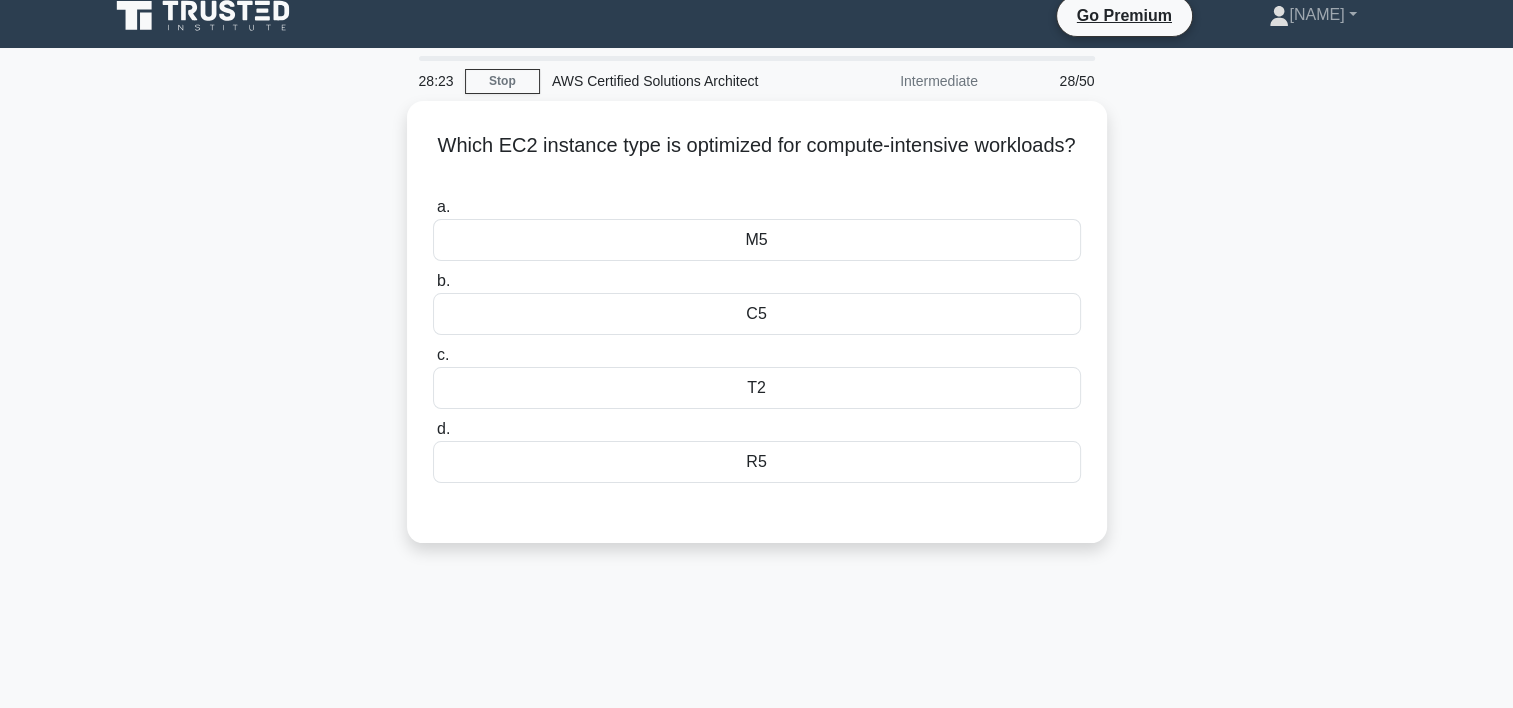 scroll, scrollTop: 16, scrollLeft: 0, axis: vertical 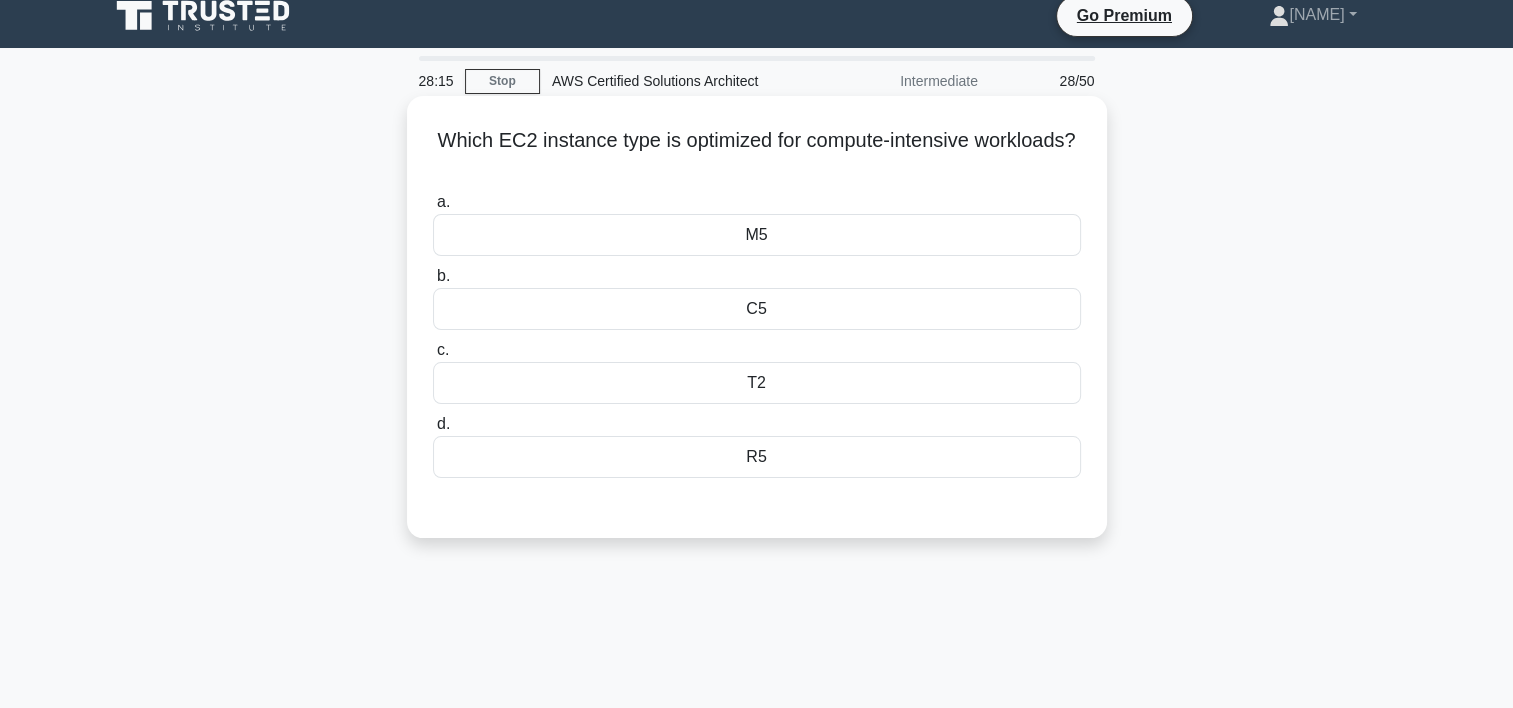 click on "C5" at bounding box center (757, 309) 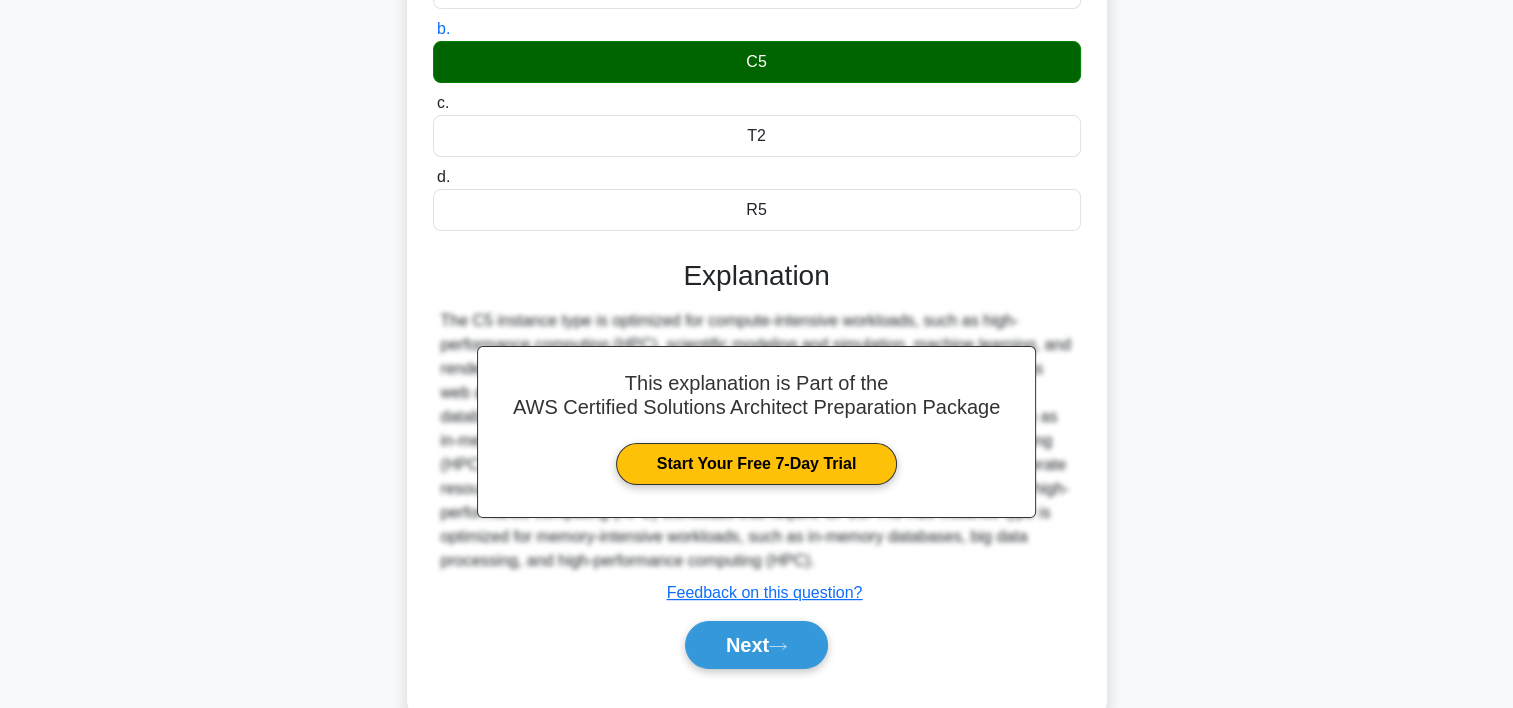 scroll, scrollTop: 288, scrollLeft: 0, axis: vertical 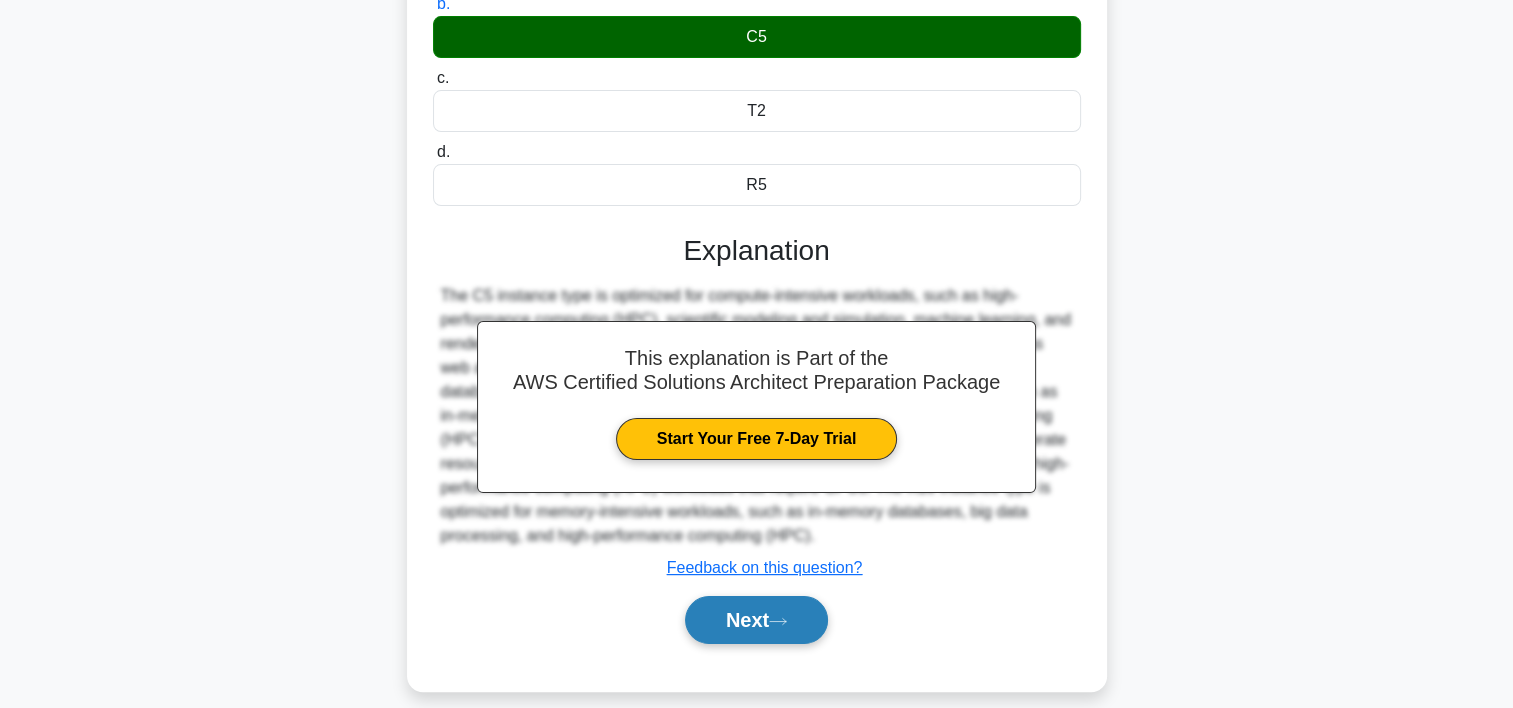 click on "Next" at bounding box center (756, 620) 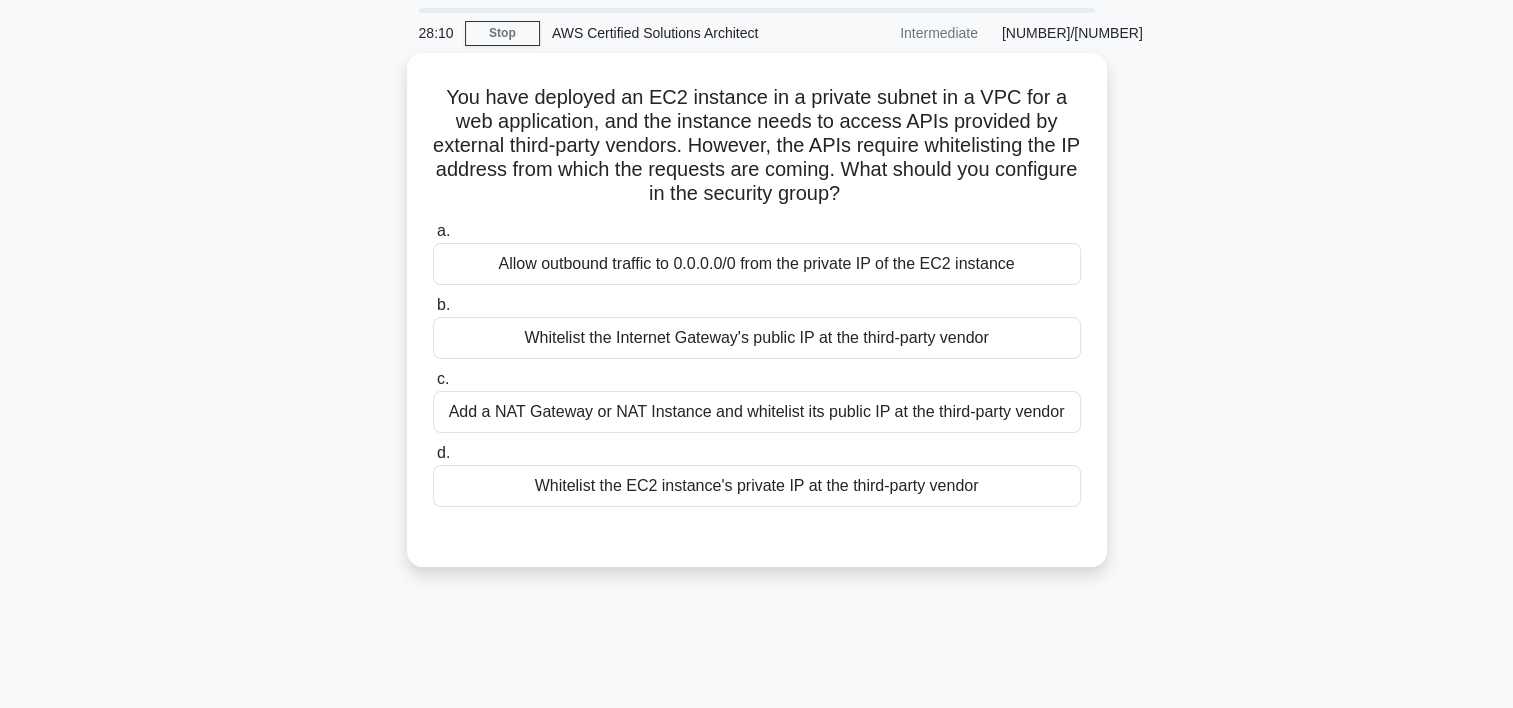 scroll, scrollTop: 36, scrollLeft: 0, axis: vertical 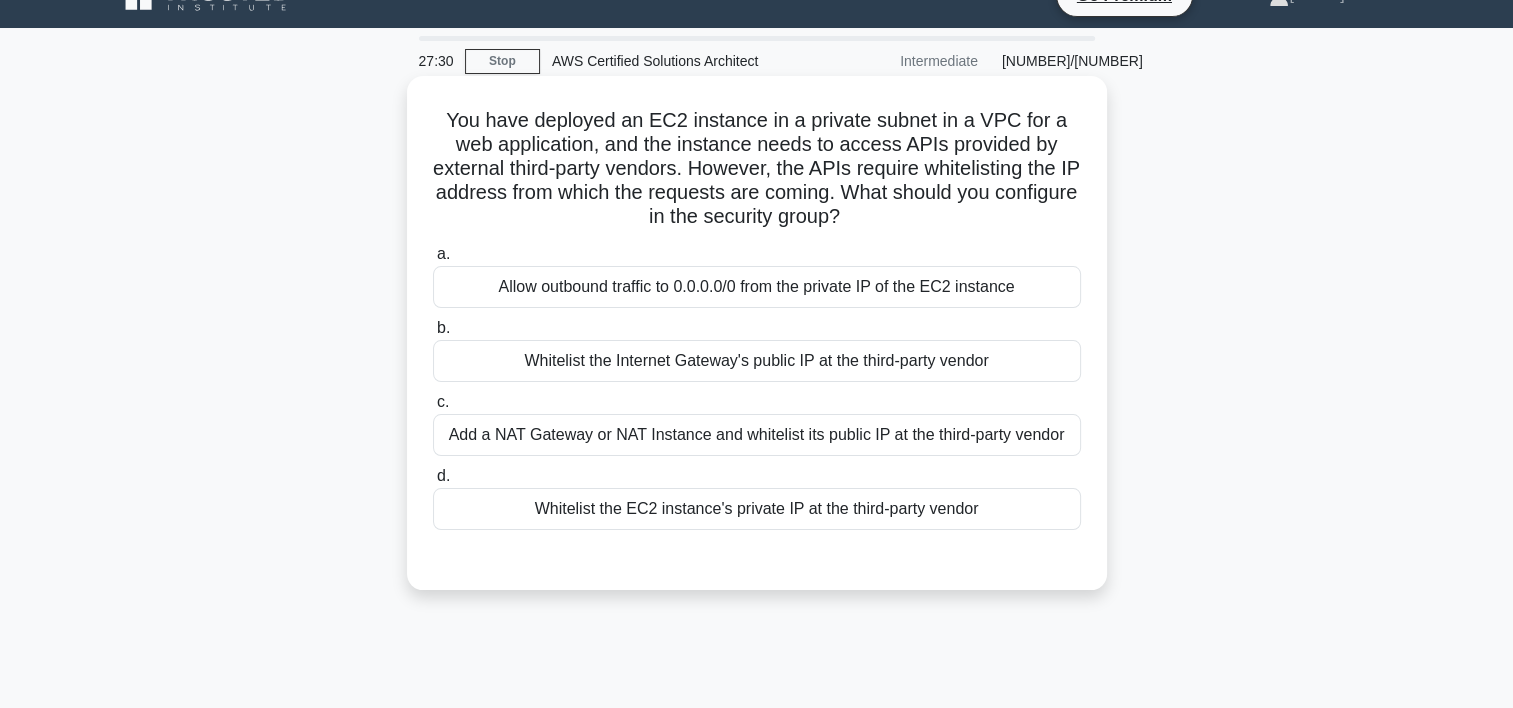 click on "Add a NAT Gateway or NAT Instance and whitelist its public IP at the third-party vendor" at bounding box center (757, 435) 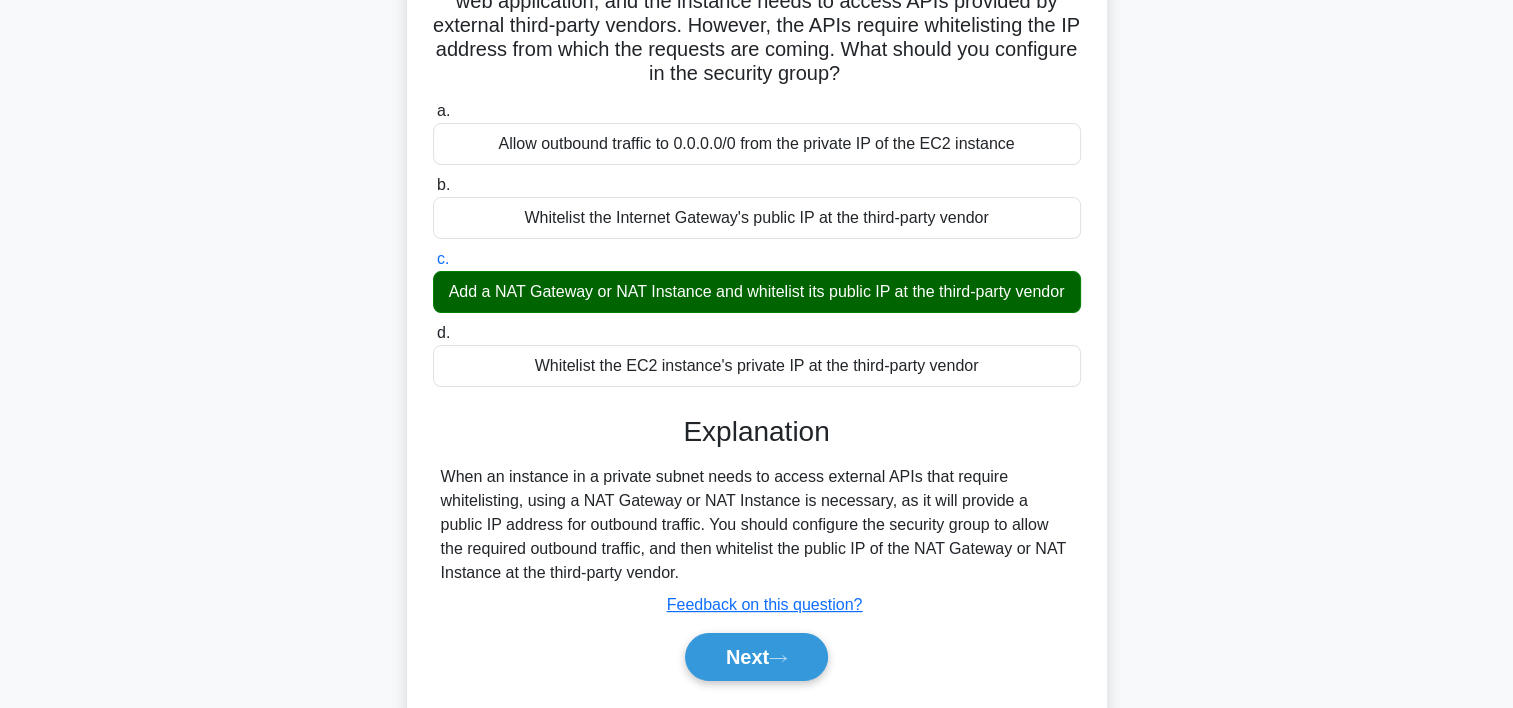 scroll, scrollTop: 372, scrollLeft: 0, axis: vertical 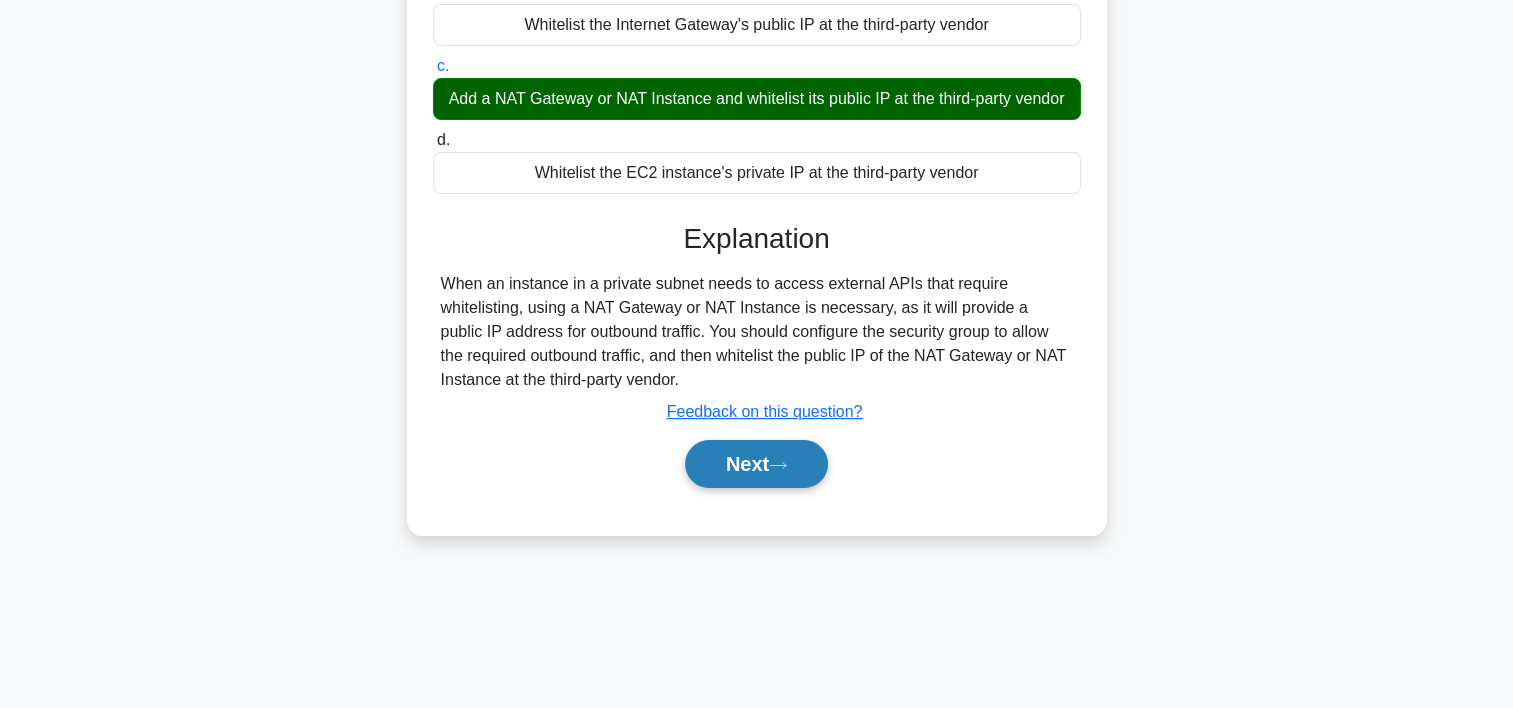 click on "Next" at bounding box center [756, 464] 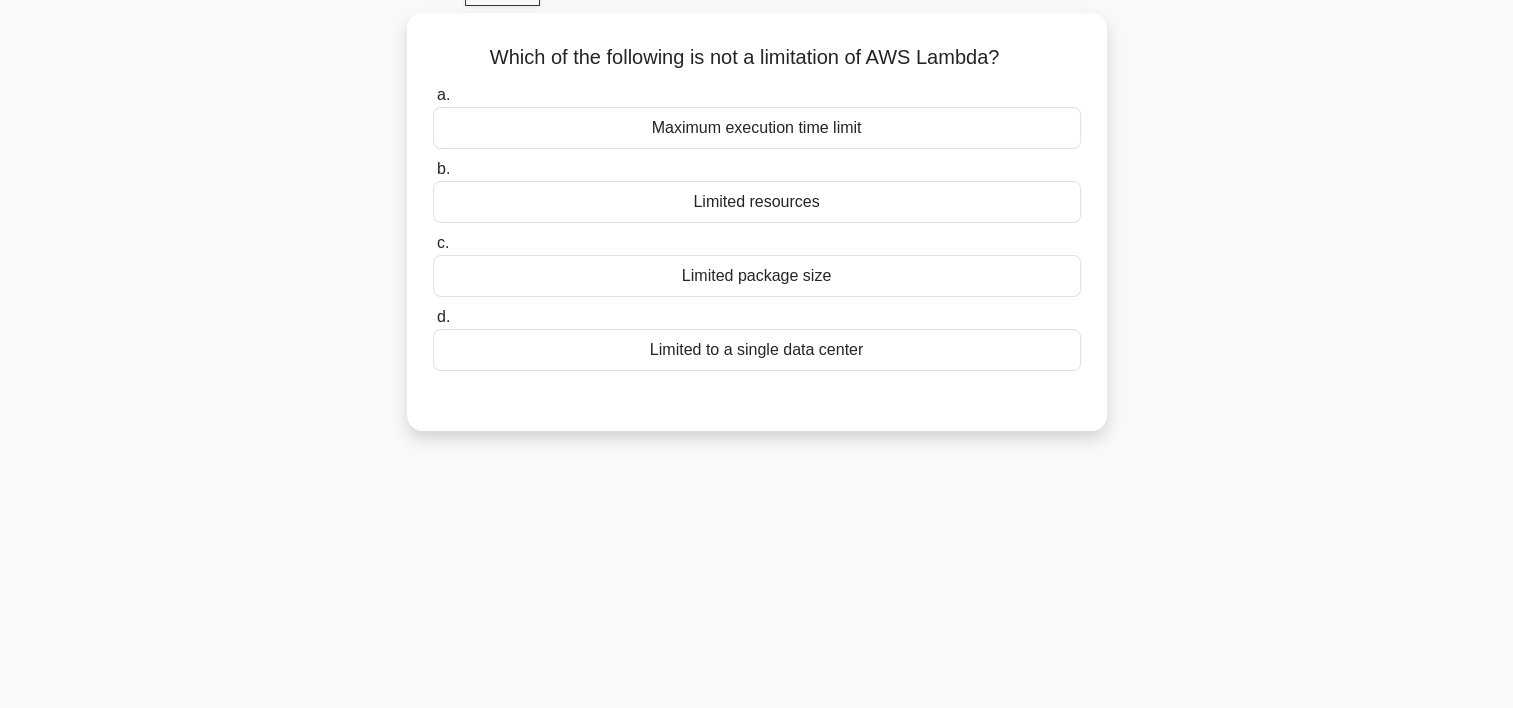 scroll, scrollTop: 104, scrollLeft: 0, axis: vertical 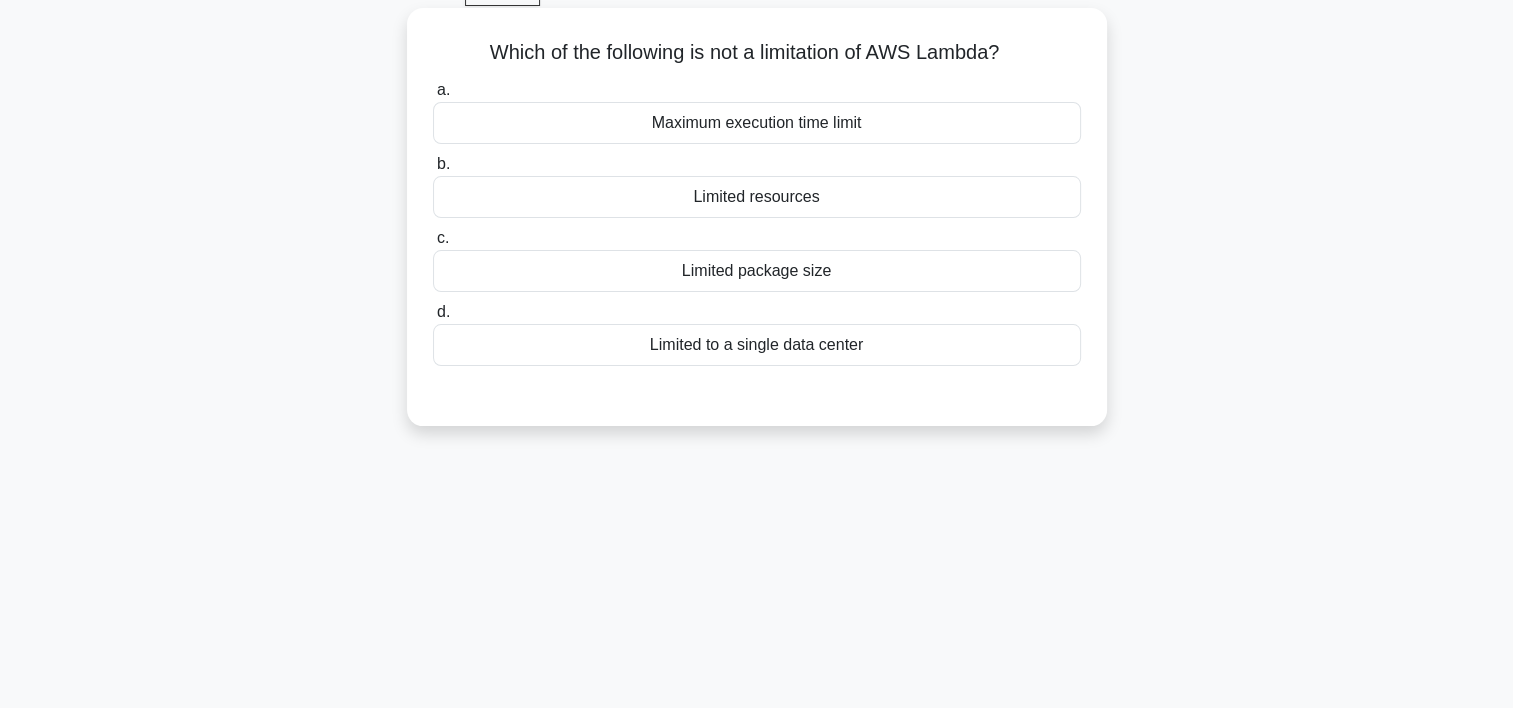 click on "Limited to a single data center" at bounding box center [757, 345] 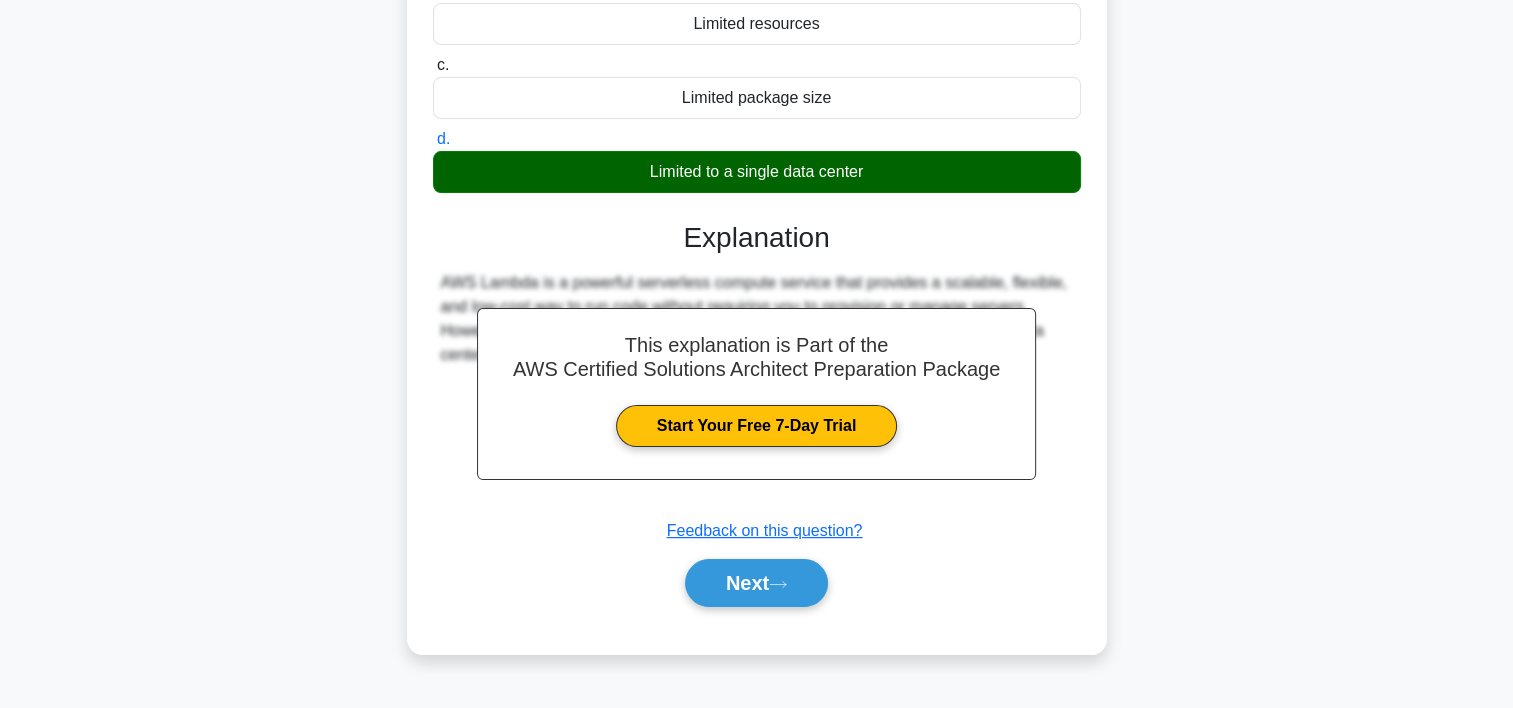 scroll, scrollTop: 368, scrollLeft: 0, axis: vertical 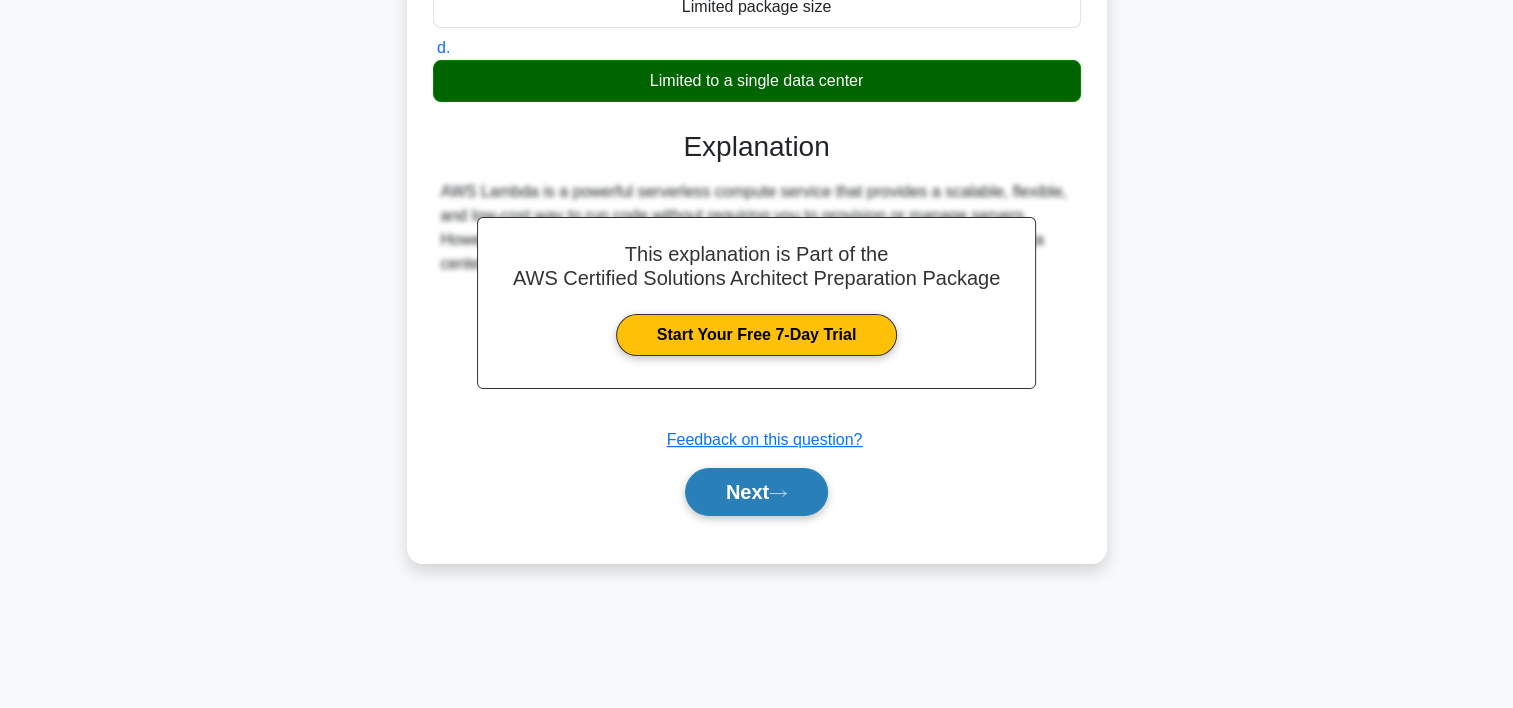 click on "Next" at bounding box center [756, 492] 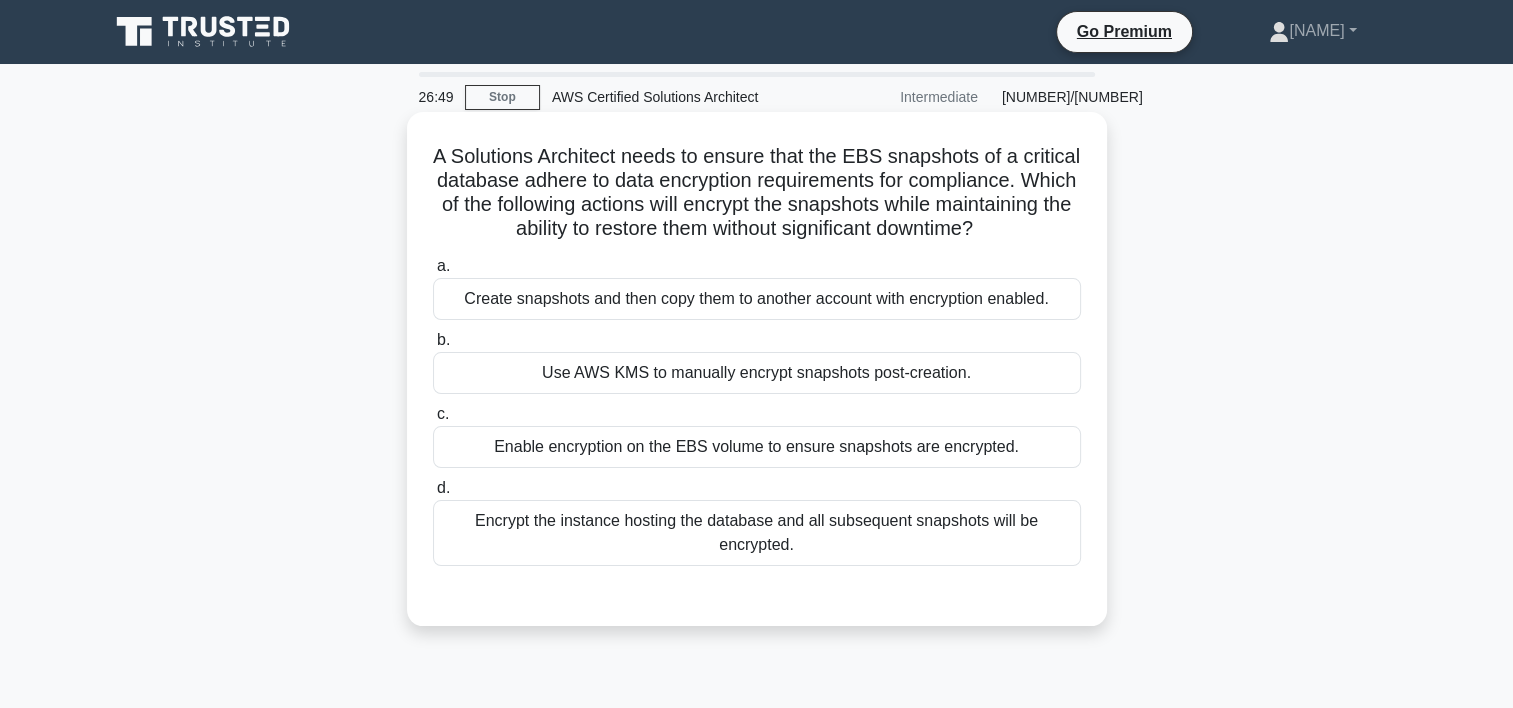 scroll, scrollTop: 1, scrollLeft: 0, axis: vertical 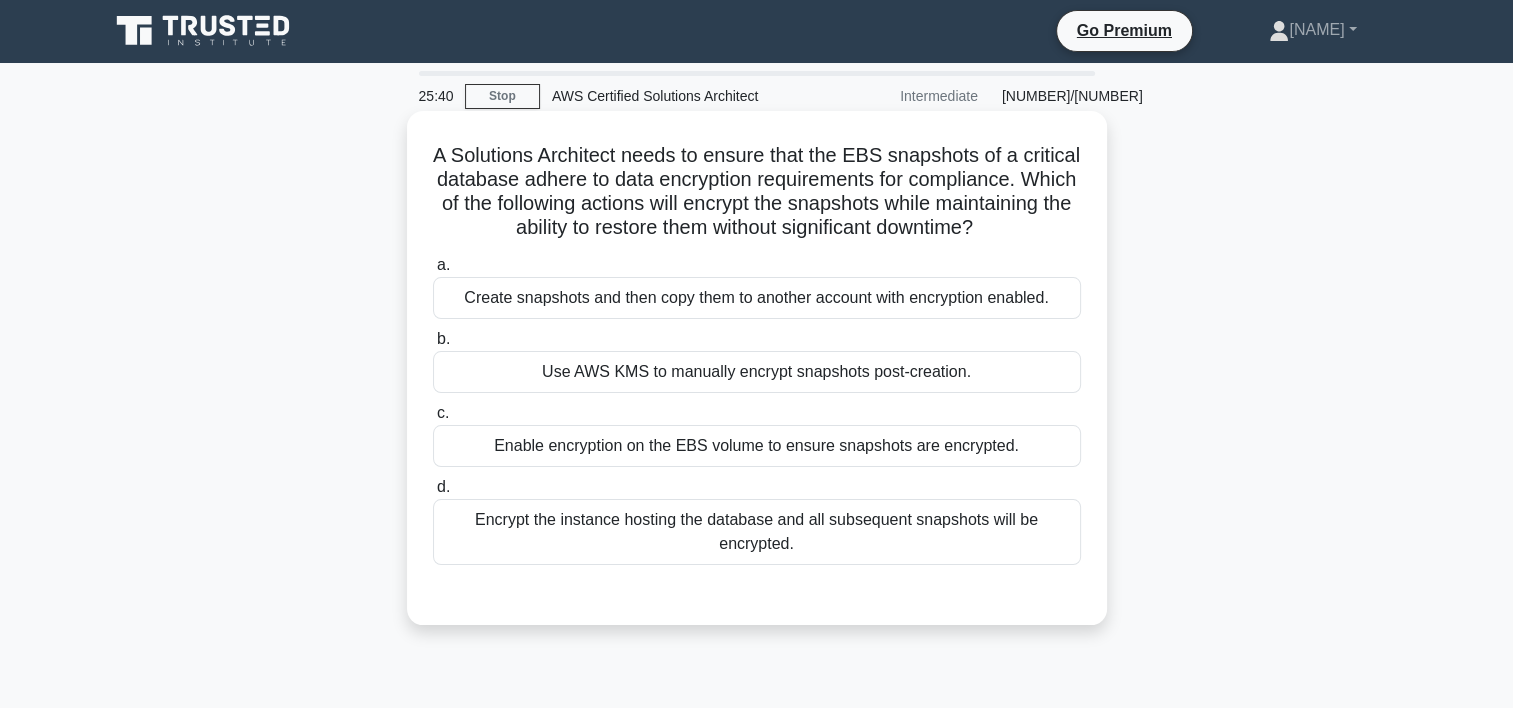 click on "Enable encryption on the EBS volume to ensure snapshots are encrypted." at bounding box center (757, 446) 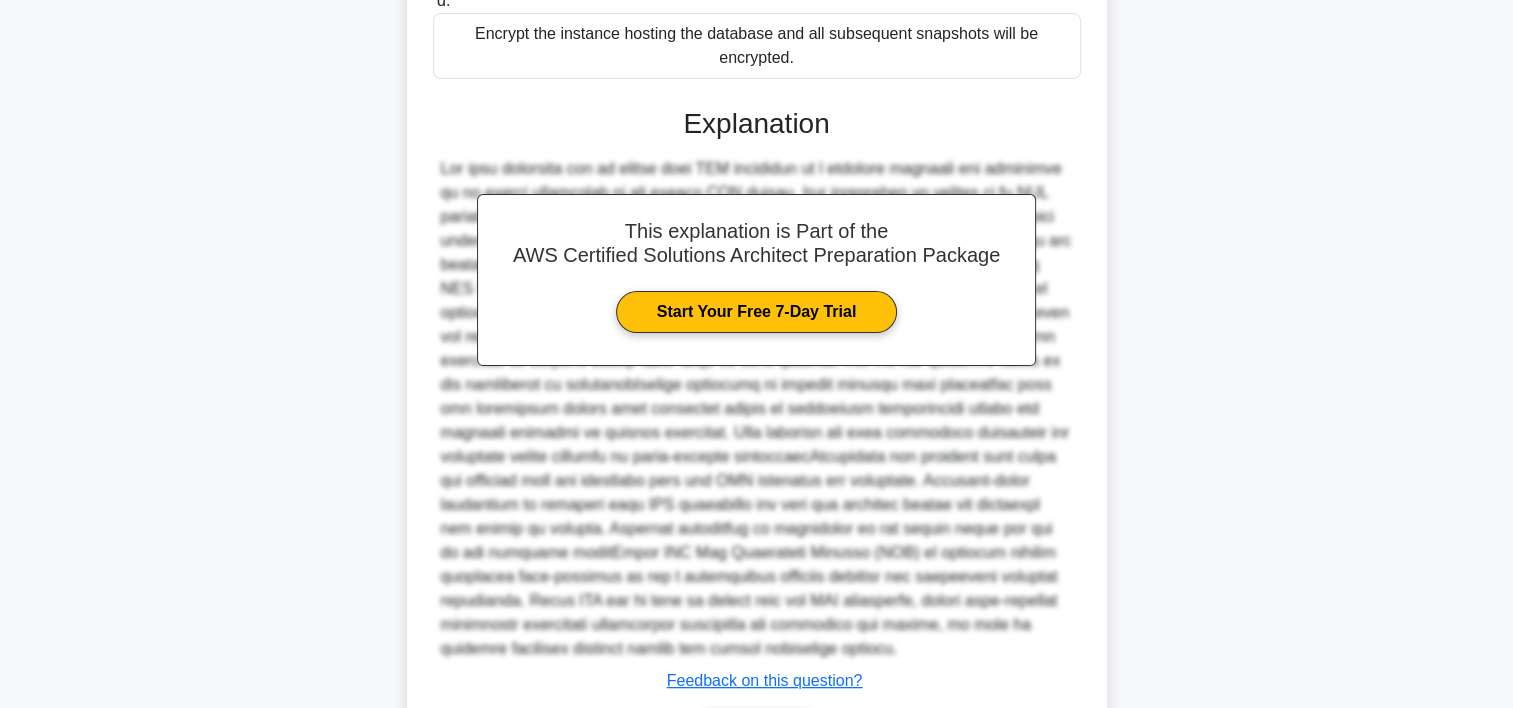 scroll, scrollTop: 644, scrollLeft: 0, axis: vertical 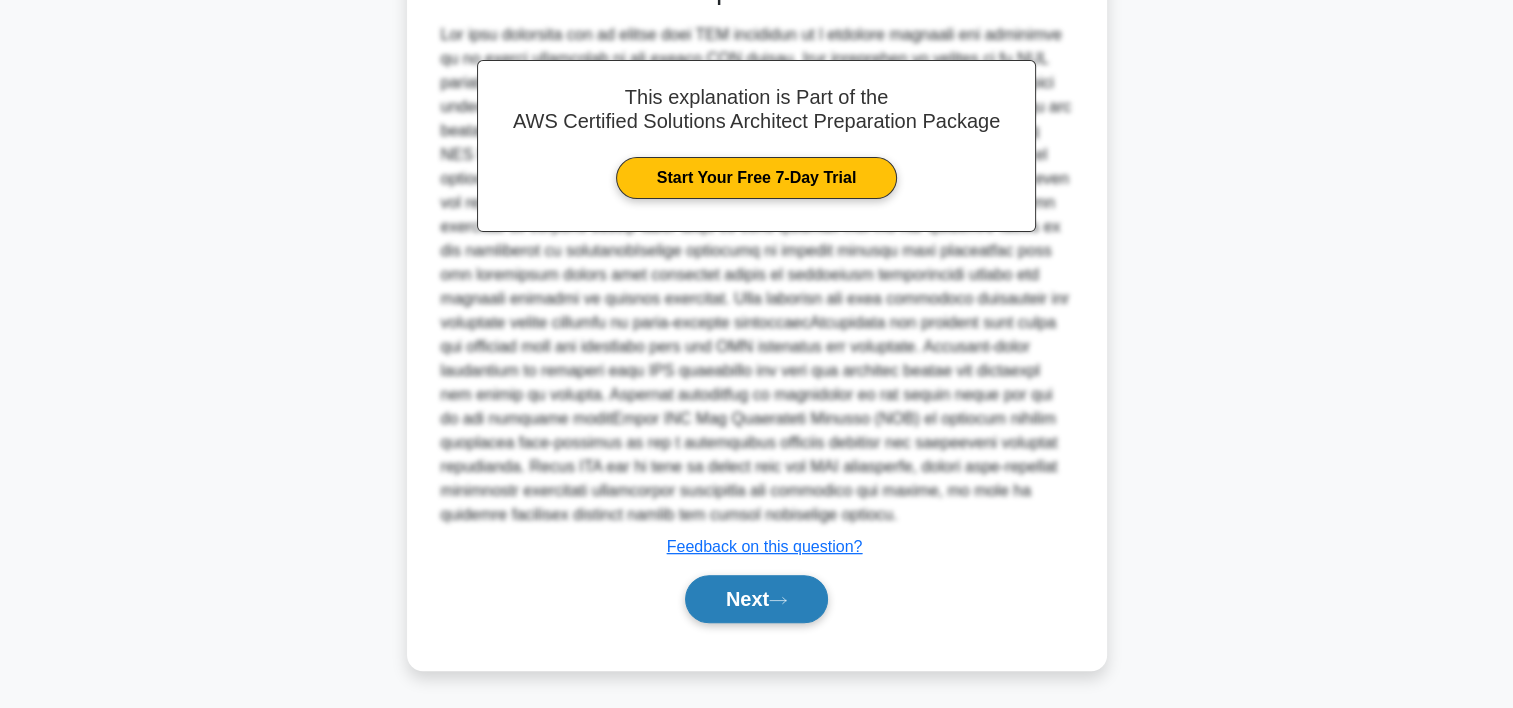 click on "Next" at bounding box center [756, 599] 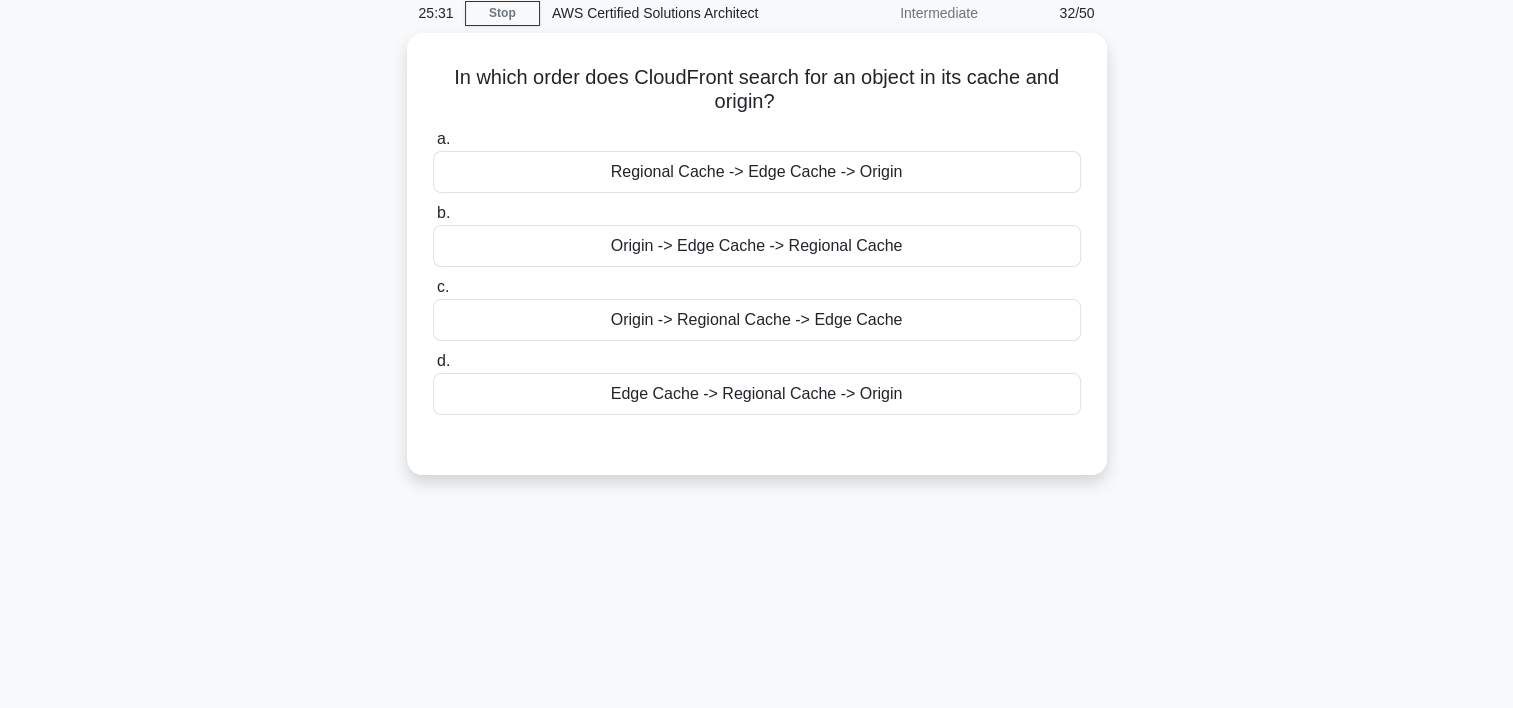 scroll, scrollTop: 0, scrollLeft: 0, axis: both 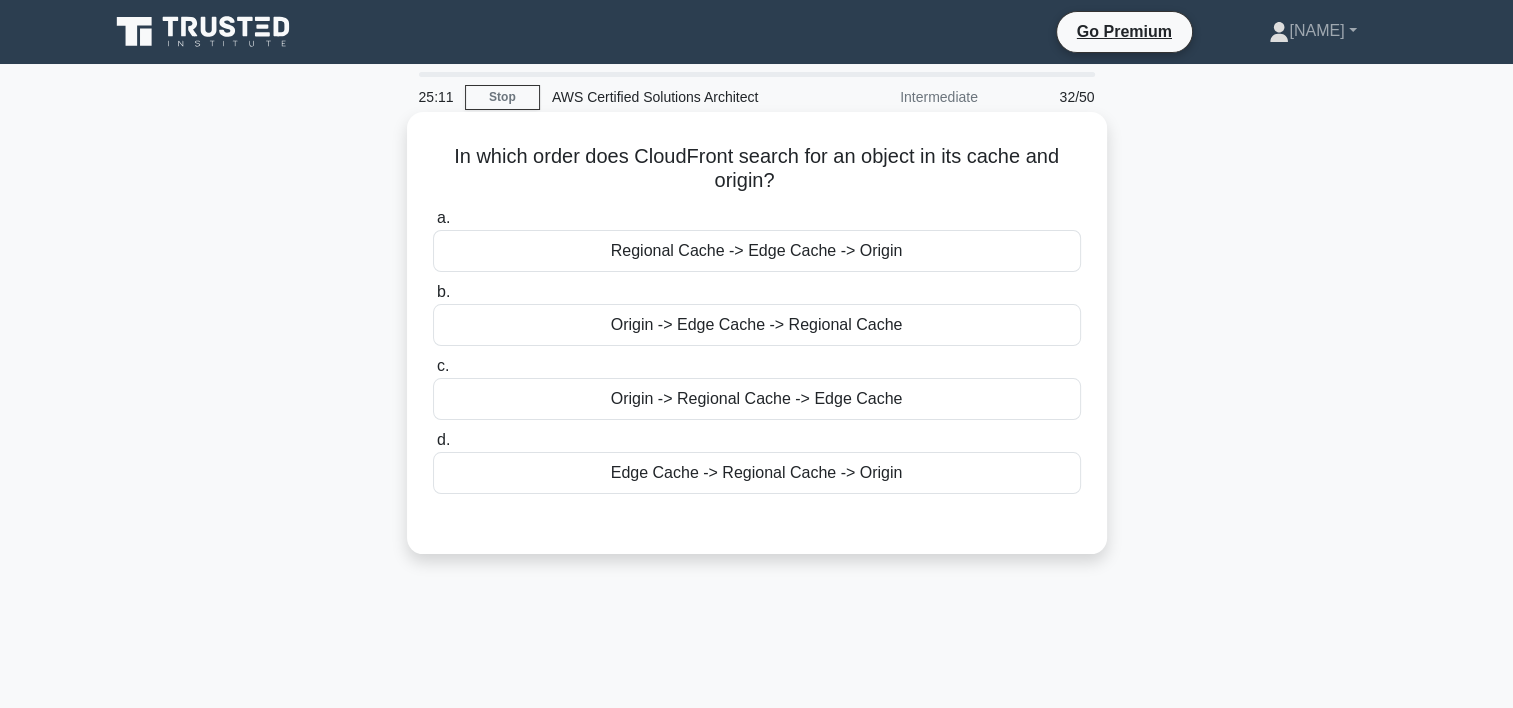 click on "Edge Cache -> Regional Cache -> Origin" at bounding box center (757, 473) 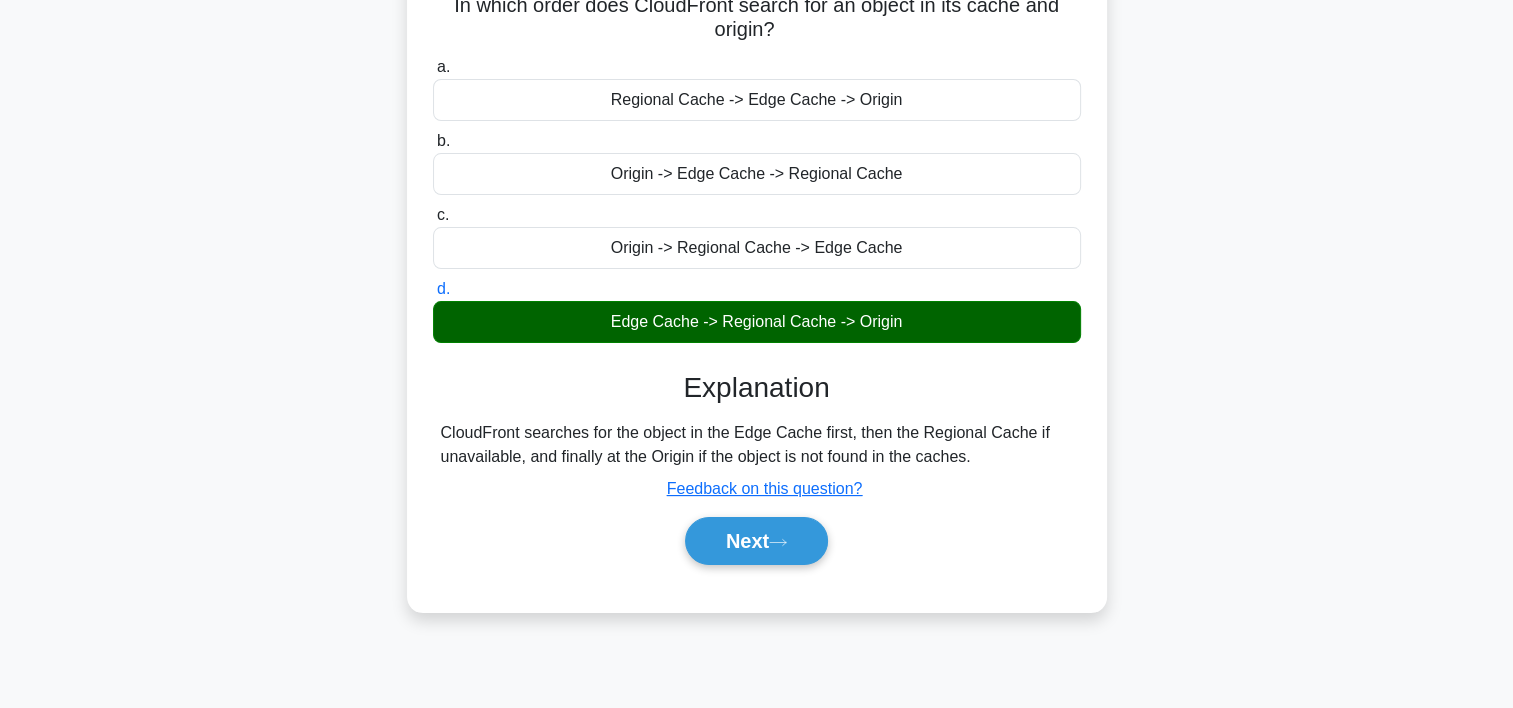 scroll, scrollTop: 152, scrollLeft: 0, axis: vertical 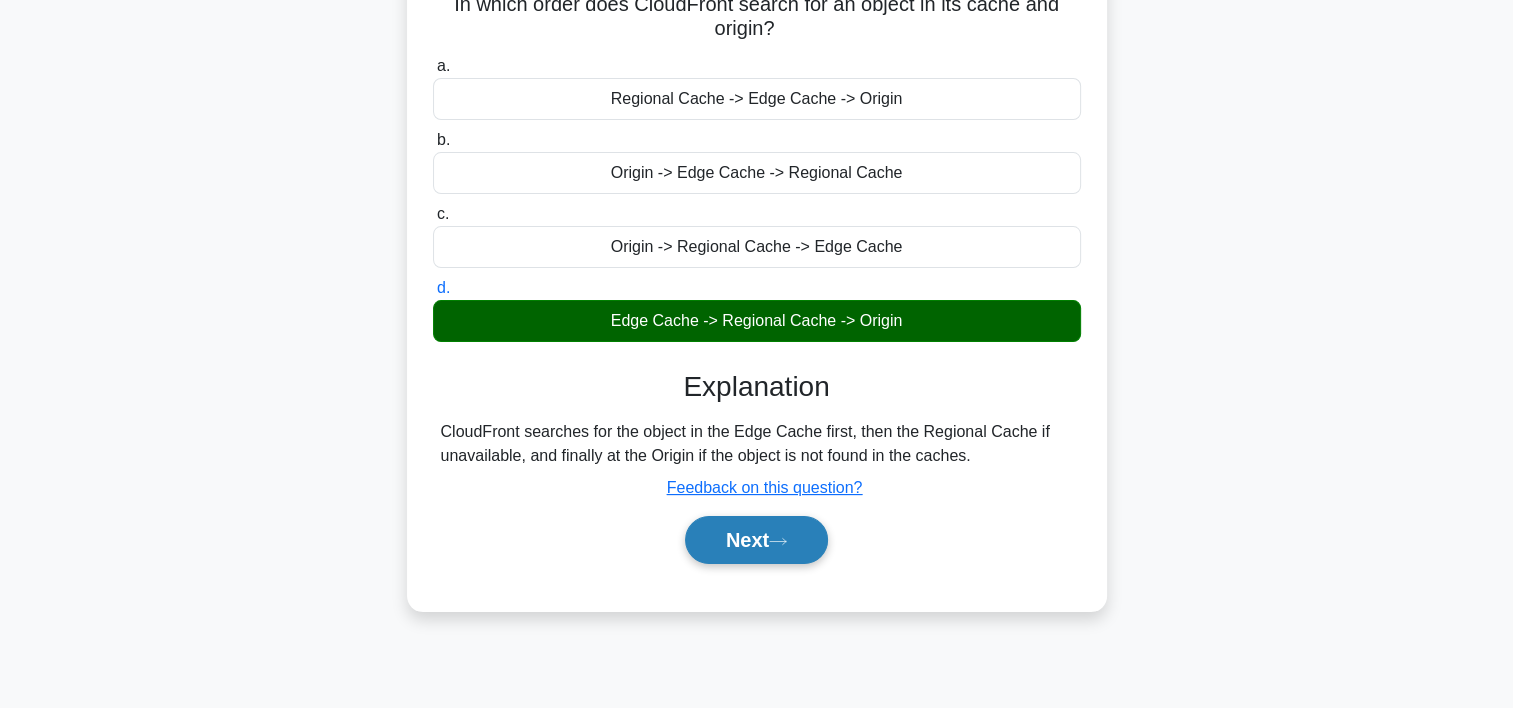 click on "Next" at bounding box center (756, 540) 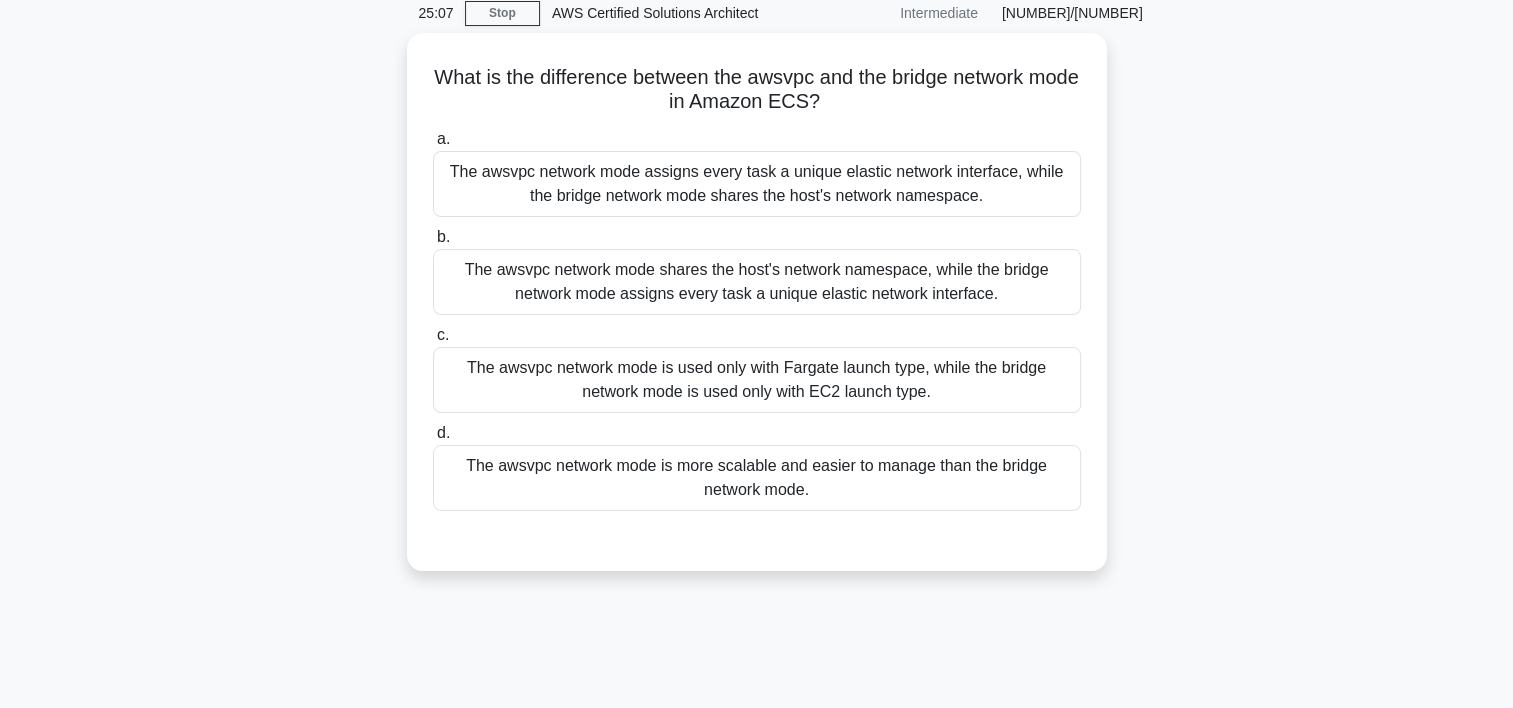 scroll, scrollTop: 84, scrollLeft: 0, axis: vertical 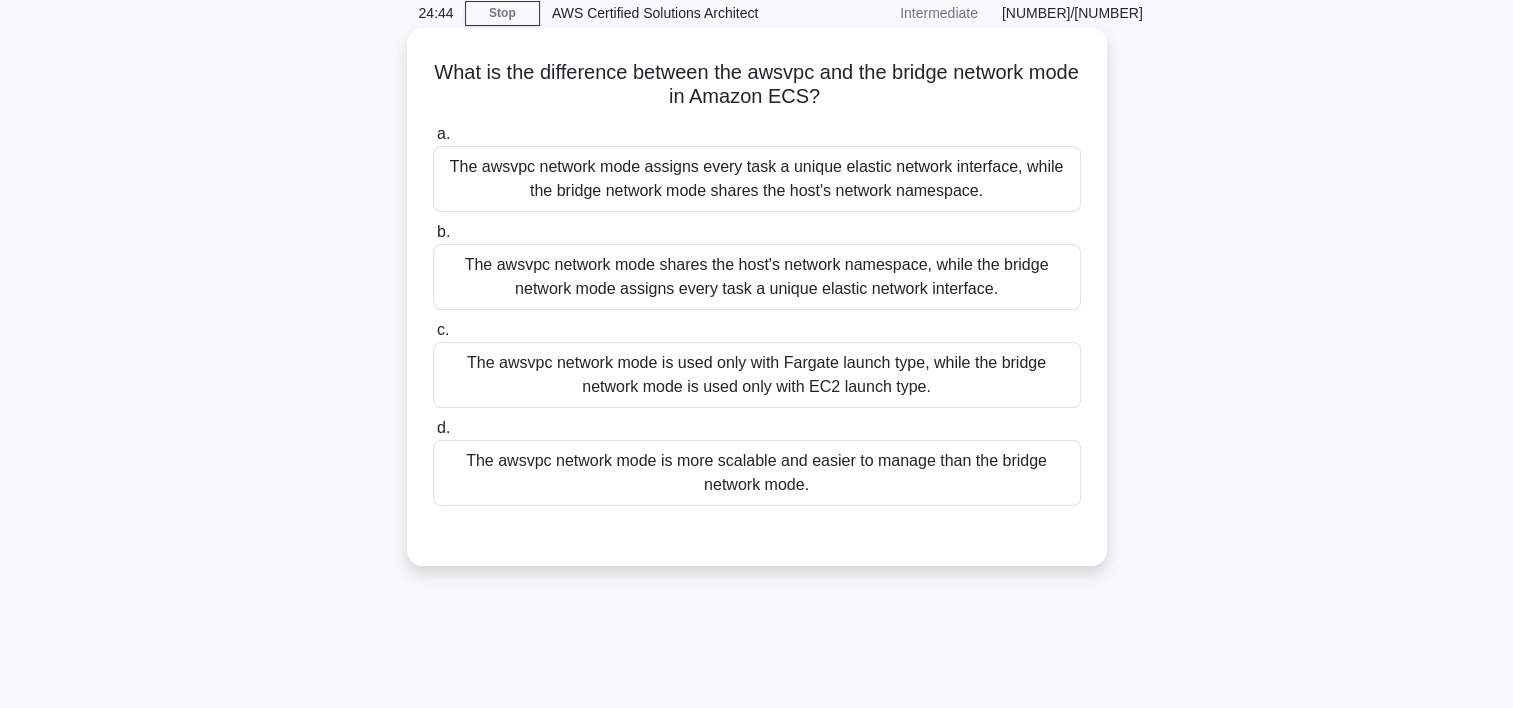 click on "The awsvpc network mode is more scalable and easier to manage than the bridge network mode." at bounding box center [757, 473] 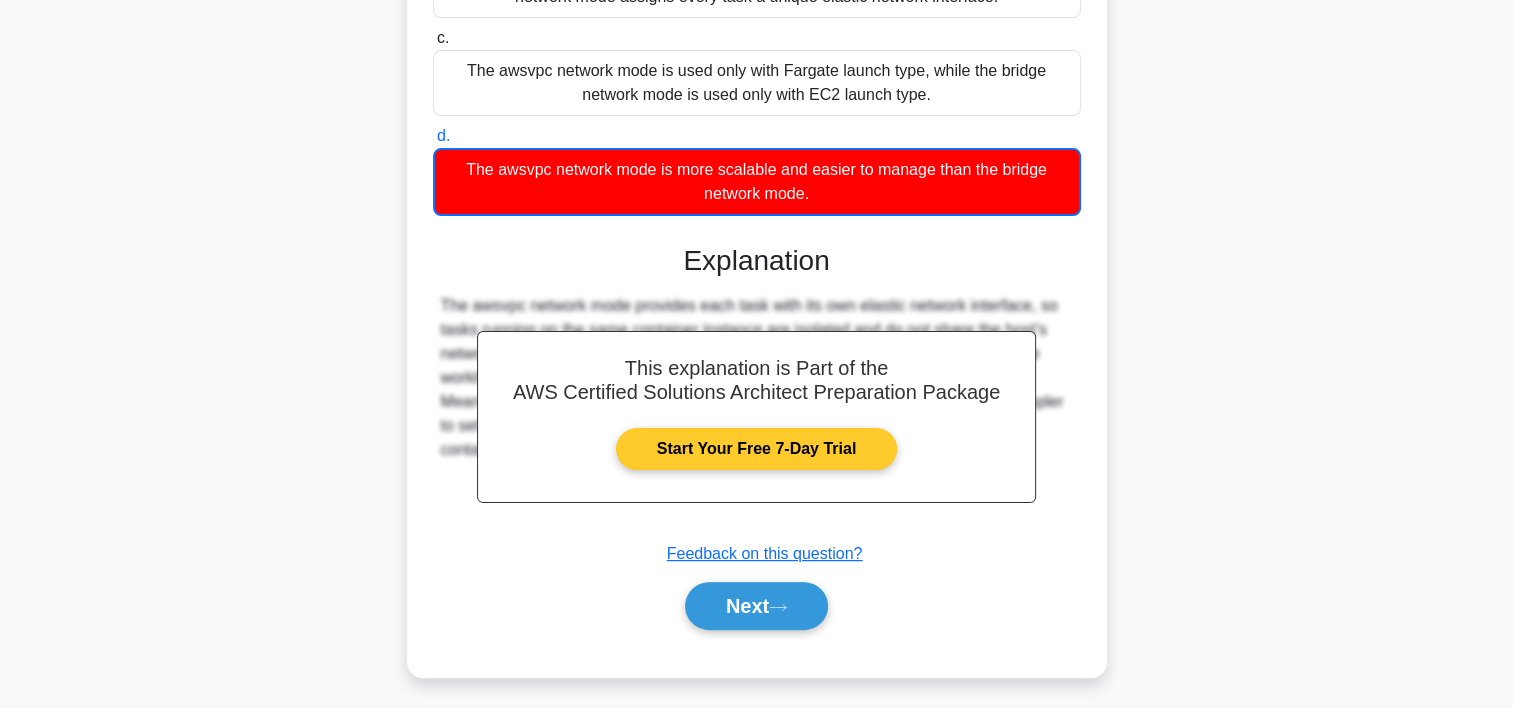 scroll, scrollTop: 381, scrollLeft: 0, axis: vertical 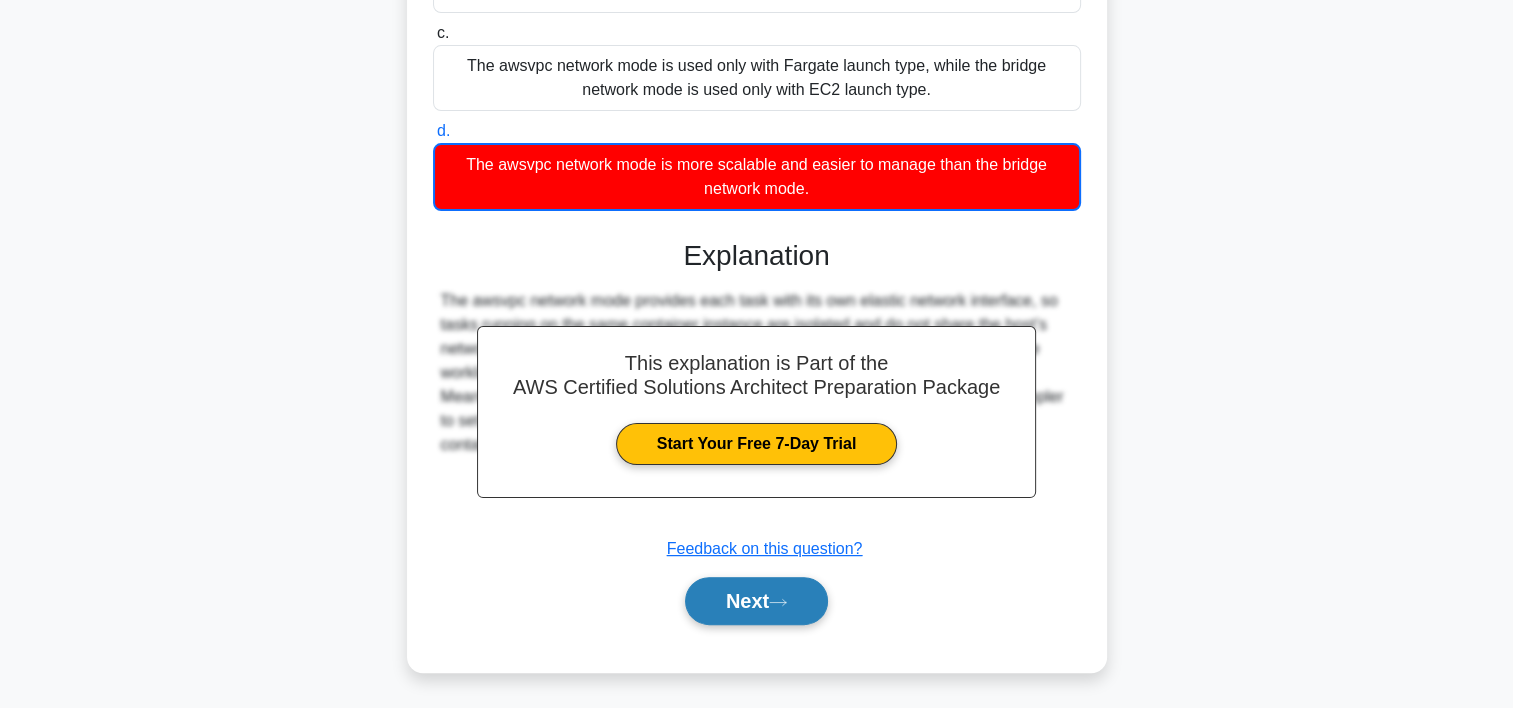 click on "Next" at bounding box center (756, 601) 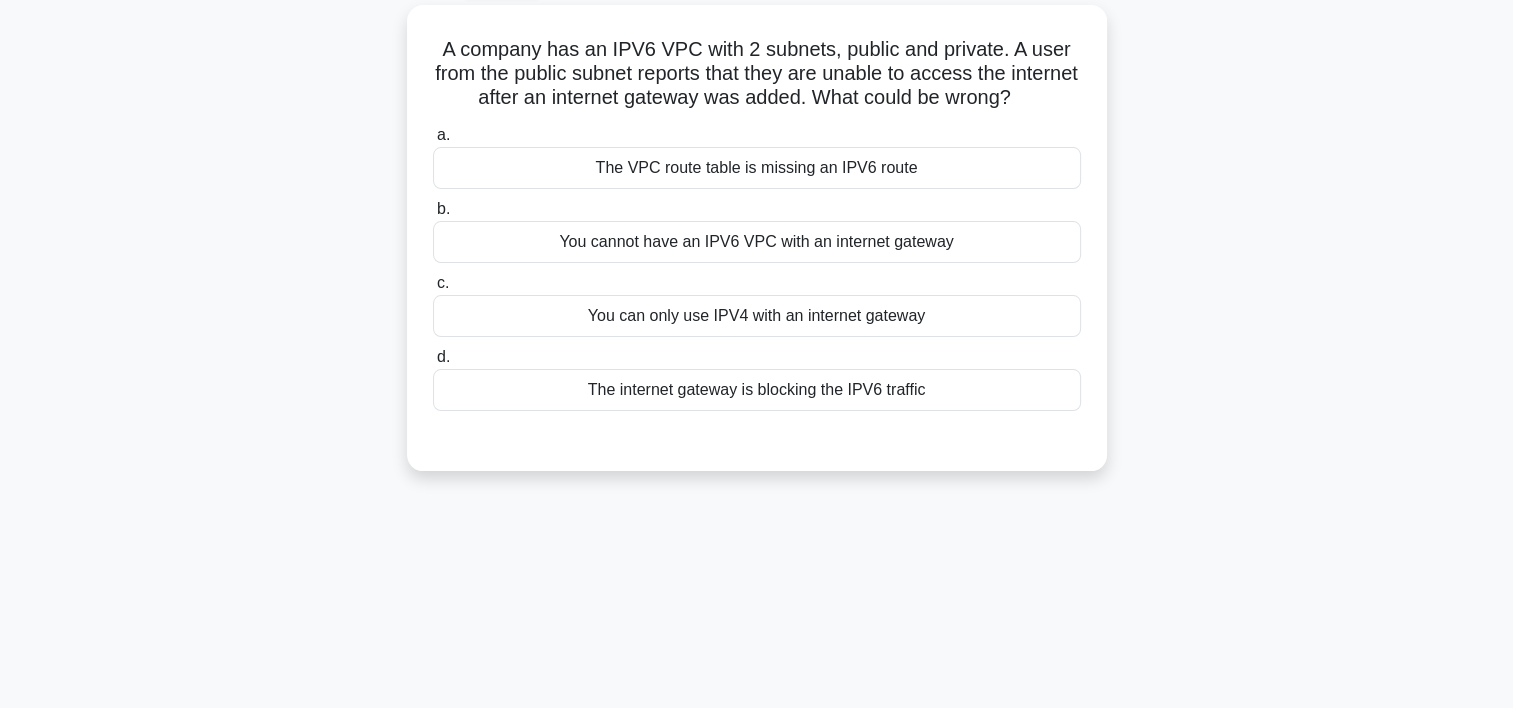 scroll, scrollTop: 108, scrollLeft: 0, axis: vertical 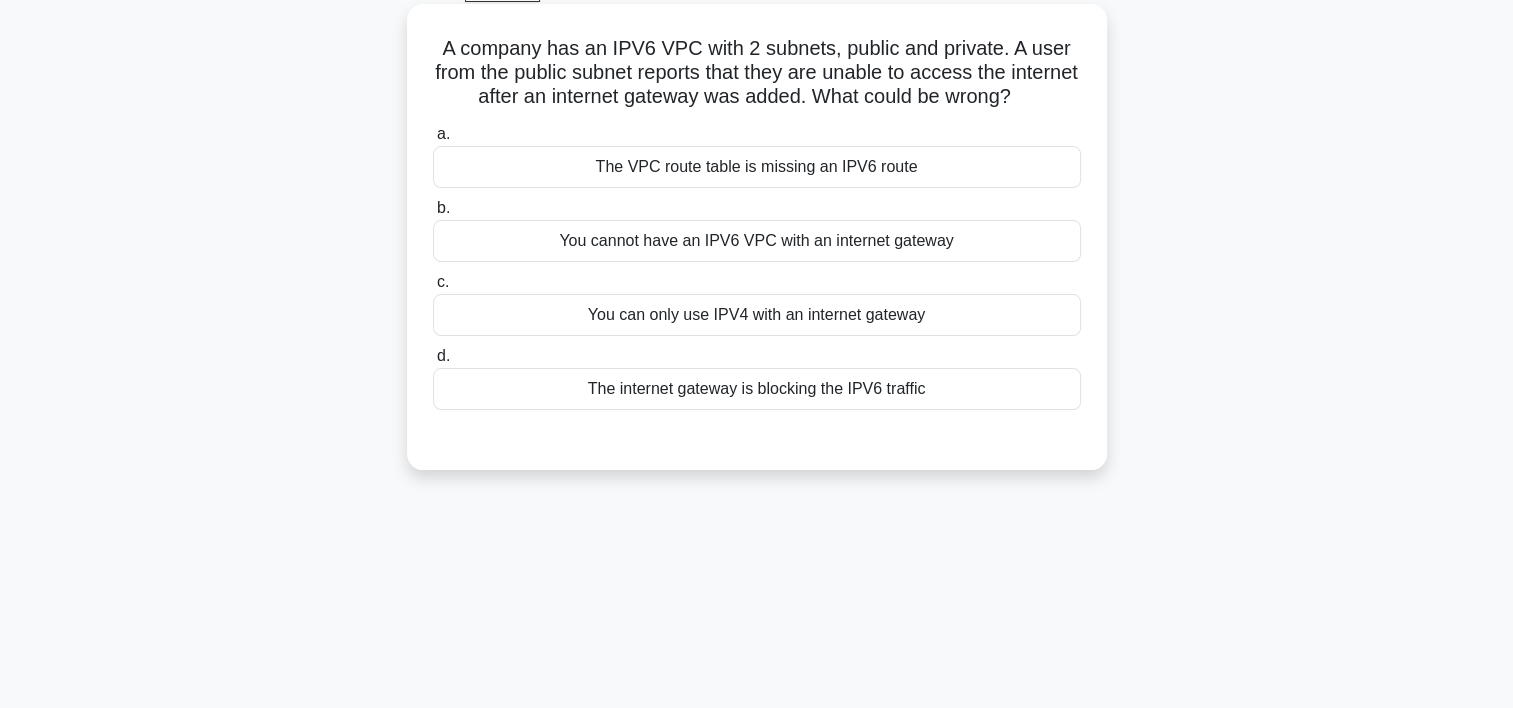 click on "The VPC route table is missing an IPV6 route" at bounding box center [757, 167] 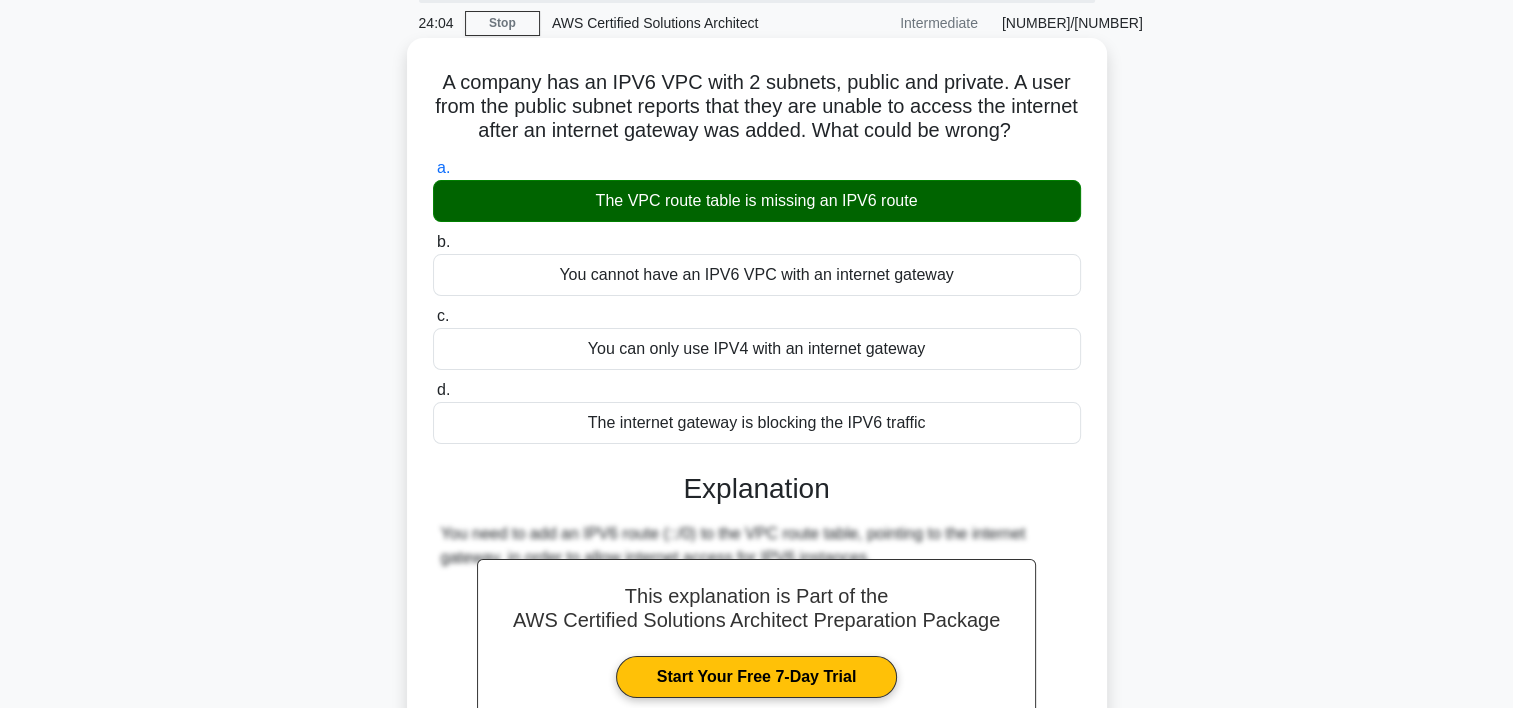 scroll, scrollTop: 372, scrollLeft: 0, axis: vertical 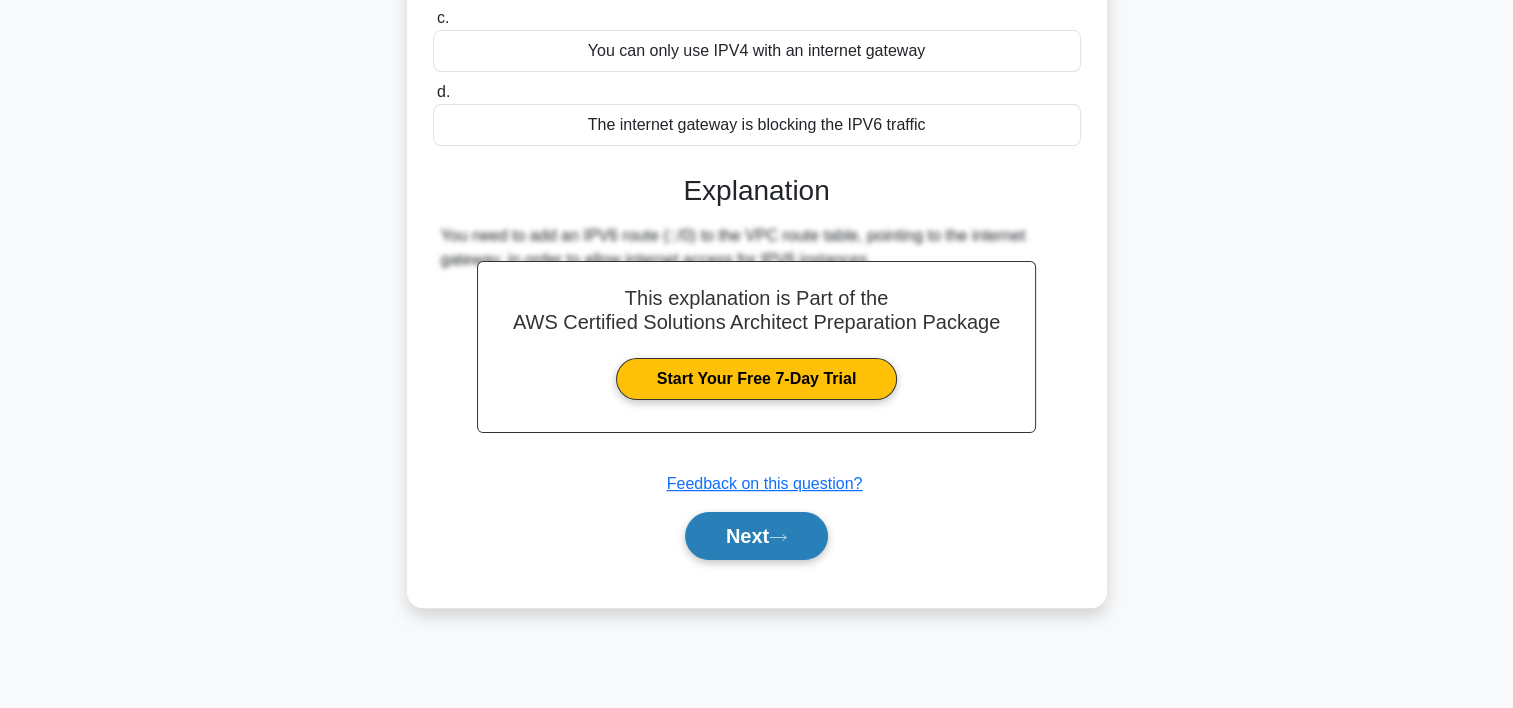 click on "Next" at bounding box center [756, 536] 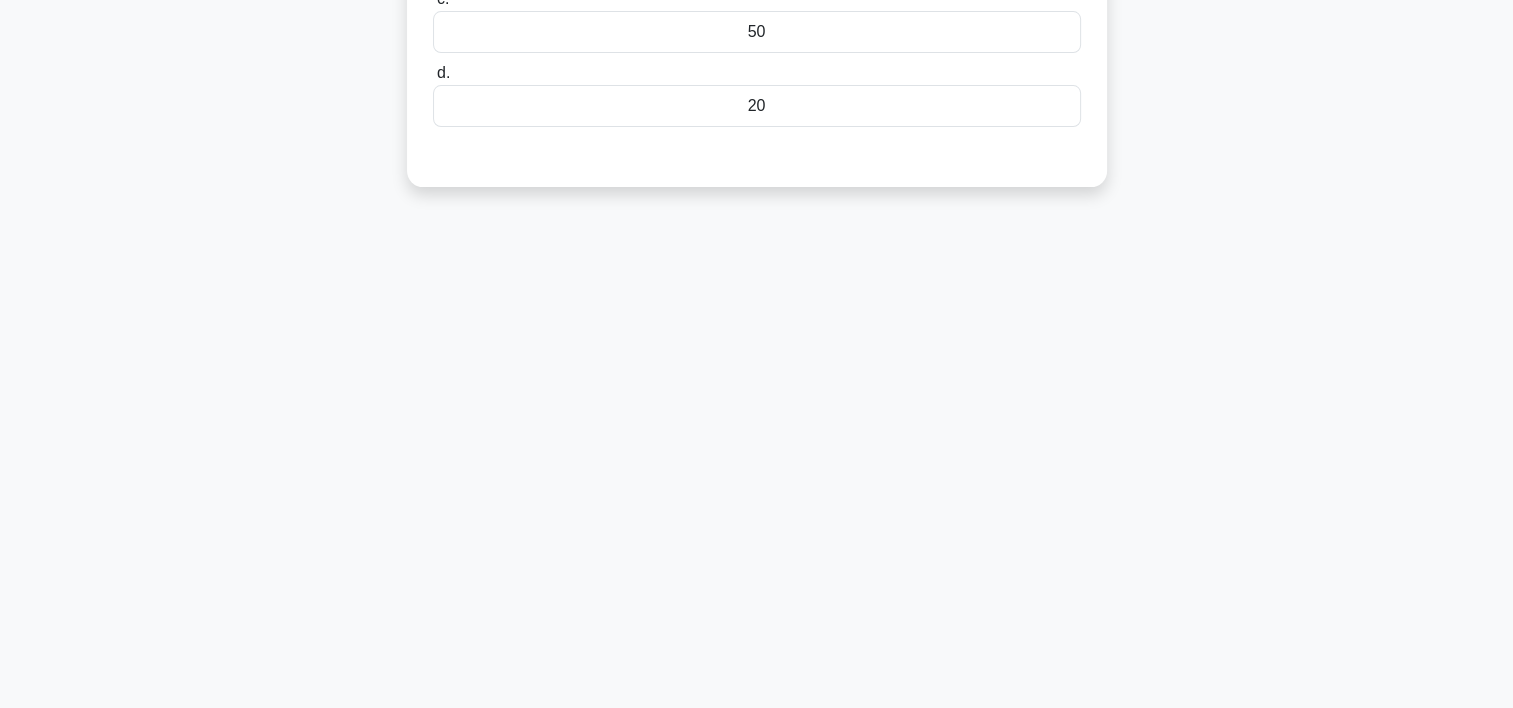 scroll, scrollTop: 0, scrollLeft: 0, axis: both 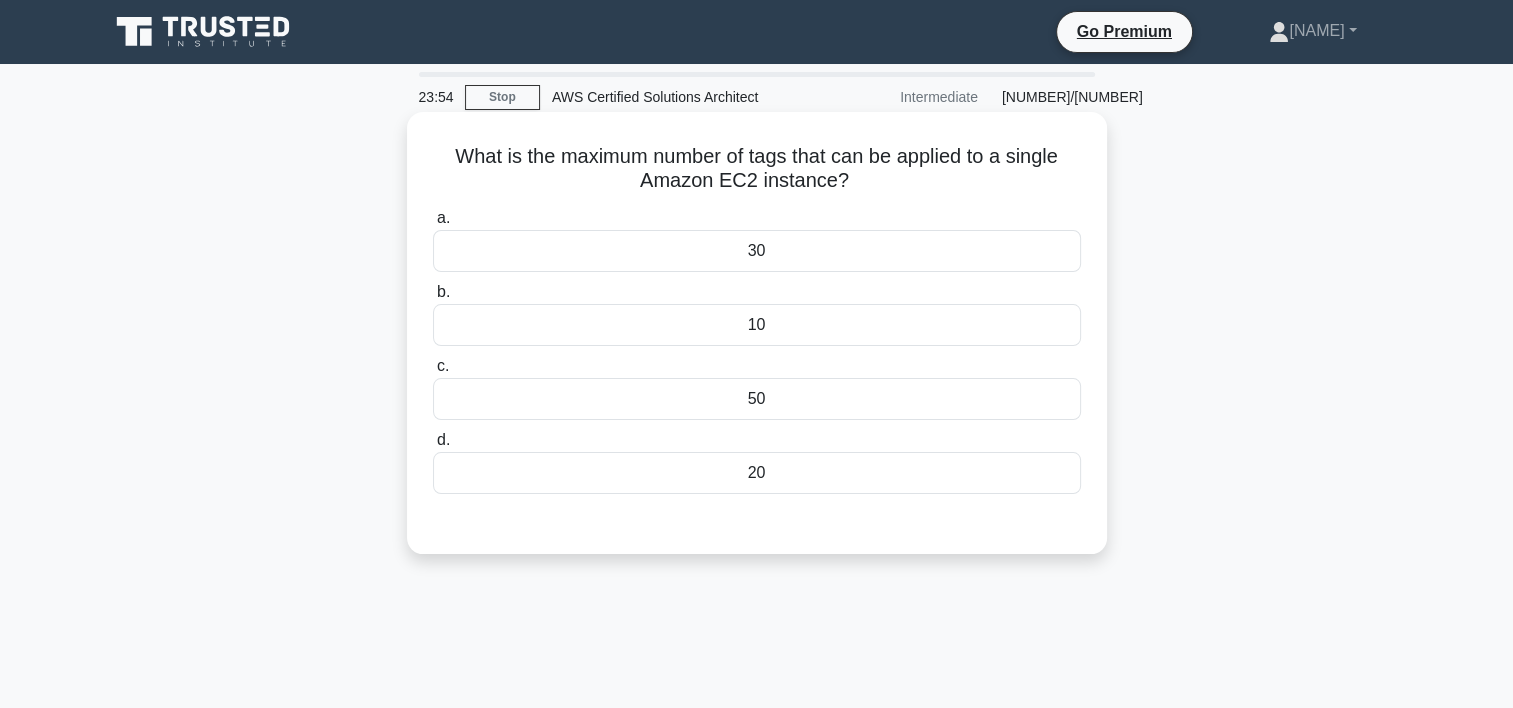 click on "10" at bounding box center (757, 325) 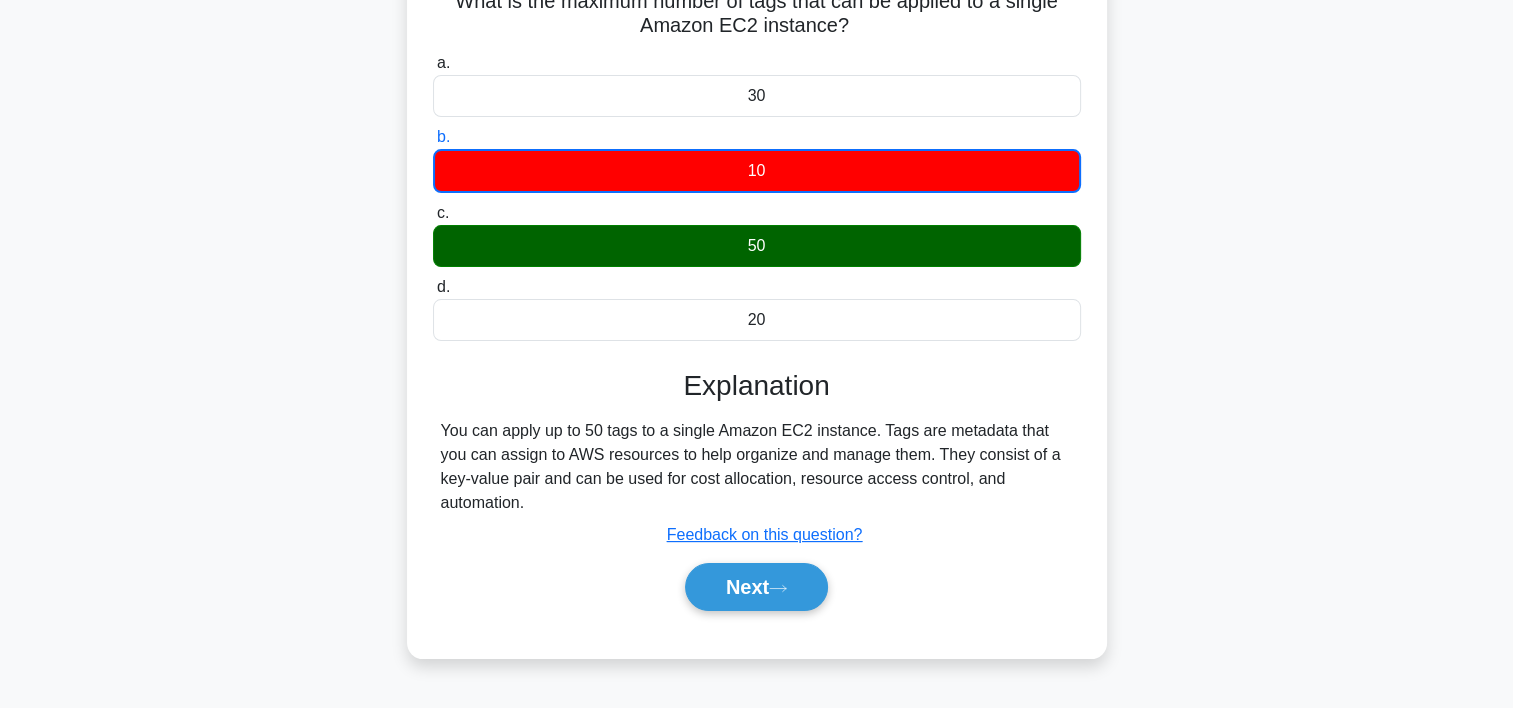 scroll, scrollTop: 164, scrollLeft: 0, axis: vertical 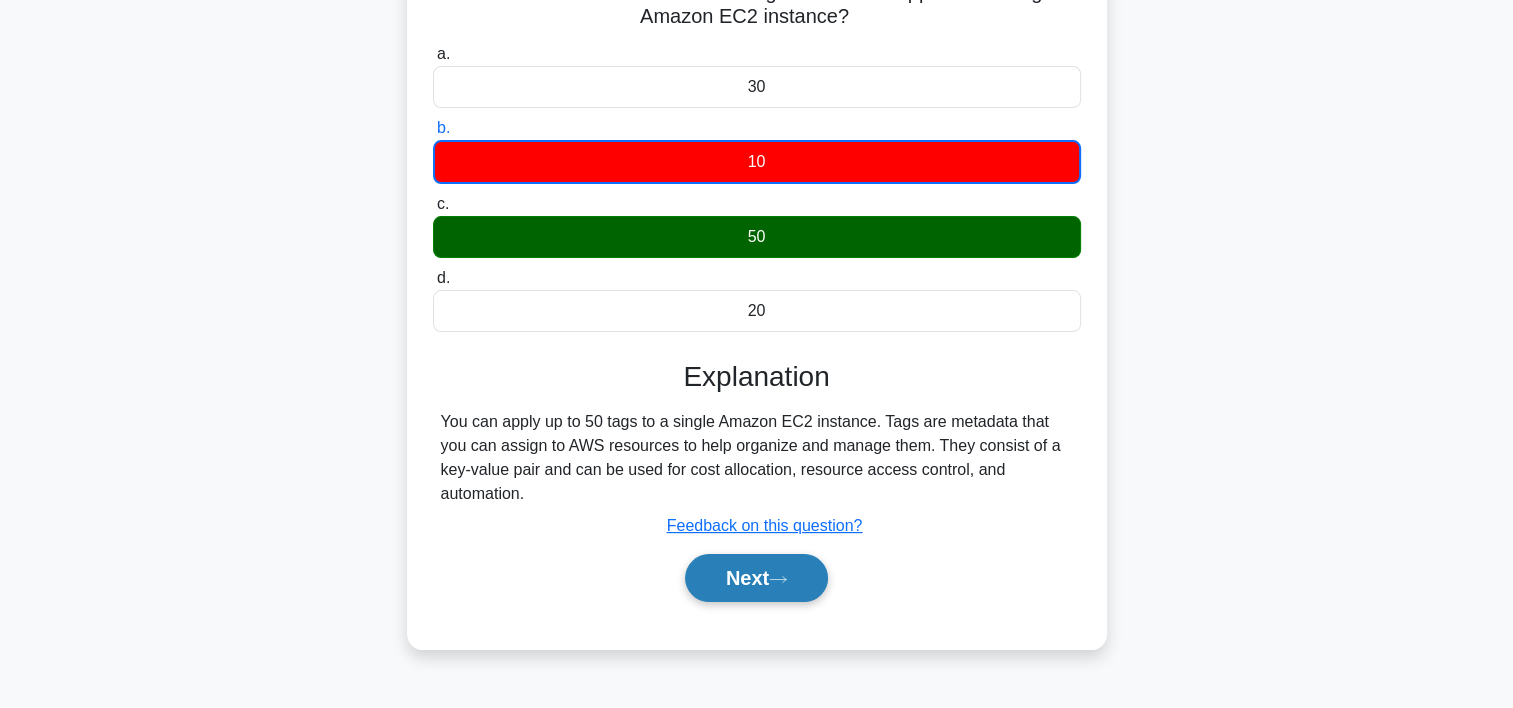 click on "Next" at bounding box center (756, 578) 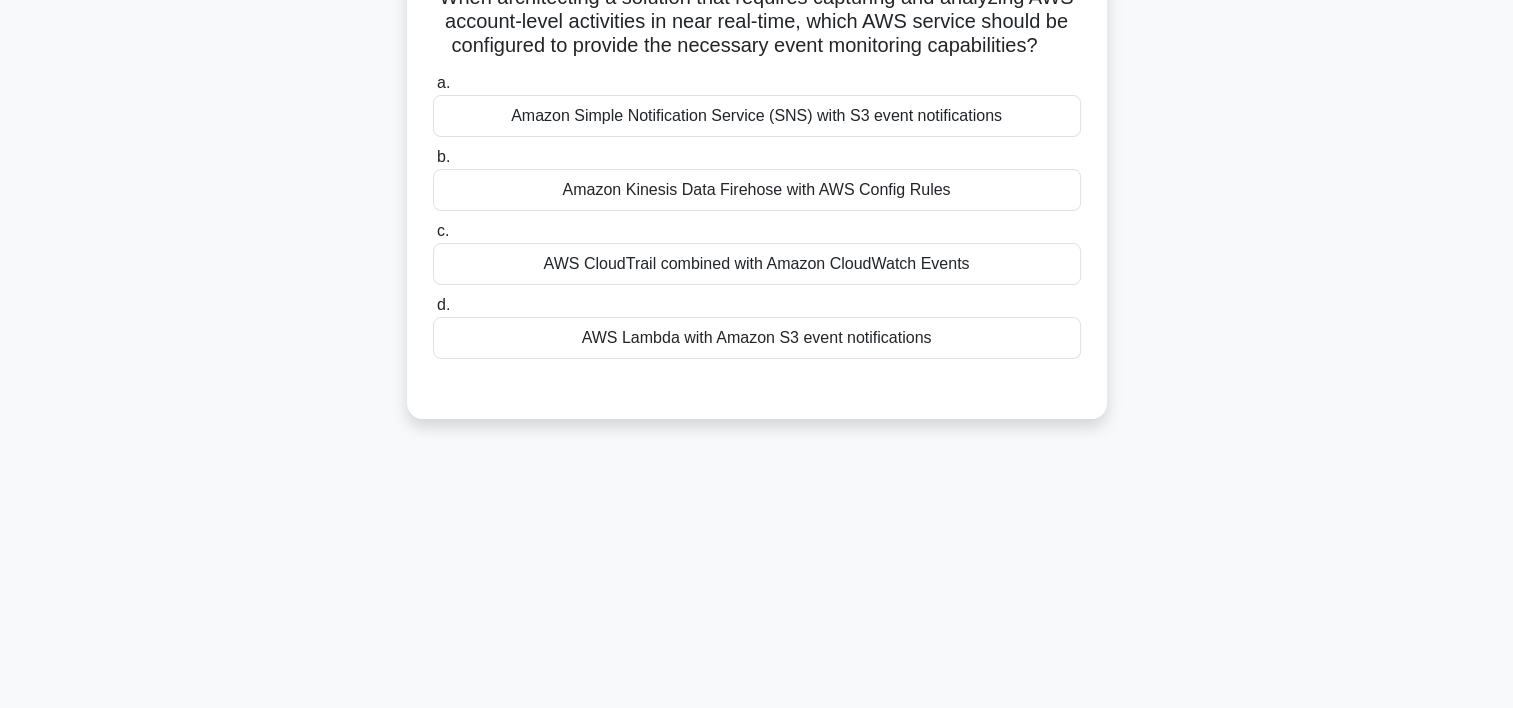 scroll, scrollTop: 0, scrollLeft: 0, axis: both 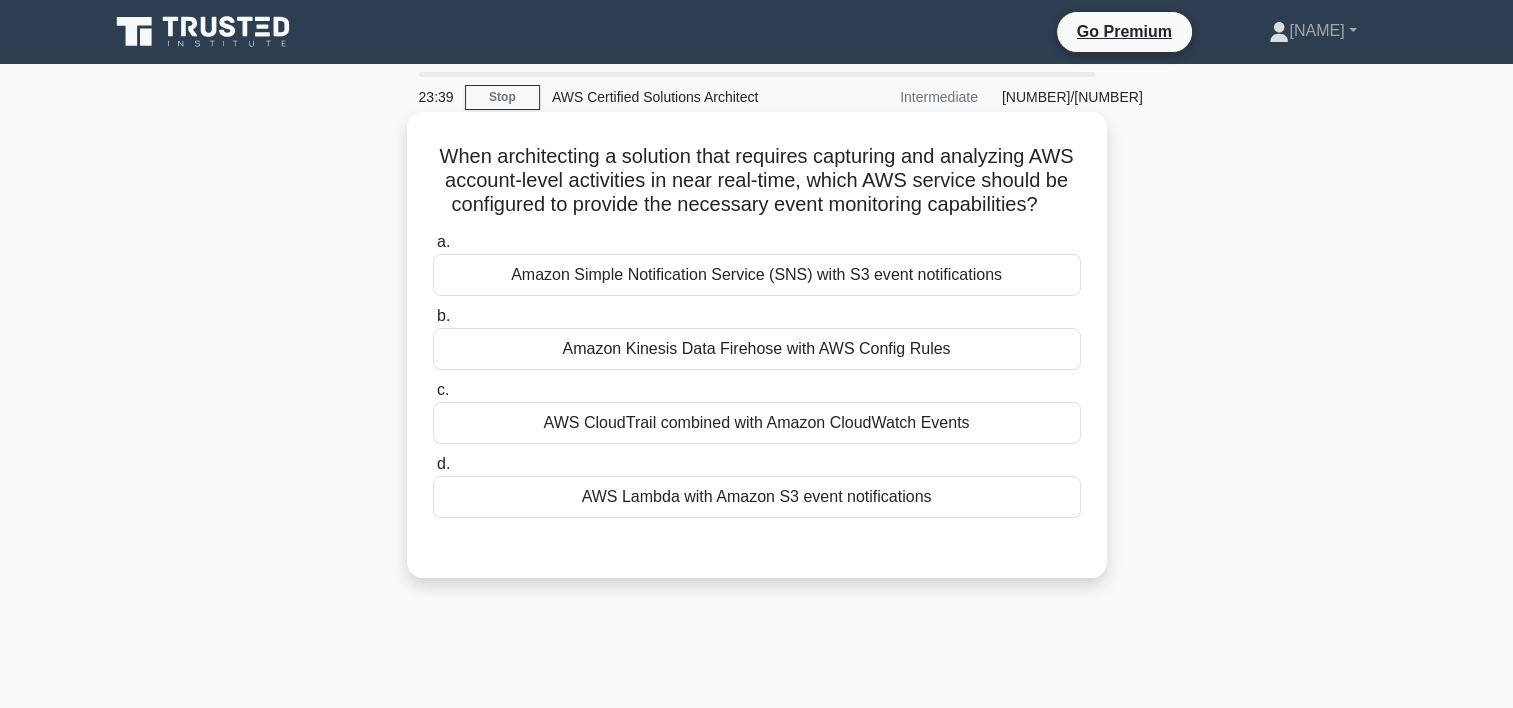 click on "Amazon Kinesis Data Firehose with AWS Config Rules" at bounding box center [757, 349] 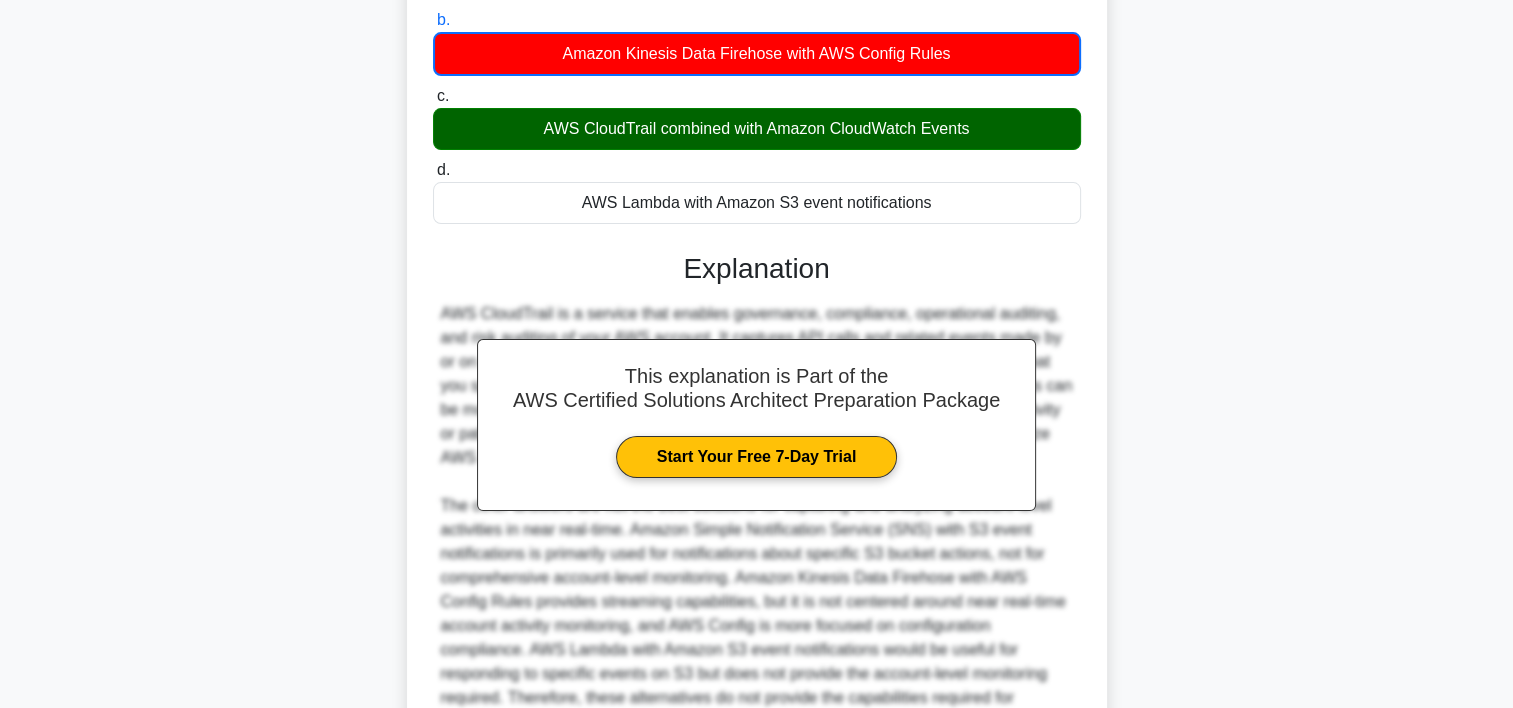 scroll, scrollTop: 549, scrollLeft: 0, axis: vertical 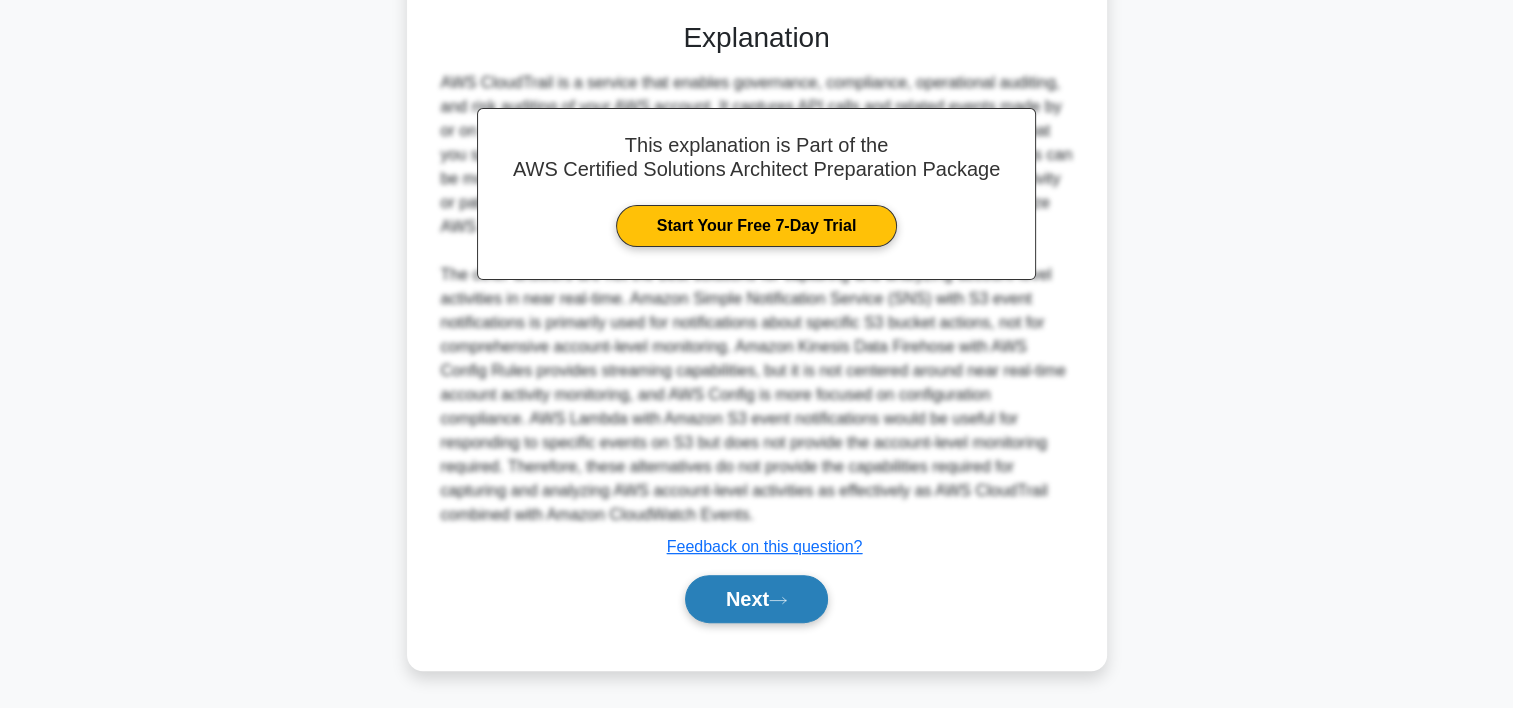 click on "Next" at bounding box center (756, 599) 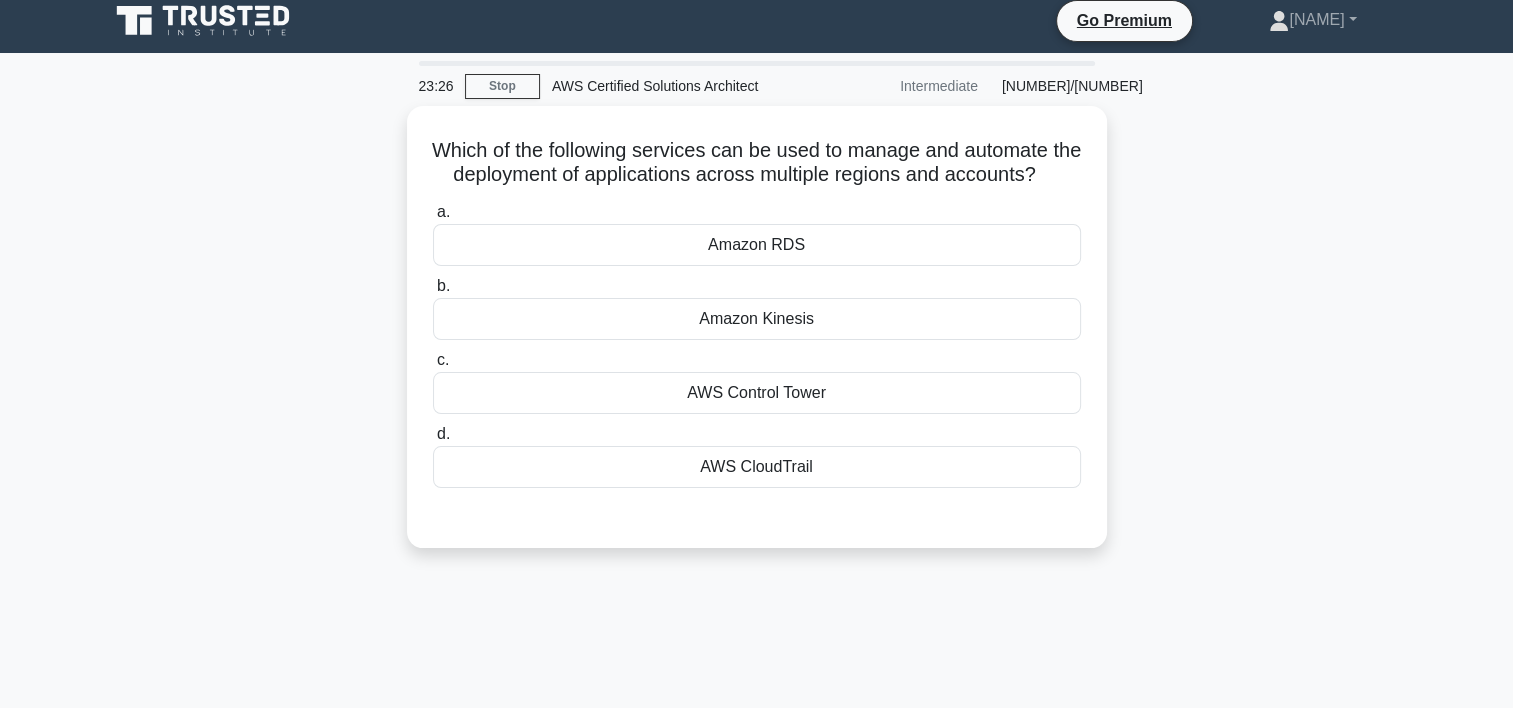 scroll, scrollTop: 0, scrollLeft: 0, axis: both 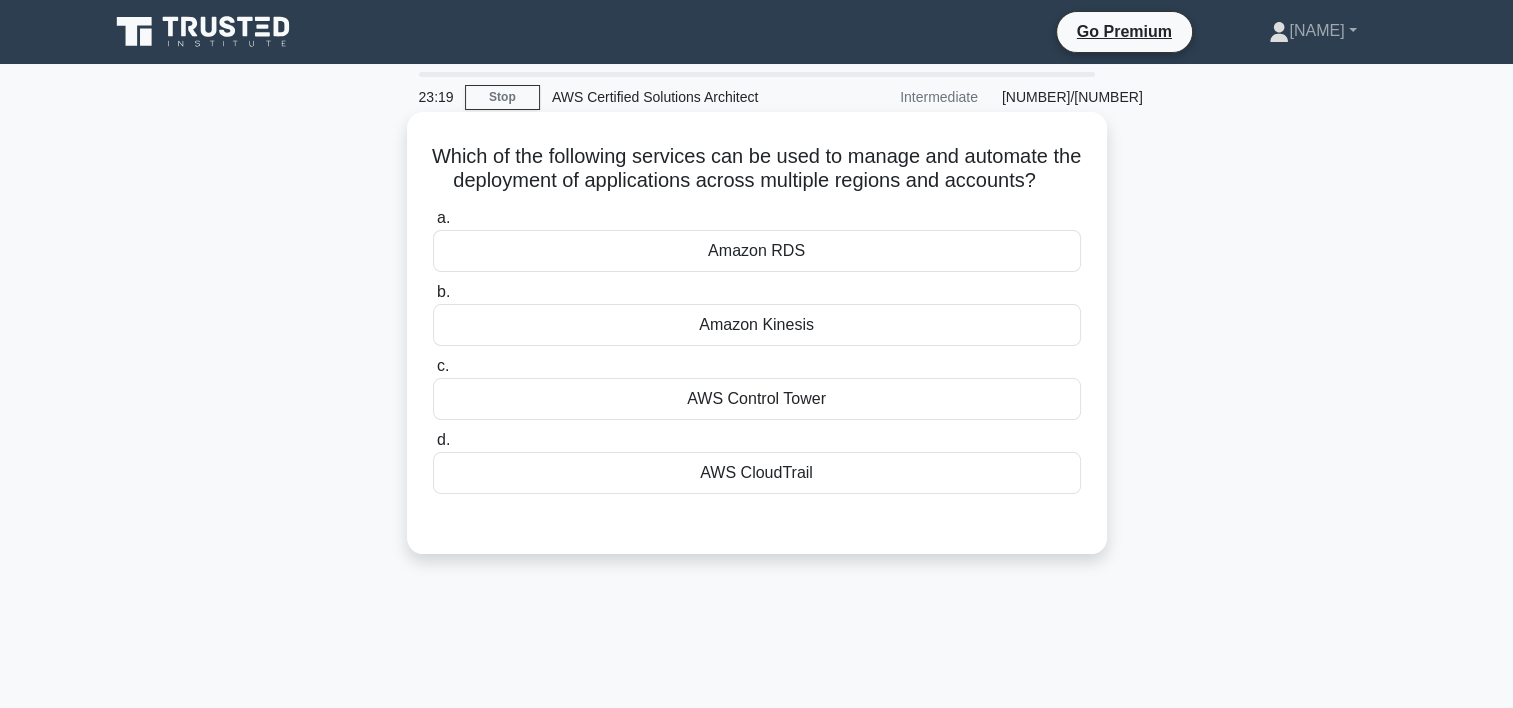 click on "Amazon Kinesis" at bounding box center (757, 325) 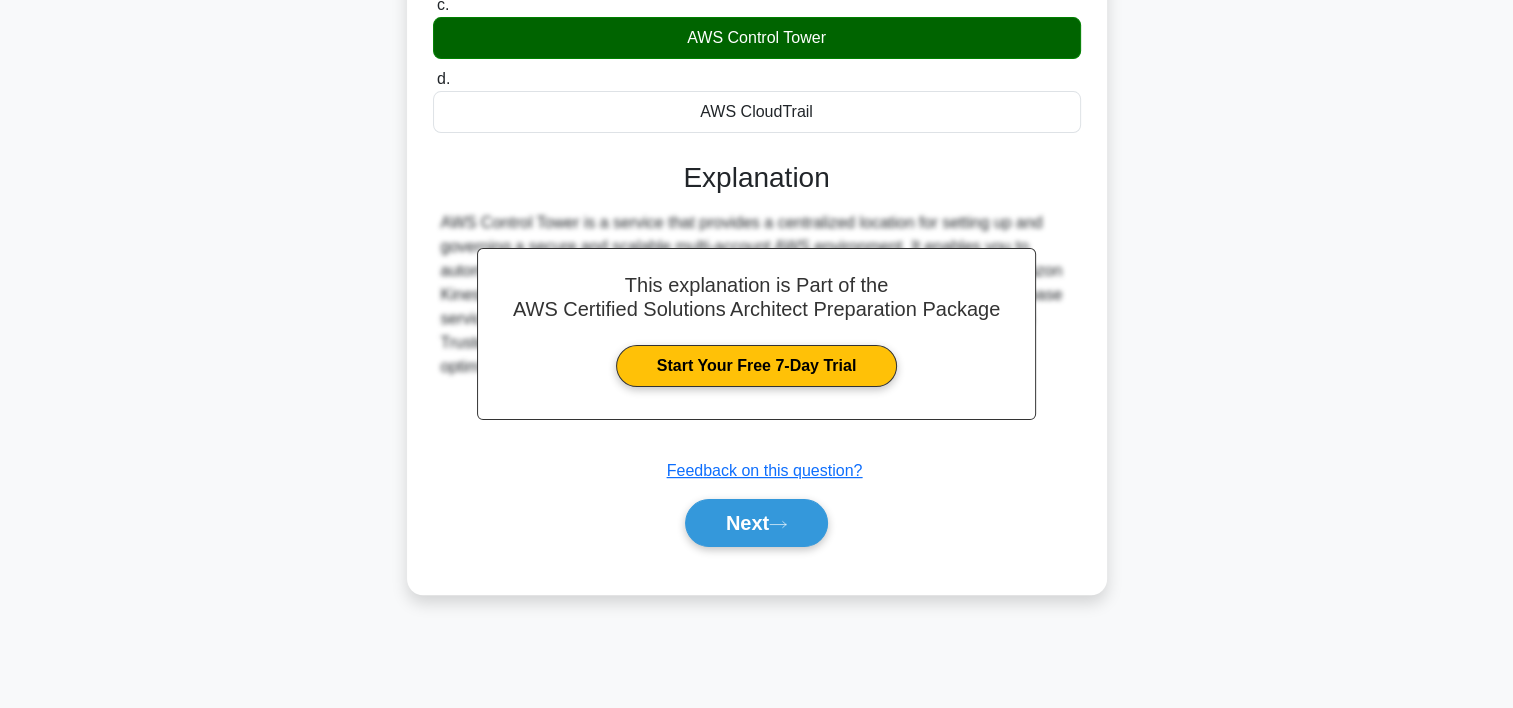 scroll, scrollTop: 372, scrollLeft: 0, axis: vertical 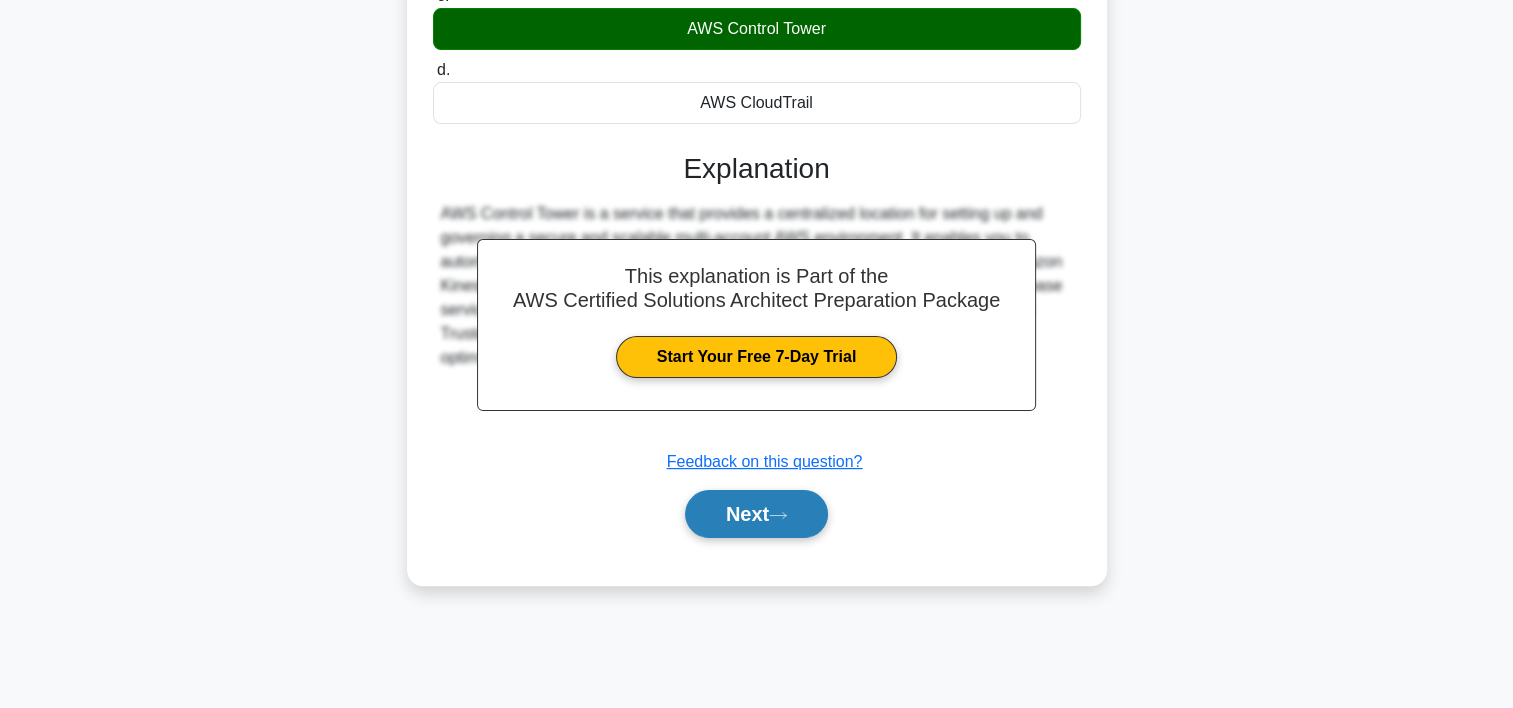 click 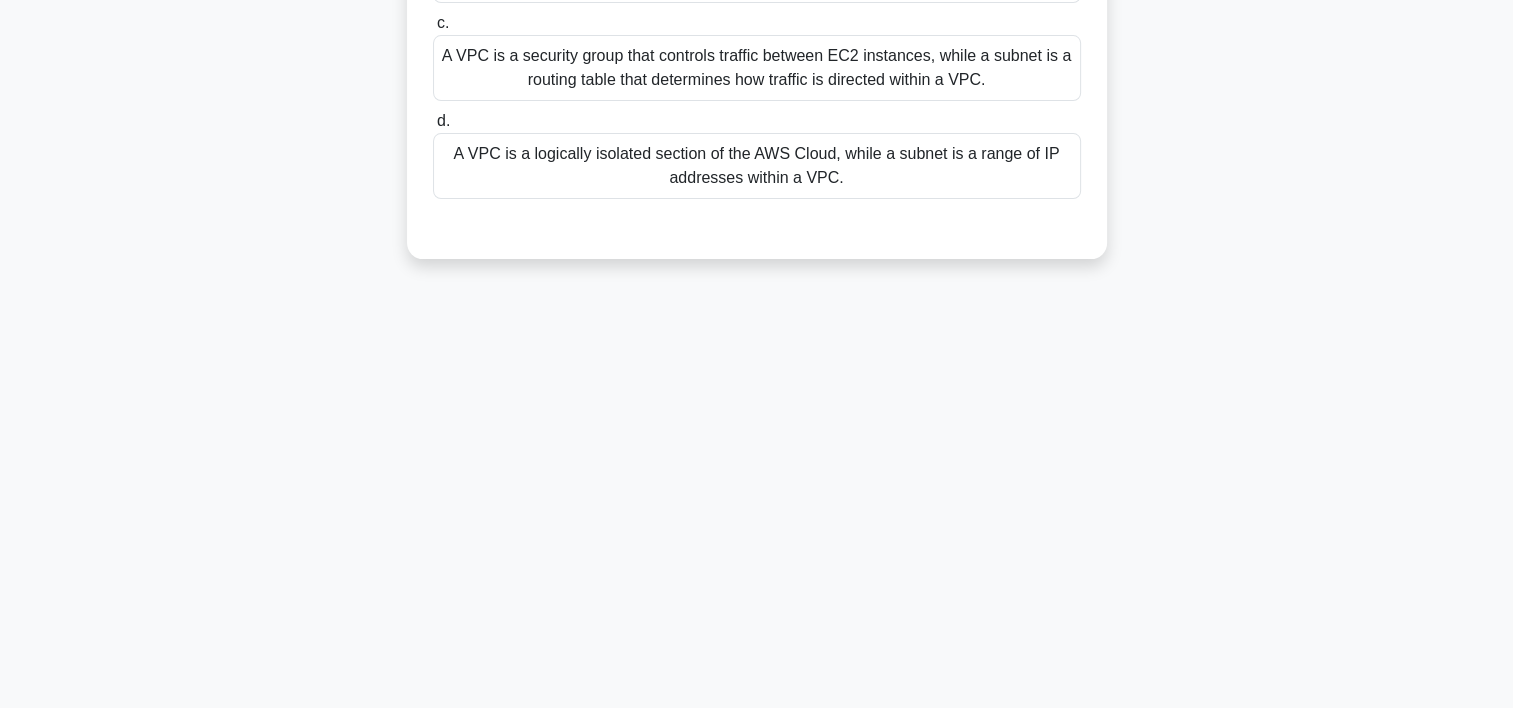 scroll, scrollTop: 28, scrollLeft: 0, axis: vertical 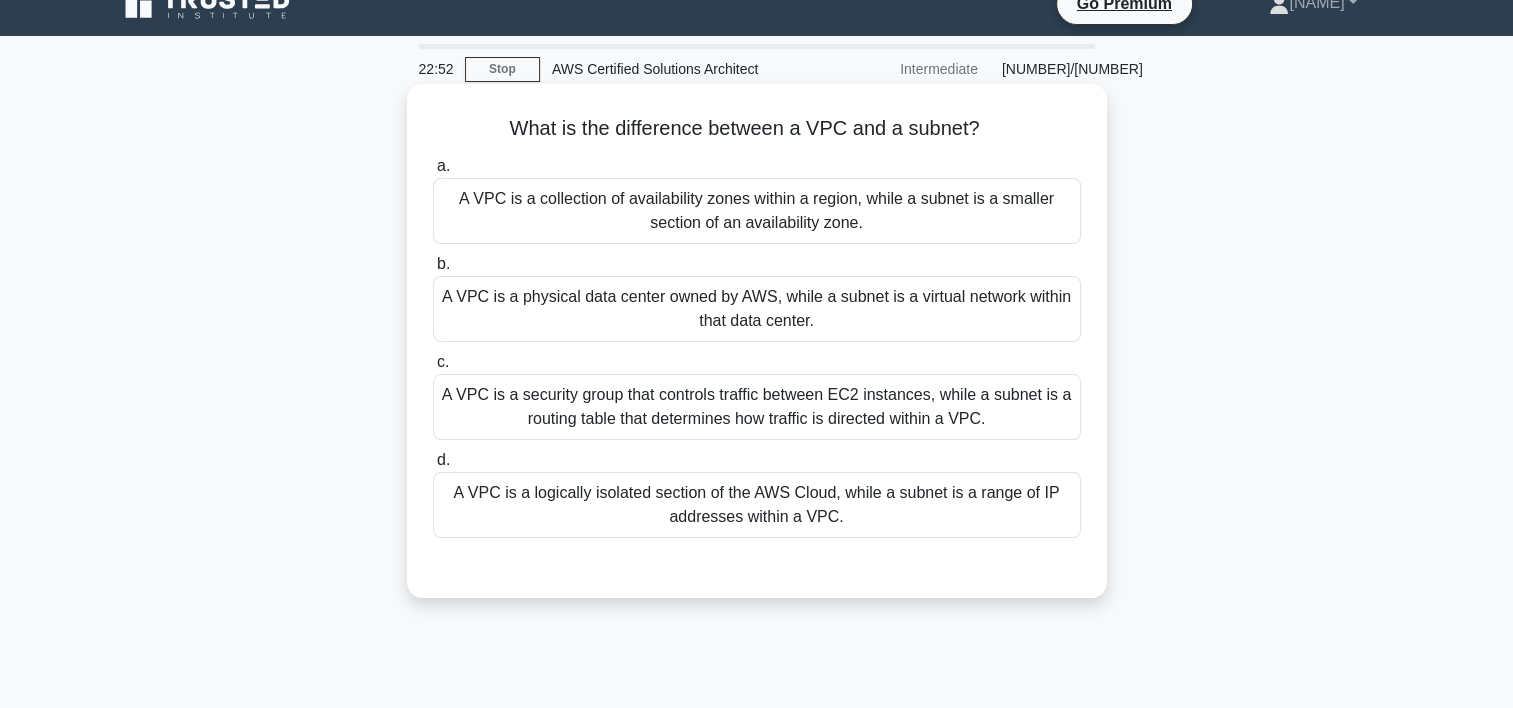 click on "A VPC is a logically isolated section of the AWS Cloud, while a subnet is a range of IP addresses within a VPC." at bounding box center (757, 505) 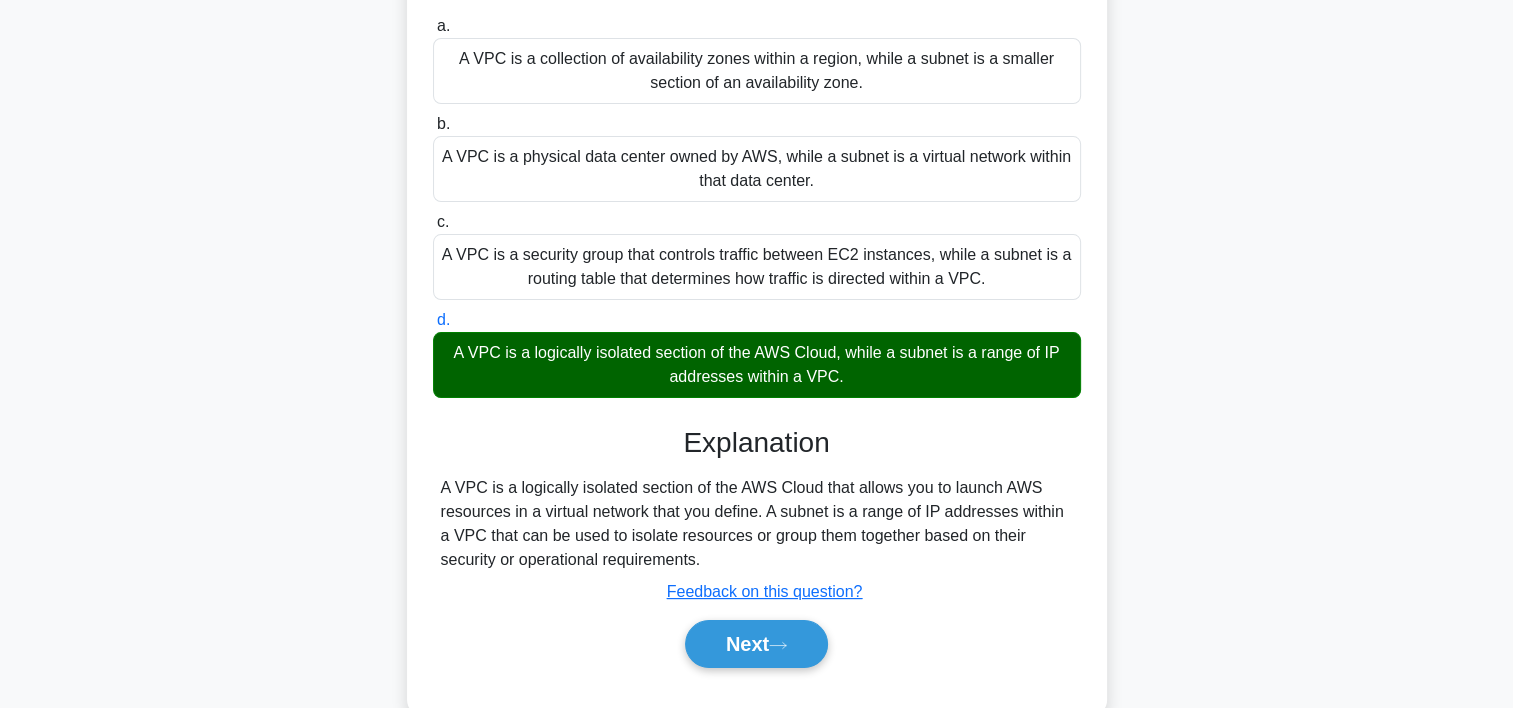 scroll, scrollTop: 224, scrollLeft: 0, axis: vertical 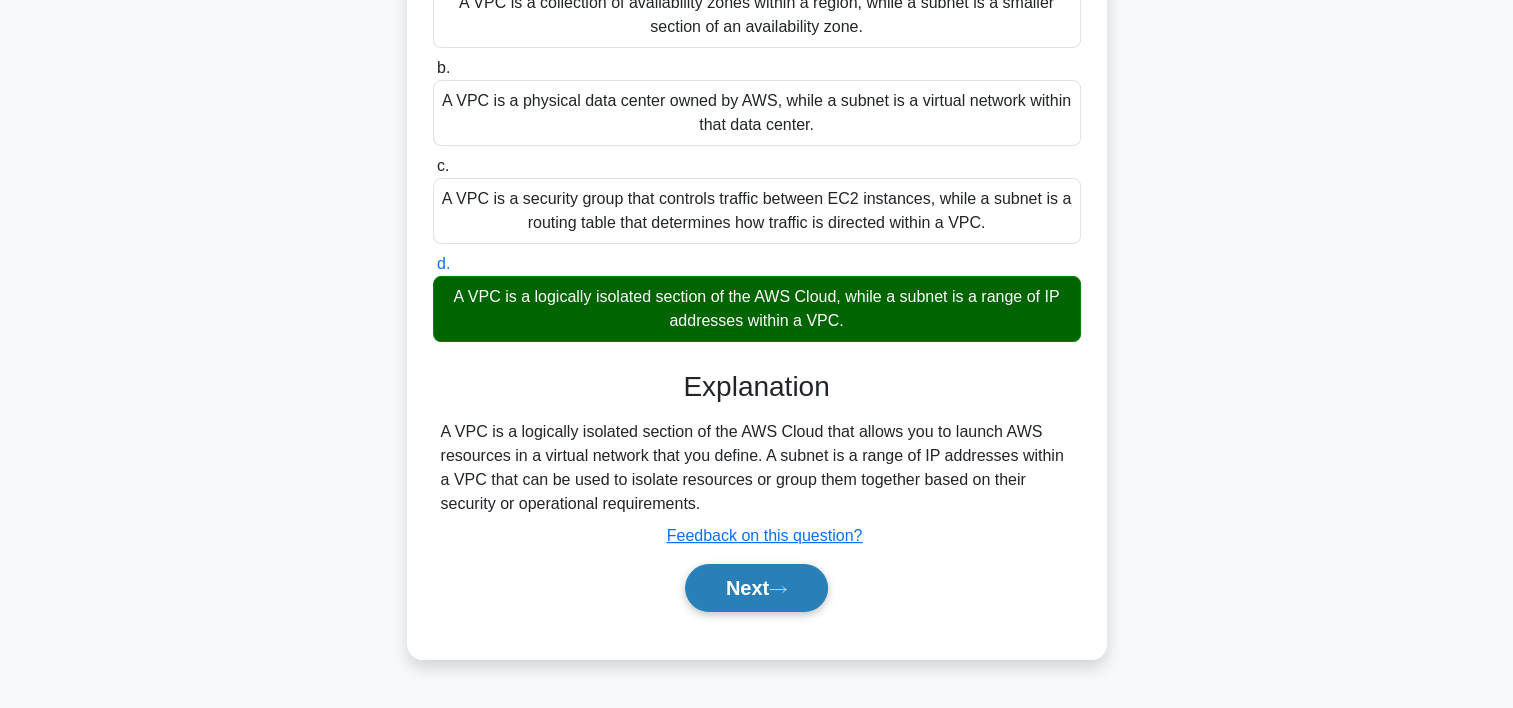 click on "Next" at bounding box center [756, 588] 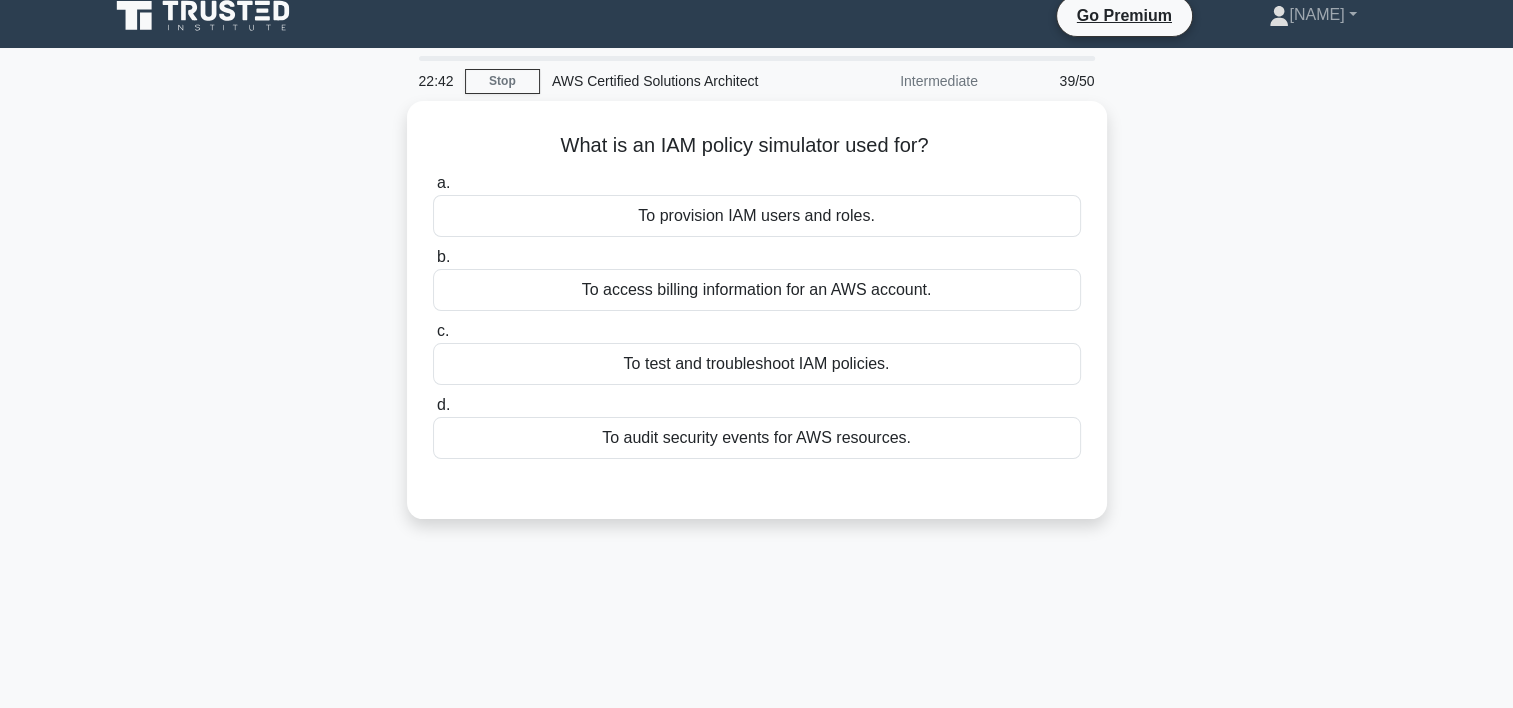 scroll, scrollTop: 16, scrollLeft: 0, axis: vertical 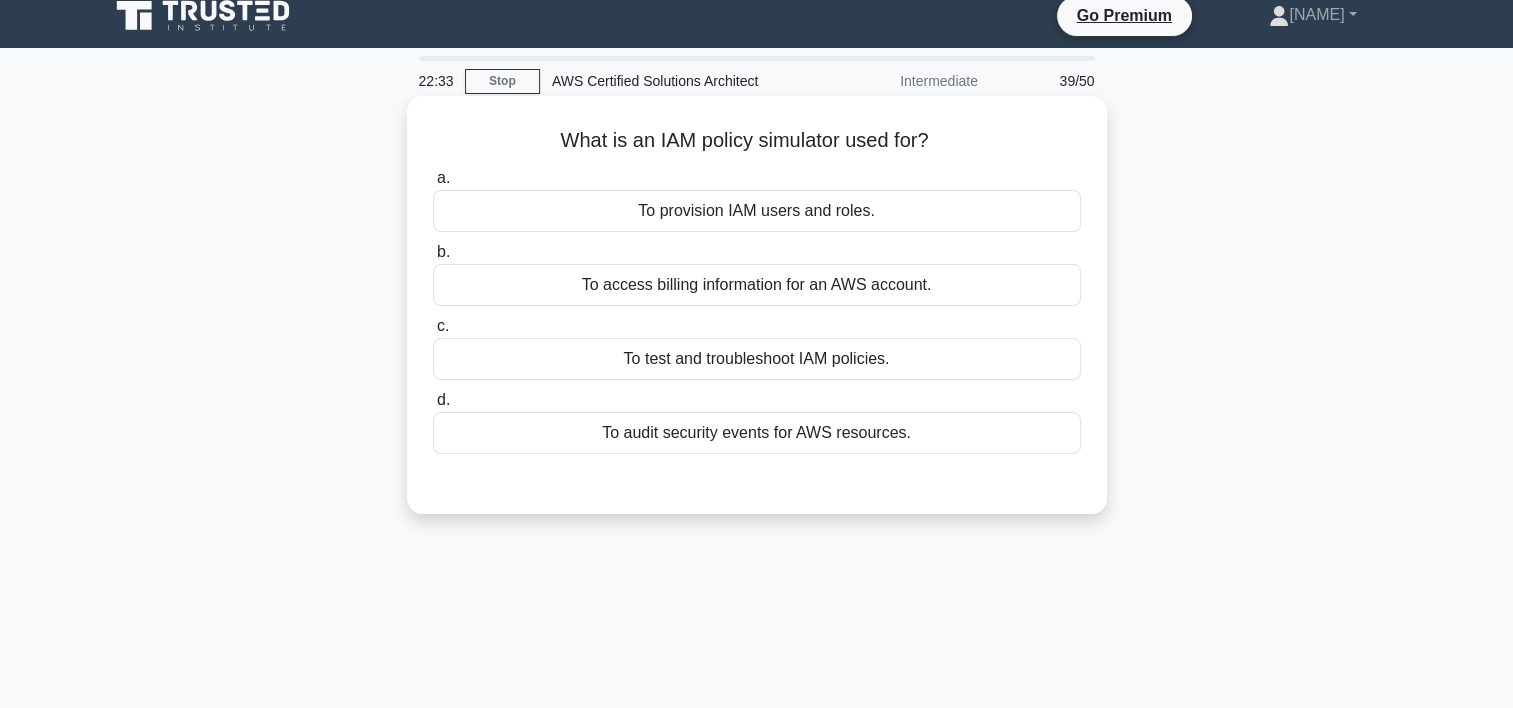 click on "To provision IAM users and roles." at bounding box center [757, 211] 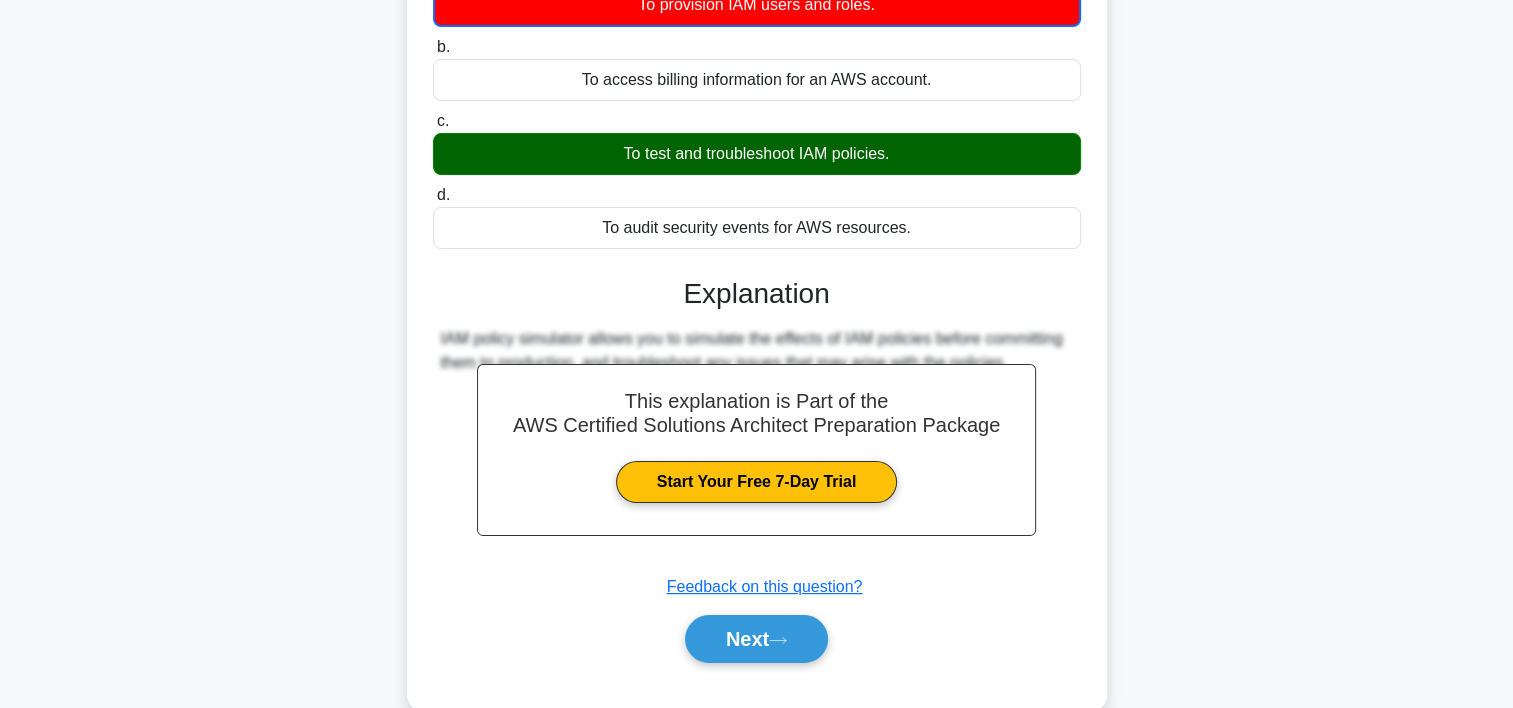 scroll, scrollTop: 372, scrollLeft: 0, axis: vertical 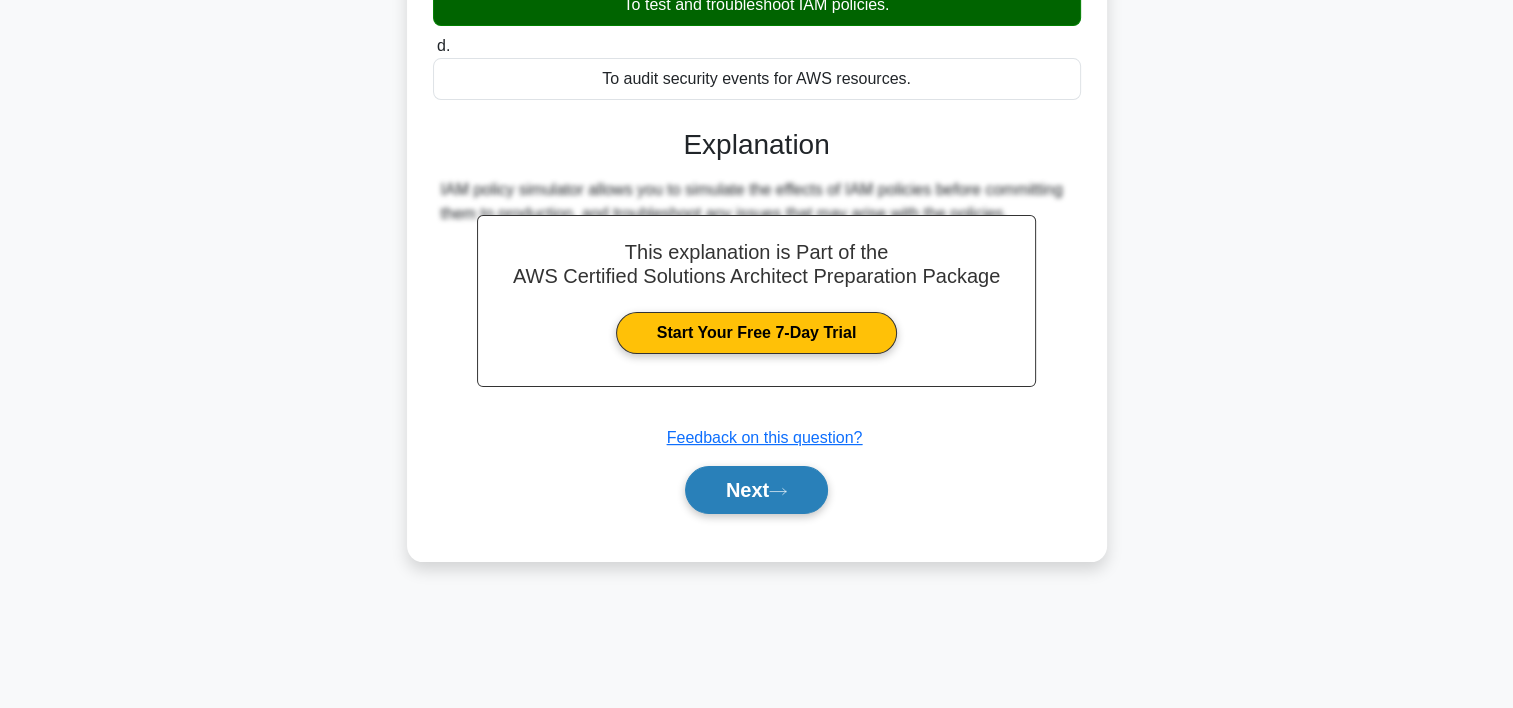 click on "Next" at bounding box center (756, 490) 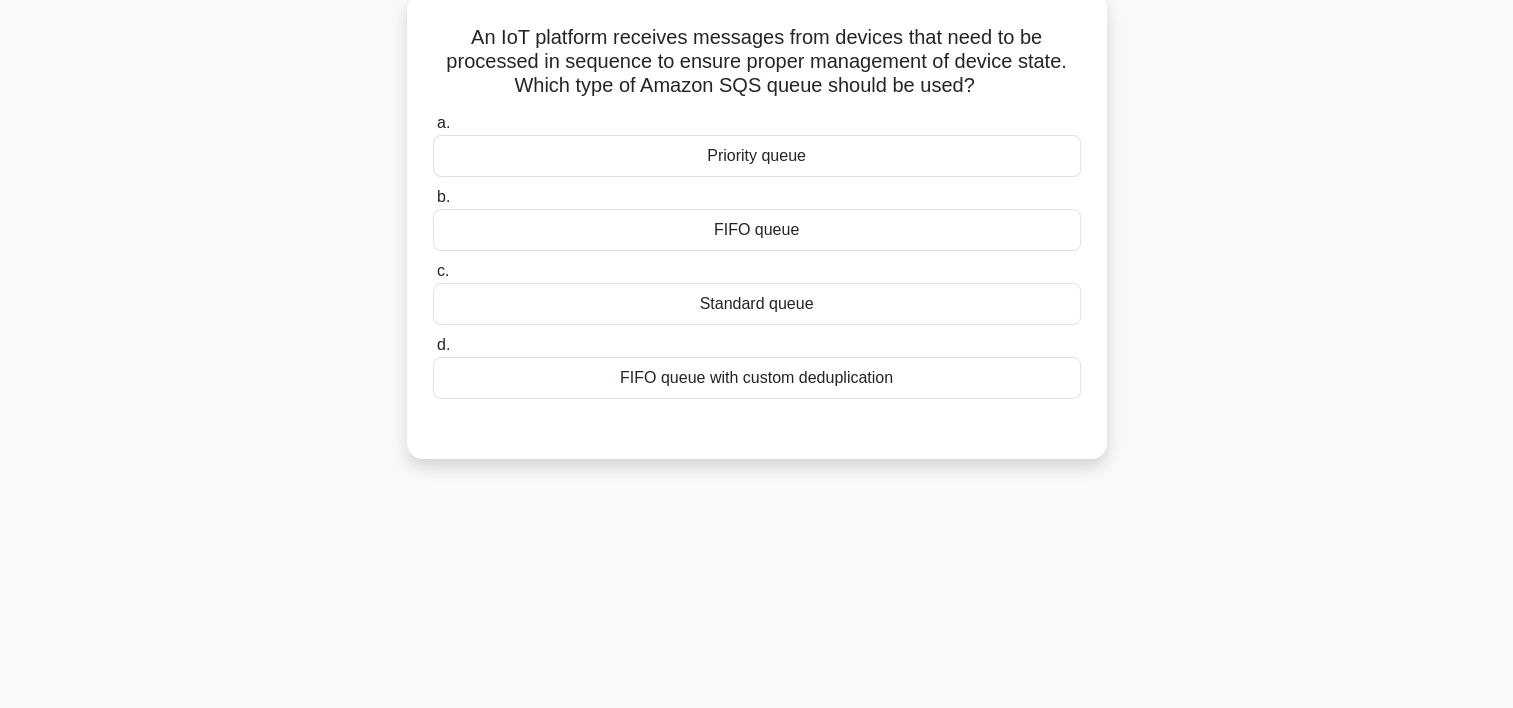 scroll, scrollTop: 88, scrollLeft: 0, axis: vertical 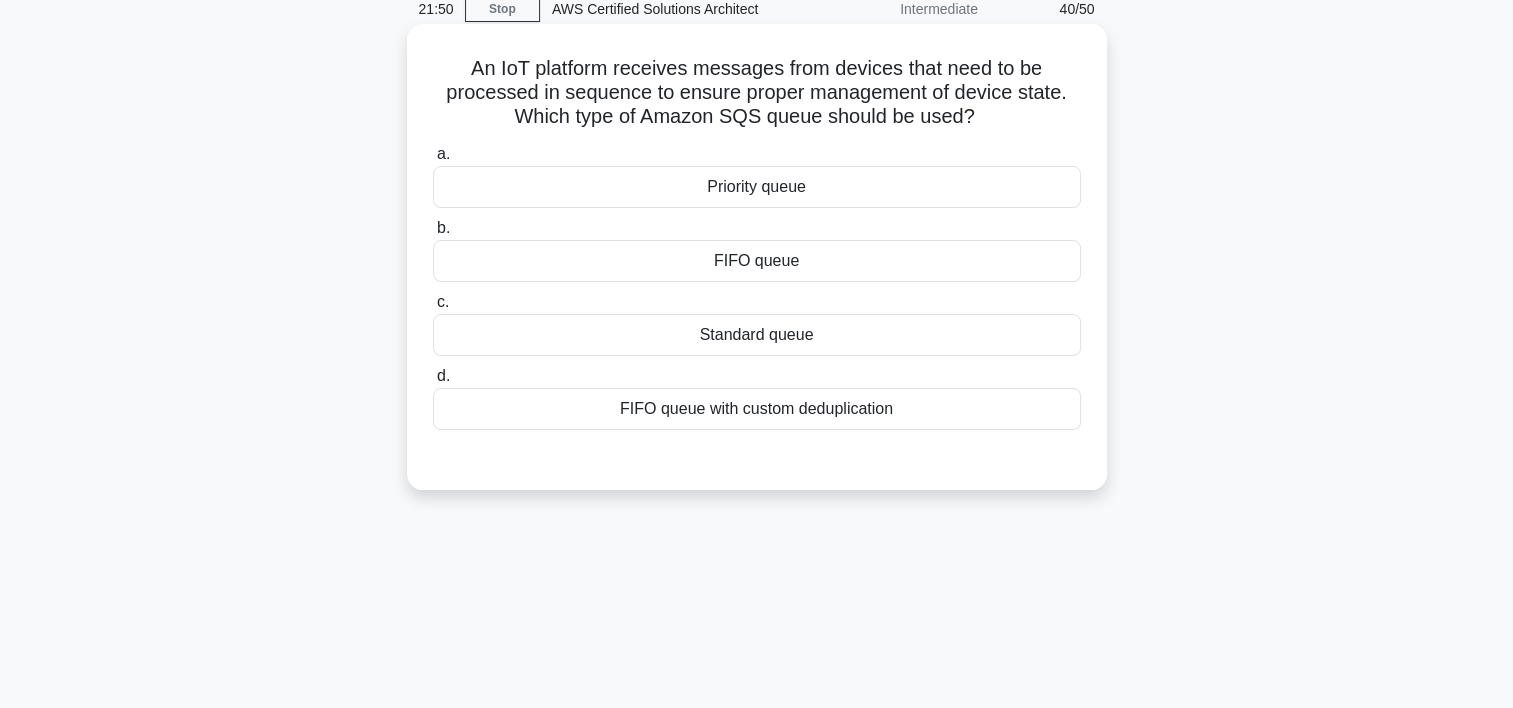 click on "Priority queue" at bounding box center [757, 187] 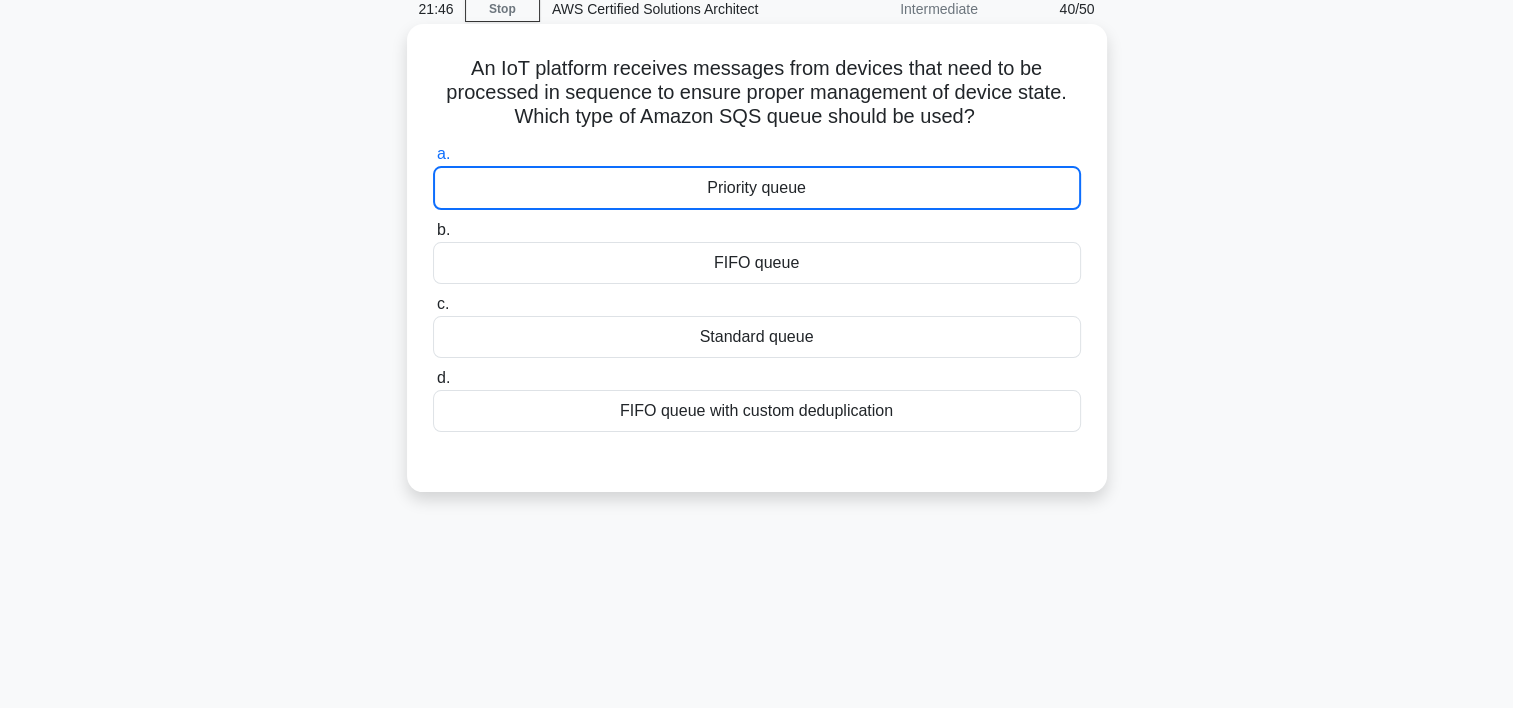 click on "Priority queue" at bounding box center (757, 188) 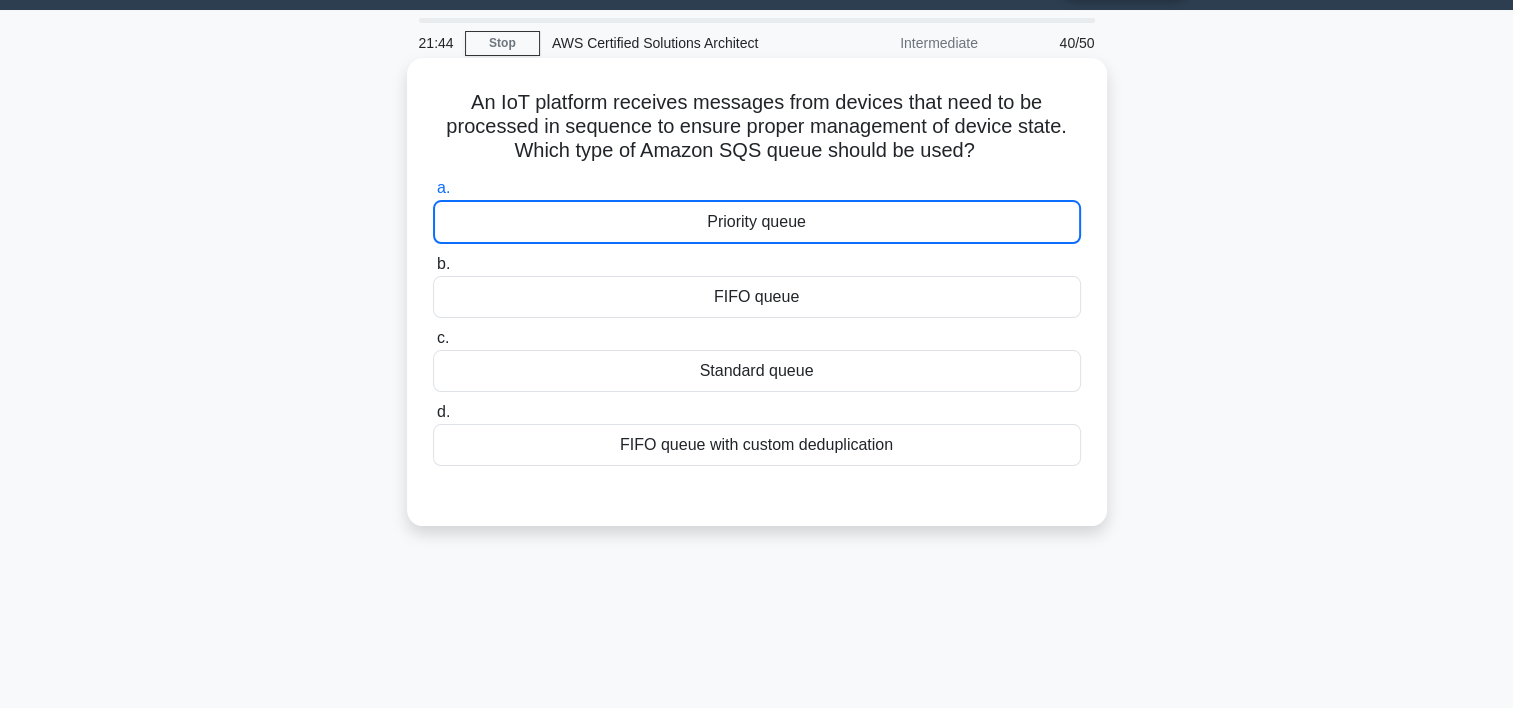 scroll, scrollTop: 40, scrollLeft: 0, axis: vertical 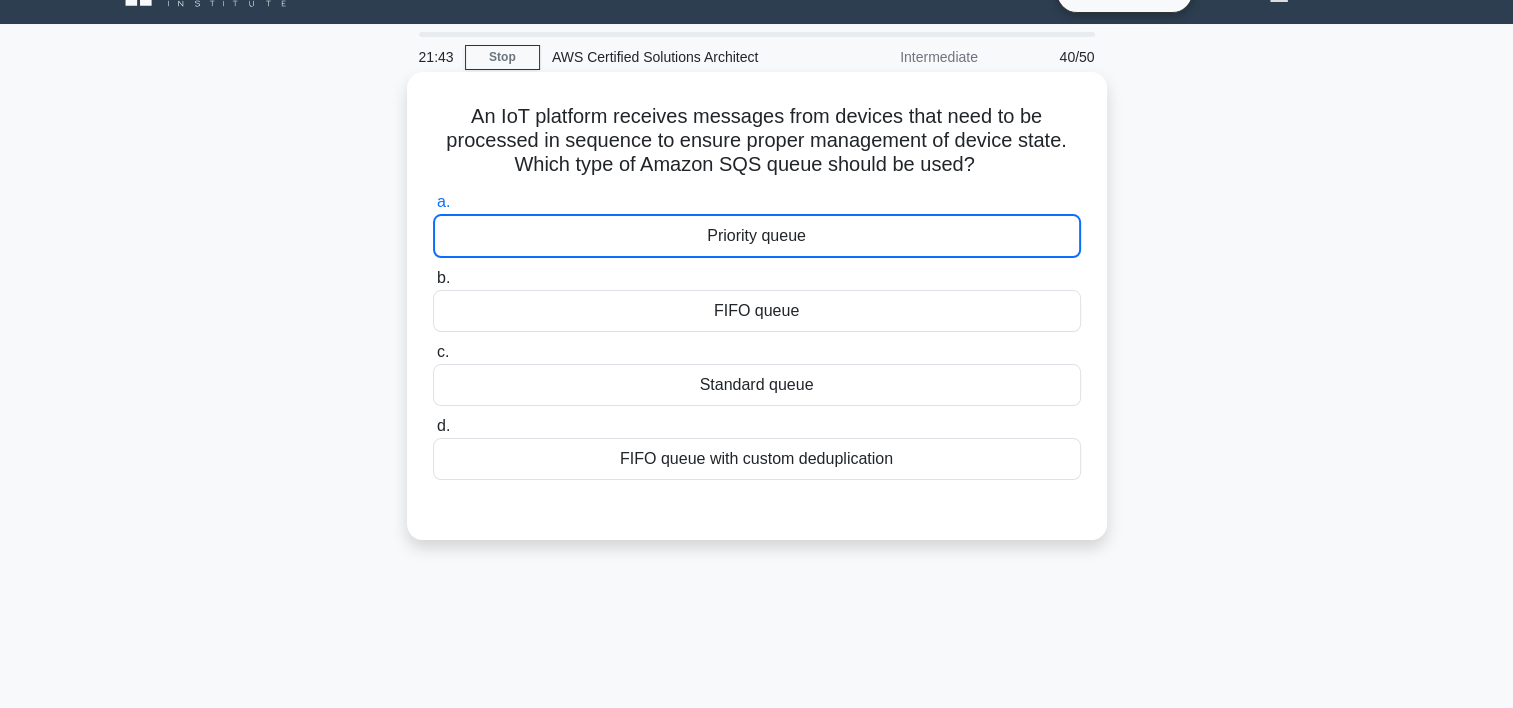 click on "Priority queue" at bounding box center [757, 236] 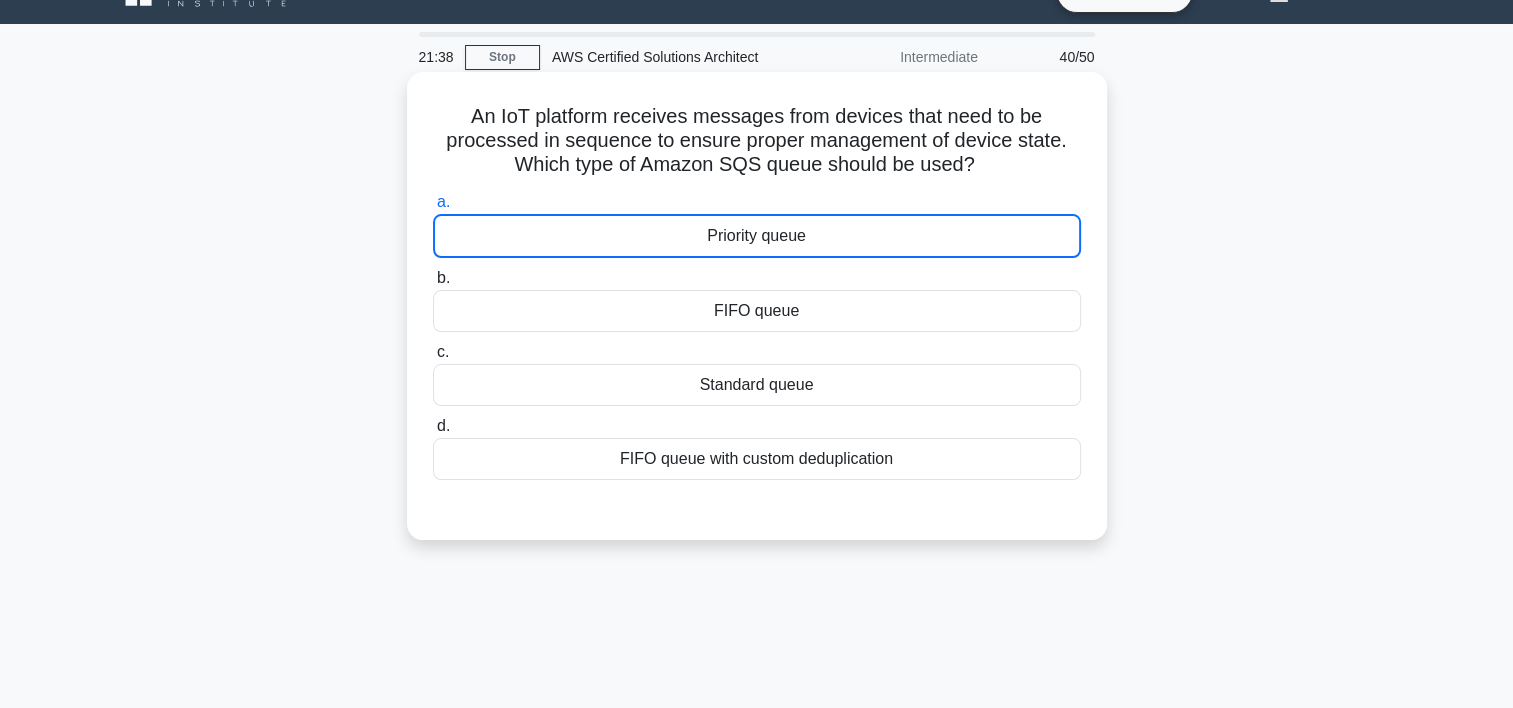 click on "Priority queue" at bounding box center (757, 236) 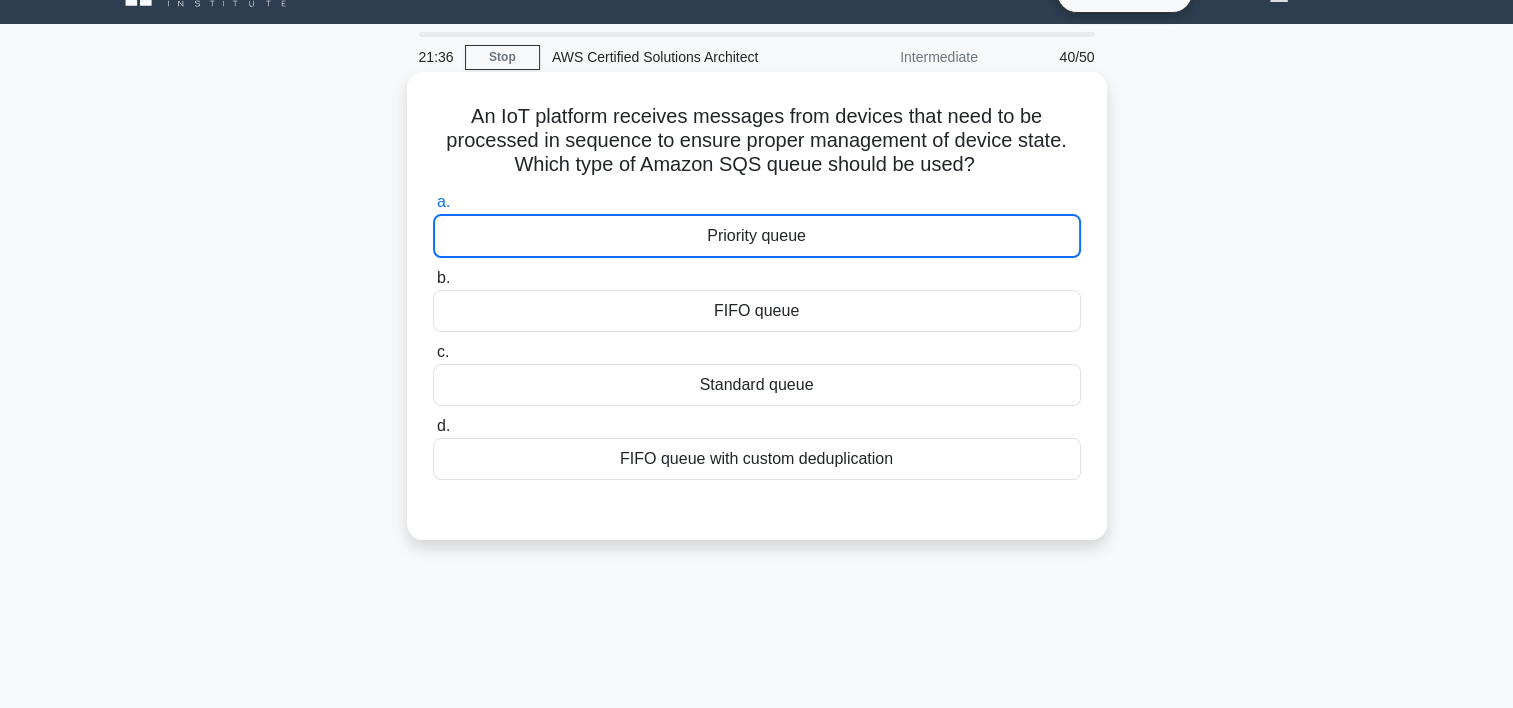 click on "Standard queue" at bounding box center (757, 385) 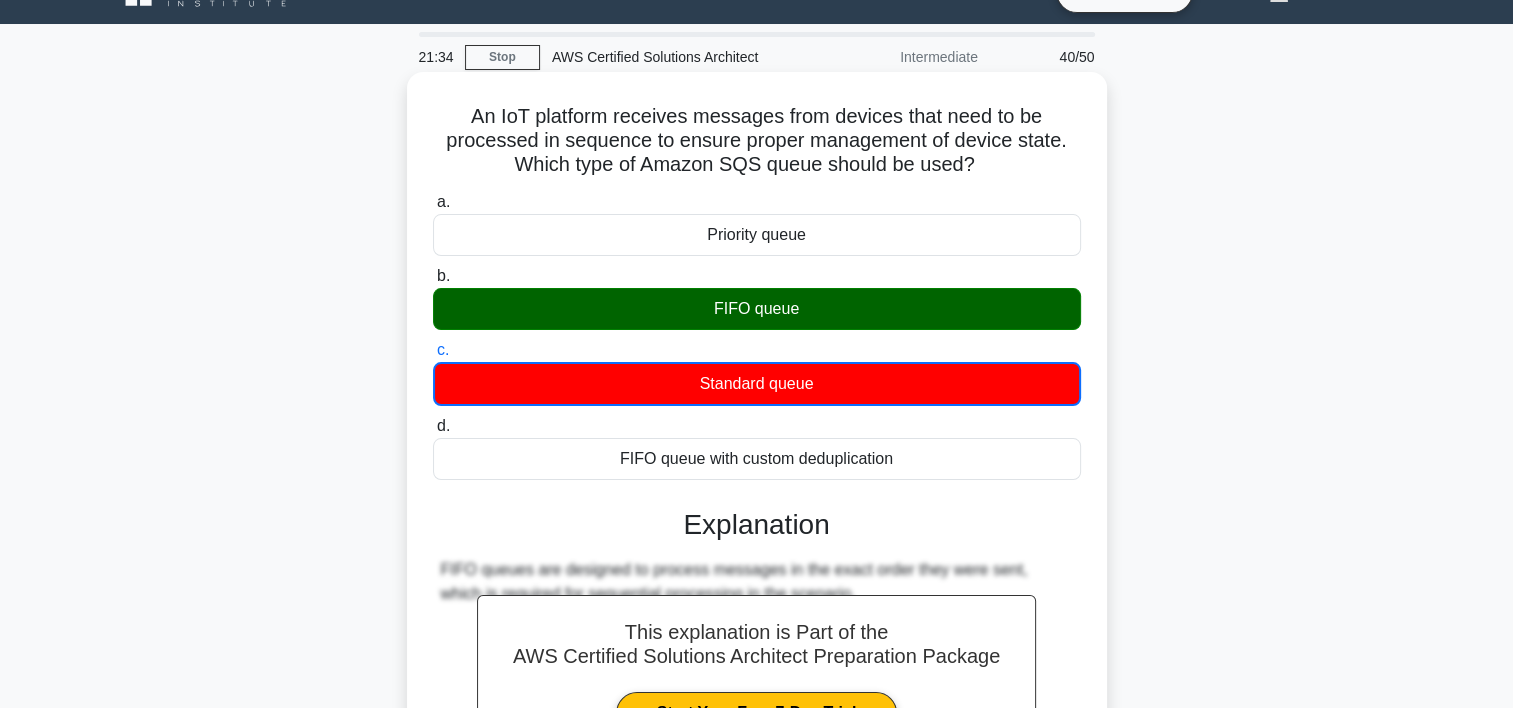 drag, startPoint x: 807, startPoint y: 215, endPoint x: 787, endPoint y: 255, distance: 44.72136 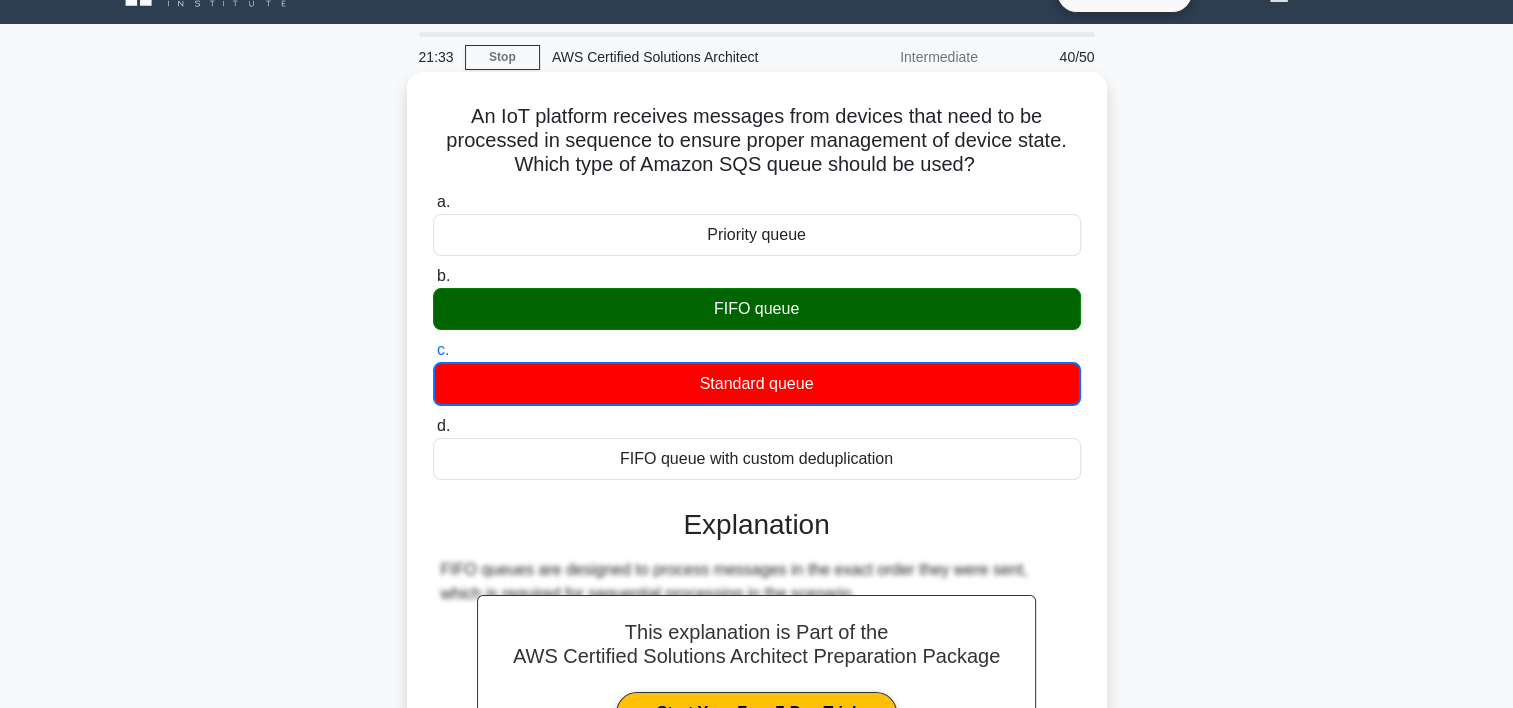 drag, startPoint x: 787, startPoint y: 255, endPoint x: 786, endPoint y: 318, distance: 63.007935 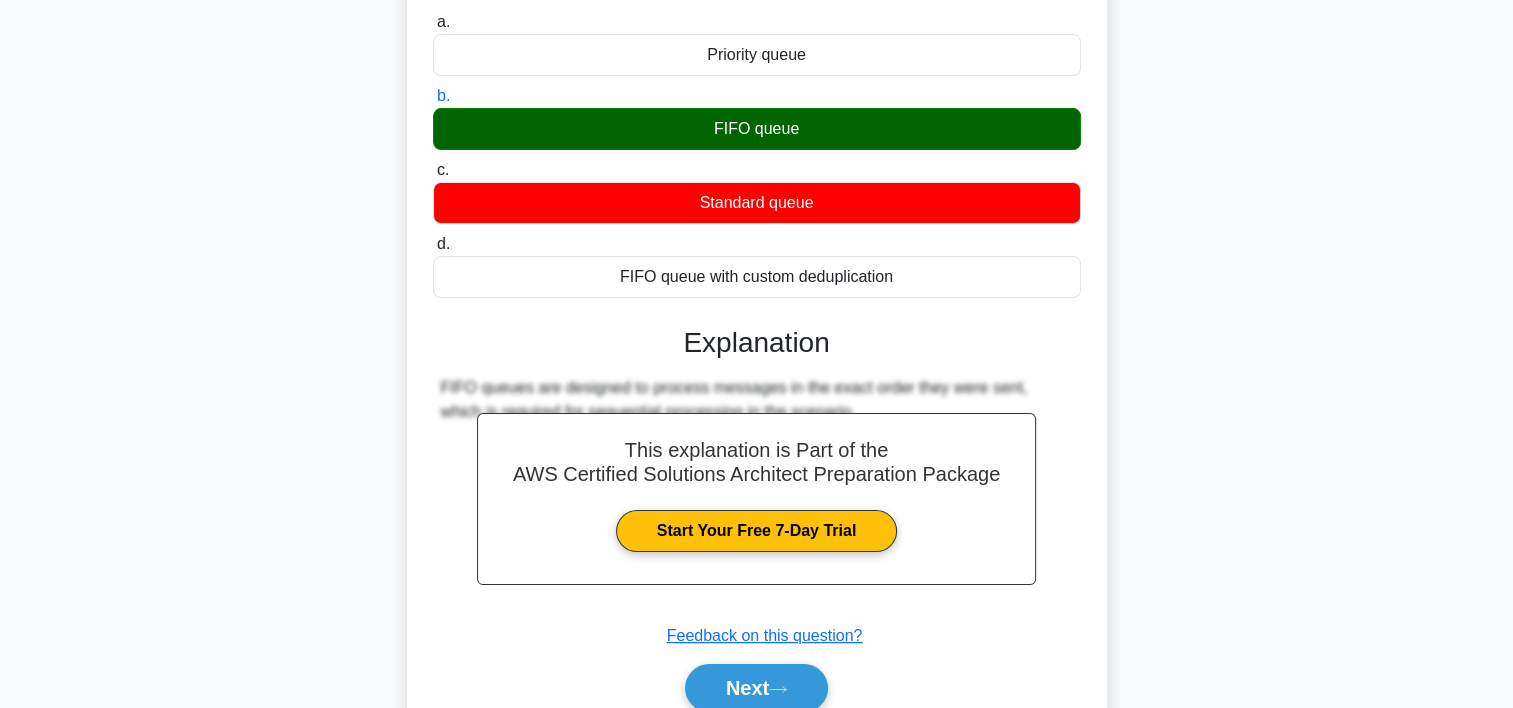 scroll, scrollTop: 235, scrollLeft: 0, axis: vertical 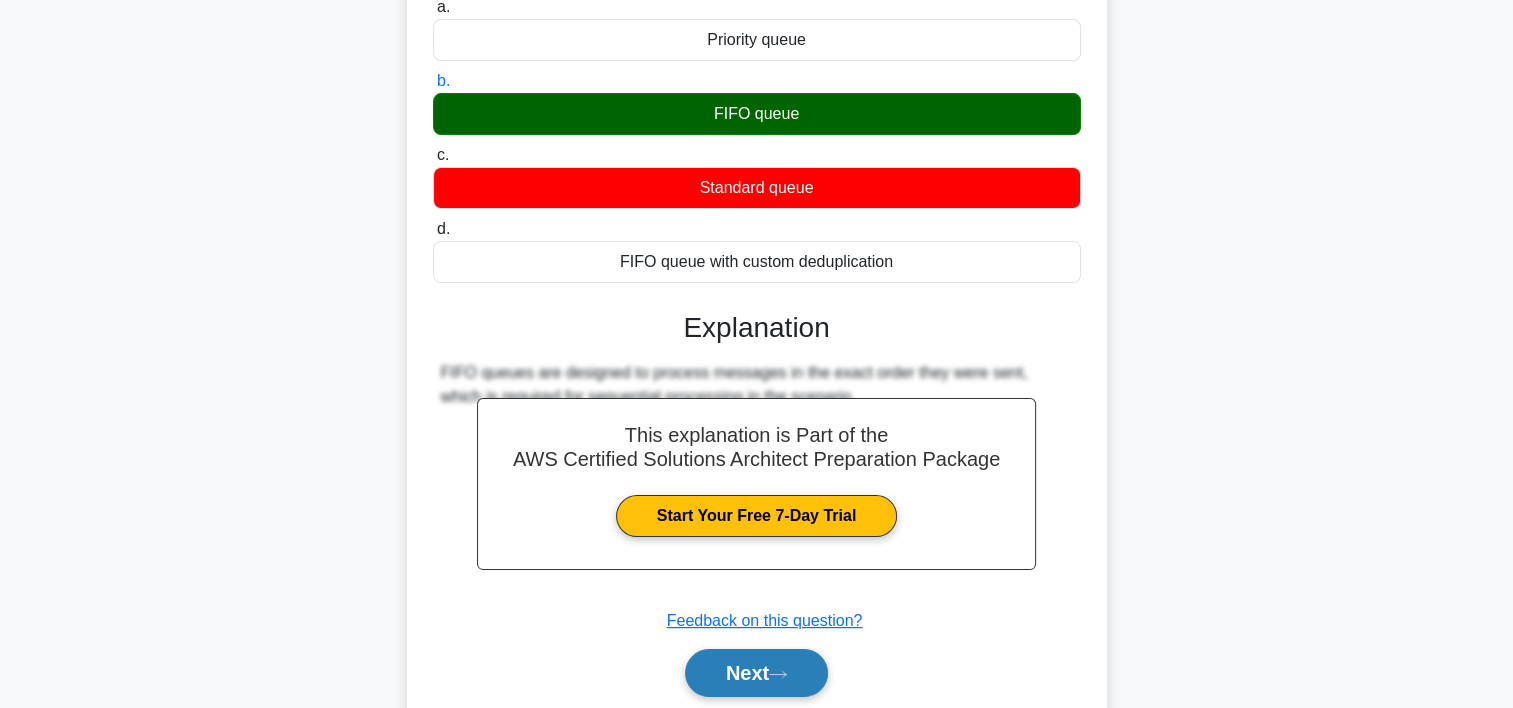 click on "Next" at bounding box center (756, 673) 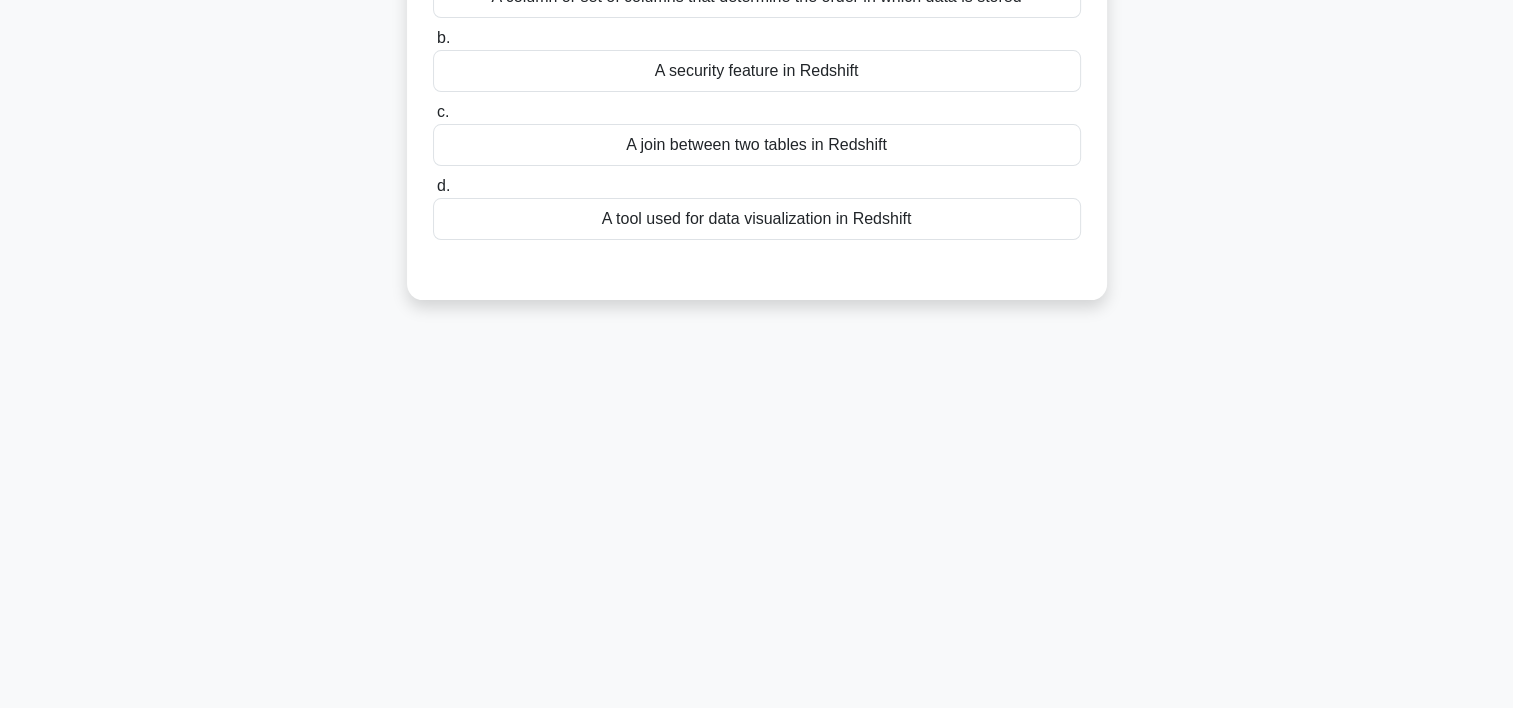 scroll, scrollTop: 0, scrollLeft: 0, axis: both 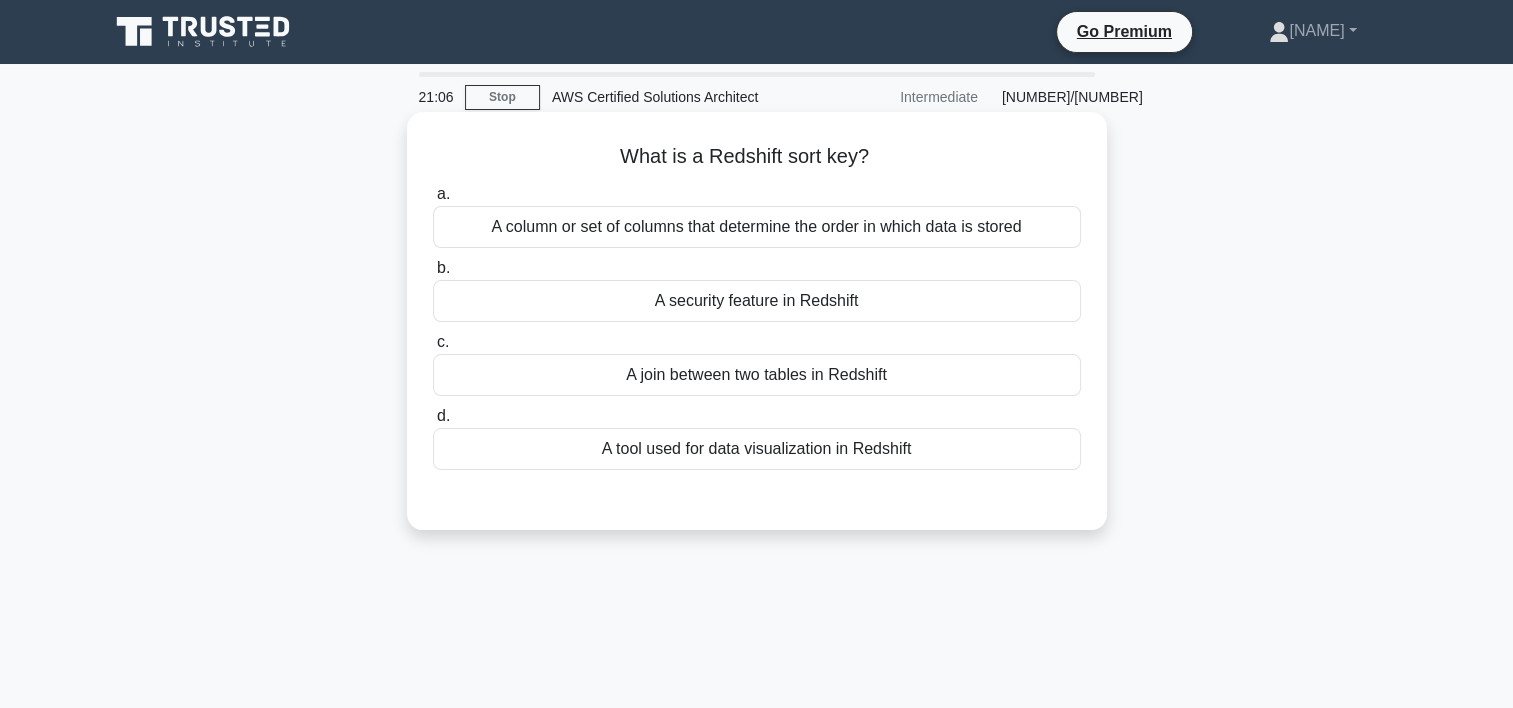 click on "A tool used for data visualization in Redshift" at bounding box center [757, 449] 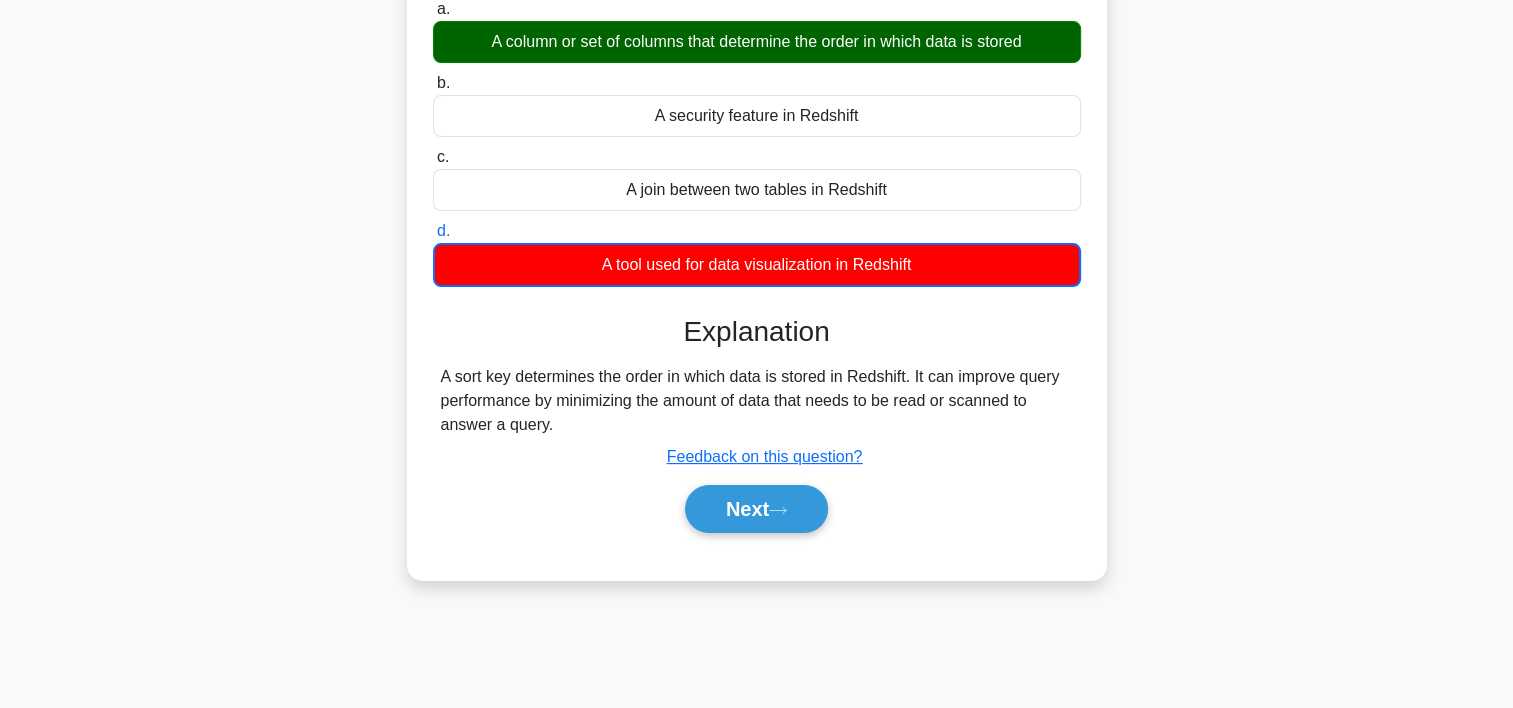 scroll, scrollTop: 188, scrollLeft: 0, axis: vertical 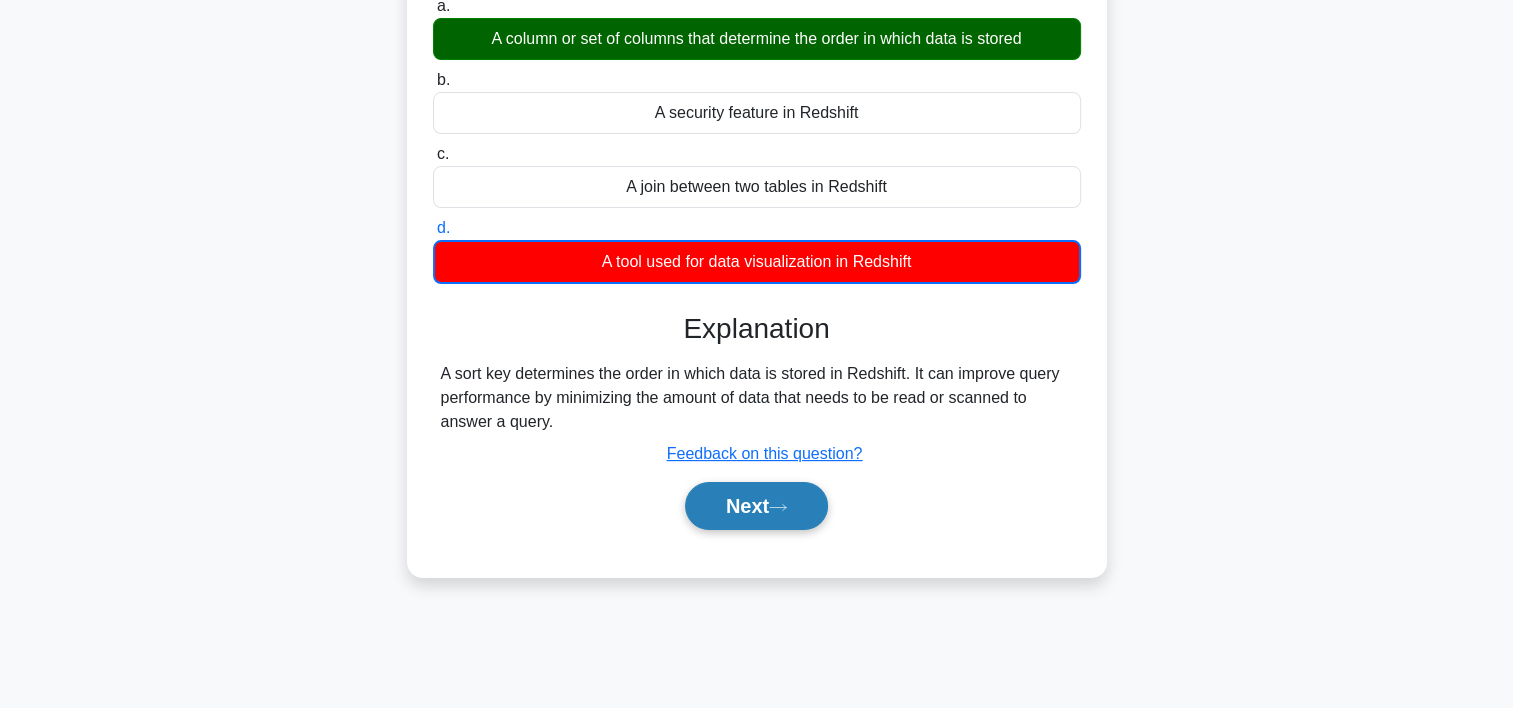 click 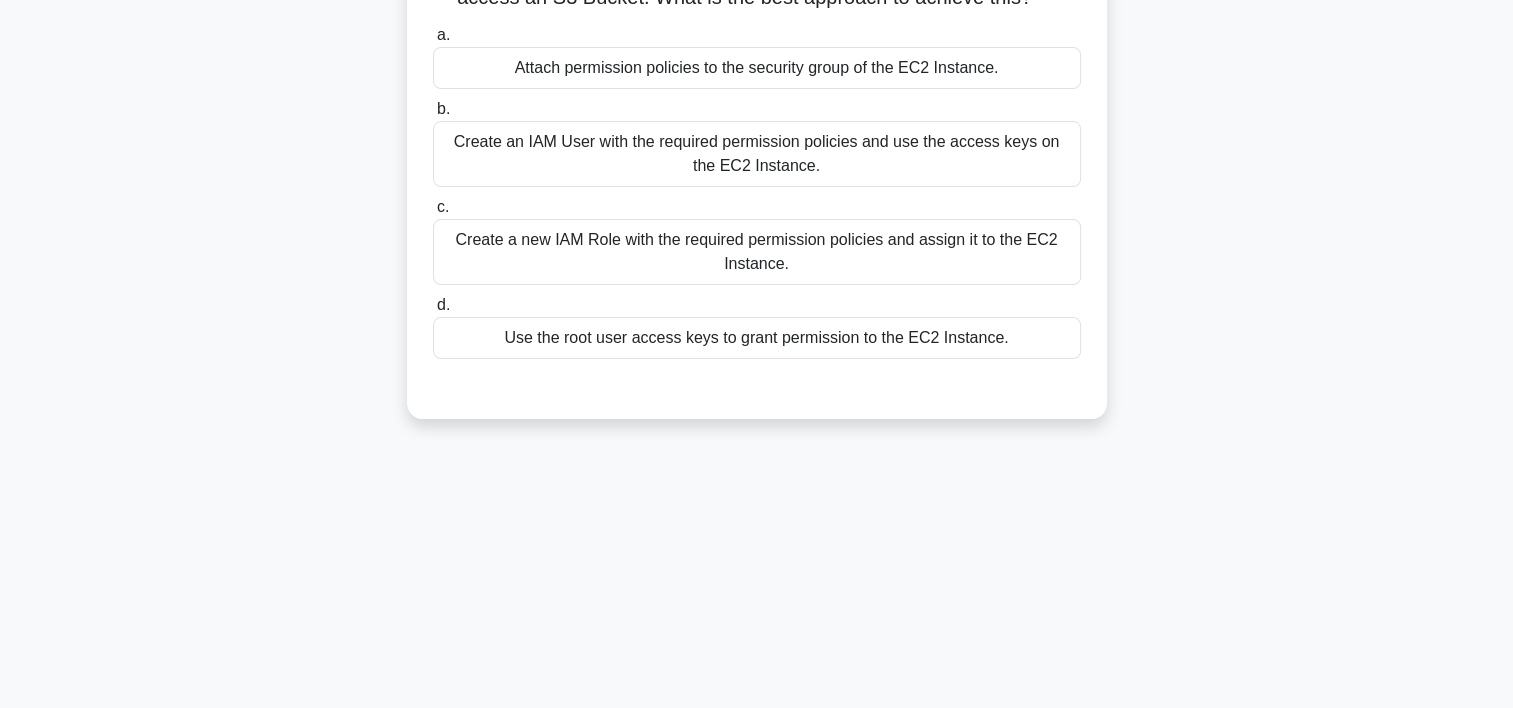 scroll, scrollTop: 0, scrollLeft: 0, axis: both 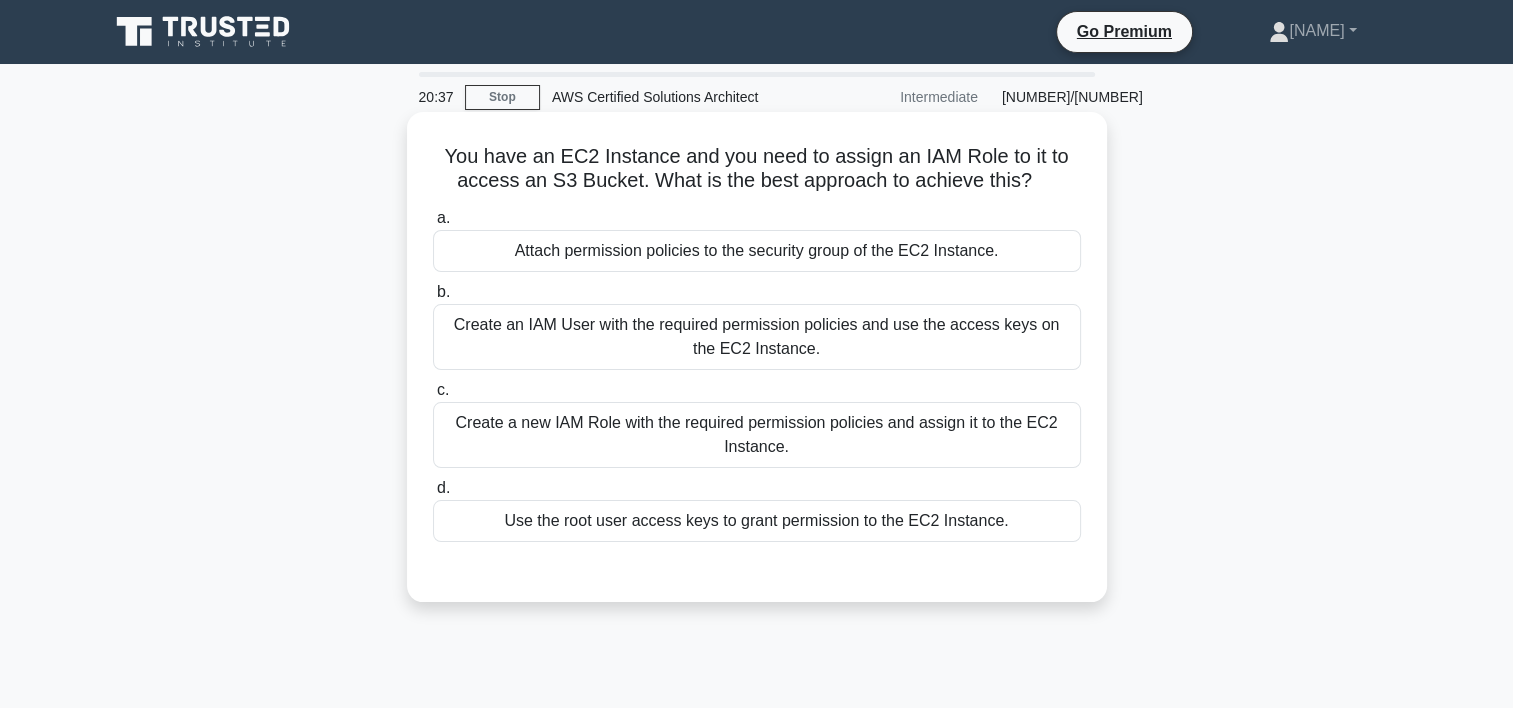click on "Create an IAM User with the required permission policies and use the access keys on the EC2 Instance." at bounding box center (757, 337) 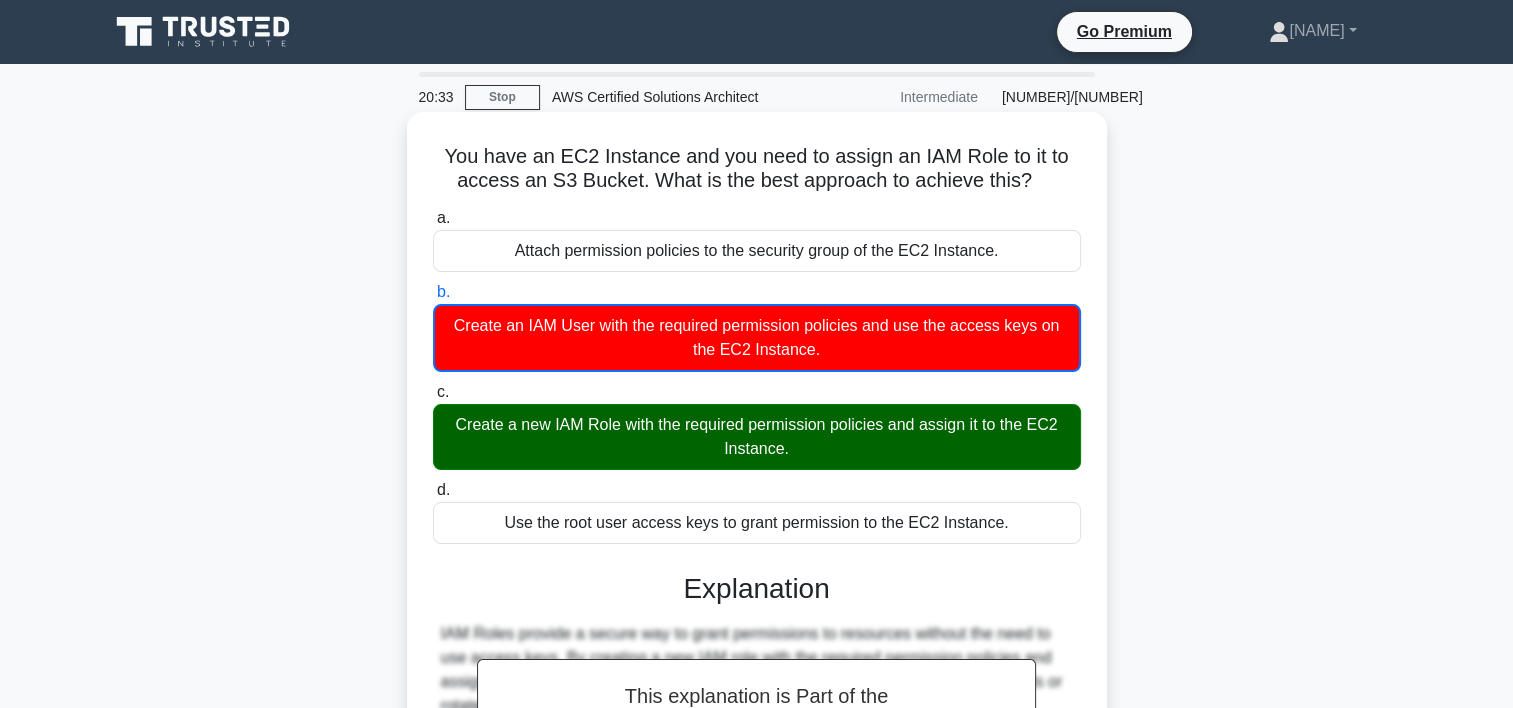 drag, startPoint x: 783, startPoint y: 395, endPoint x: 799, endPoint y: 370, distance: 29.681644 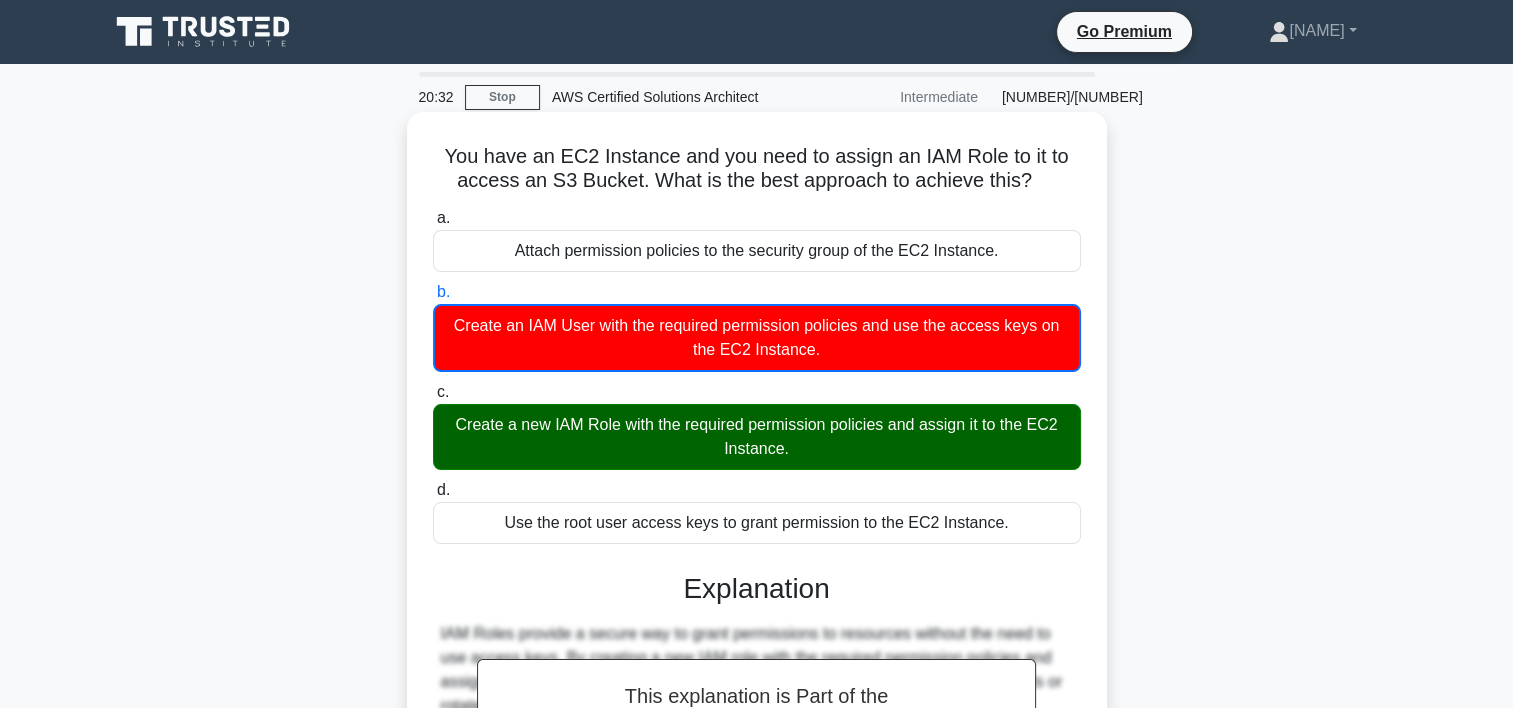 drag, startPoint x: 799, startPoint y: 370, endPoint x: 687, endPoint y: 509, distance: 178.5077 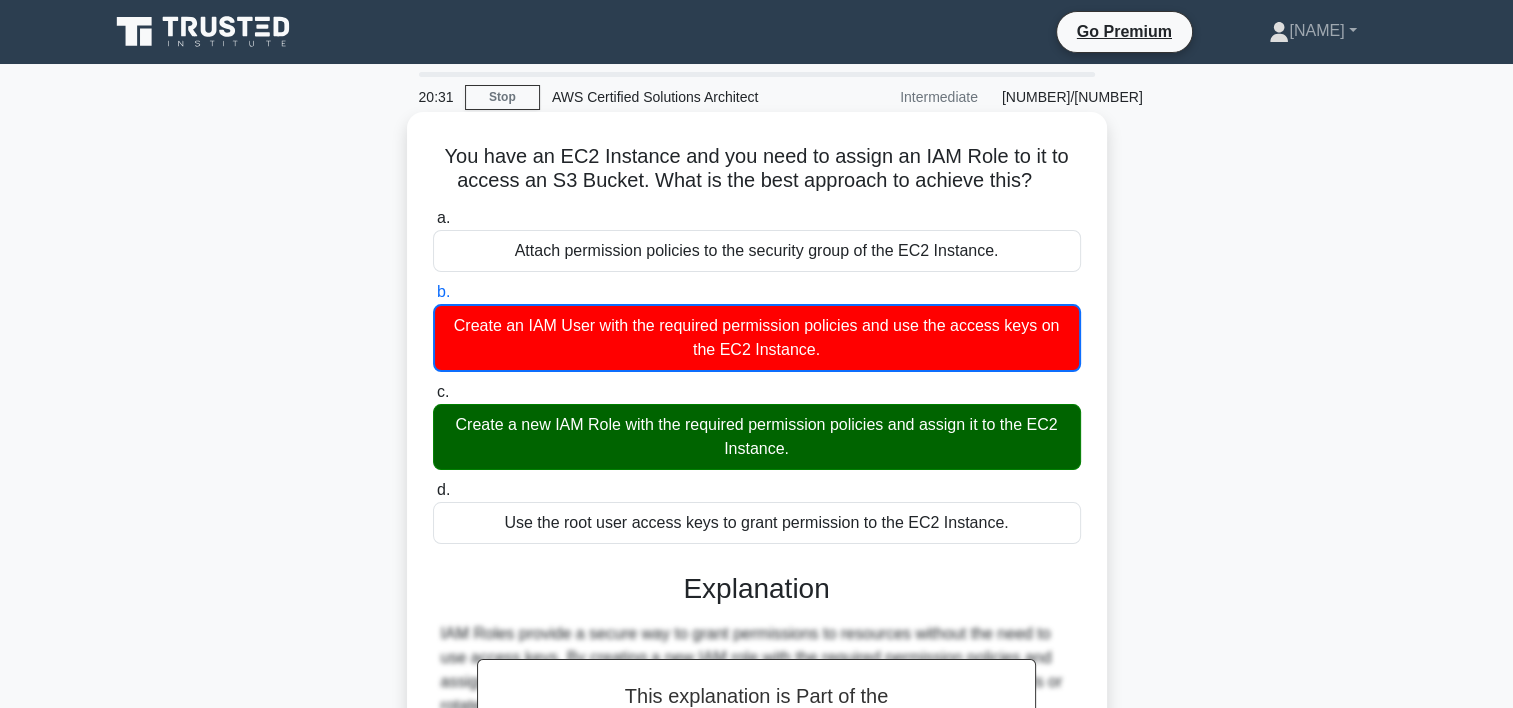 drag, startPoint x: 745, startPoint y: 319, endPoint x: 930, endPoint y: 561, distance: 304.61285 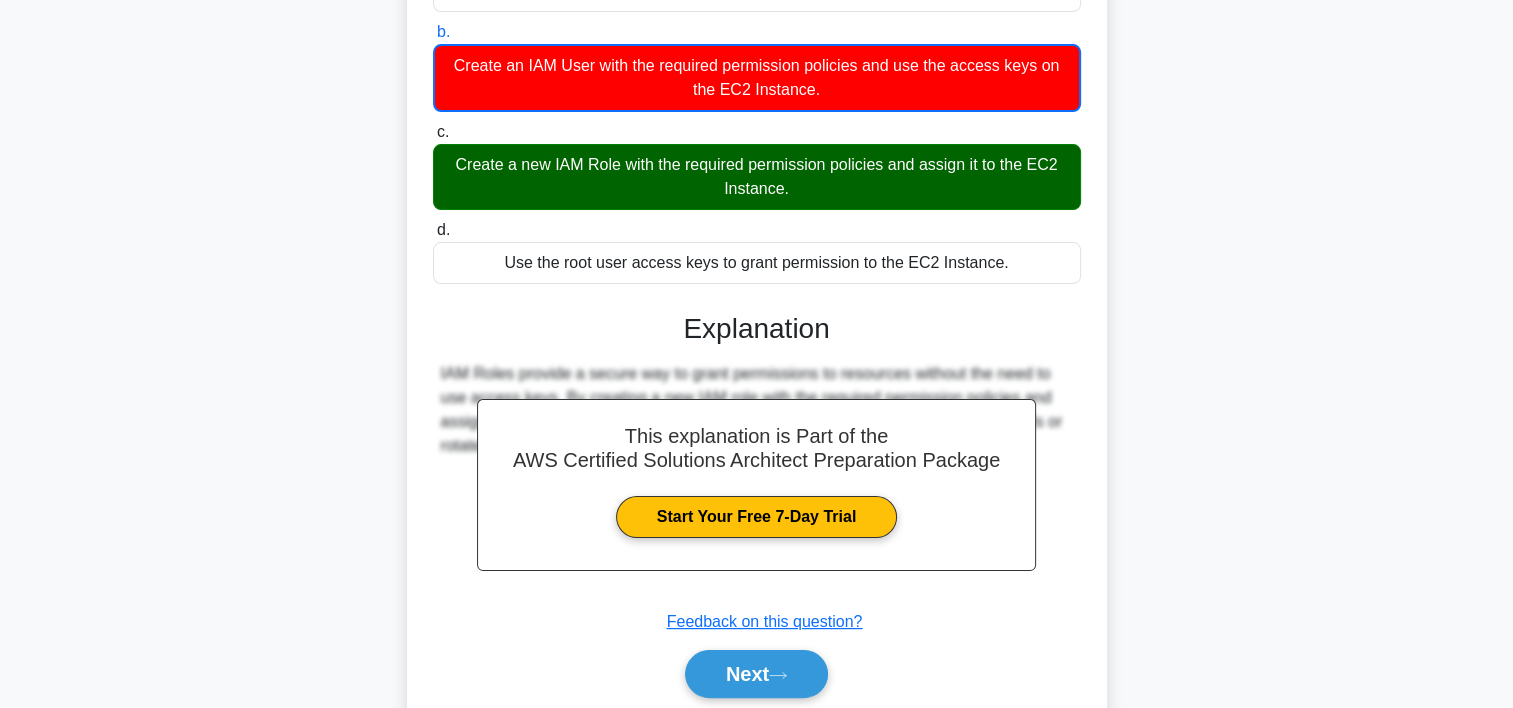 scroll, scrollTop: 260, scrollLeft: 0, axis: vertical 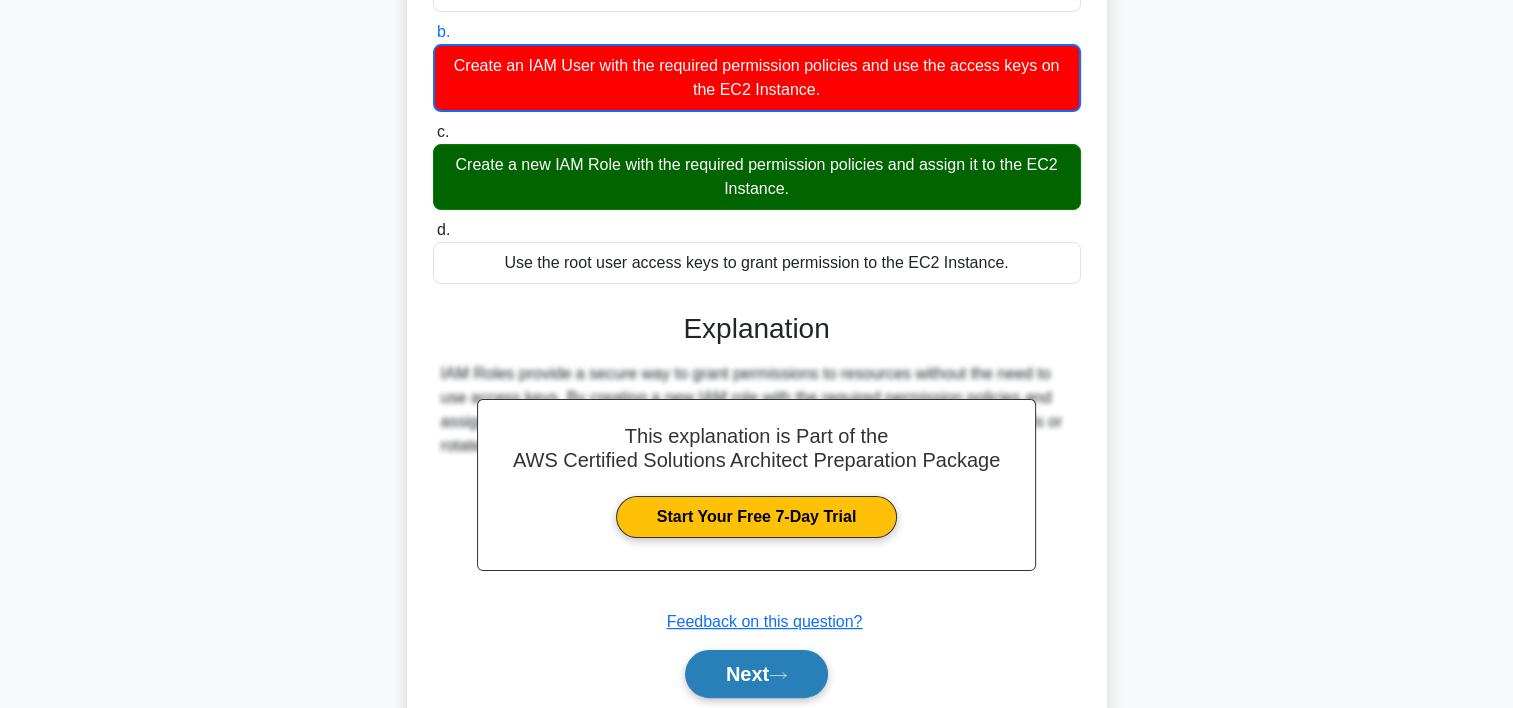 click on "Next" at bounding box center [756, 674] 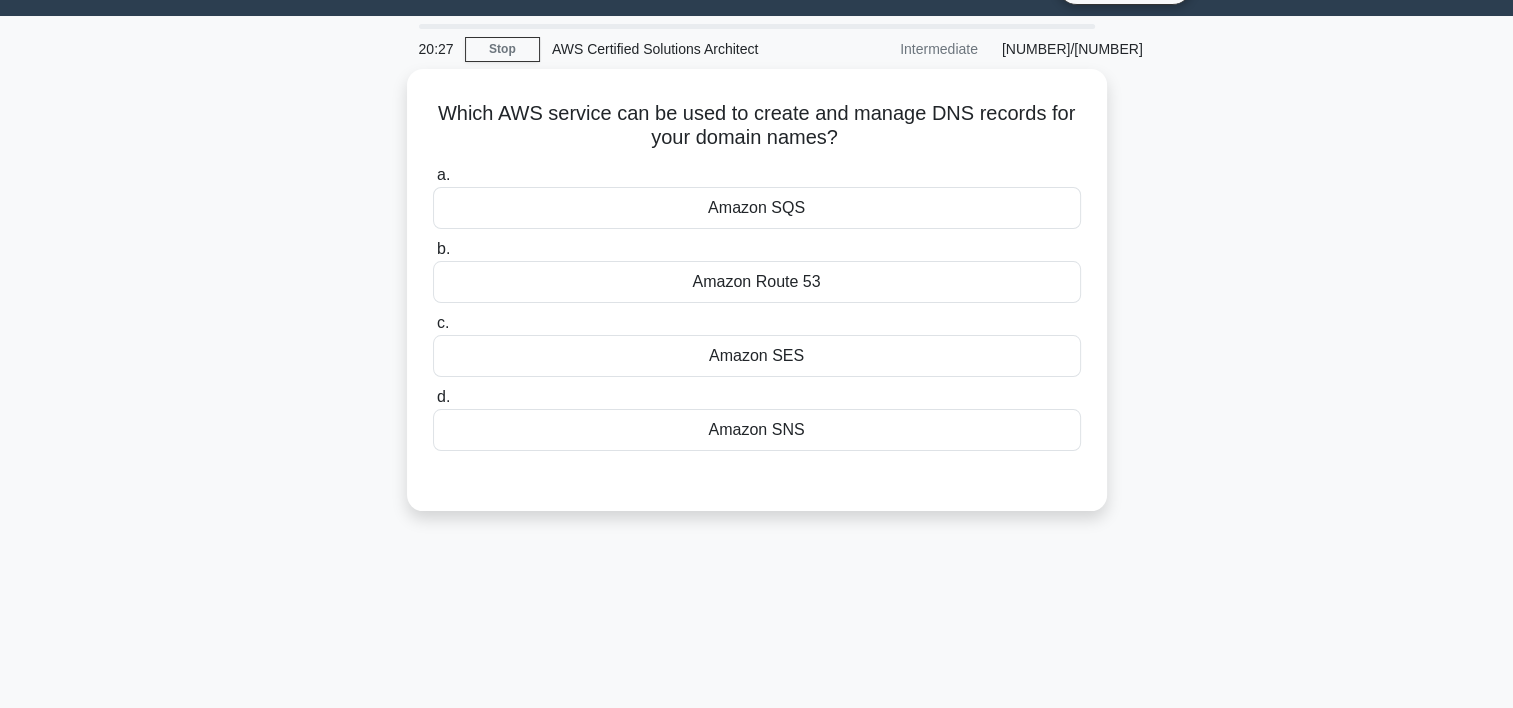 scroll, scrollTop: 0, scrollLeft: 0, axis: both 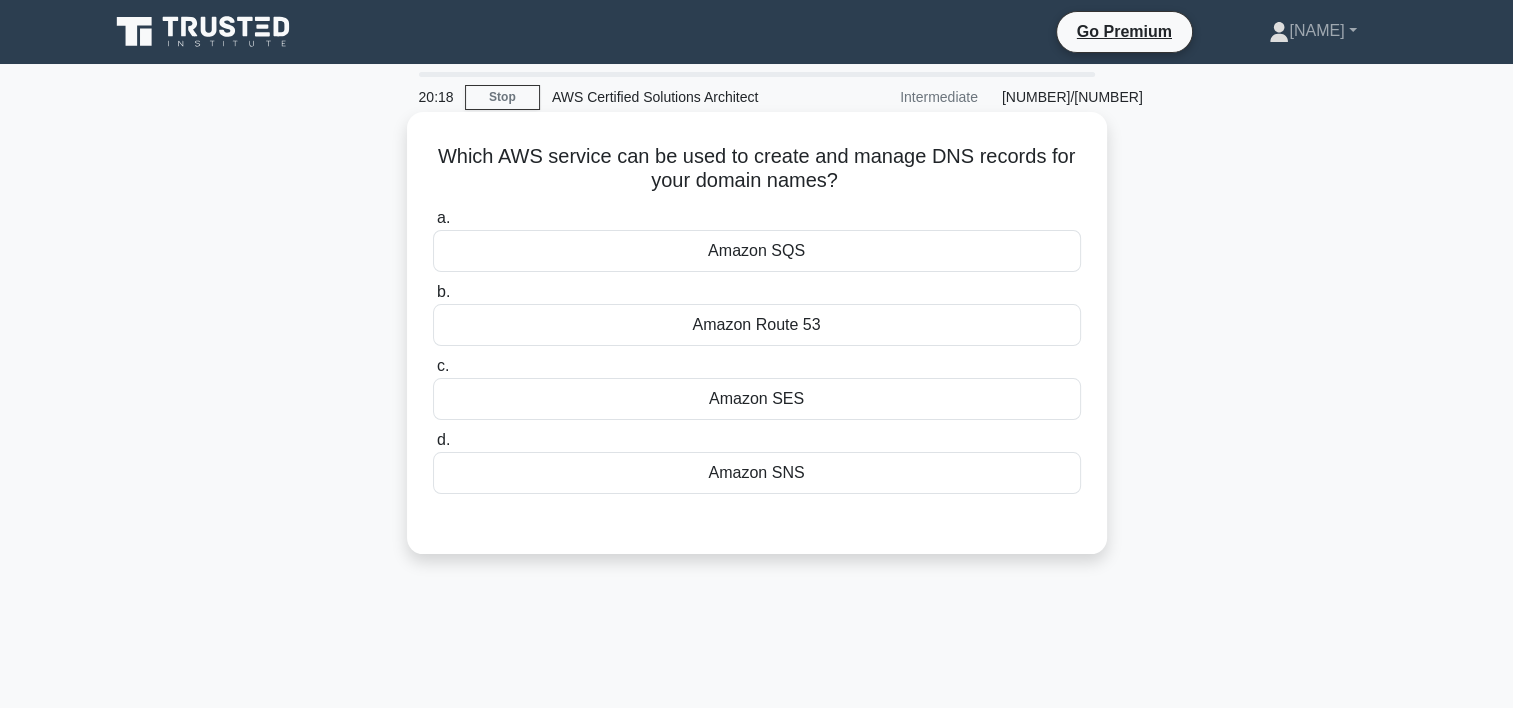 click on "Amazon Route 53" at bounding box center [757, 325] 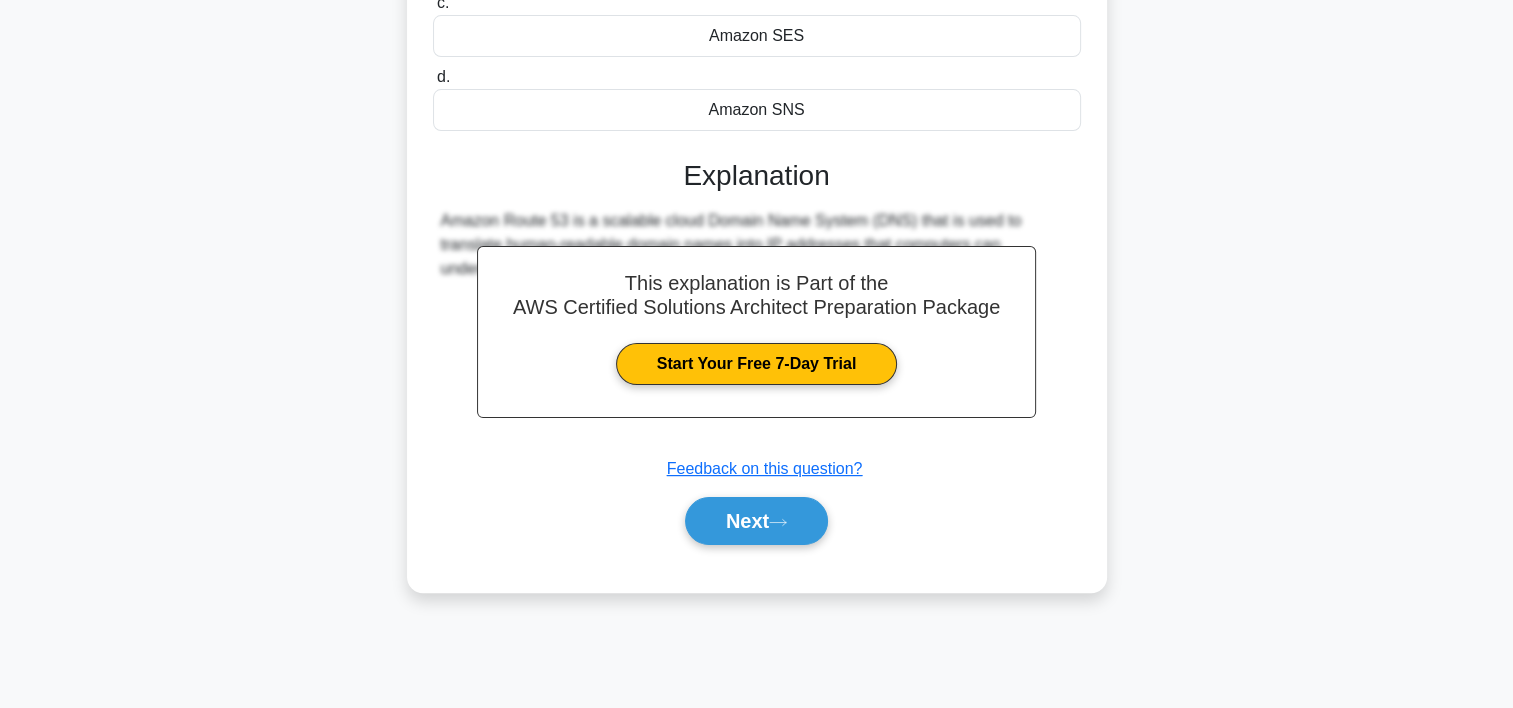 scroll, scrollTop: 367, scrollLeft: 0, axis: vertical 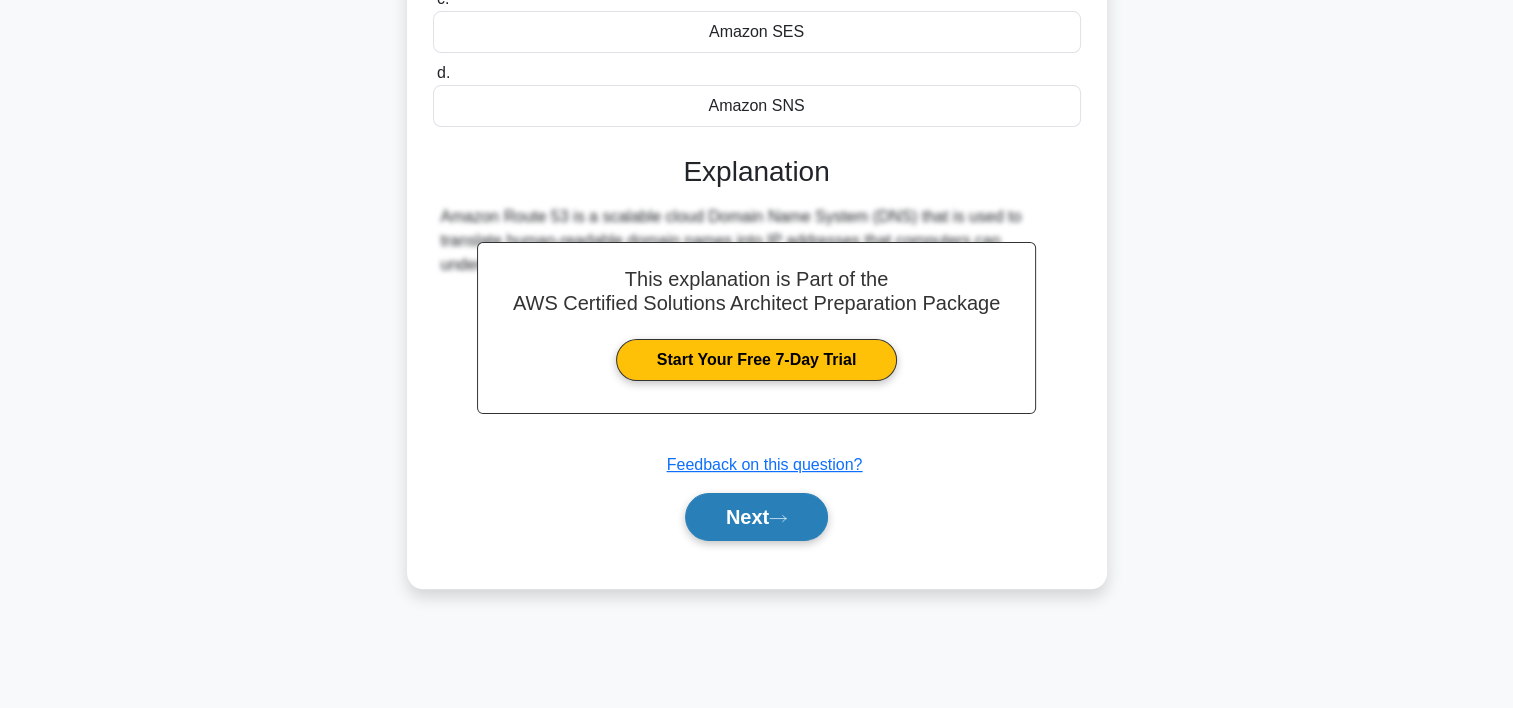 click 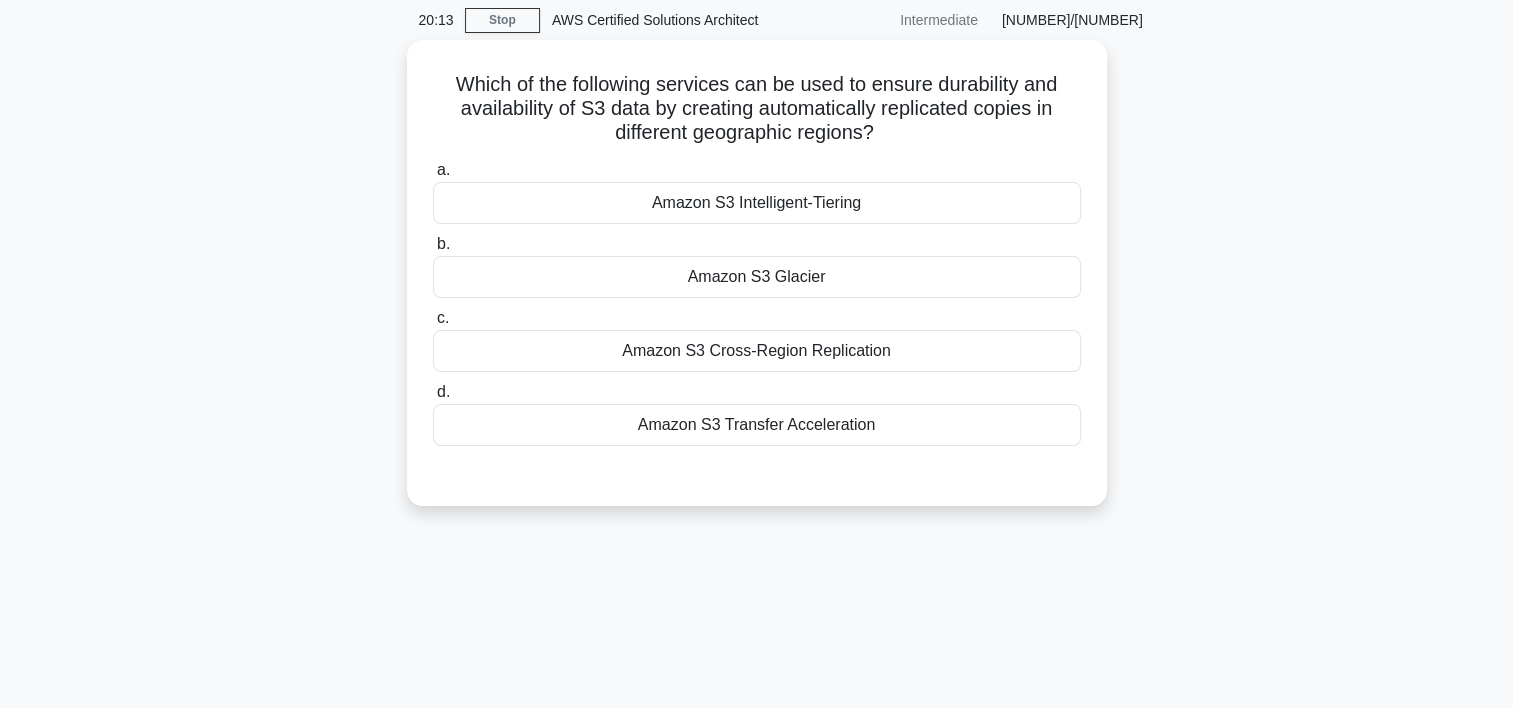 scroll, scrollTop: 75, scrollLeft: 0, axis: vertical 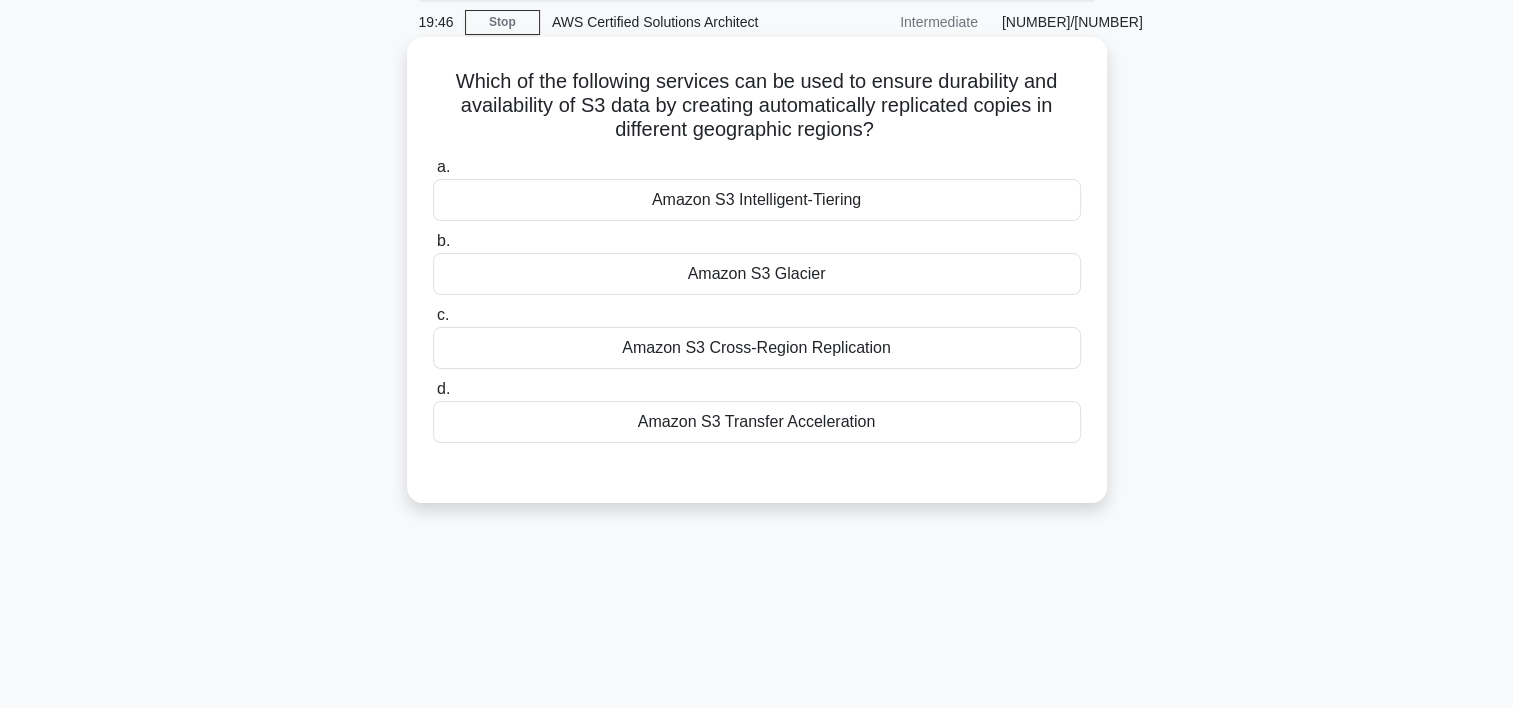 click on "Amazon S3 Cross-Region Replication" at bounding box center [757, 348] 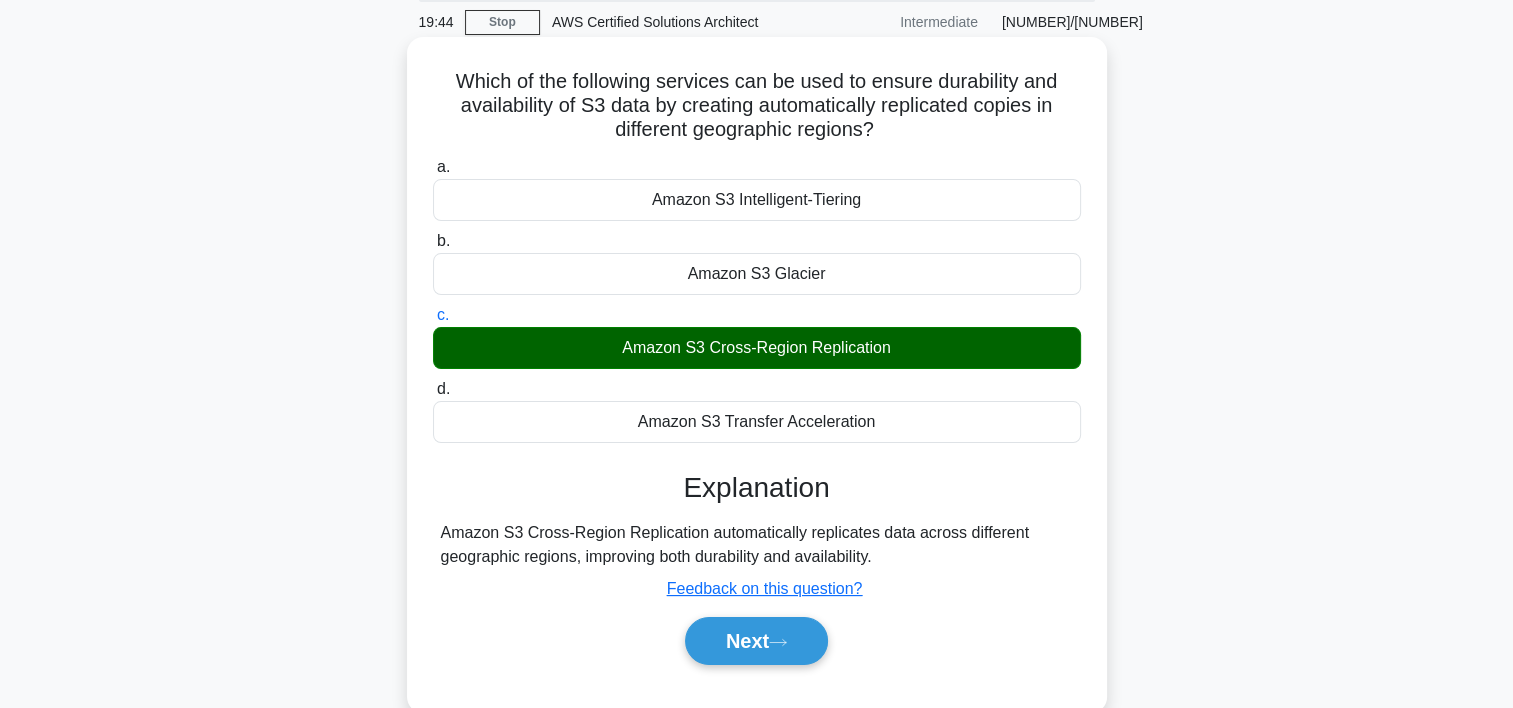 scroll, scrollTop: 312, scrollLeft: 0, axis: vertical 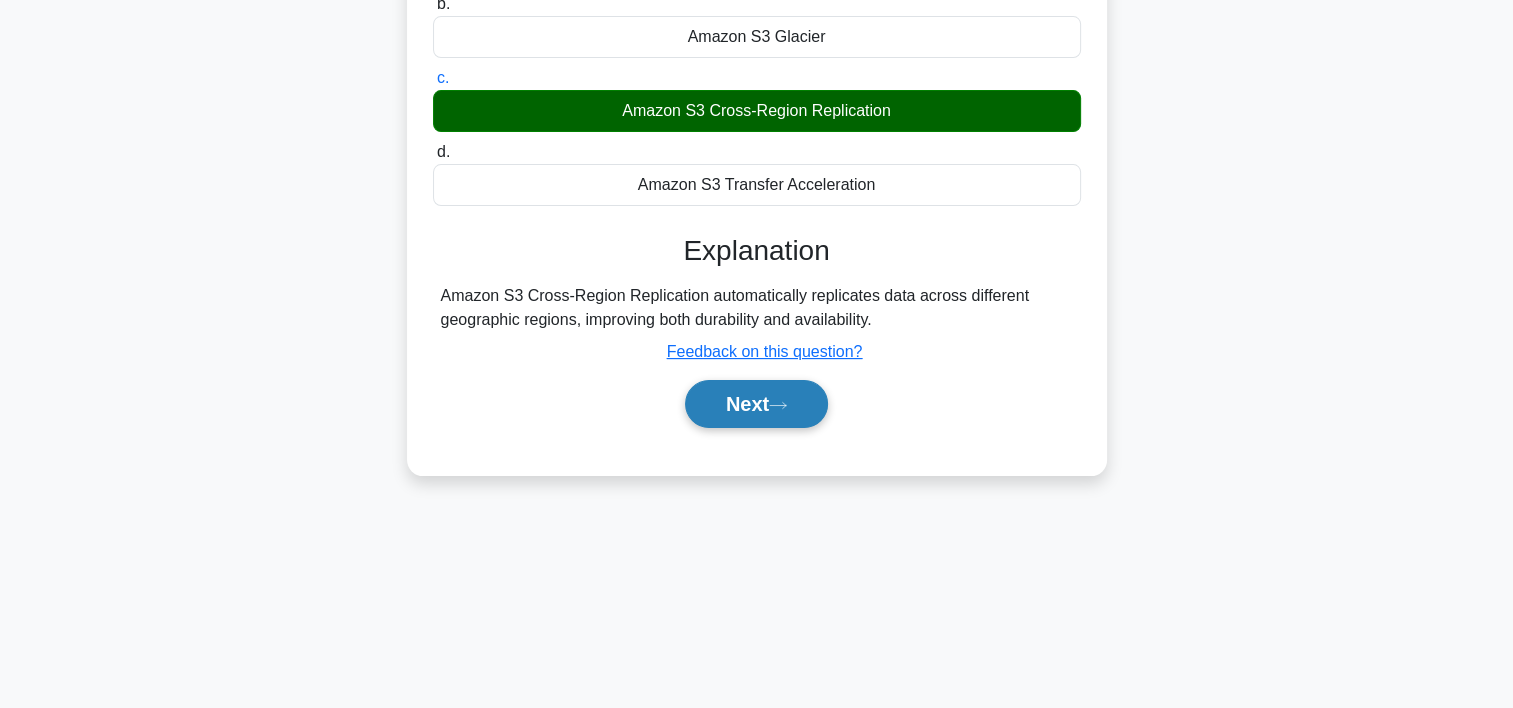 click on "Next" at bounding box center (756, 404) 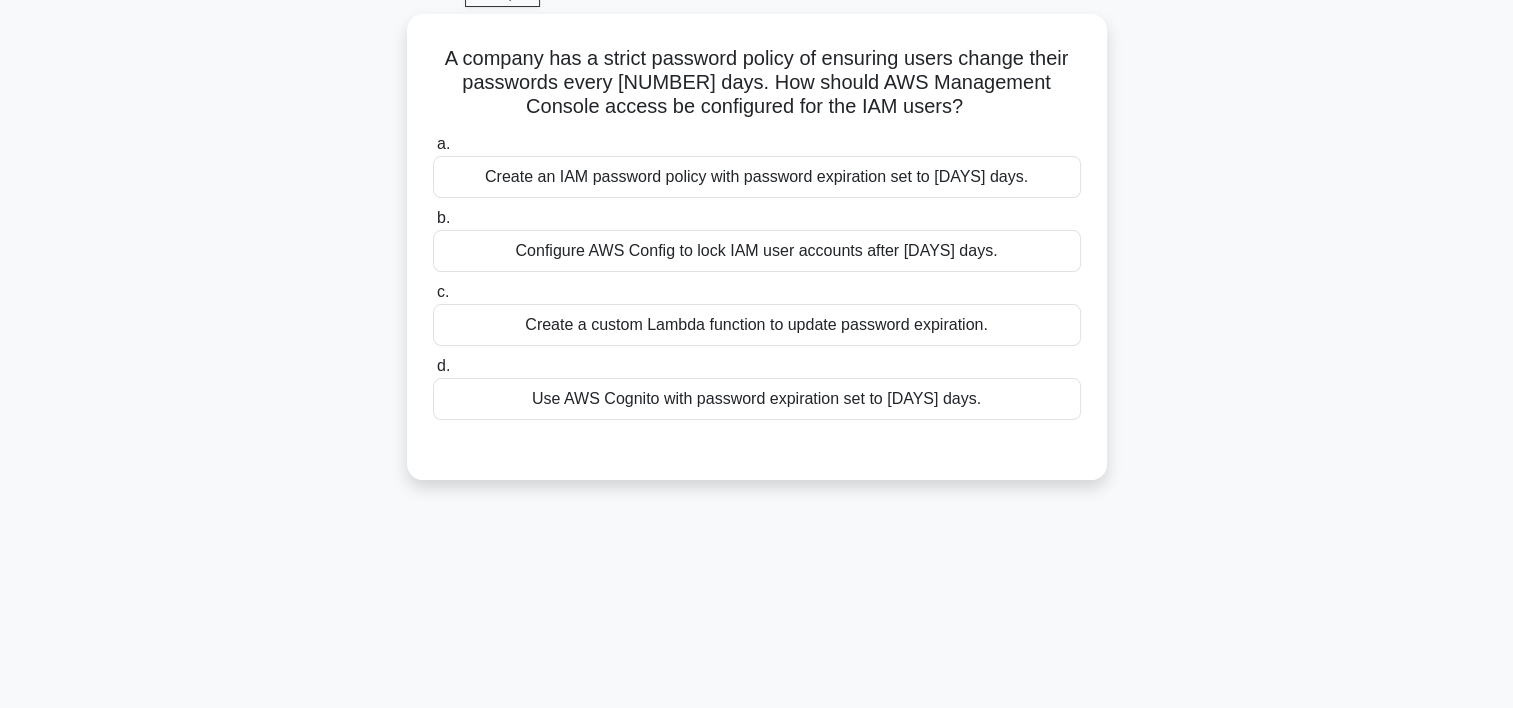 scroll, scrollTop: 100, scrollLeft: 0, axis: vertical 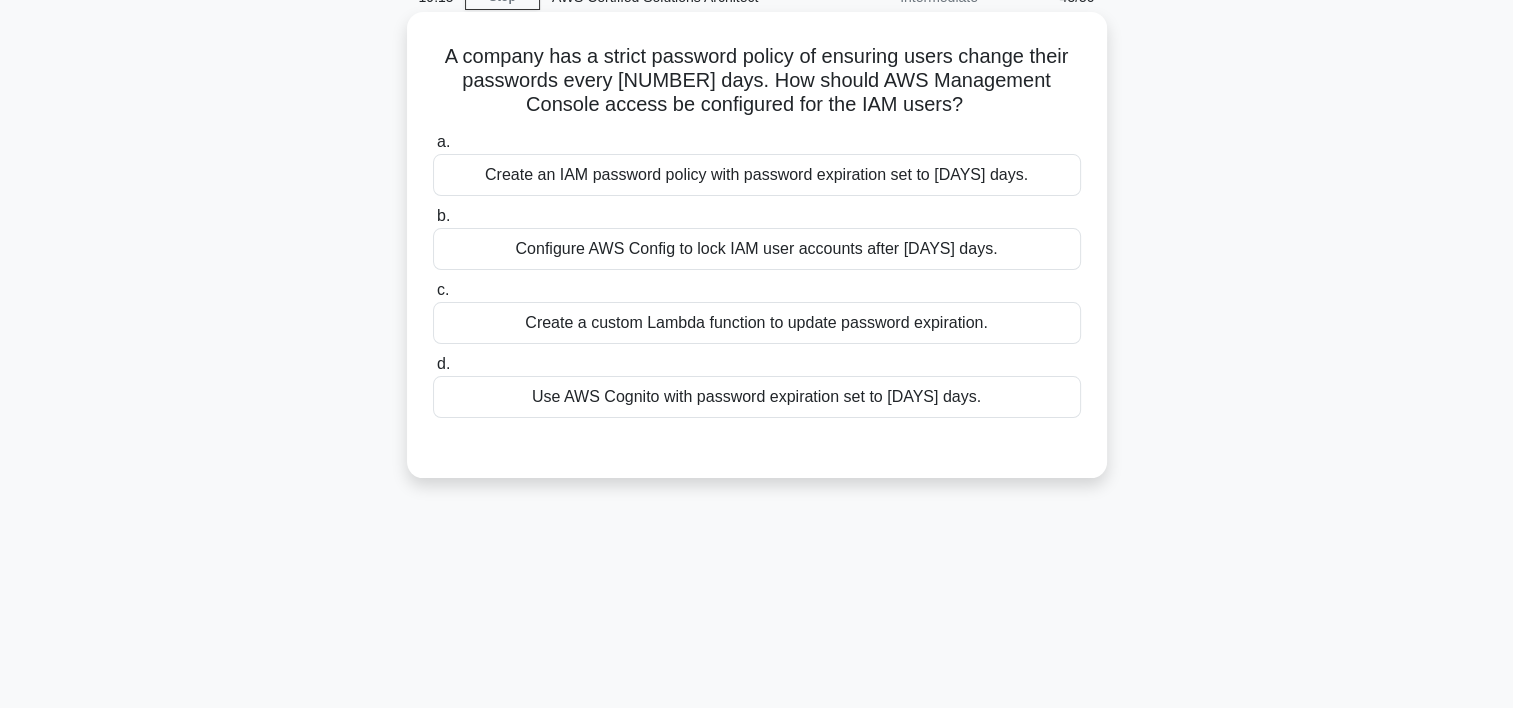 click on "Create an IAM password policy with password expiration set to 30 days." at bounding box center [757, 175] 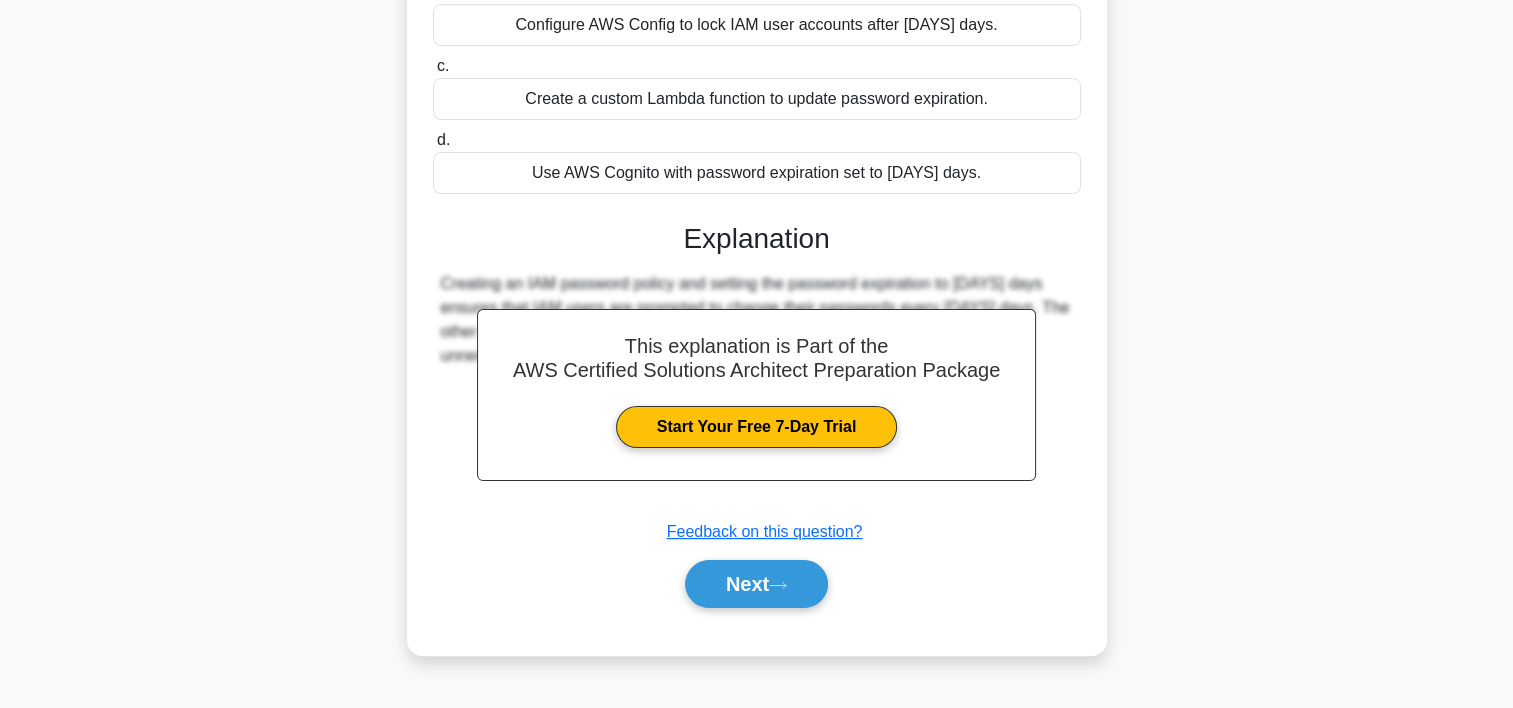 scroll, scrollTop: 336, scrollLeft: 0, axis: vertical 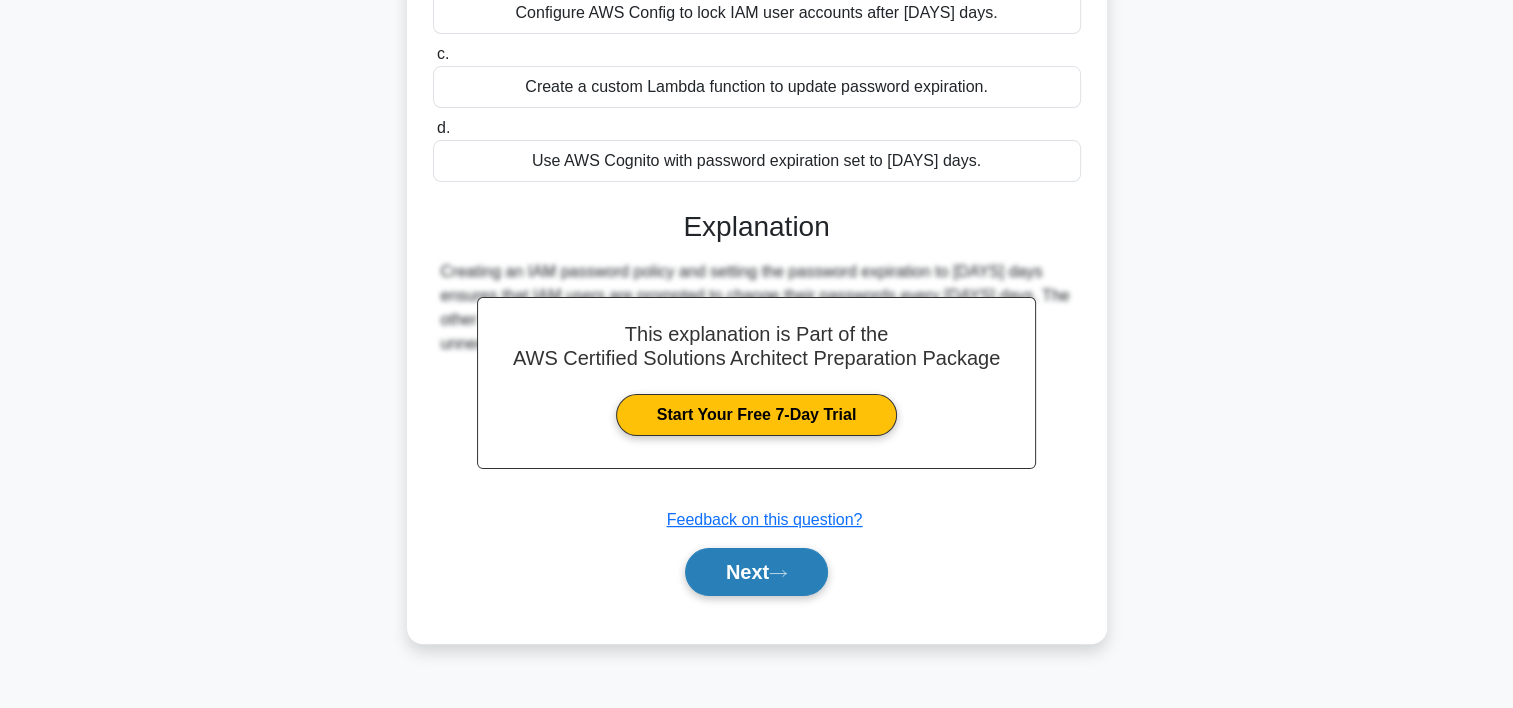 click on "Next" at bounding box center (756, 572) 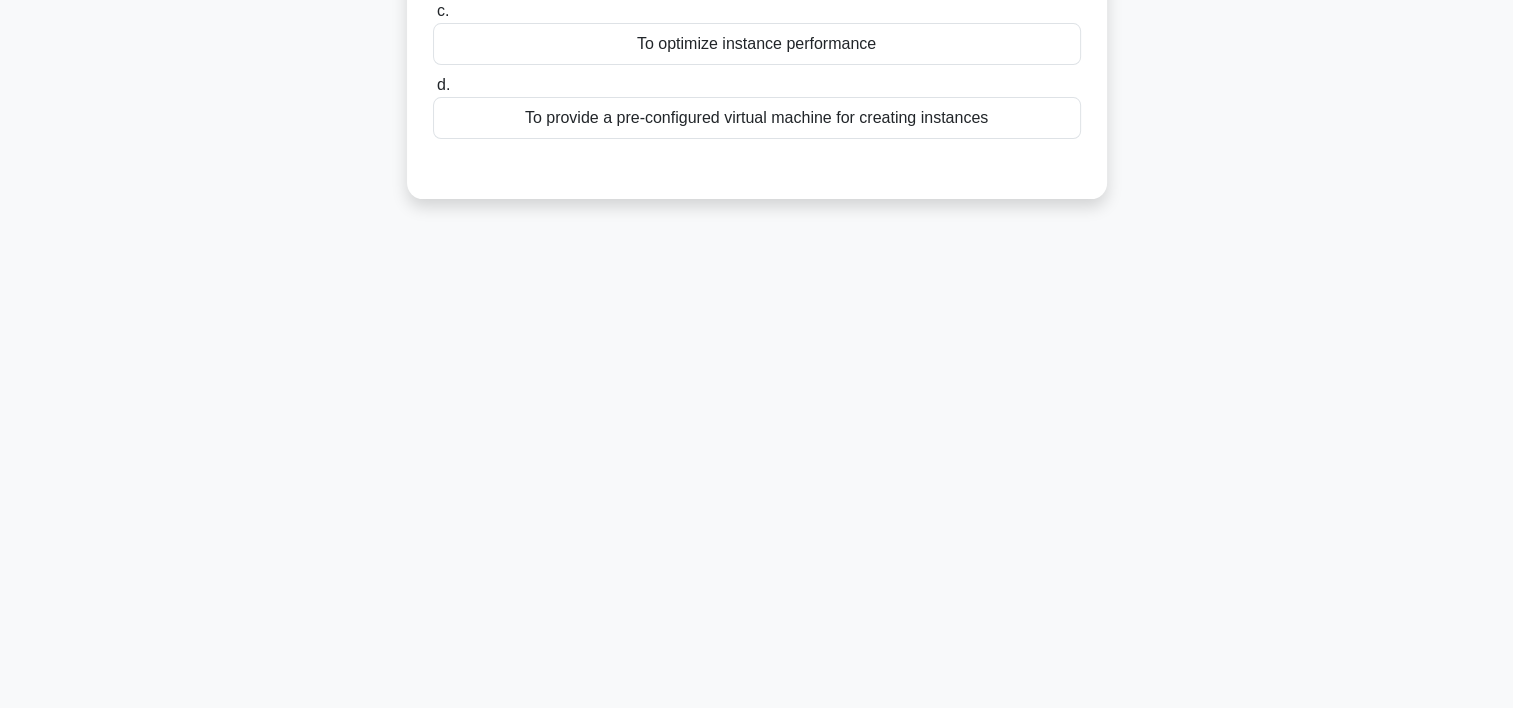 scroll, scrollTop: 0, scrollLeft: 0, axis: both 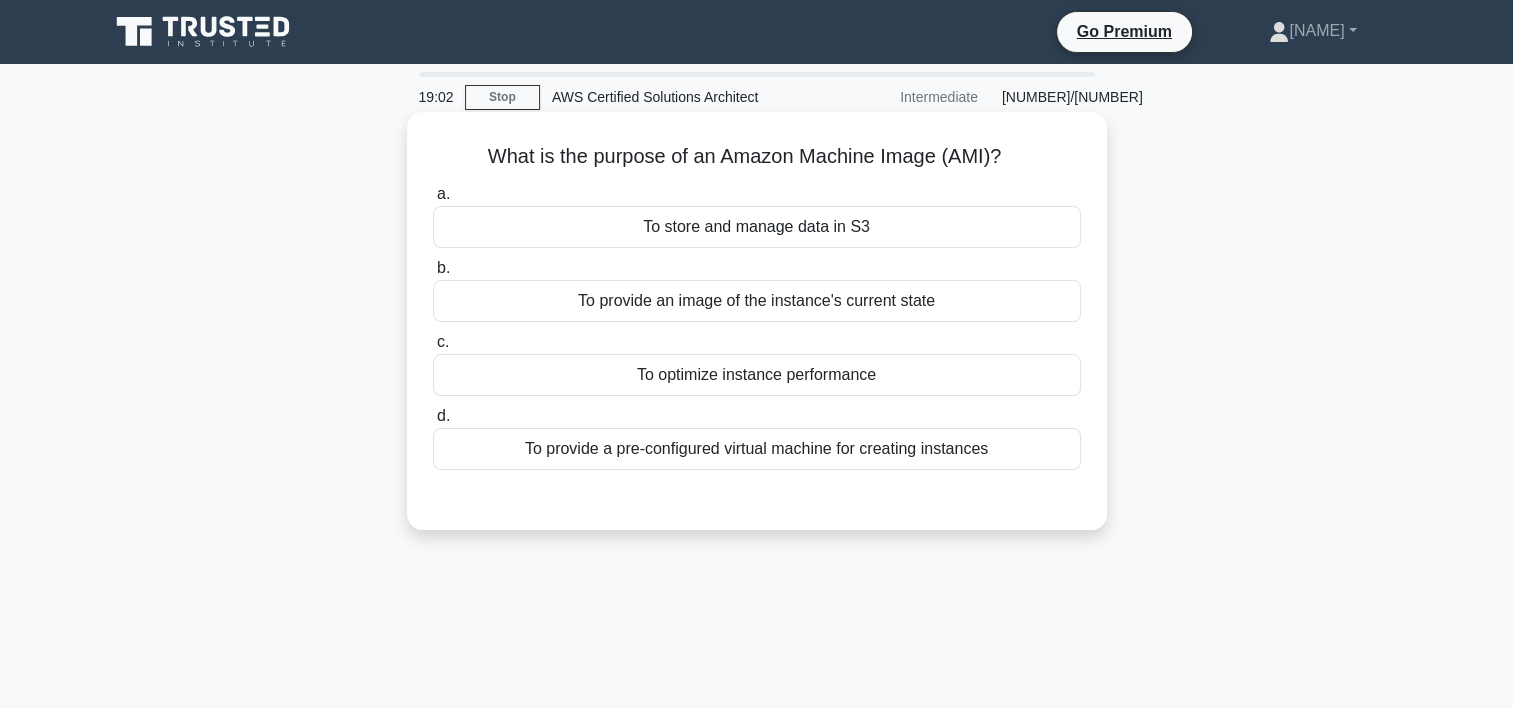 click on "To provide a pre-configured virtual machine for creating instances" at bounding box center (757, 449) 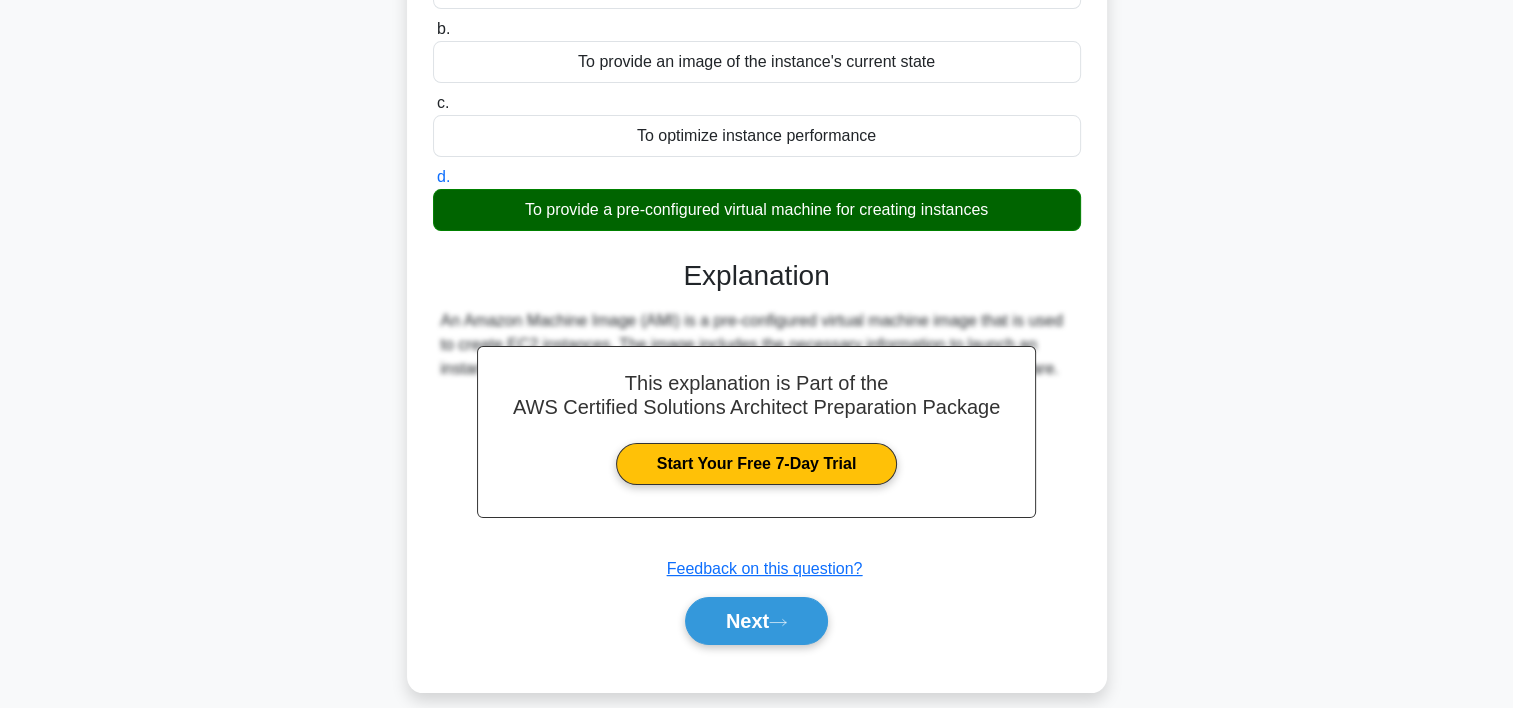 scroll, scrollTop: 253, scrollLeft: 0, axis: vertical 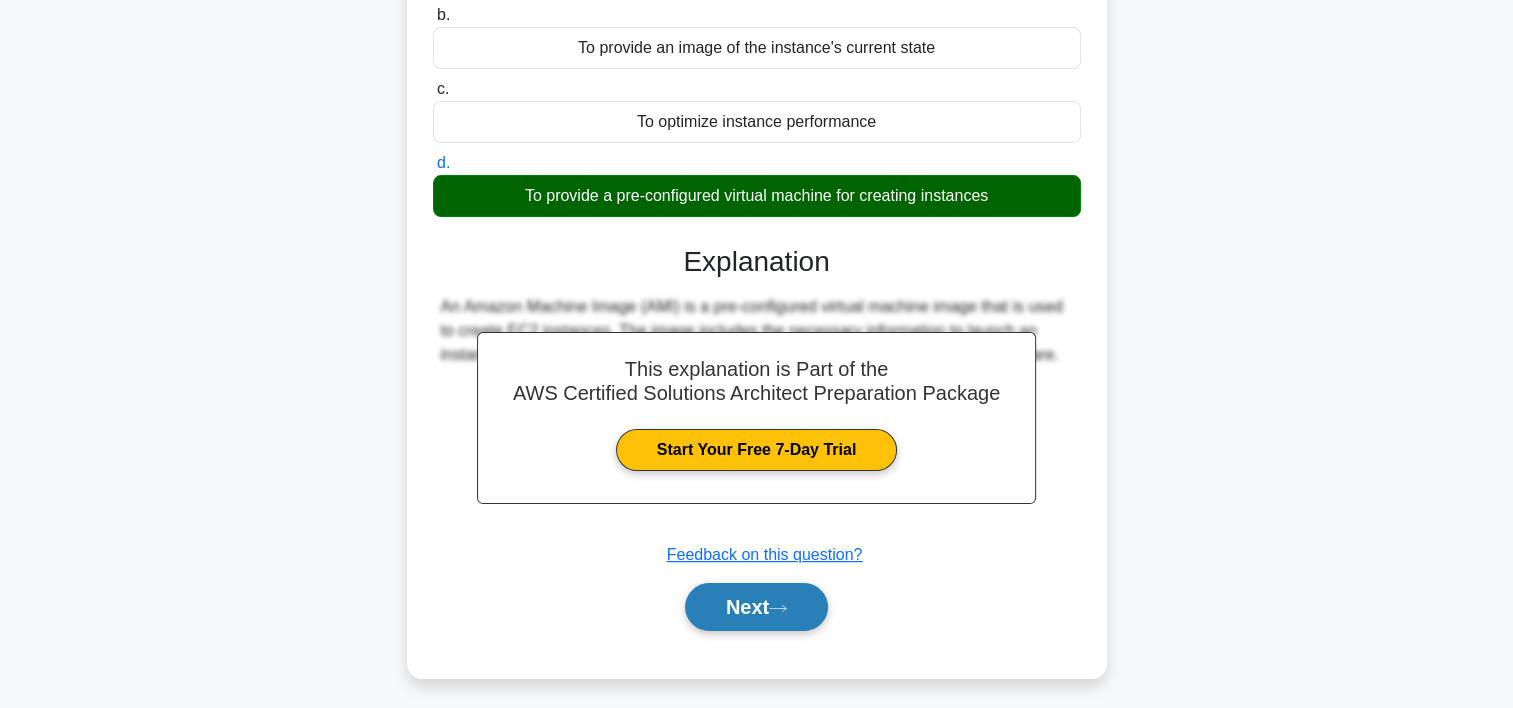 click on "Next" at bounding box center [756, 607] 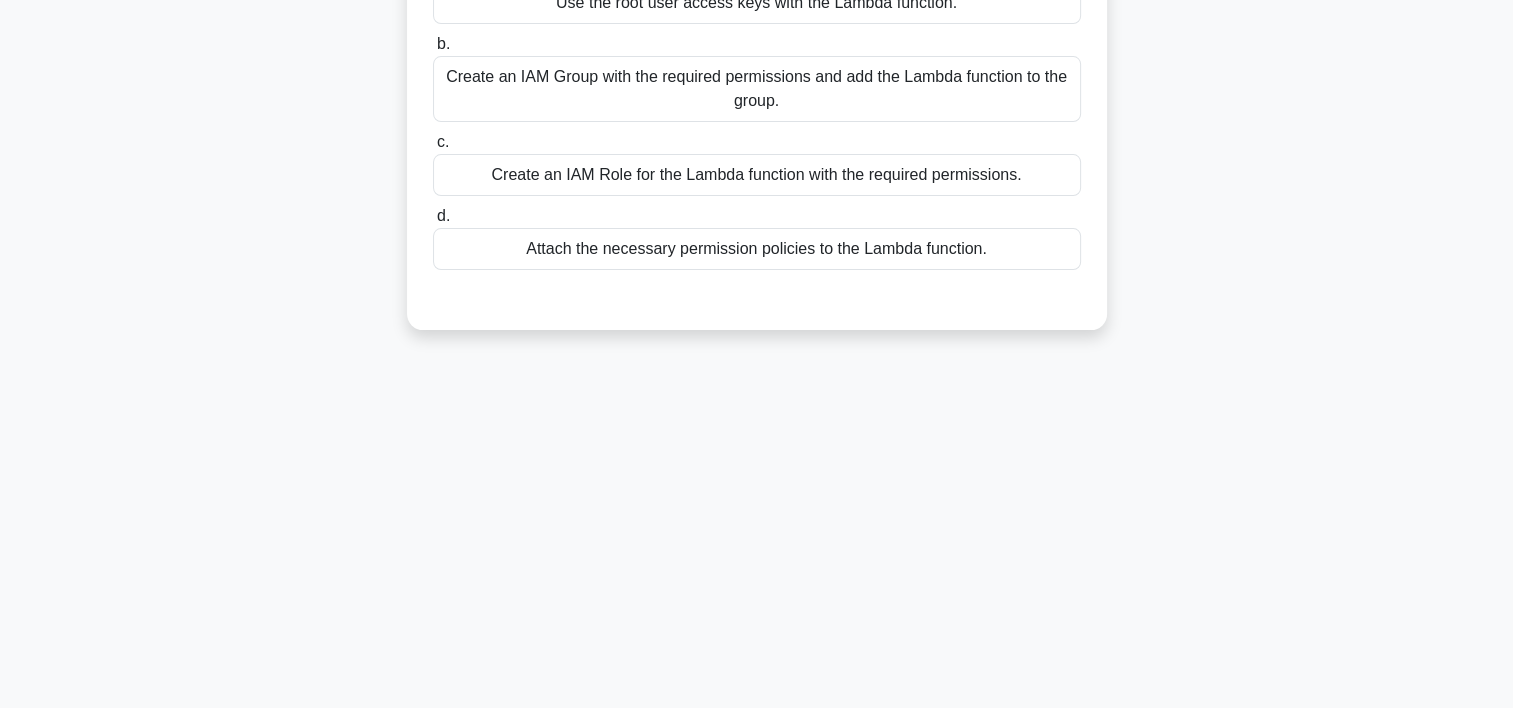 scroll, scrollTop: 0, scrollLeft: 0, axis: both 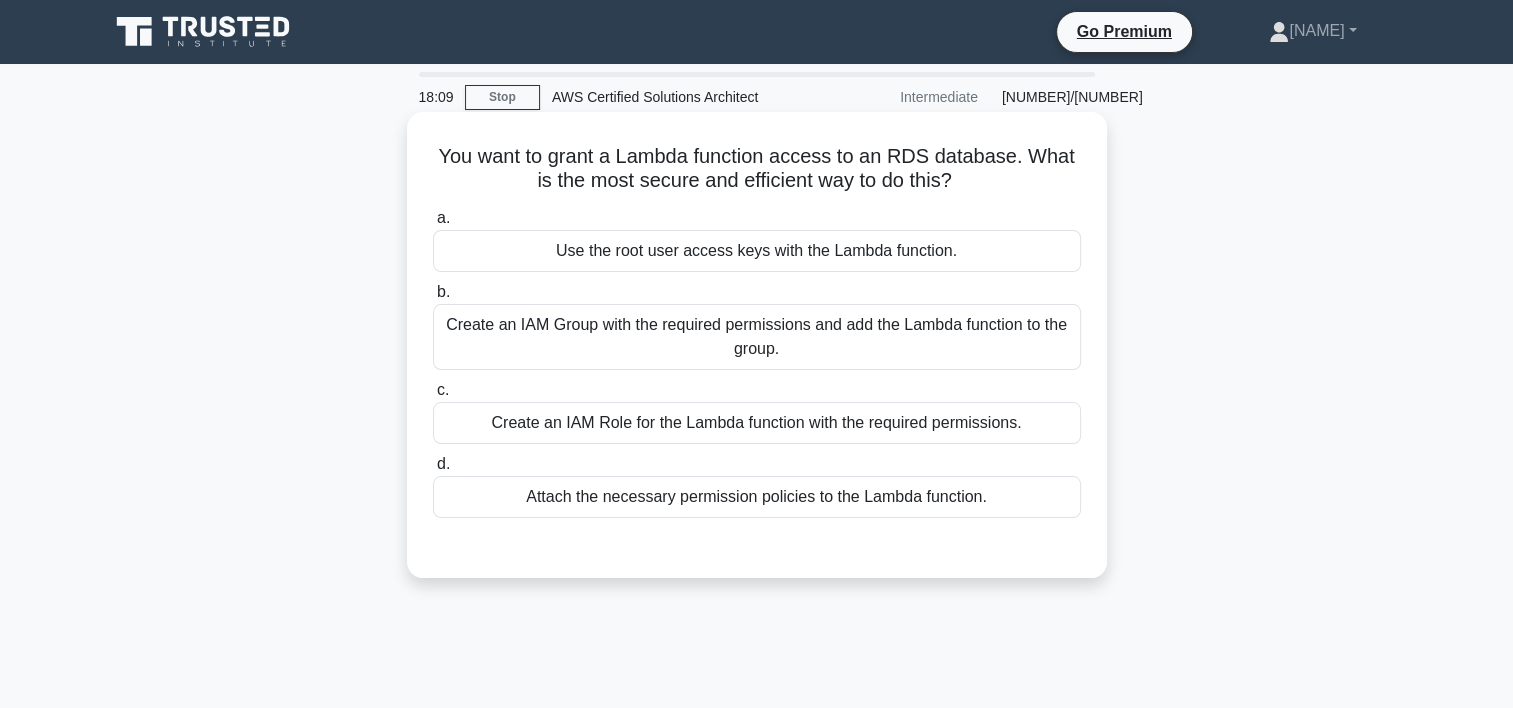 click on "Create an IAM Role for the Lambda function with the required permissions." at bounding box center (757, 423) 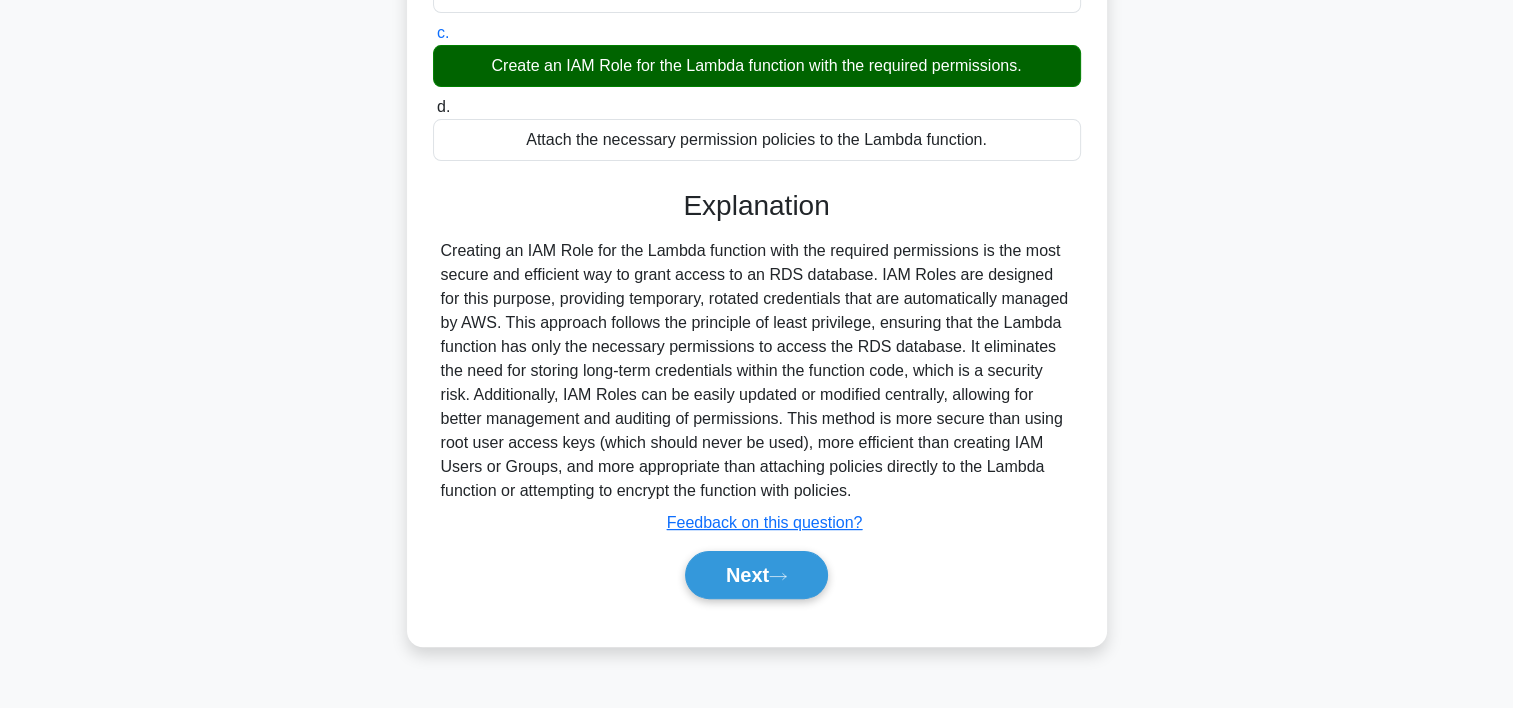 scroll, scrollTop: 372, scrollLeft: 0, axis: vertical 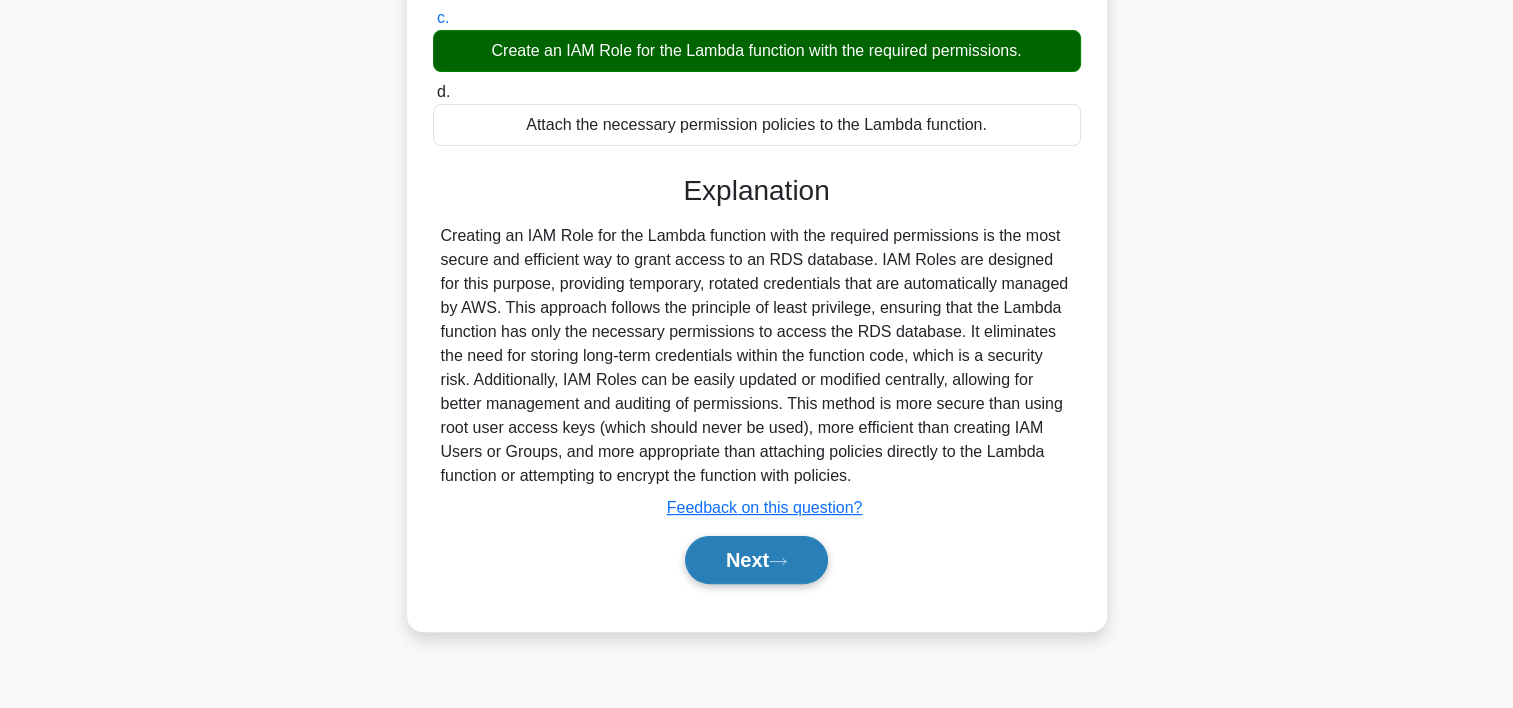 click on "Next" at bounding box center (756, 560) 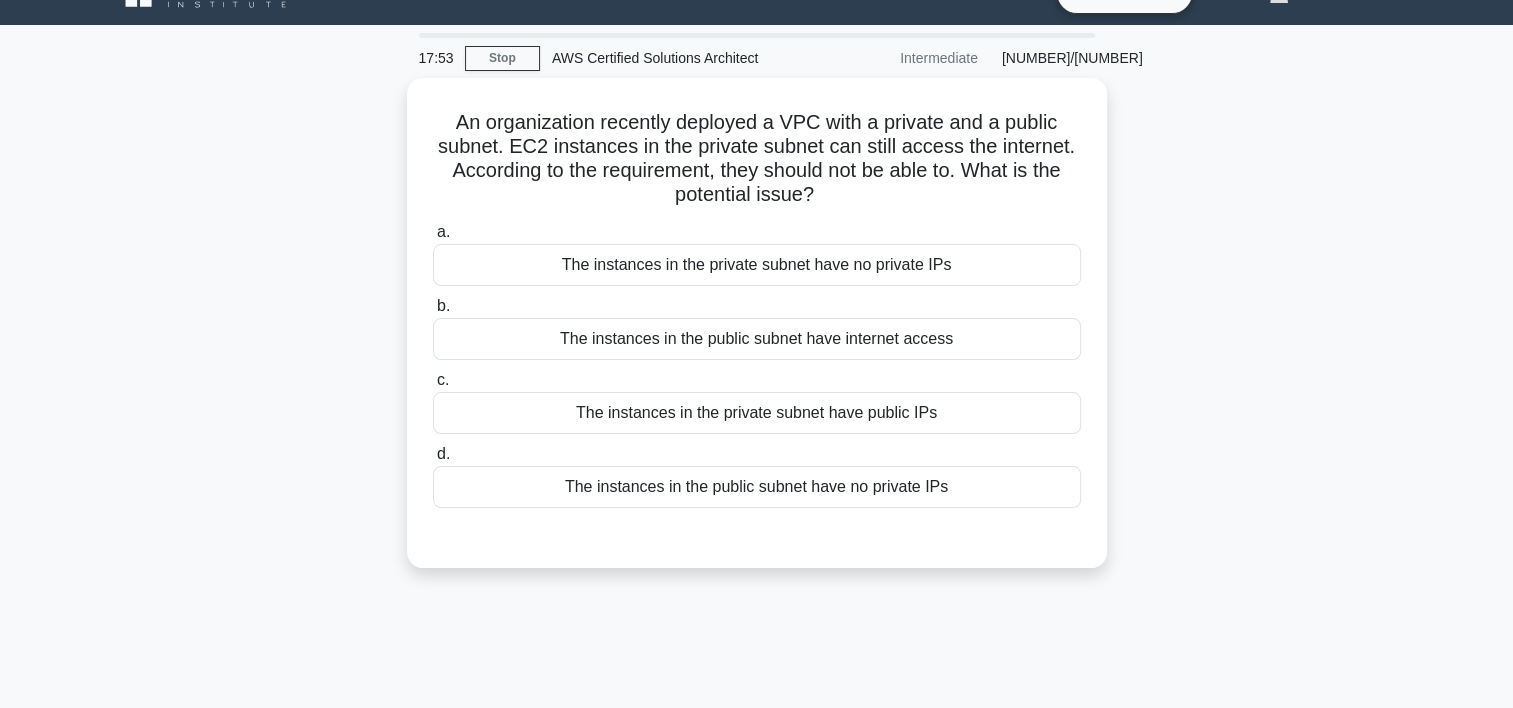scroll, scrollTop: 0, scrollLeft: 0, axis: both 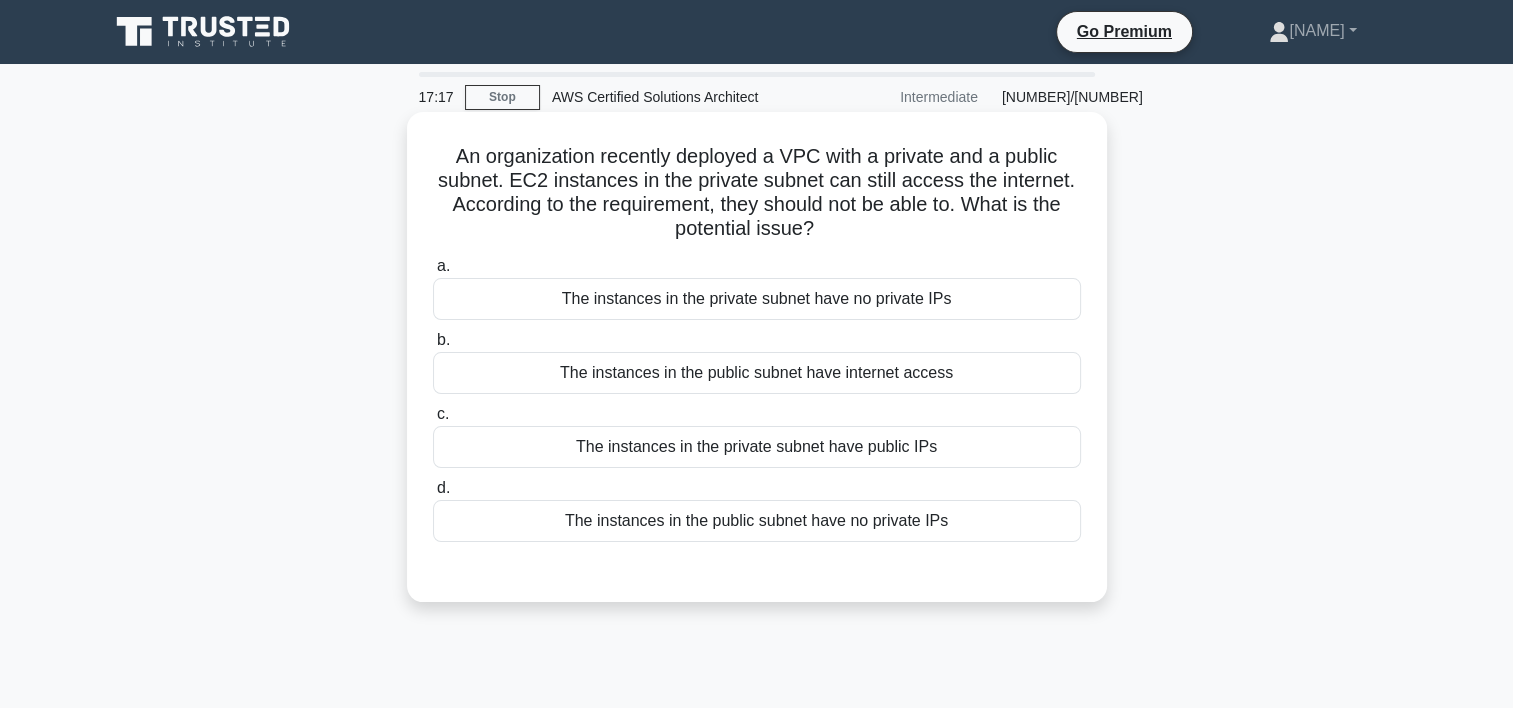 click on "The instances in the public subnet have internet access" at bounding box center (757, 373) 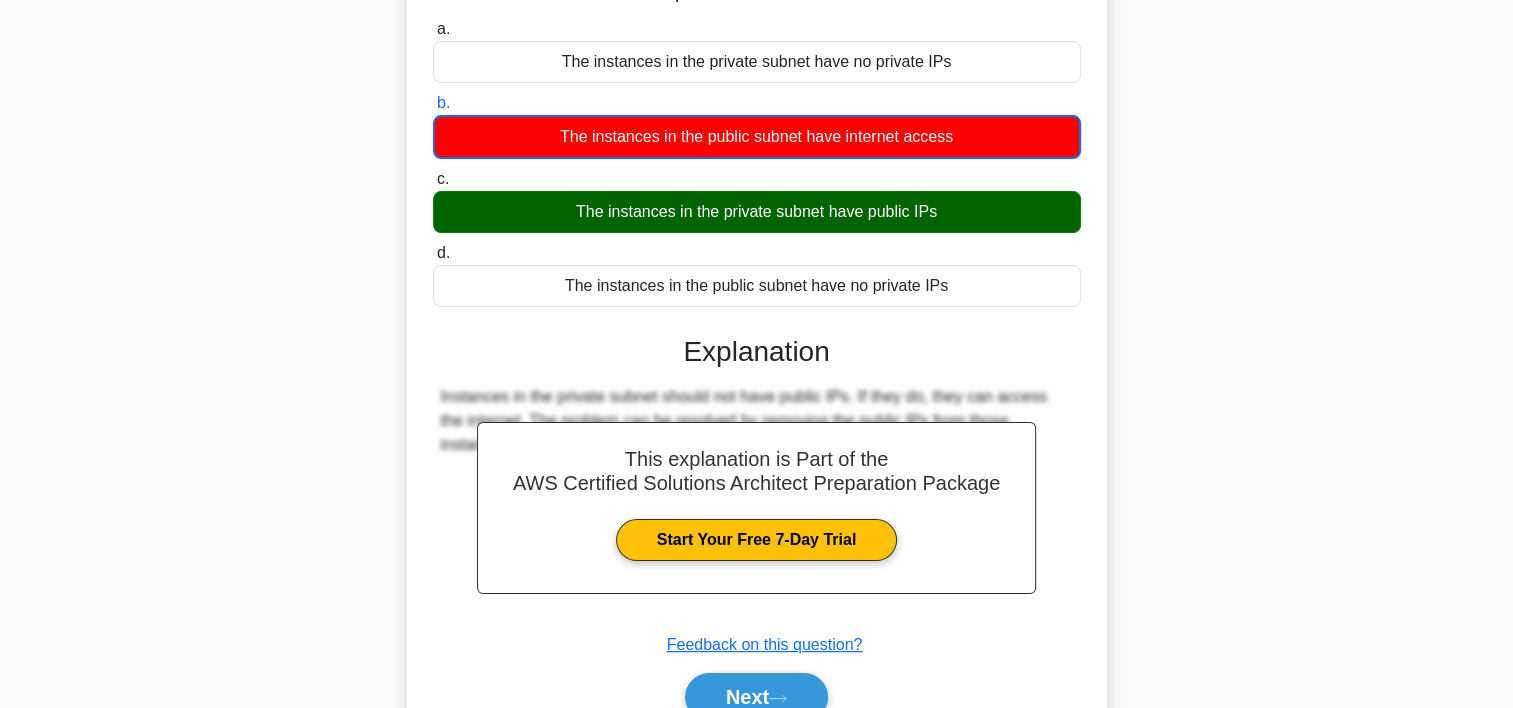 scroll, scrollTop: 244, scrollLeft: 0, axis: vertical 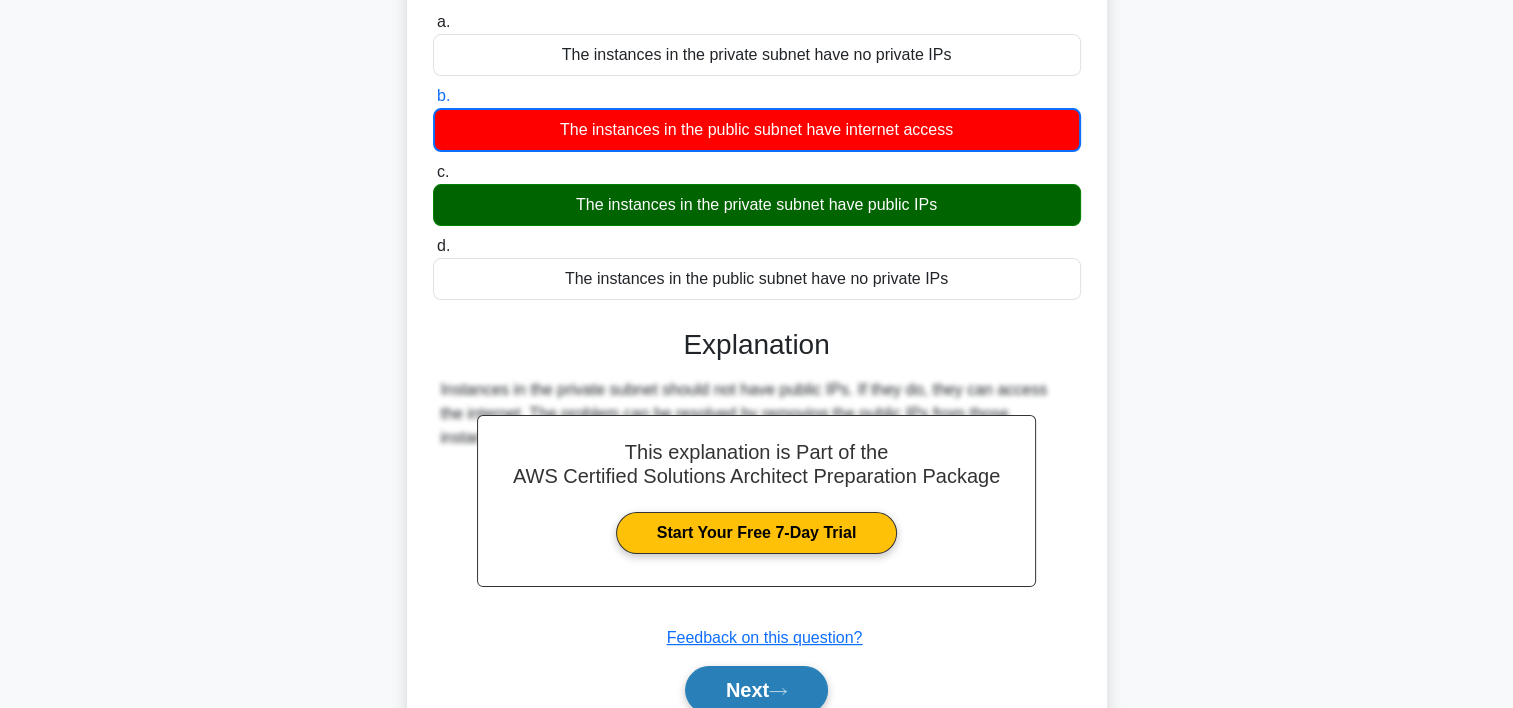 click on "Next" at bounding box center [756, 690] 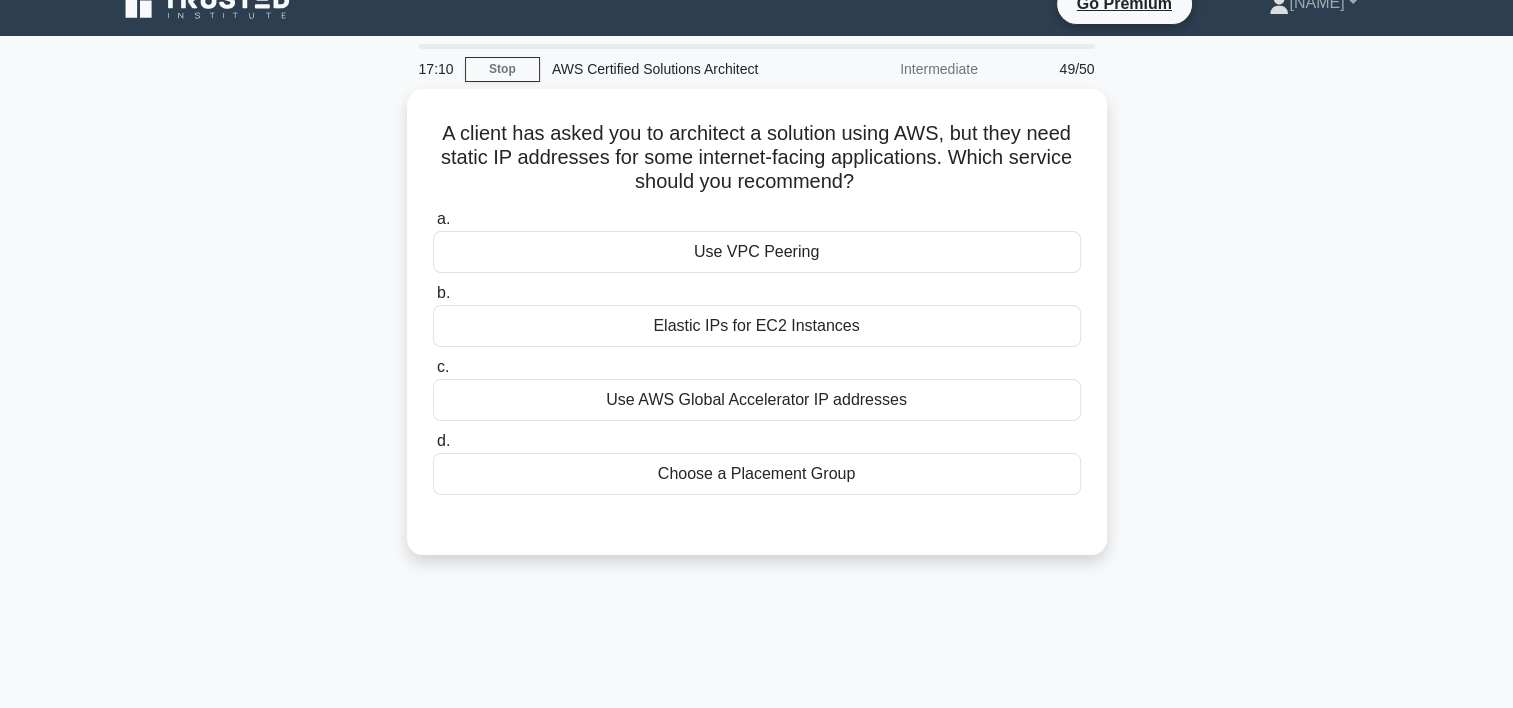 scroll, scrollTop: 28, scrollLeft: 0, axis: vertical 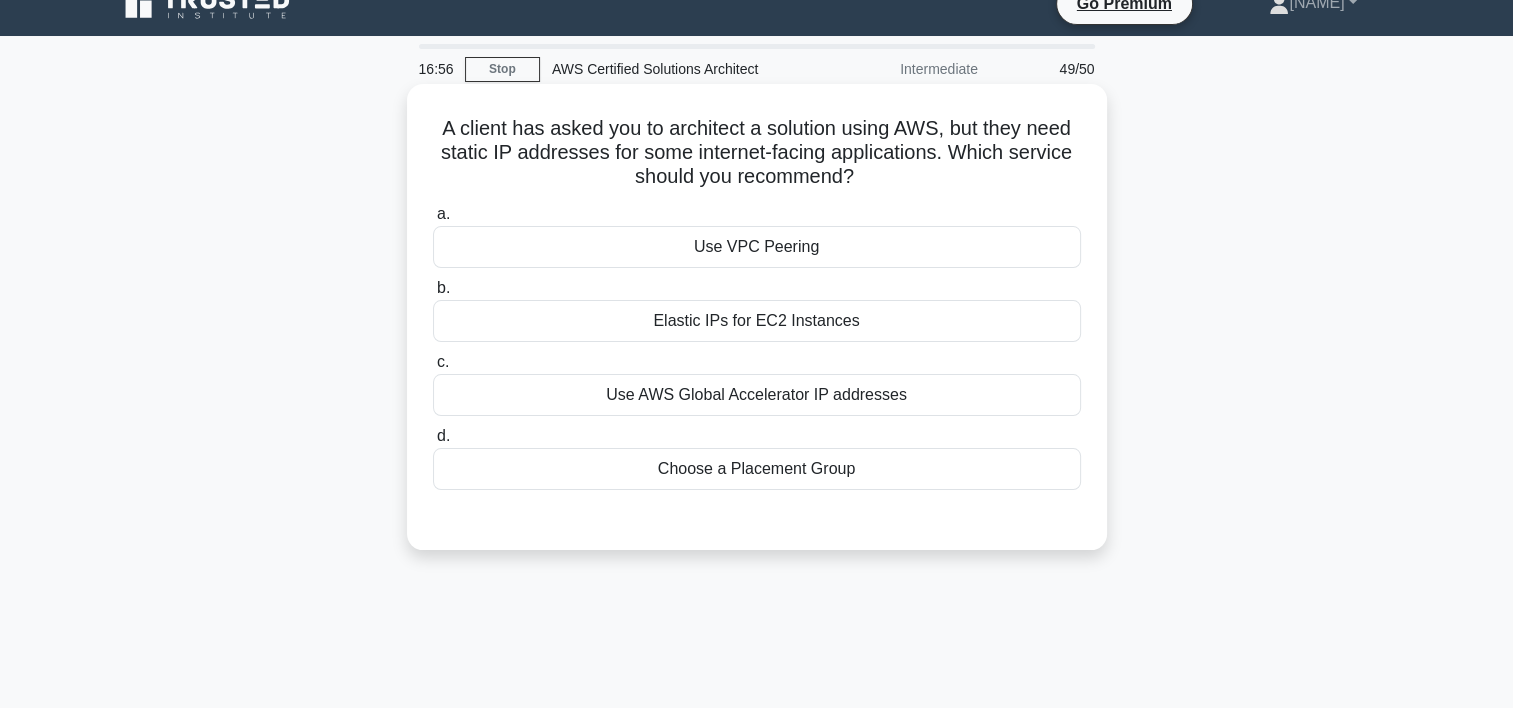 click on "Elastic IPs for EC2 Instances" at bounding box center [757, 321] 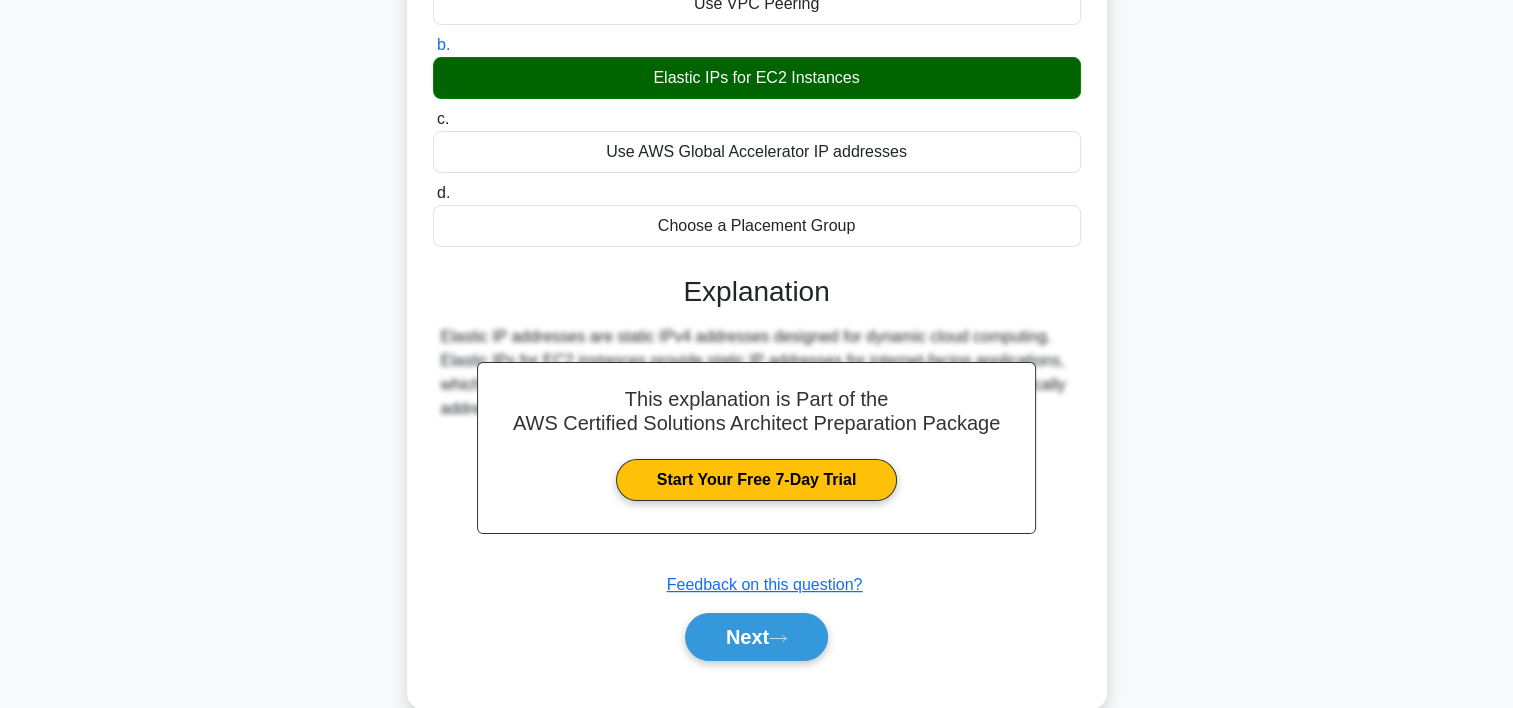 scroll, scrollTop: 309, scrollLeft: 0, axis: vertical 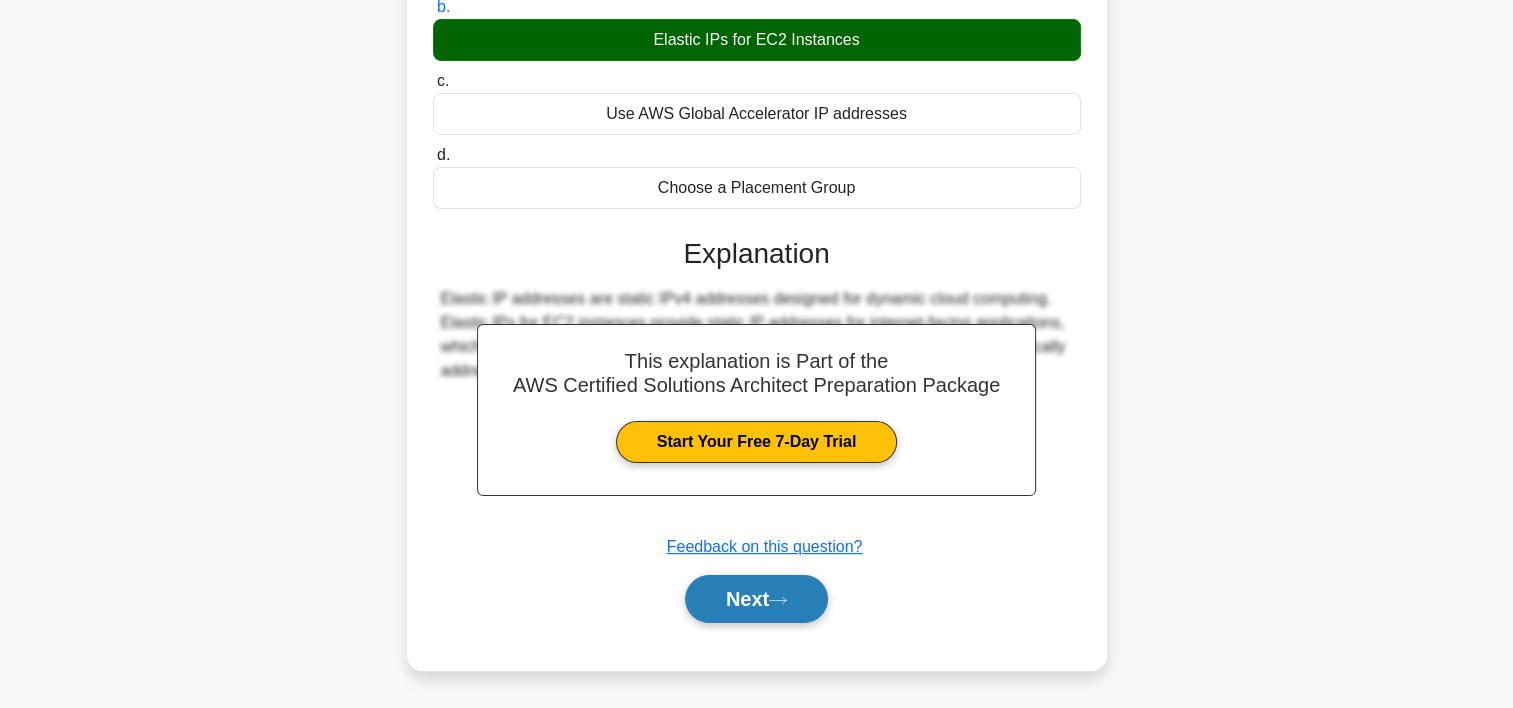 click on "Next" at bounding box center [756, 599] 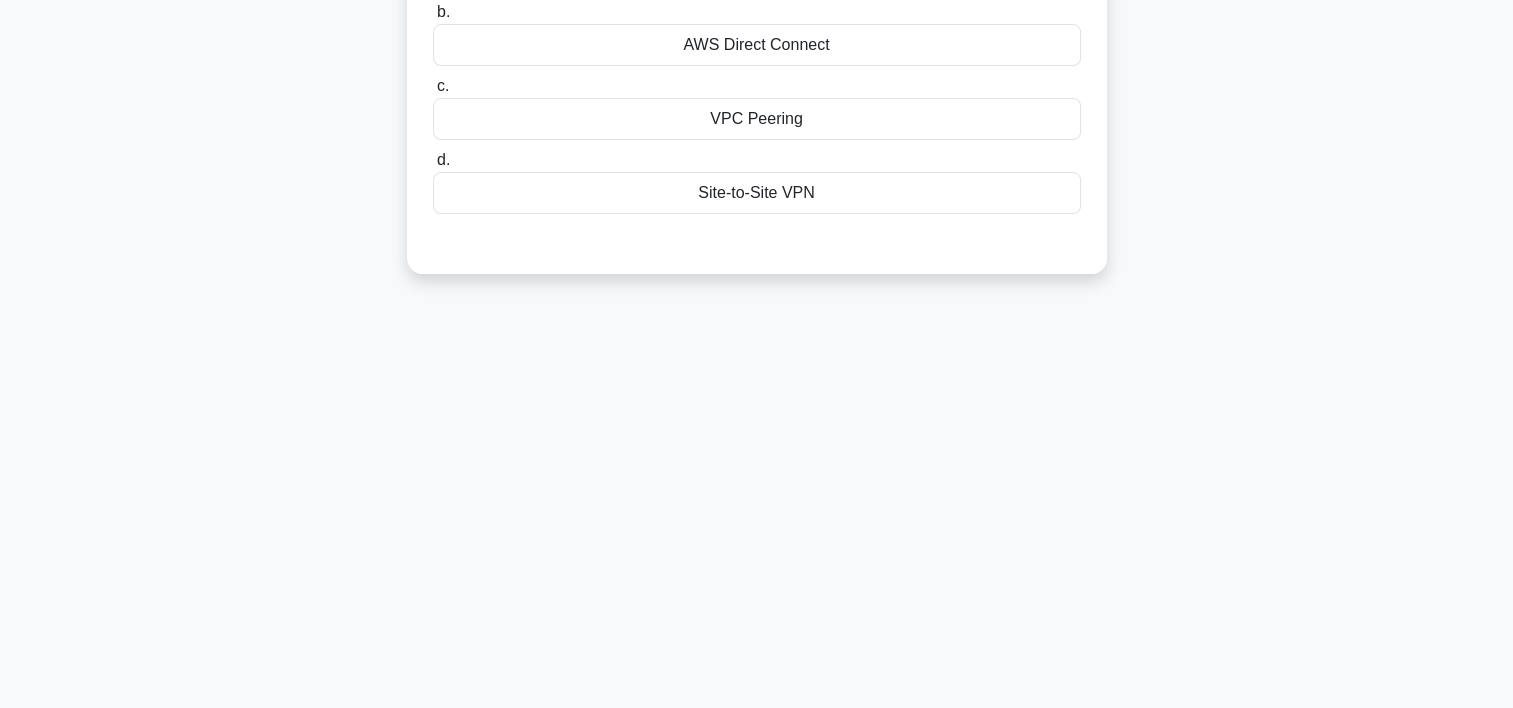 scroll, scrollTop: 0, scrollLeft: 0, axis: both 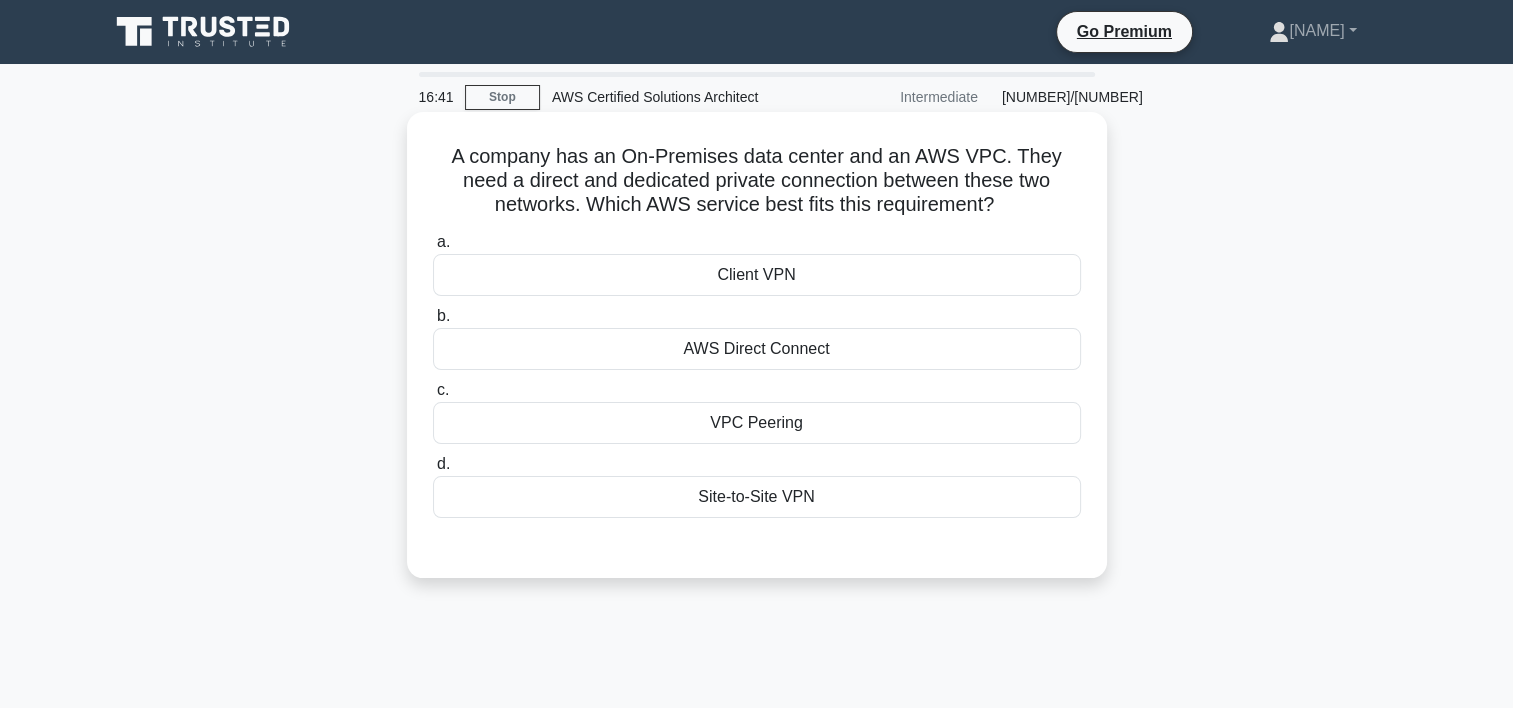 click on "a.
Client VPN
b.
AWS Direct Connect
c. d." at bounding box center (757, 374) 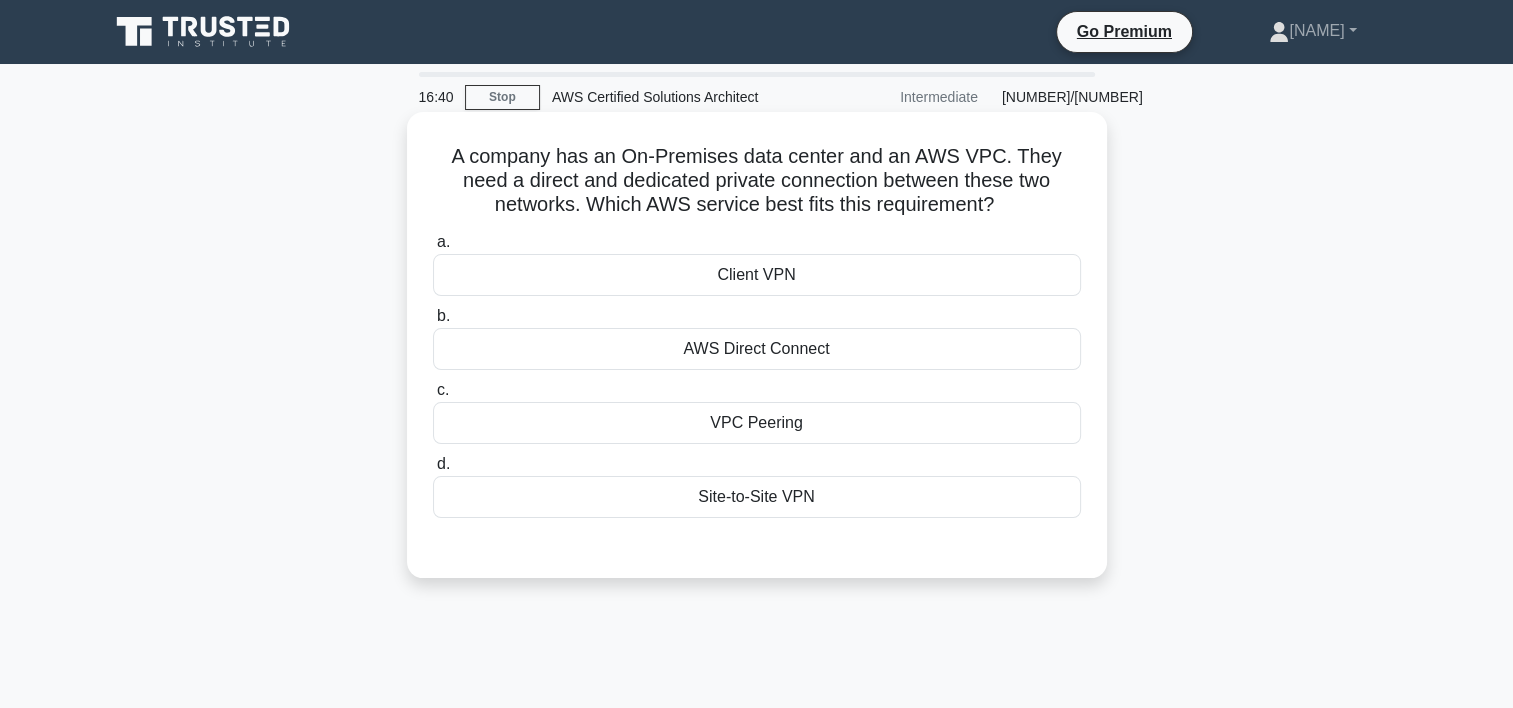 click on "AWS Direct Connect" at bounding box center (757, 349) 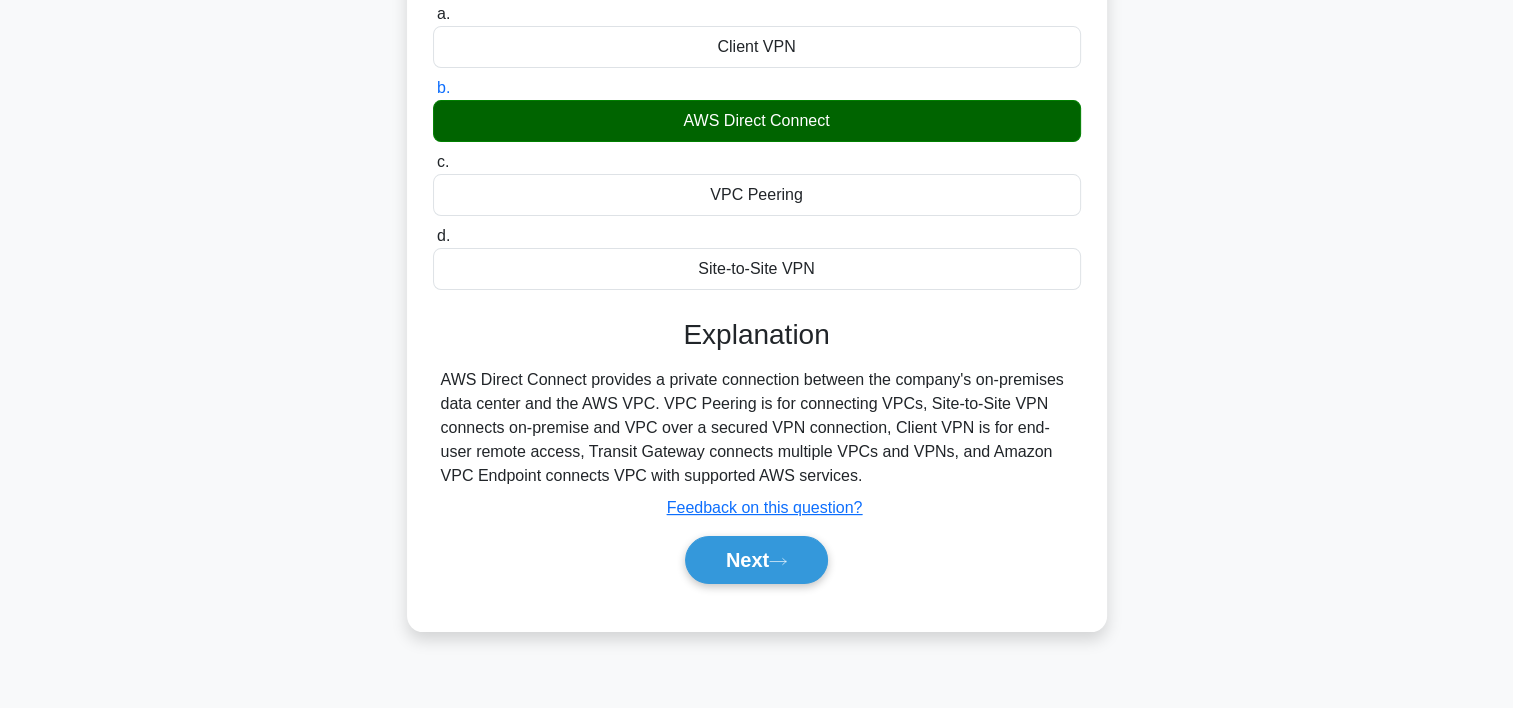 scroll, scrollTop: 372, scrollLeft: 0, axis: vertical 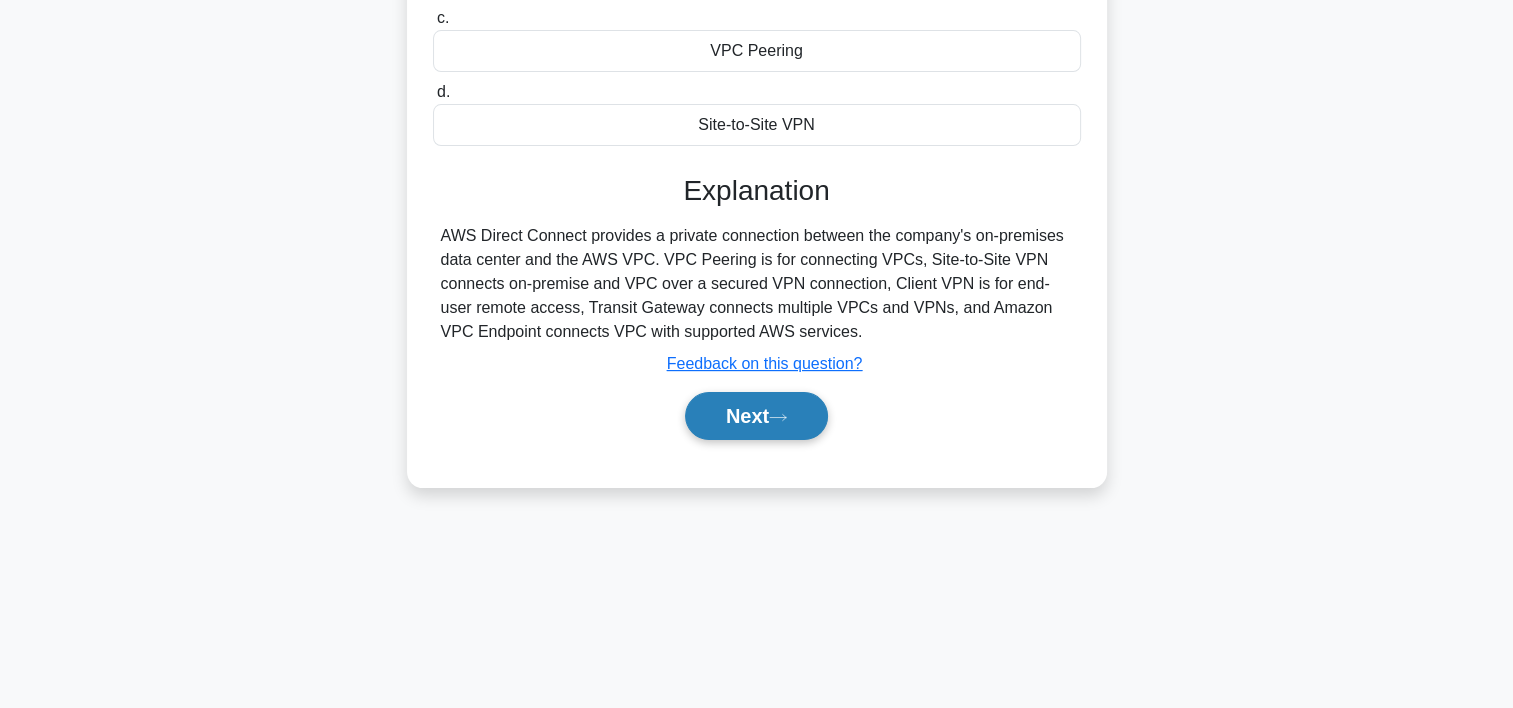 click on "Next" at bounding box center [756, 416] 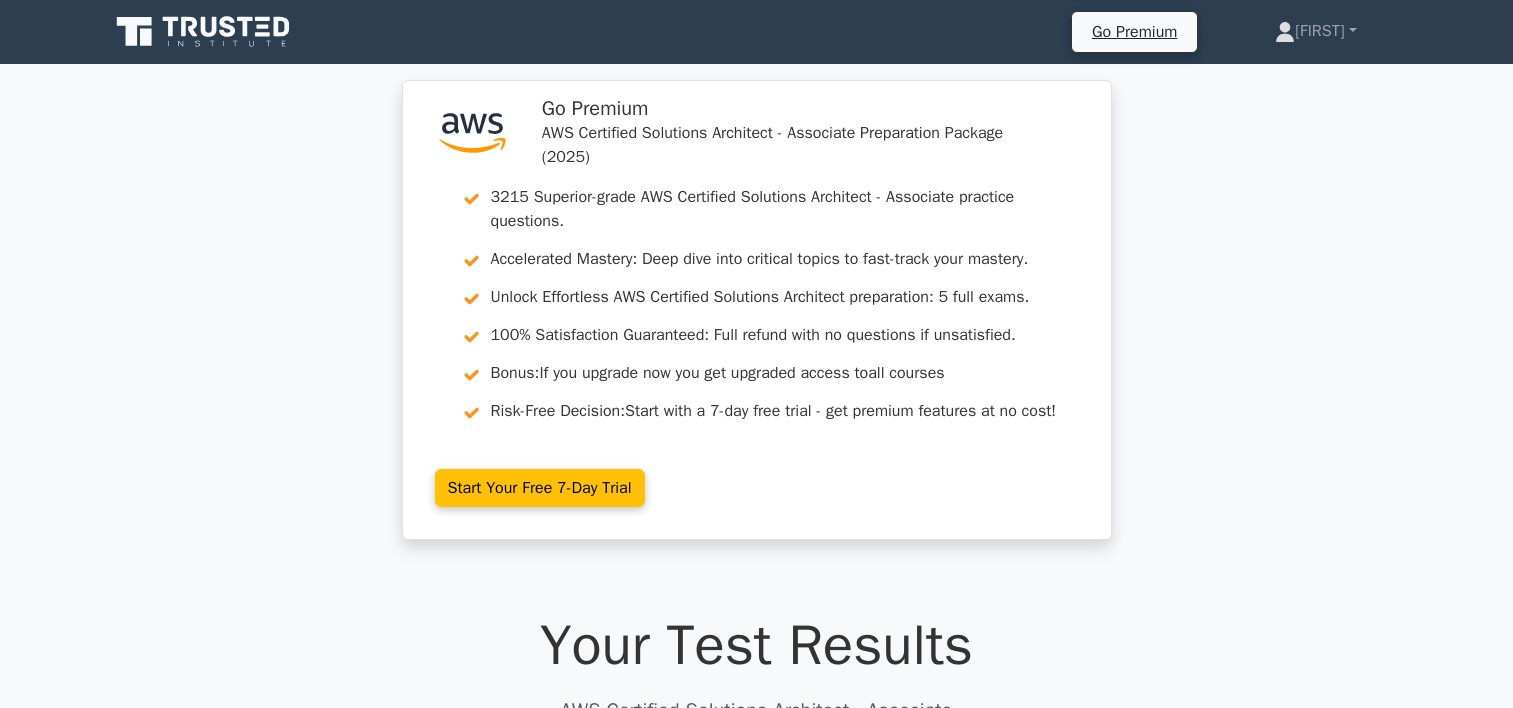 scroll, scrollTop: 0, scrollLeft: 0, axis: both 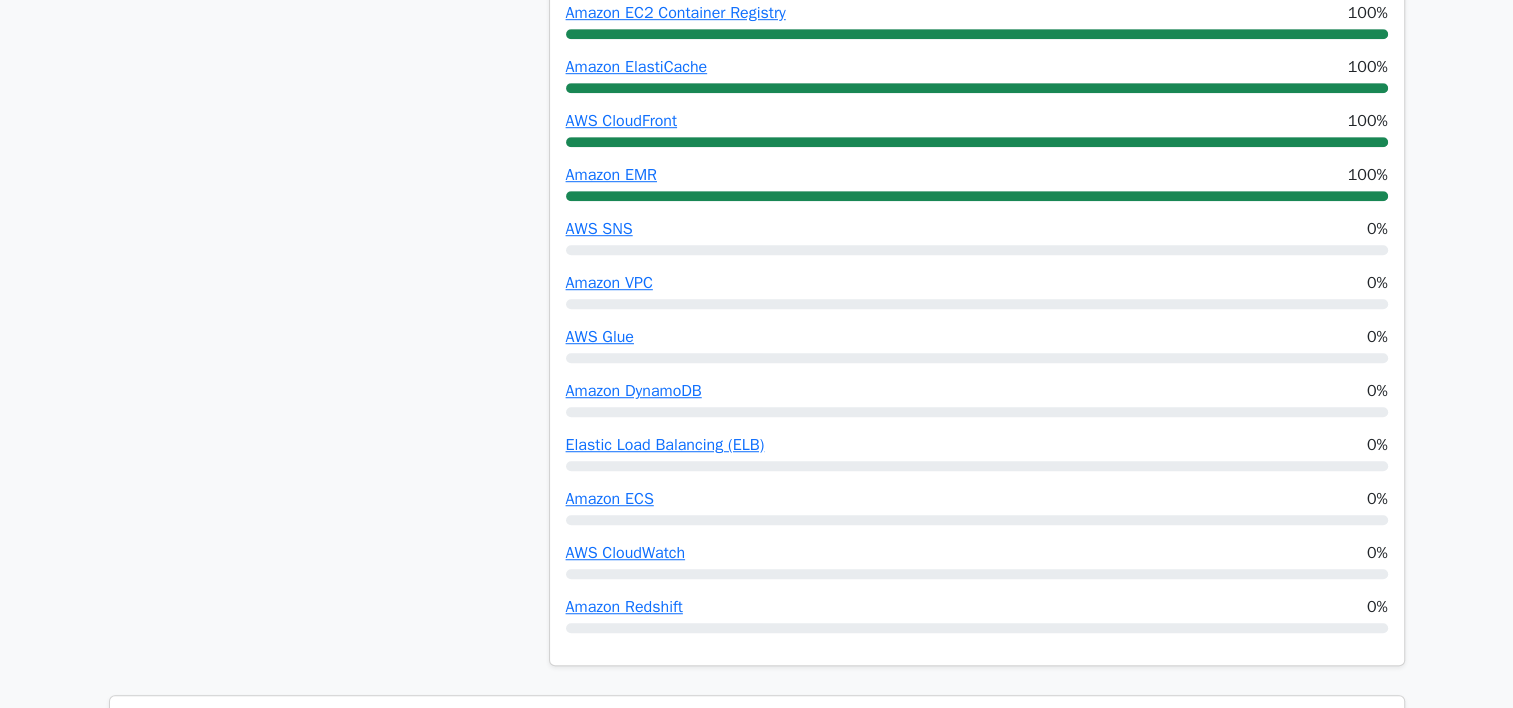 click on "Amazon VPC" at bounding box center [609, 283] 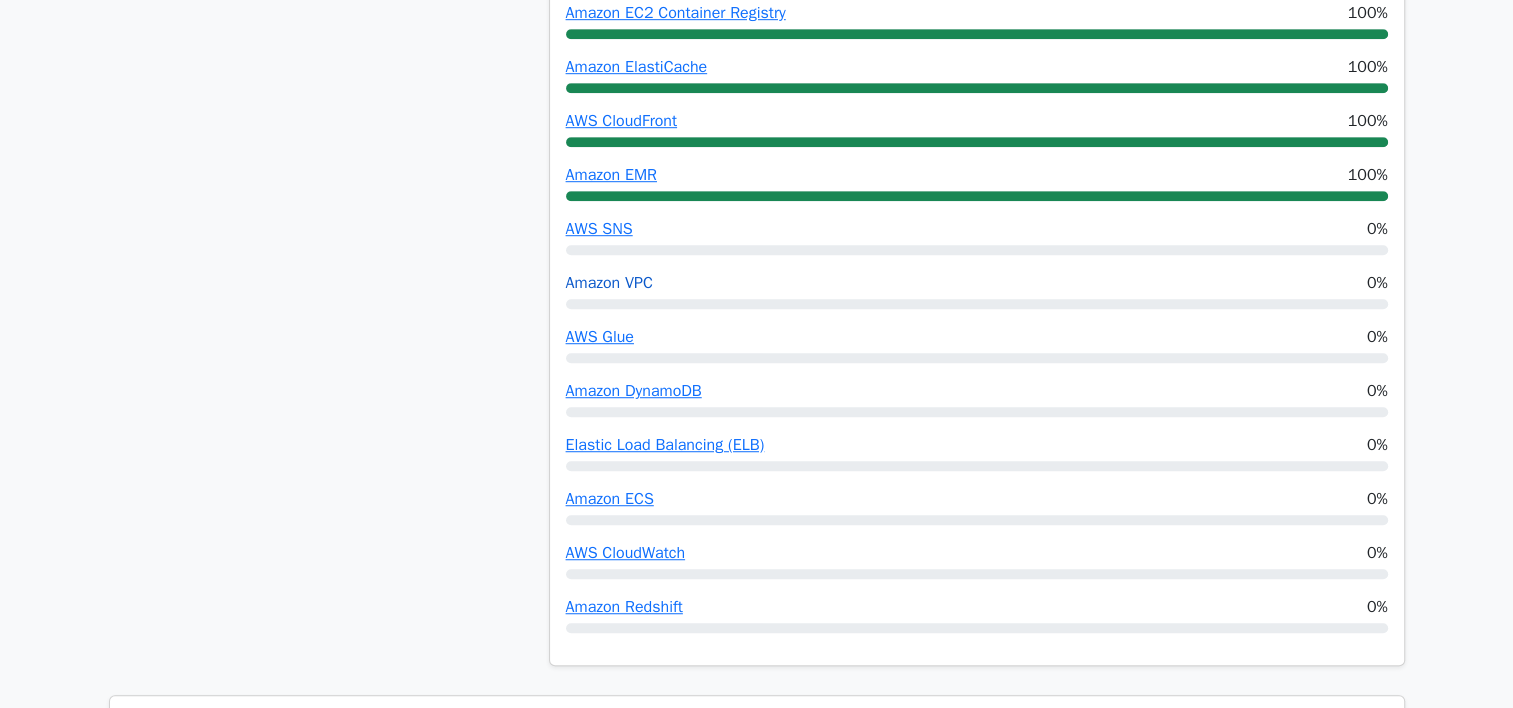 click on "Amazon VPC" at bounding box center (609, 283) 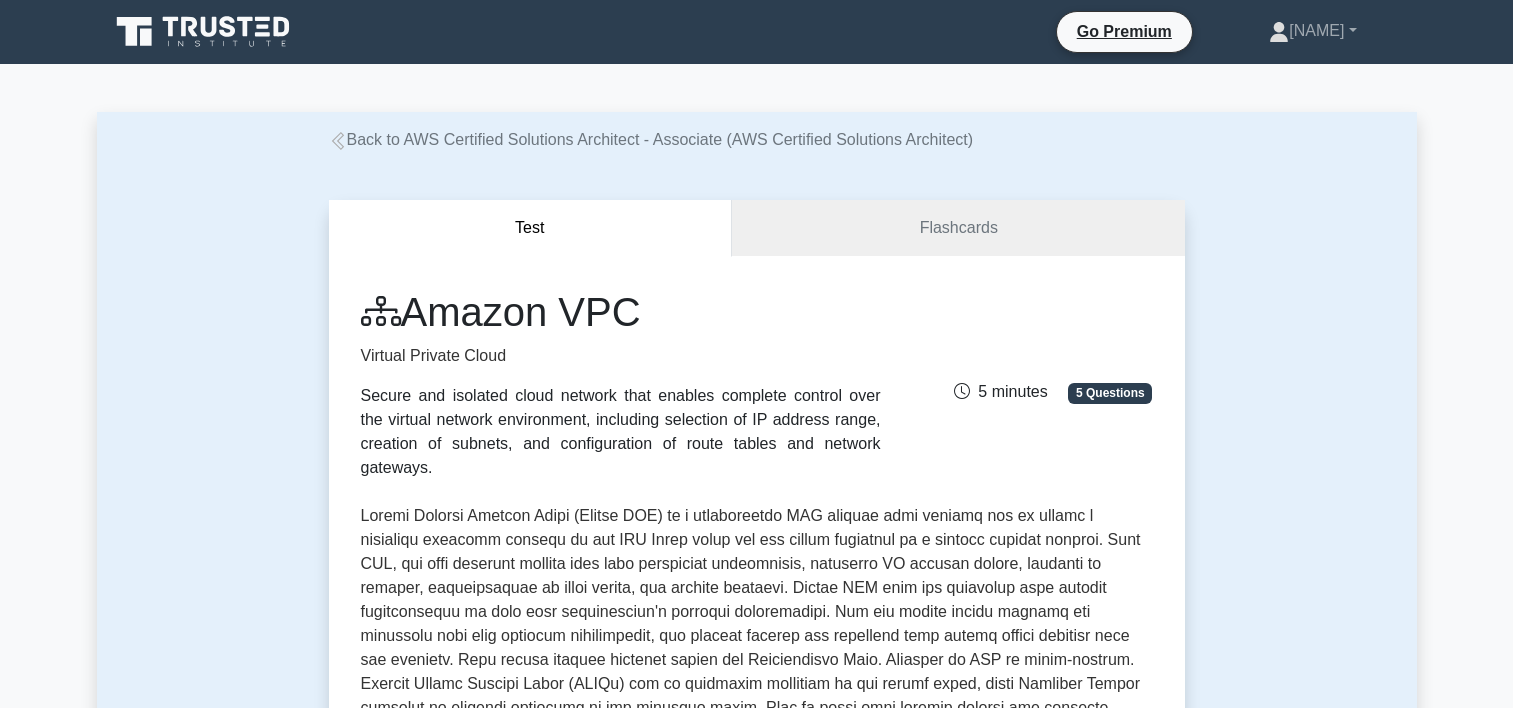 scroll, scrollTop: 0, scrollLeft: 0, axis: both 